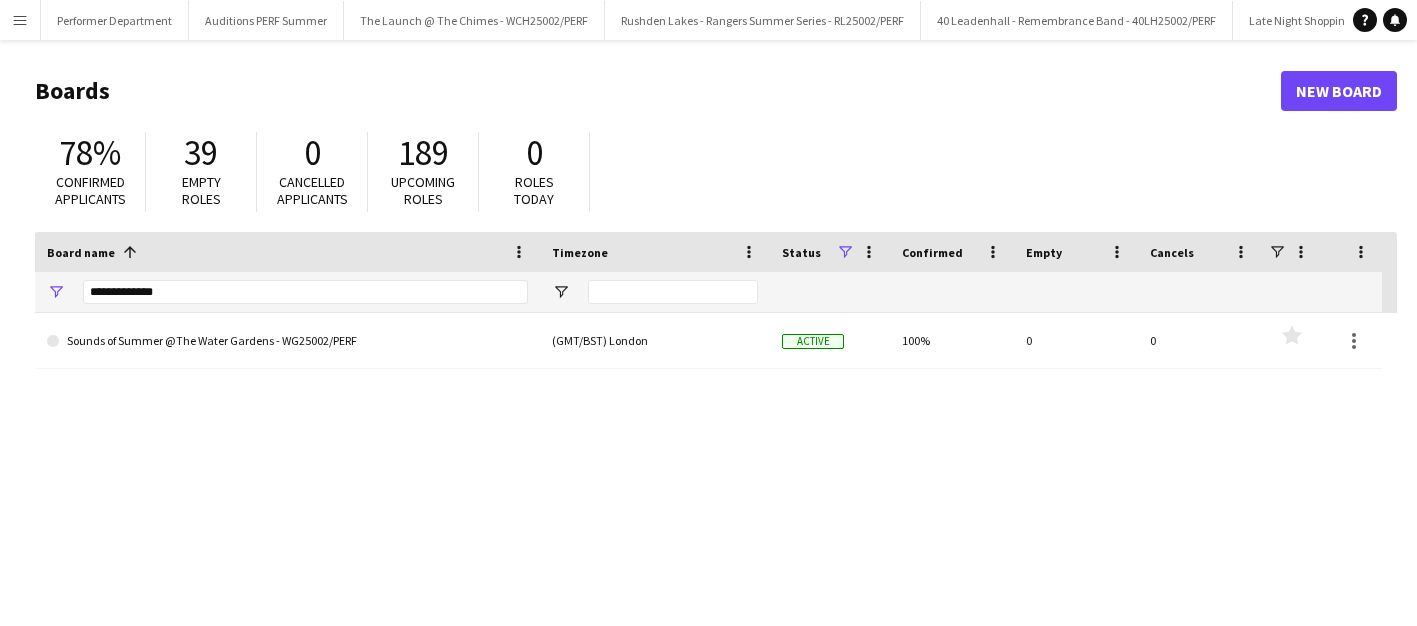 click on "**********" at bounding box center [305, 292] 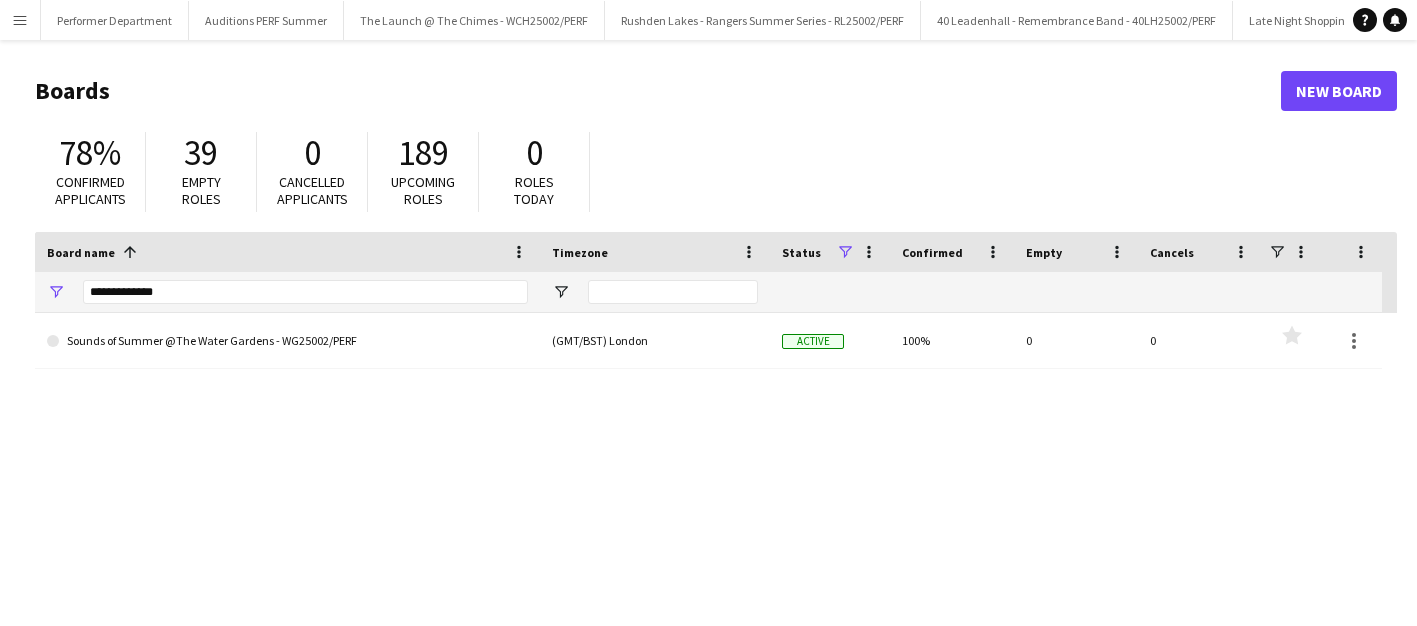 drag, startPoint x: 234, startPoint y: 289, endPoint x: 48, endPoint y: 286, distance: 186.02419 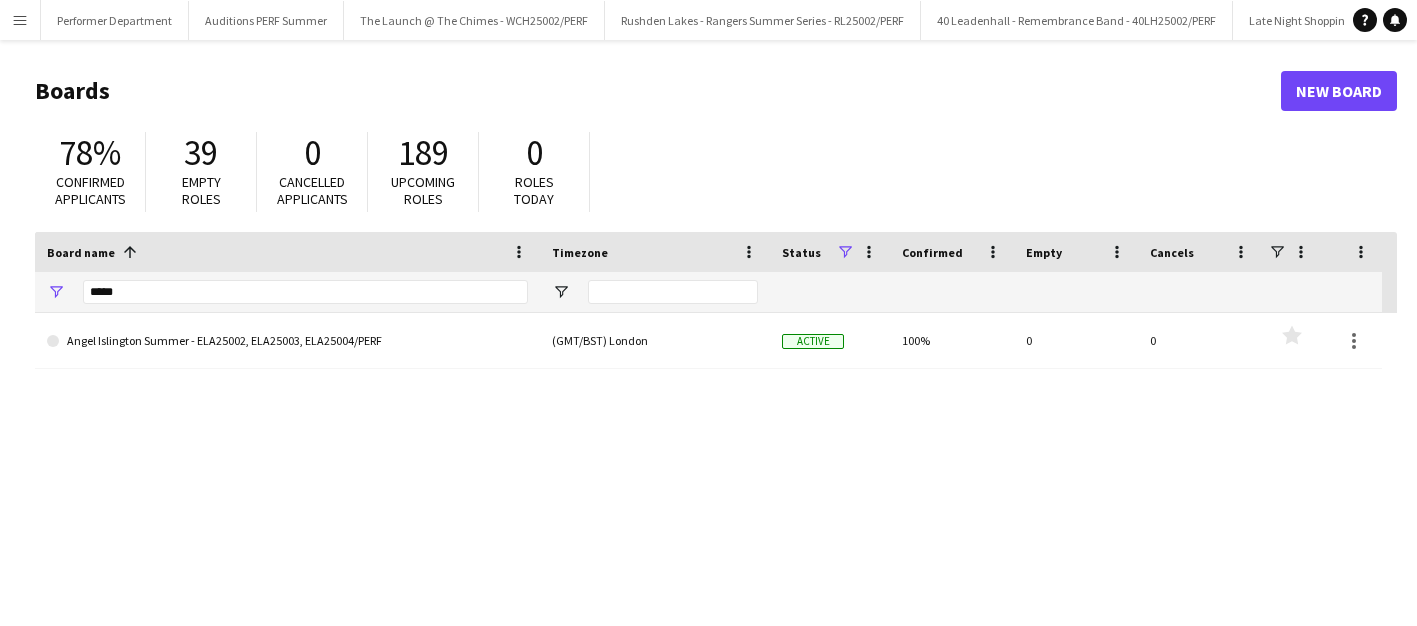 type on "*****" 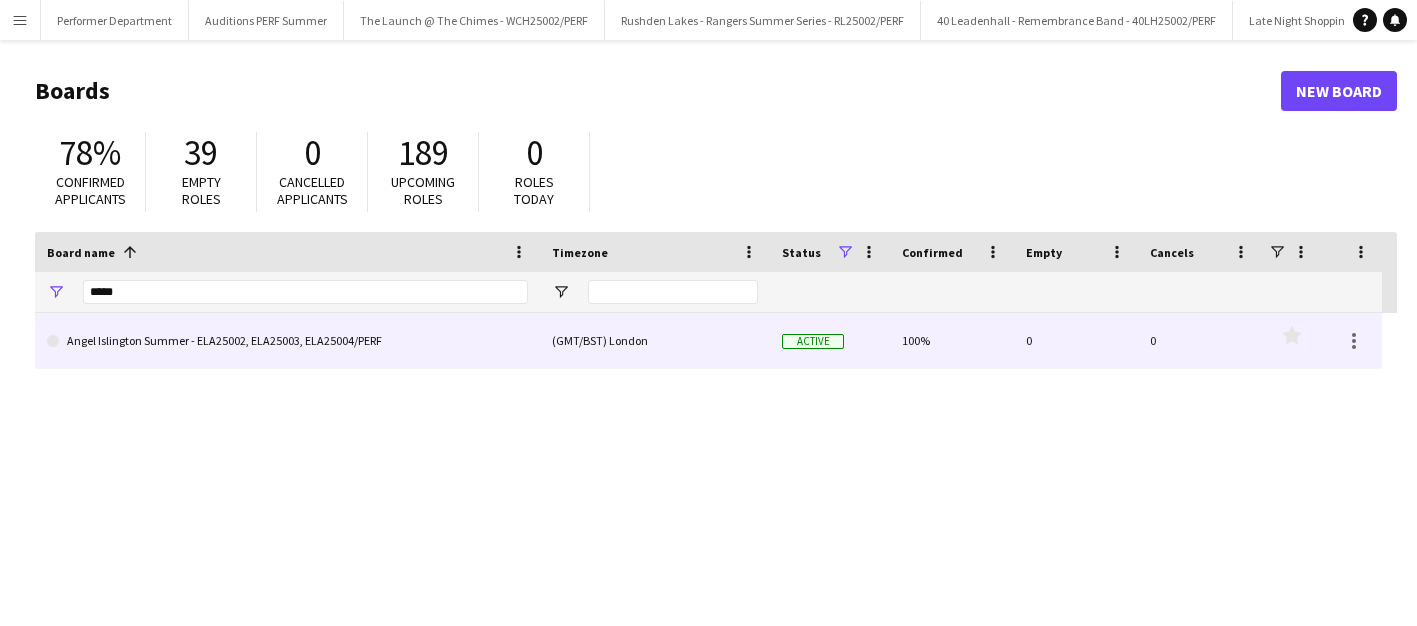 click on "Angel Islington Summer - ELA25002, ELA25003, ELA25004/PERF" 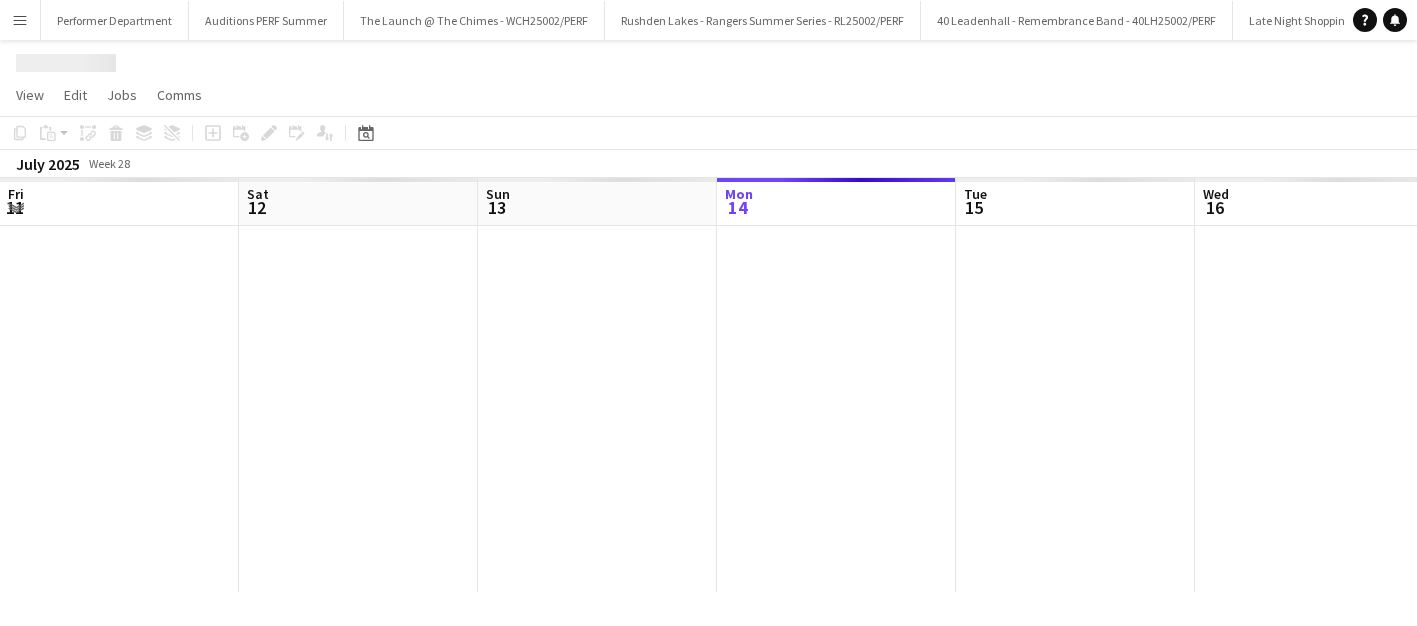 scroll, scrollTop: 0, scrollLeft: 478, axis: horizontal 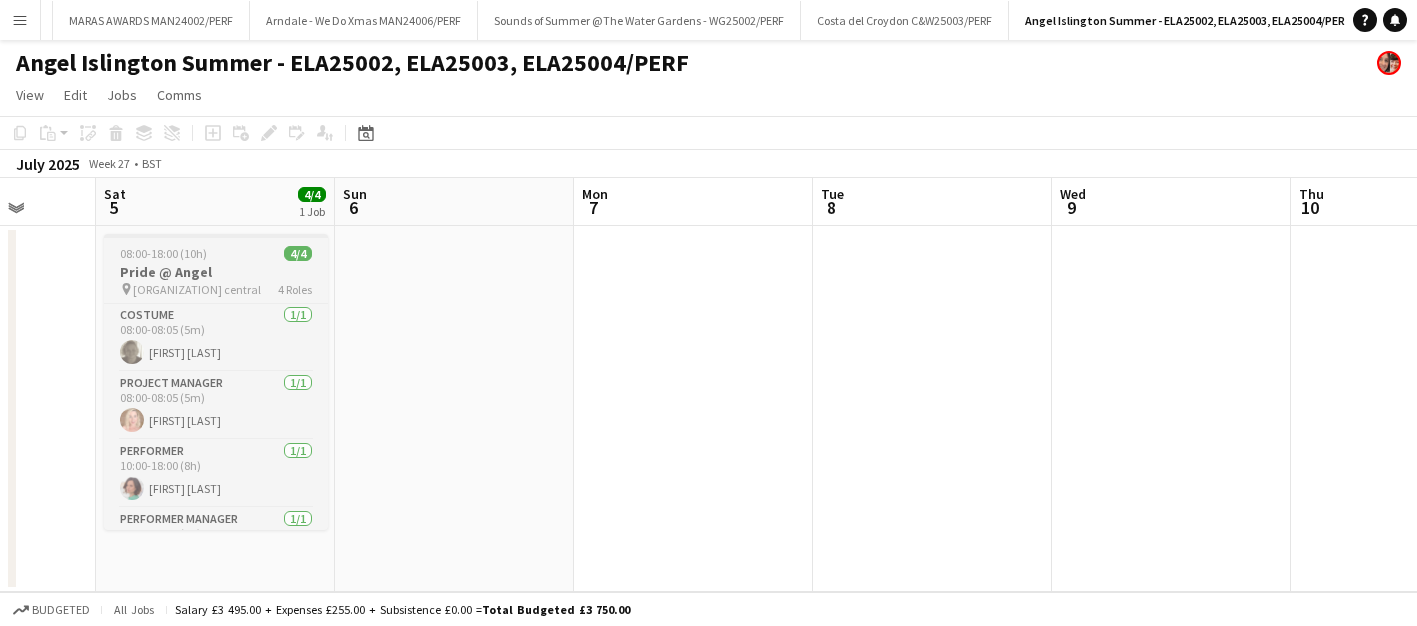 click on "Pride @ Angel" at bounding box center (216, 272) 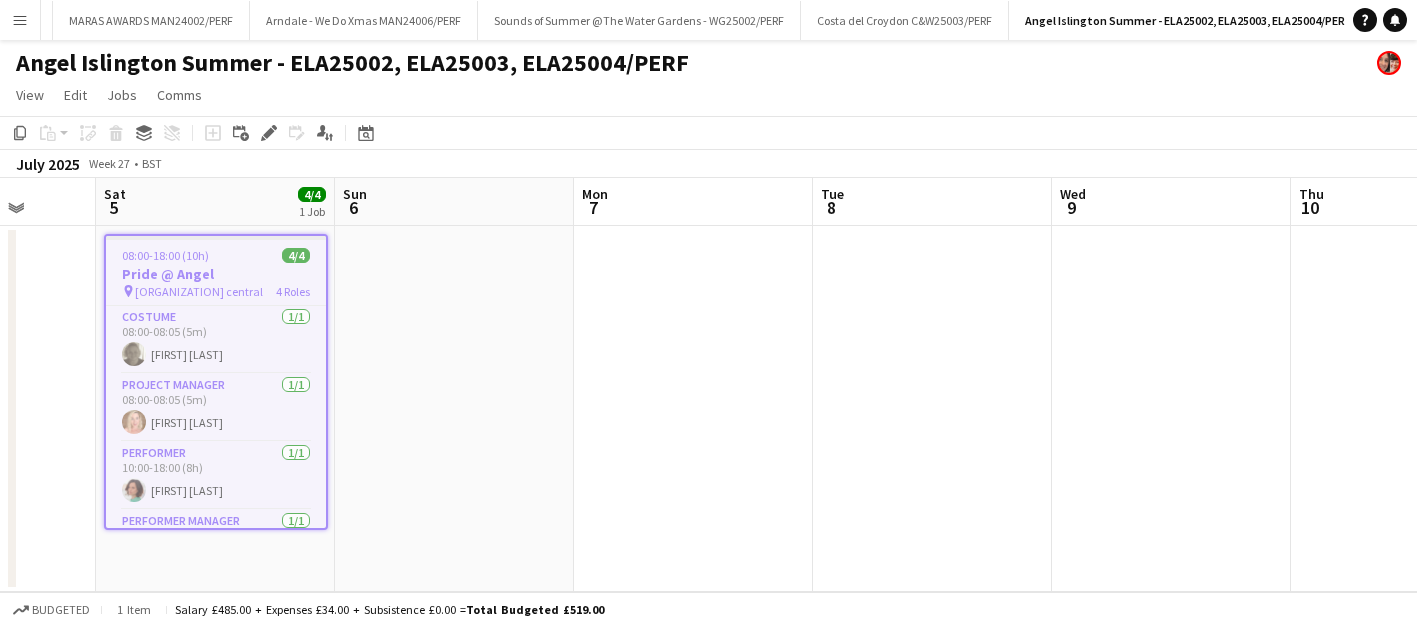 click on "Pride @ Angel" at bounding box center [216, 274] 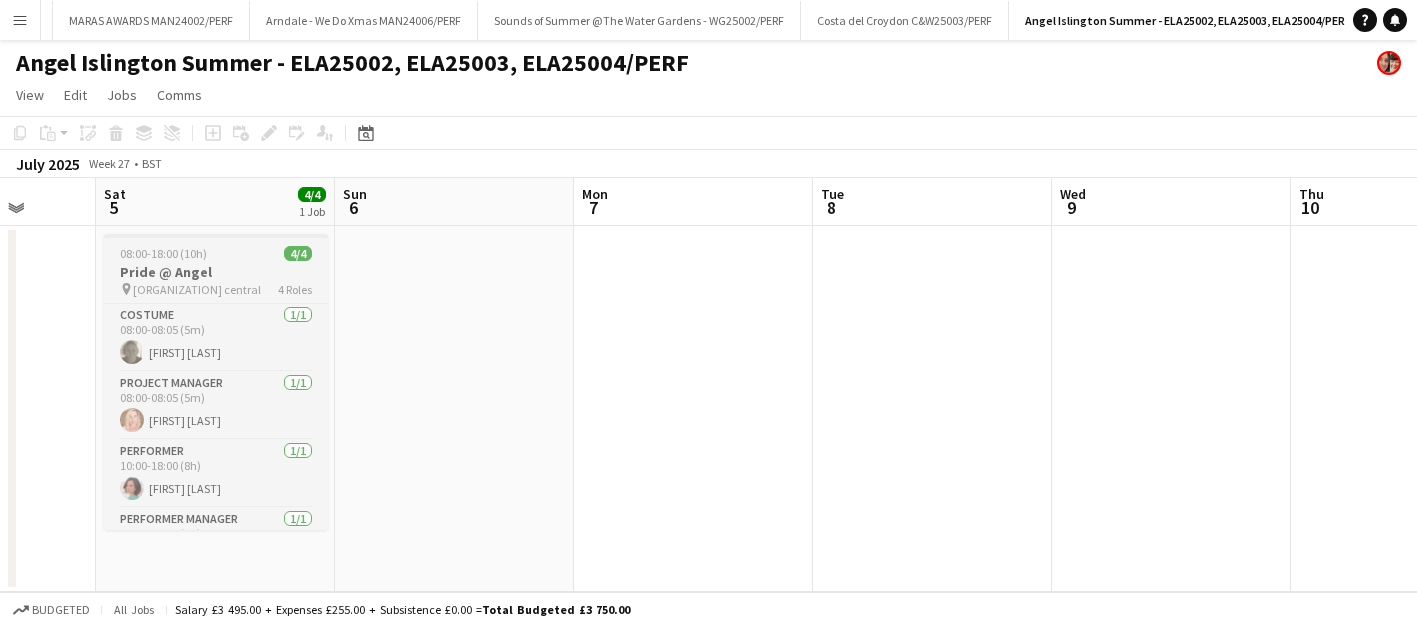 click on "Pride @ Angel" at bounding box center (216, 272) 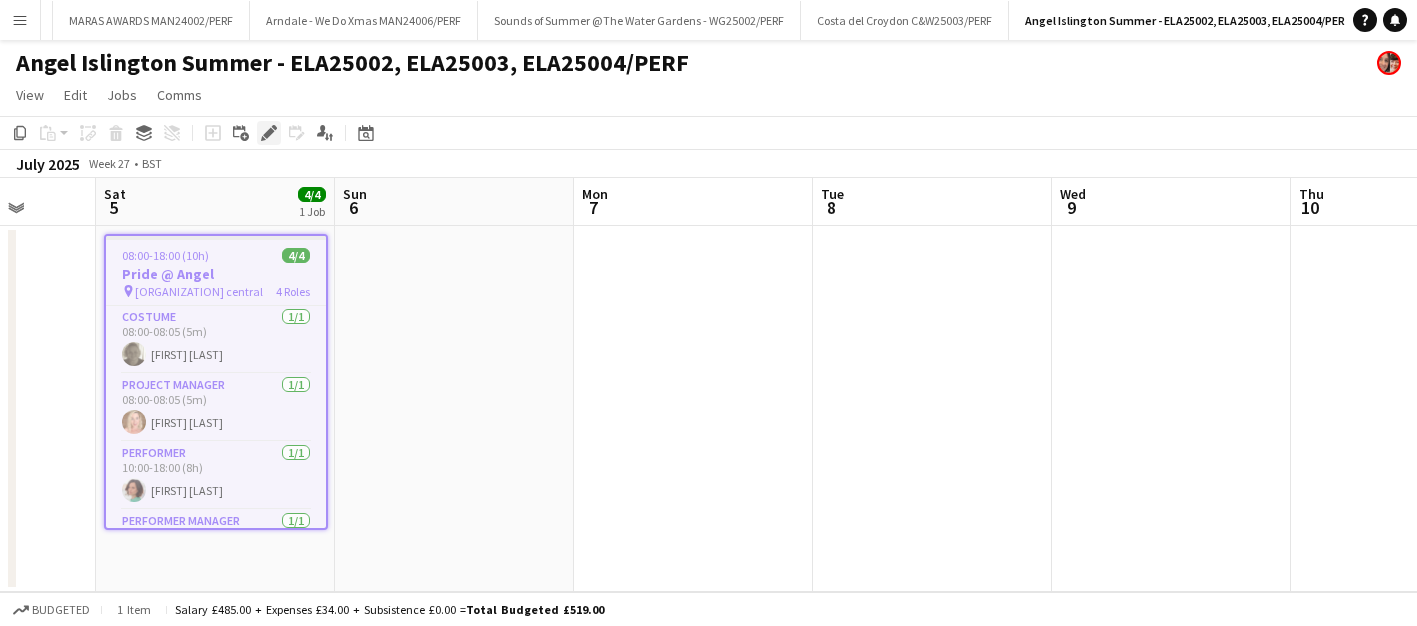 click on "Edit" 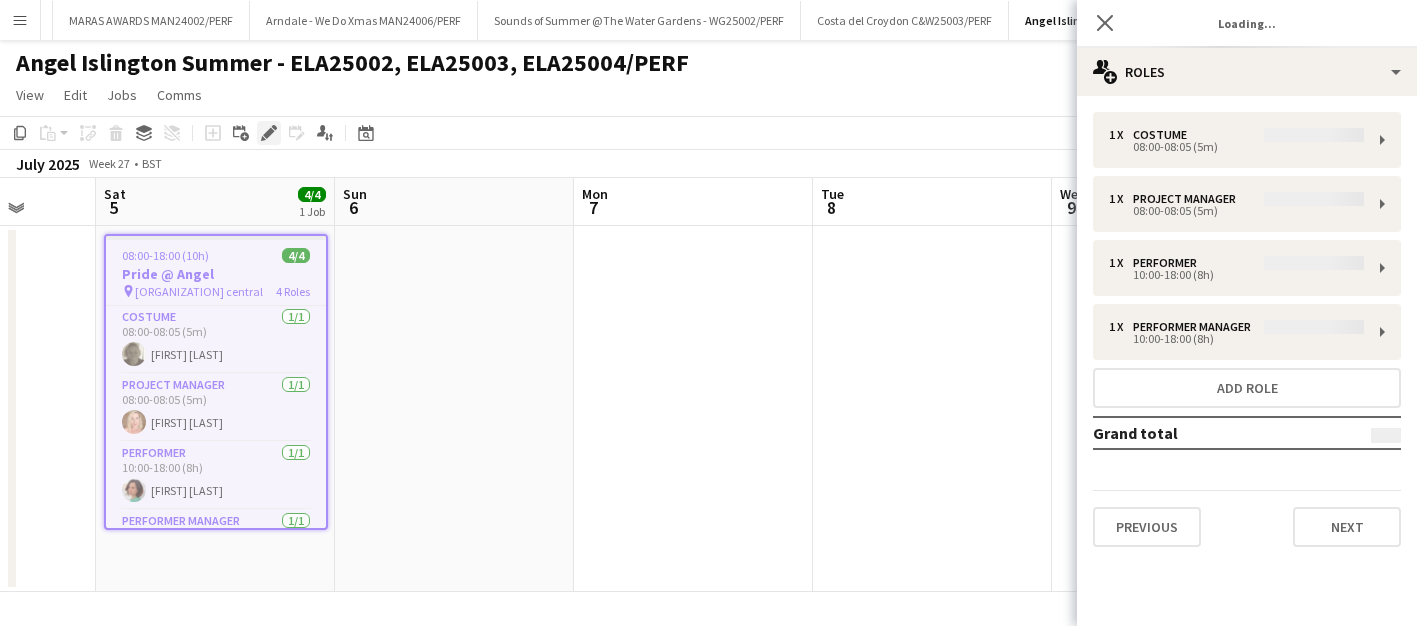 type on "**********" 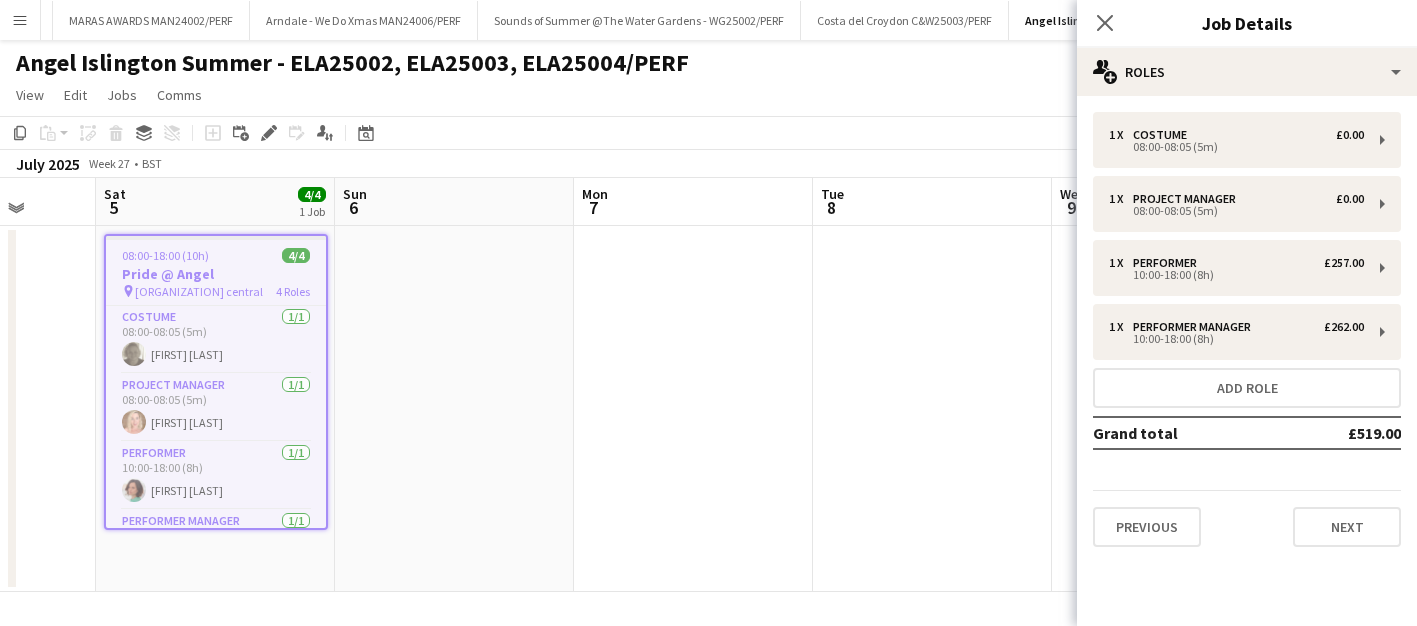 click on "1 x   Costume   £0.00   08:00-08:05 (5m)   1 x   Project Manager   £0.00   08:00-08:05 (5m)   1 x   Performer   £257.00   10:00-18:00 (8h)   1 x   Performer Manager   £262.00   10:00-18:00 (8h)   Add role   Grand total   £519.00   Previous   Next" at bounding box center [1247, 329] 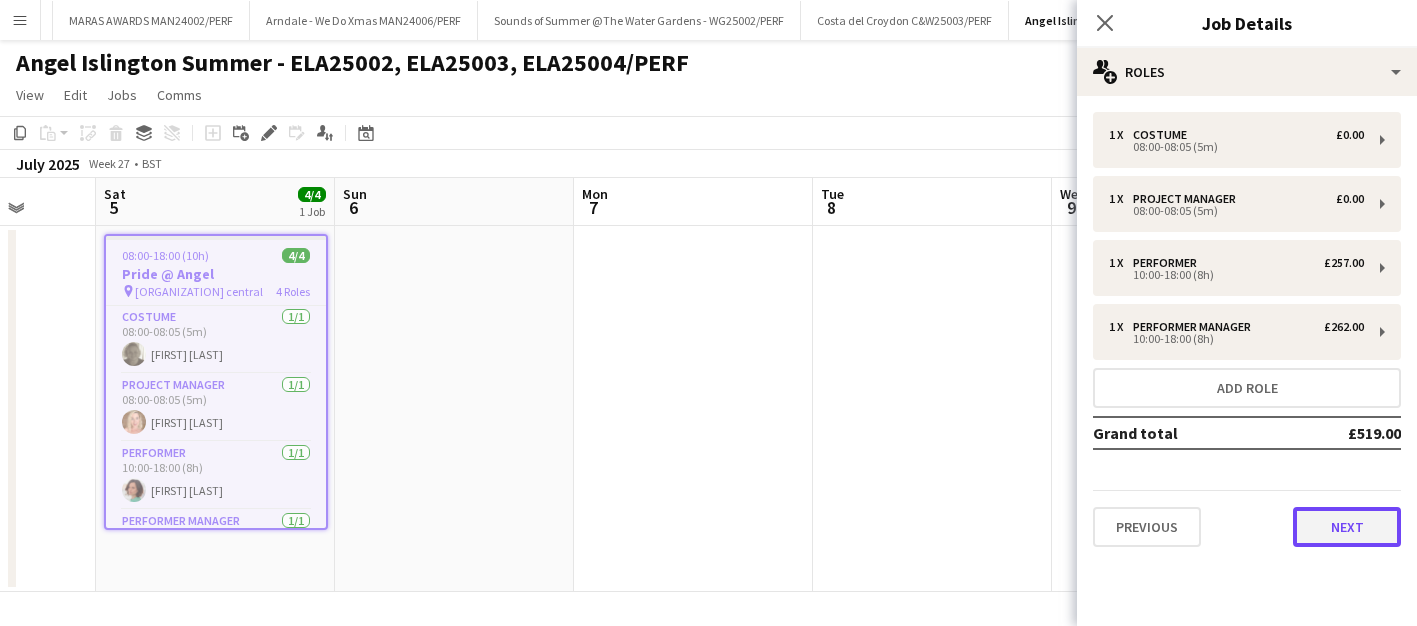click on "Next" at bounding box center [1347, 527] 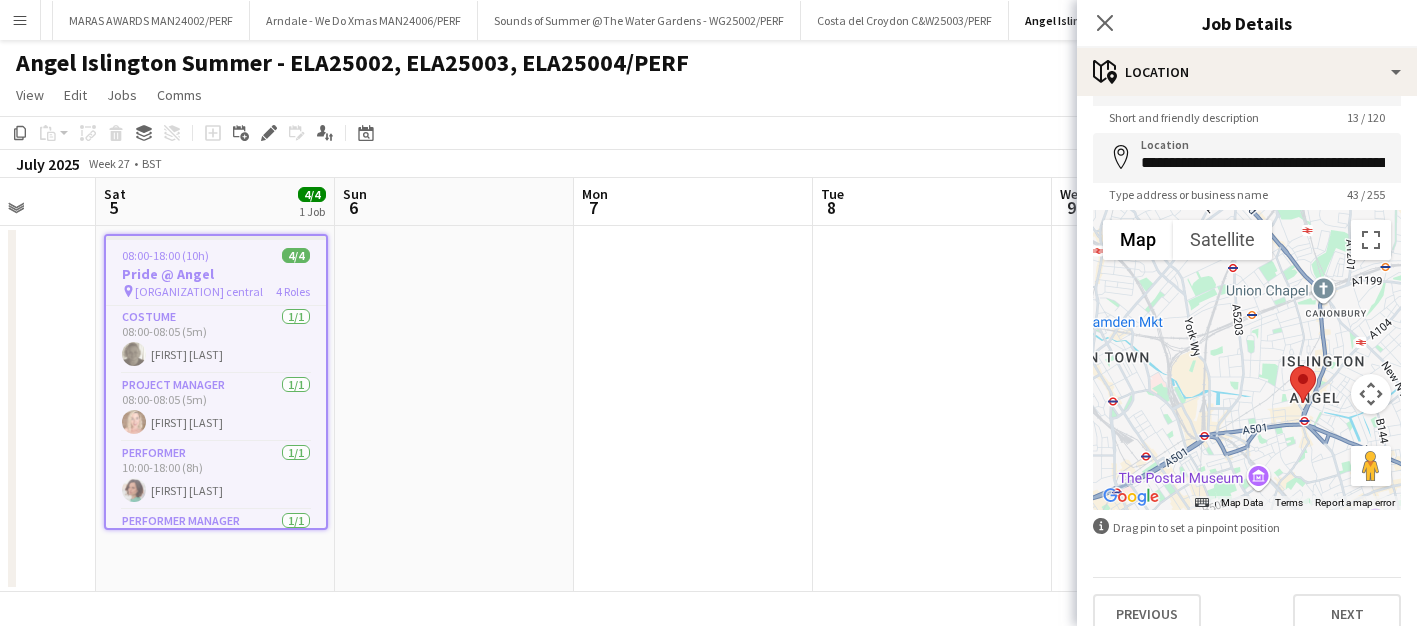 scroll, scrollTop: 66, scrollLeft: 0, axis: vertical 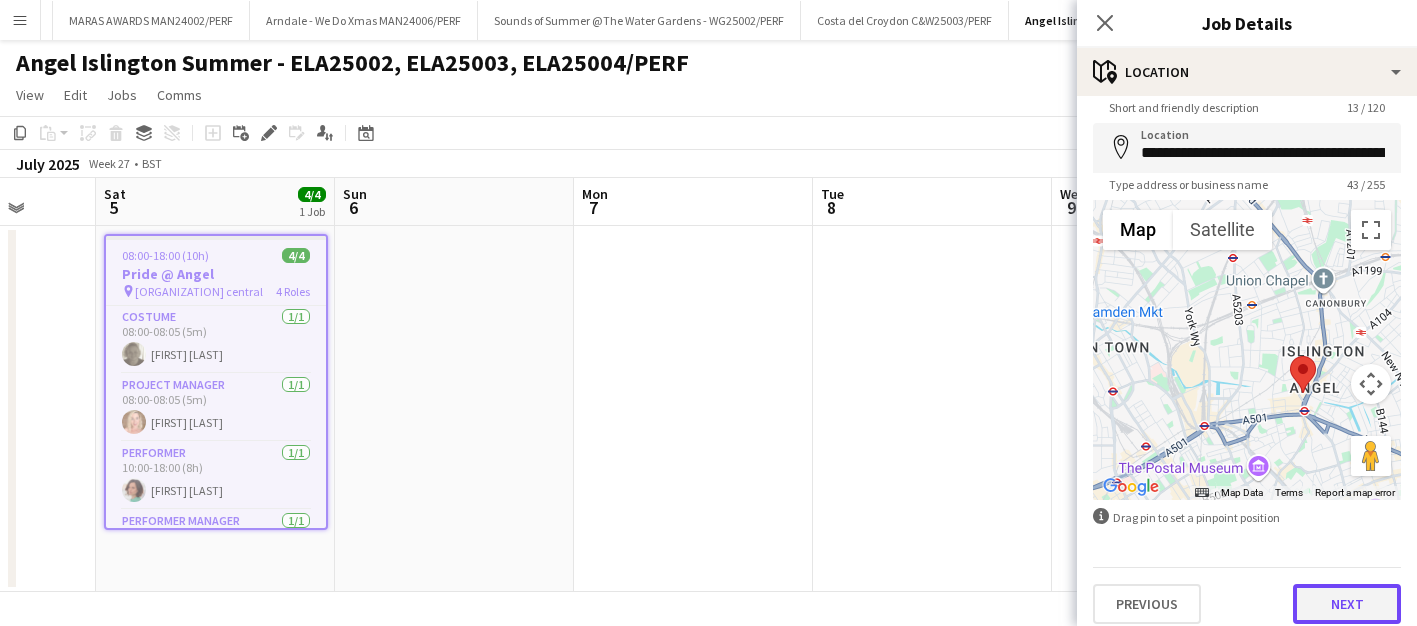 click on "Next" at bounding box center [1347, 604] 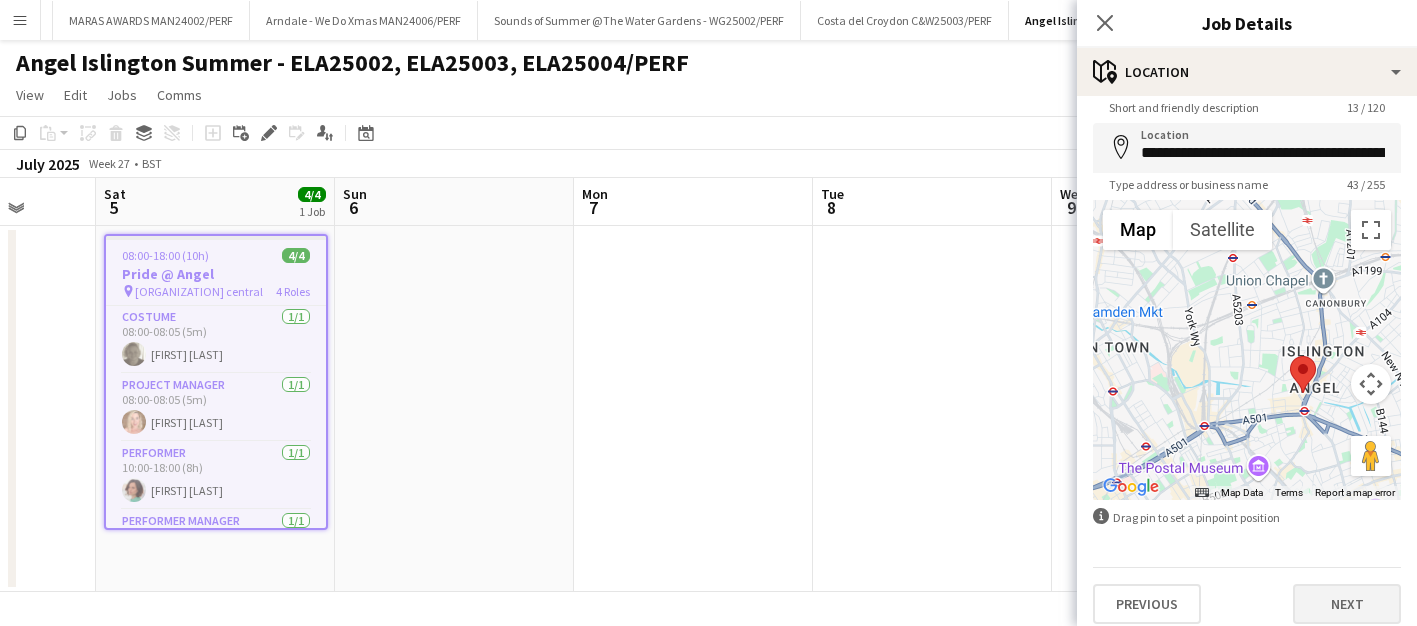 scroll, scrollTop: 0, scrollLeft: 0, axis: both 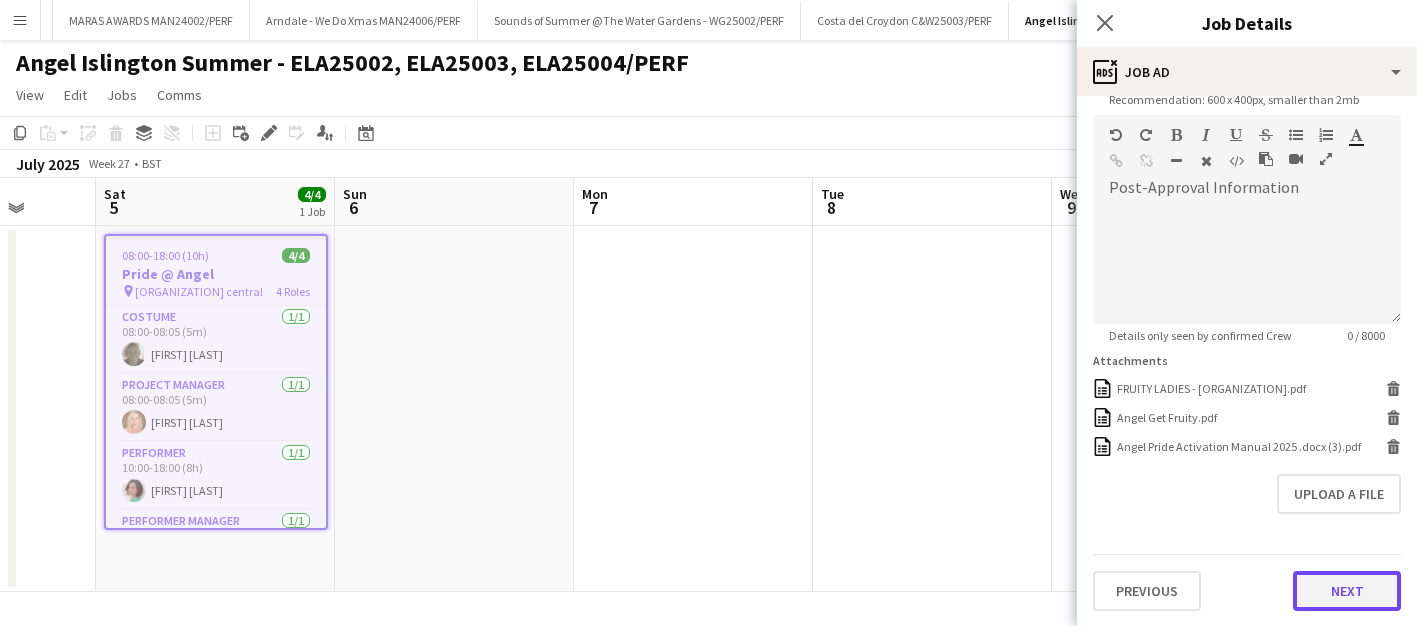 click on "Next" at bounding box center (1347, 591) 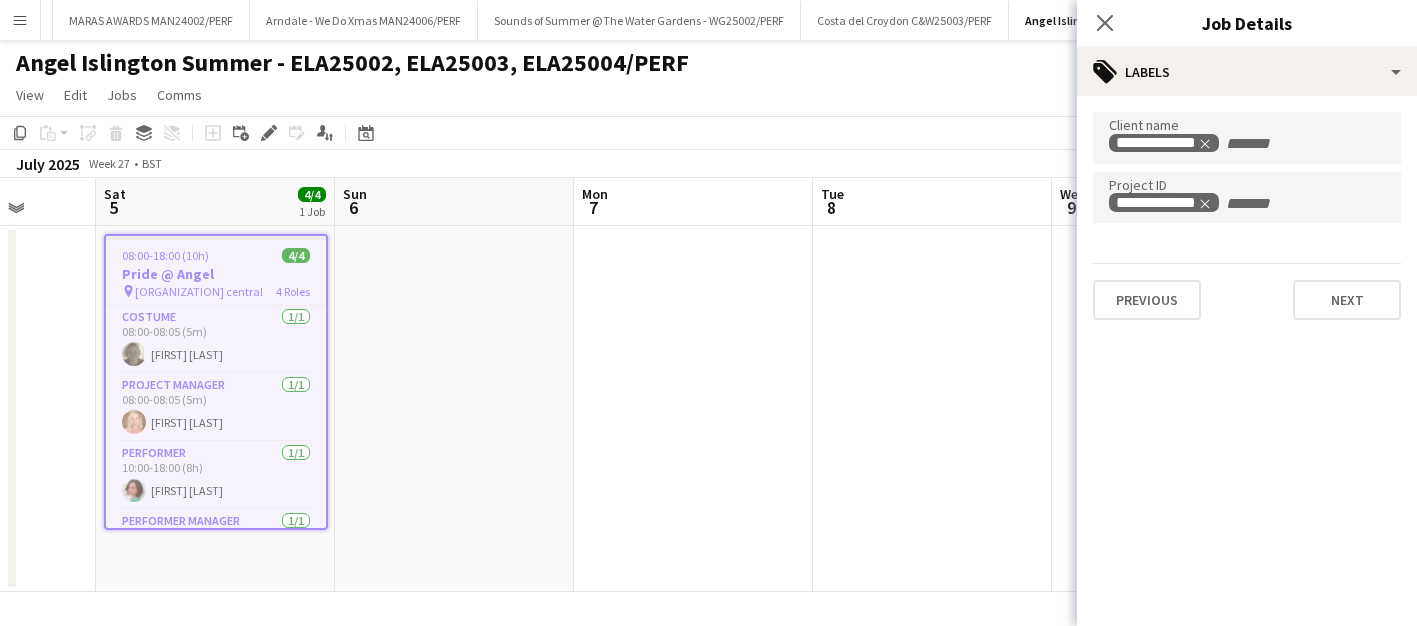 scroll, scrollTop: 0, scrollLeft: 0, axis: both 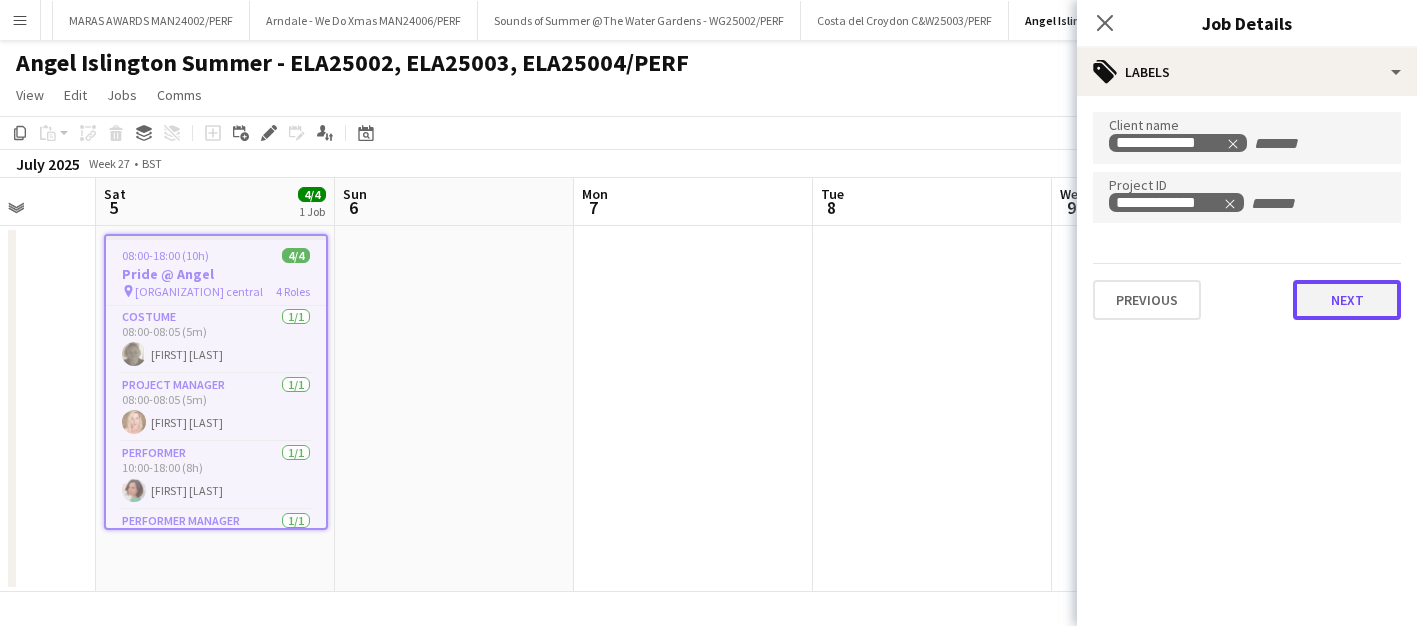 click on "Next" at bounding box center (1347, 300) 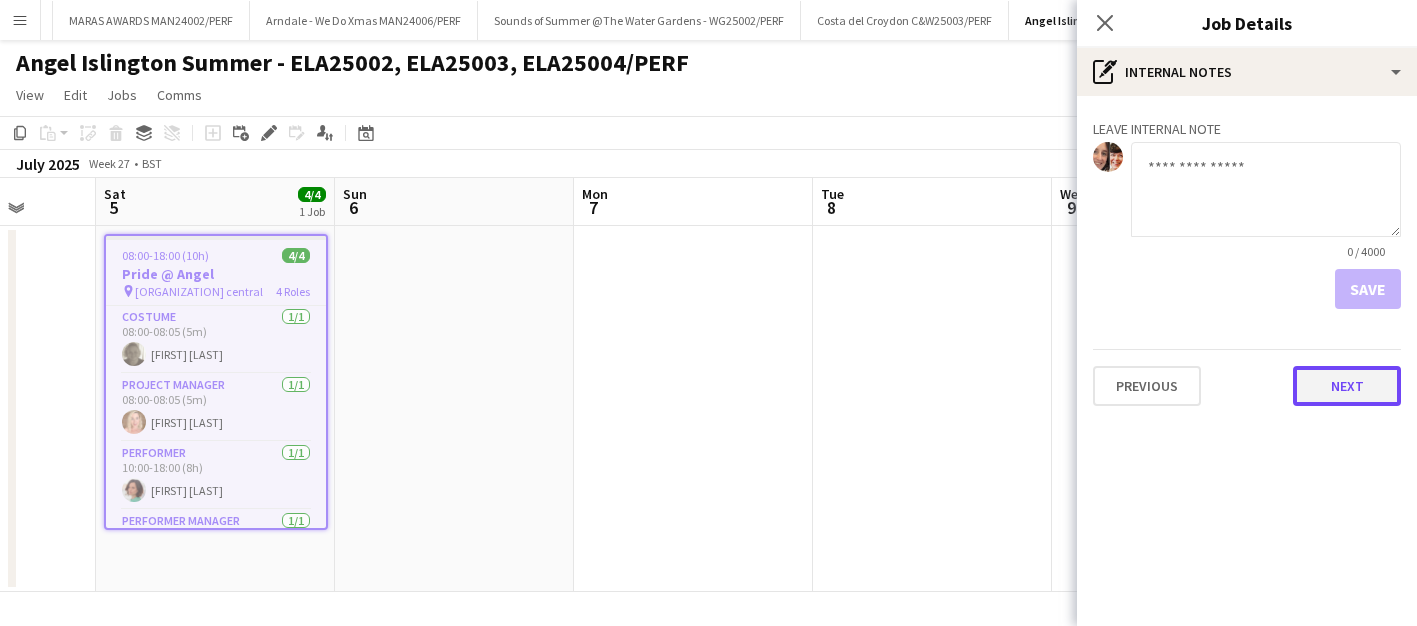 click on "Next" at bounding box center [1347, 386] 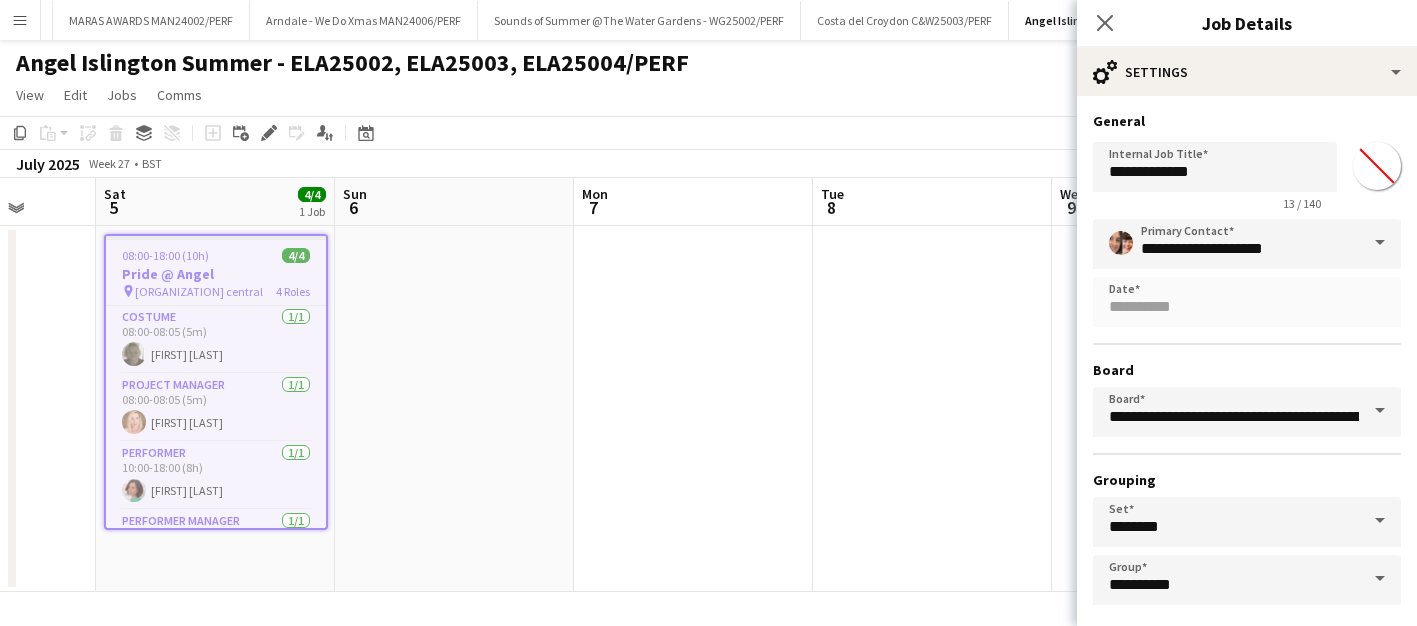 scroll, scrollTop: 92, scrollLeft: 0, axis: vertical 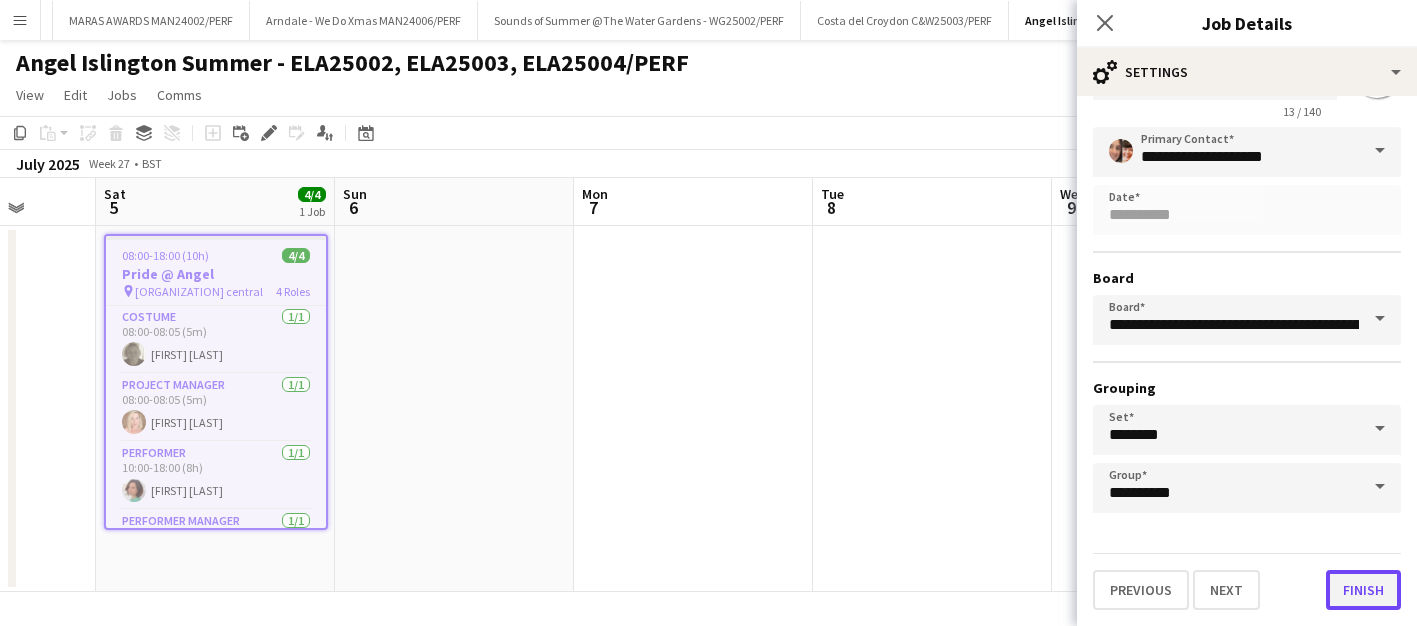click on "Finish" at bounding box center (1363, 590) 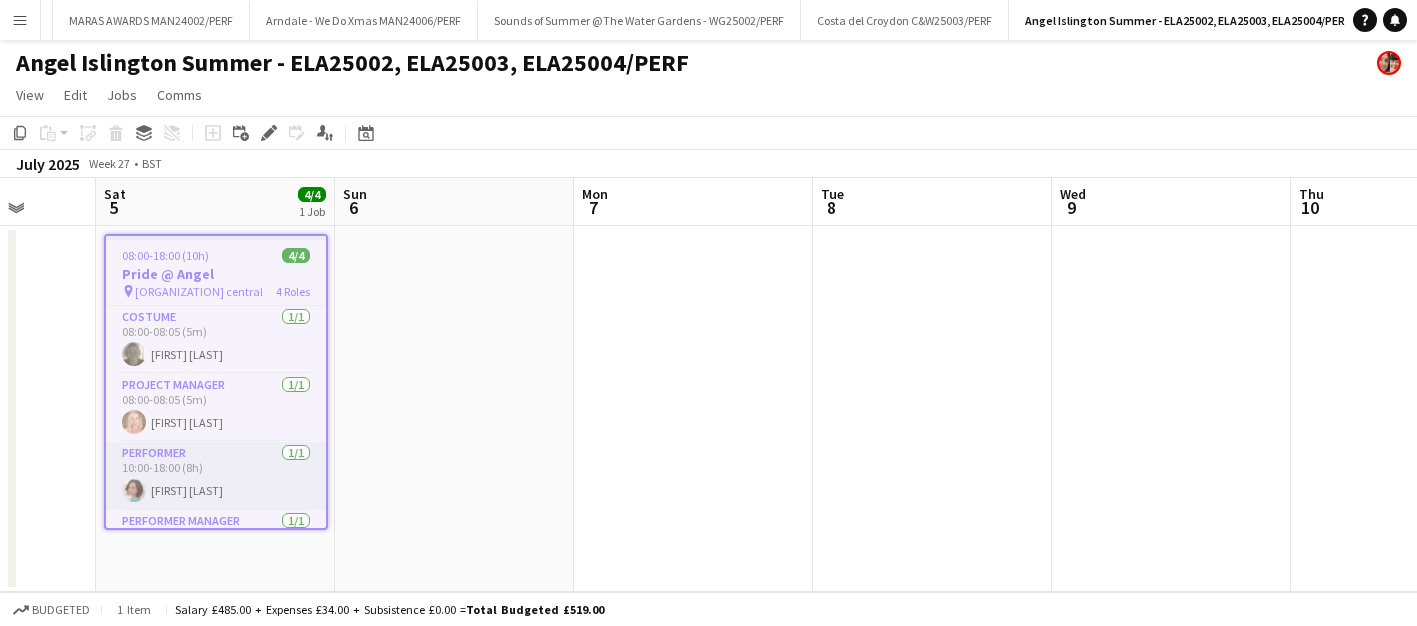 scroll, scrollTop: 50, scrollLeft: 0, axis: vertical 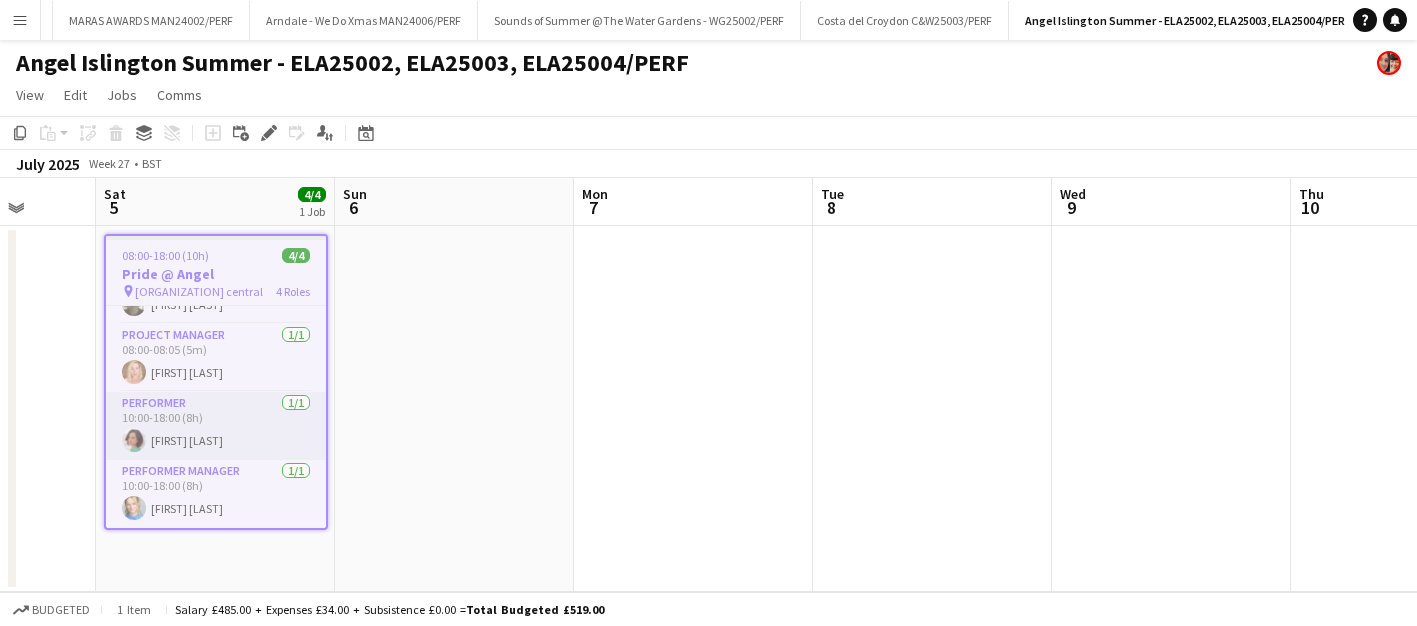 click on "Performer   1/1   10:00-18:00 (8h)
[FIRST] [LAST]" at bounding box center [216, 426] 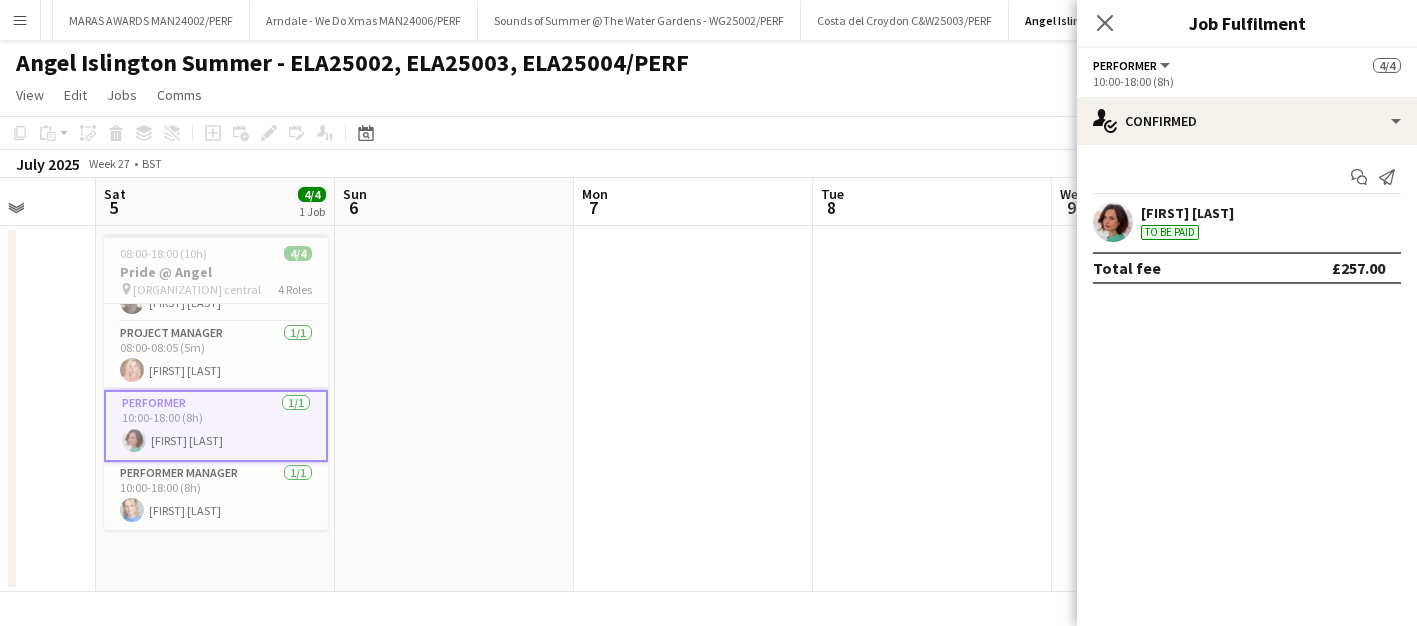 scroll, scrollTop: 0, scrollLeft: 0, axis: both 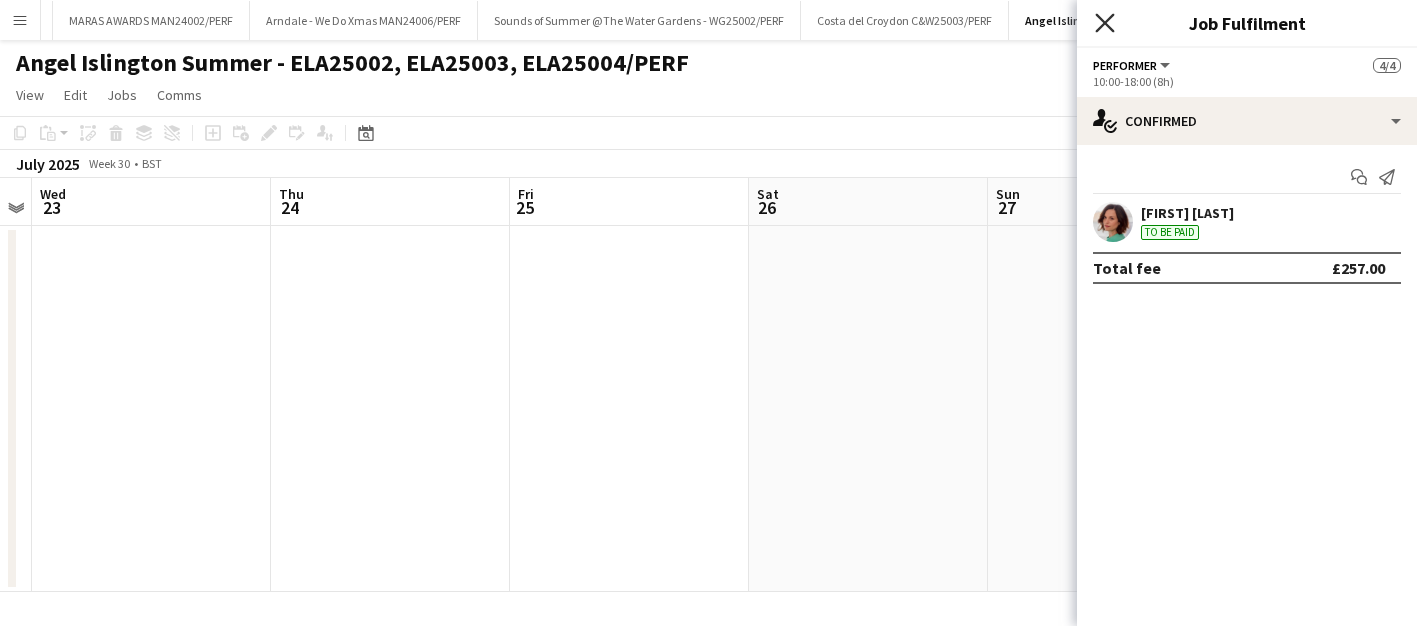 click 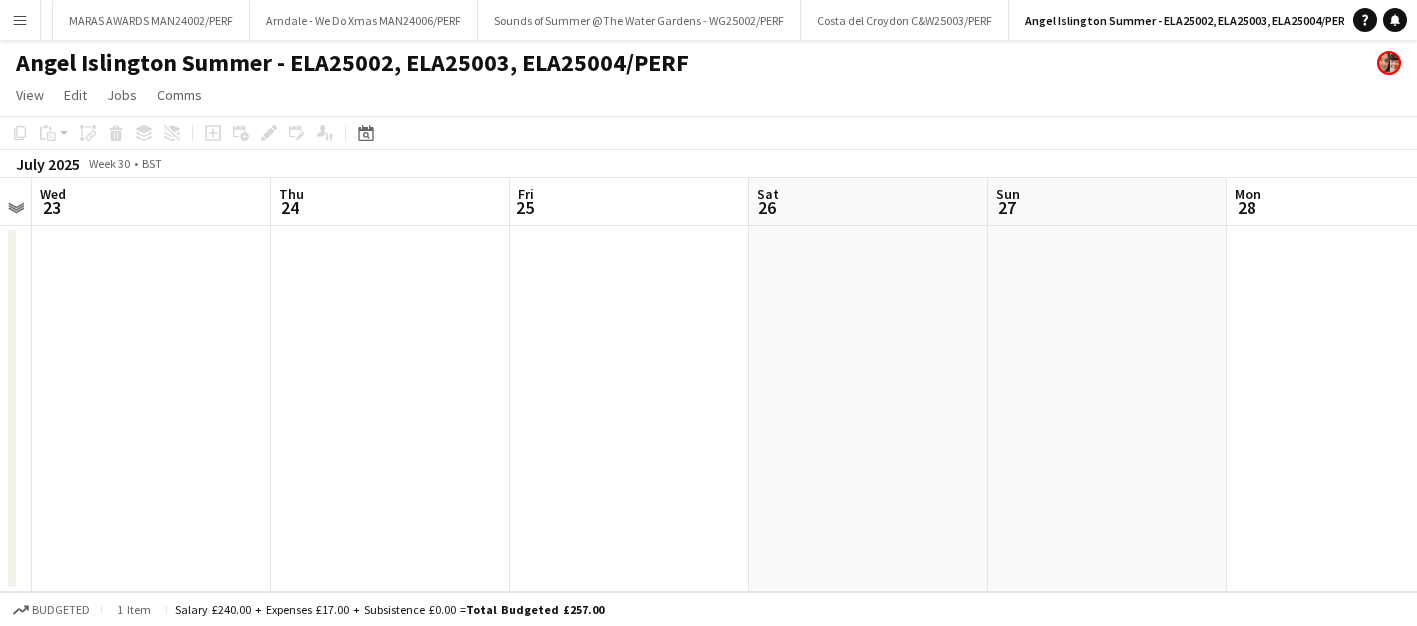 click on "Menu" at bounding box center (20, 20) 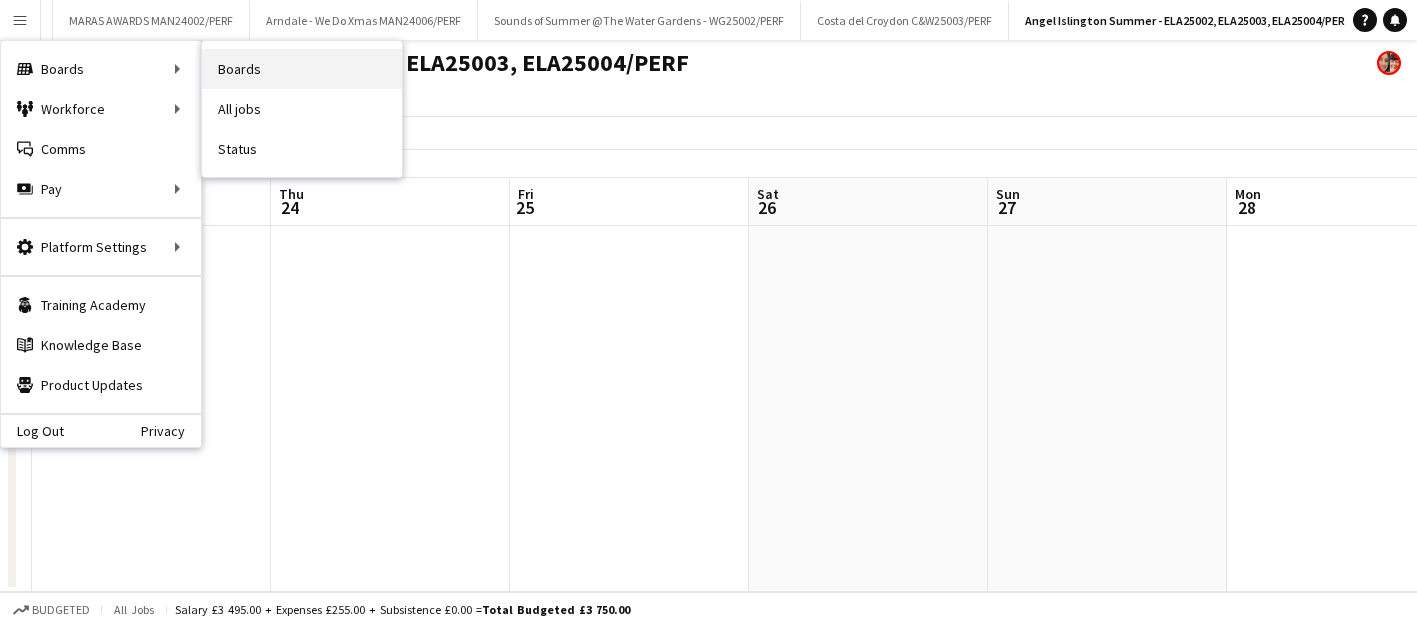 click on "Boards" at bounding box center (302, 69) 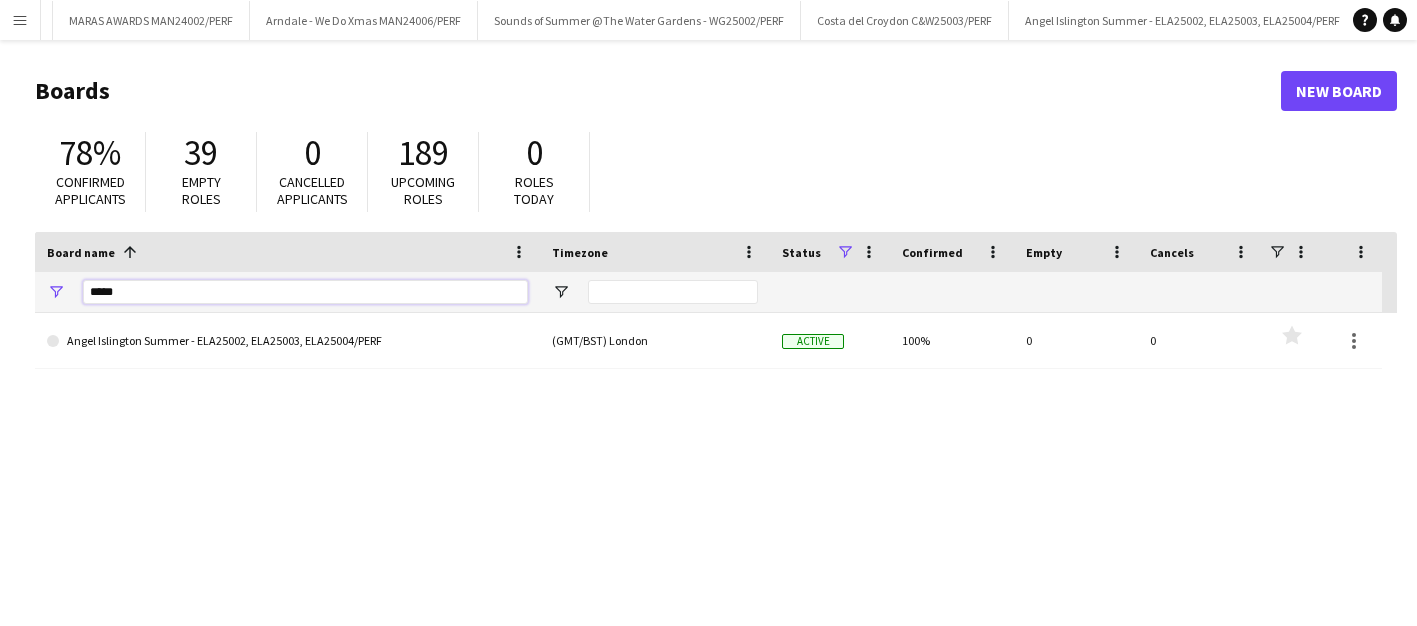 drag, startPoint x: 144, startPoint y: 298, endPoint x: 38, endPoint y: 295, distance: 106.04244 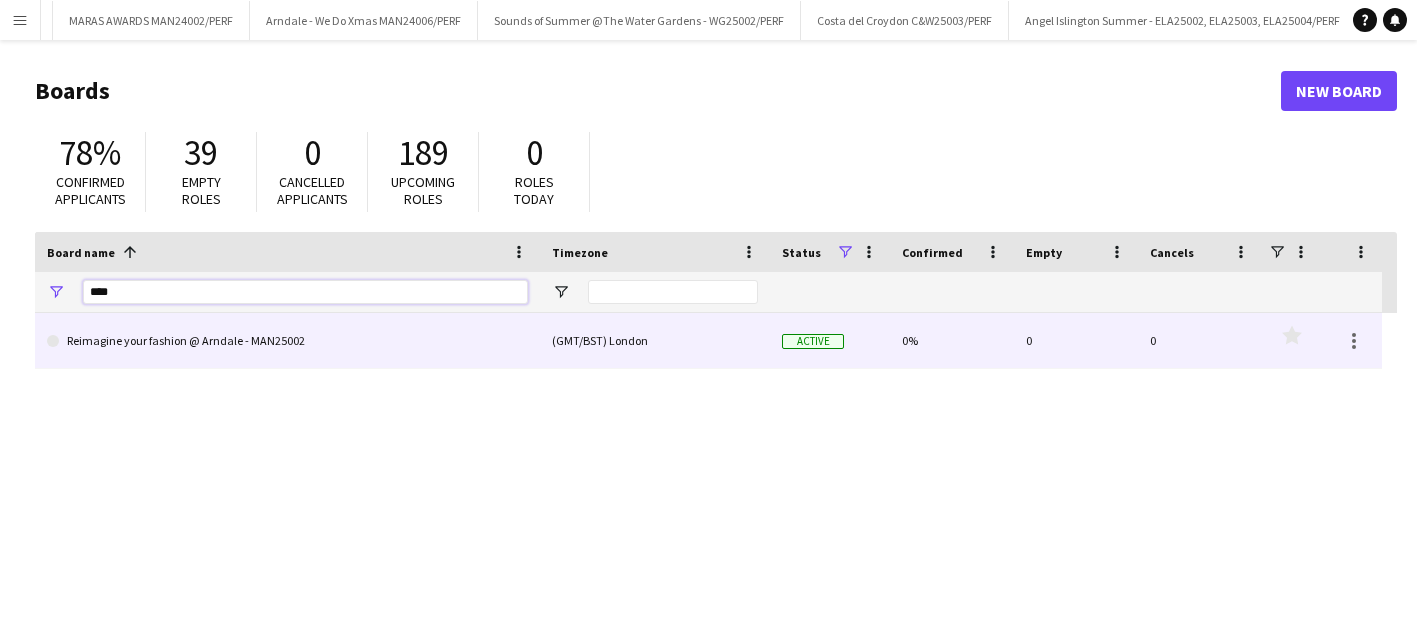 type on "****" 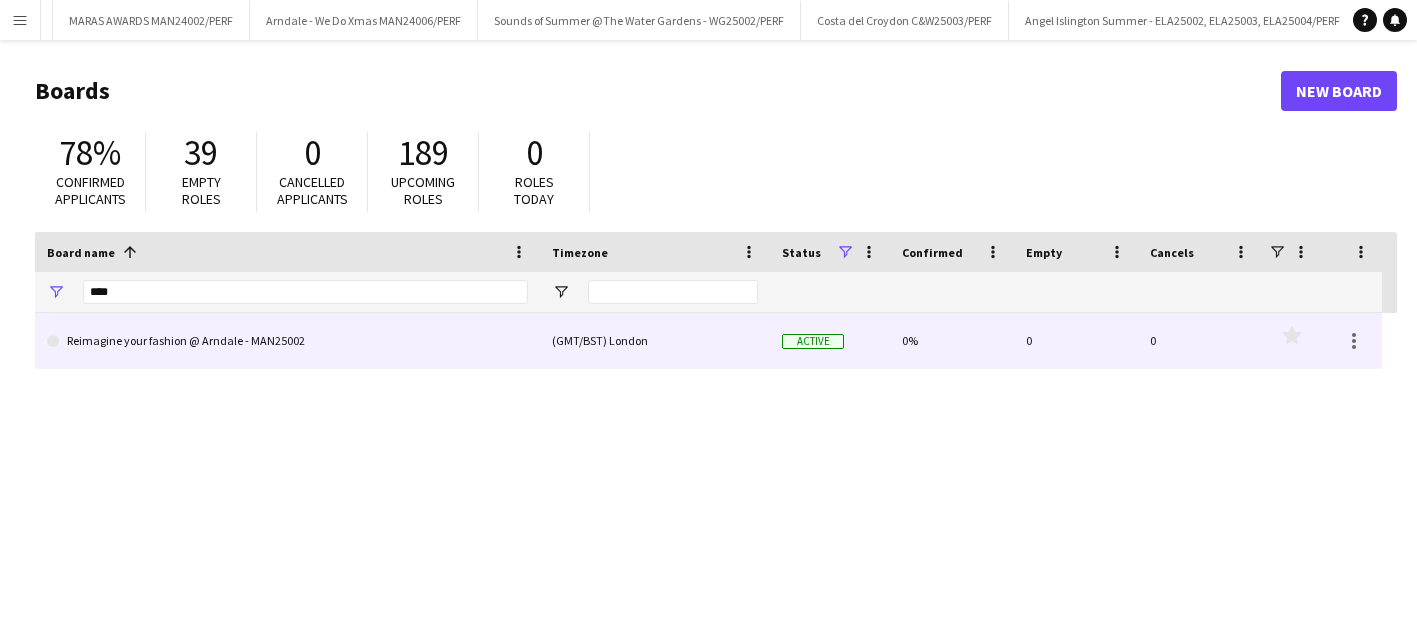 click on "Reimagine your fashion @ Arndale - MAN25002" 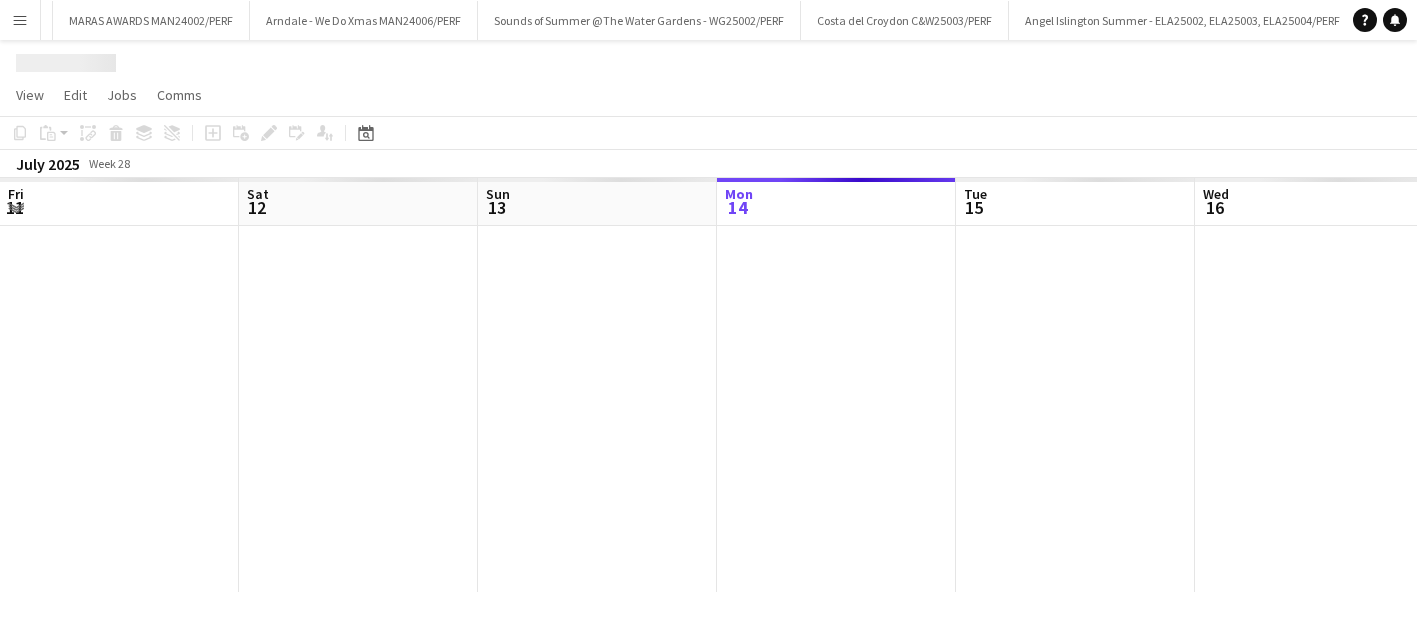 scroll, scrollTop: 0, scrollLeft: 478, axis: horizontal 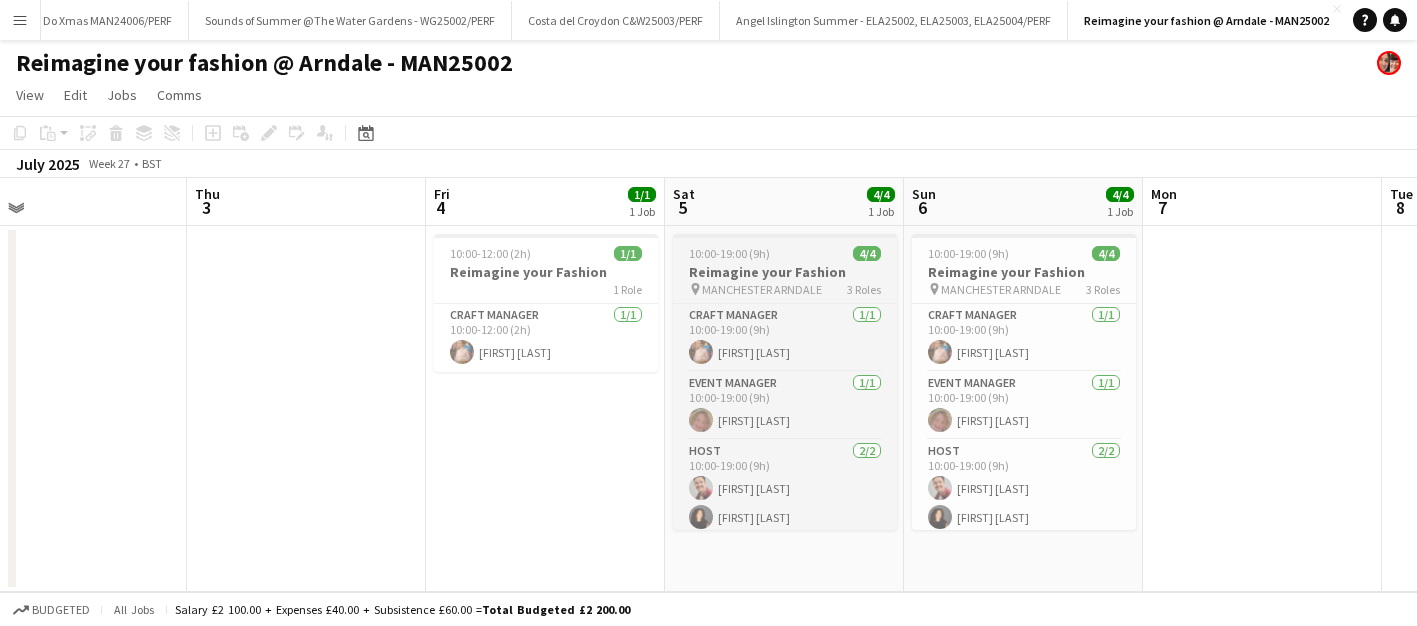 click on "Reimagine your Fashion" at bounding box center [785, 272] 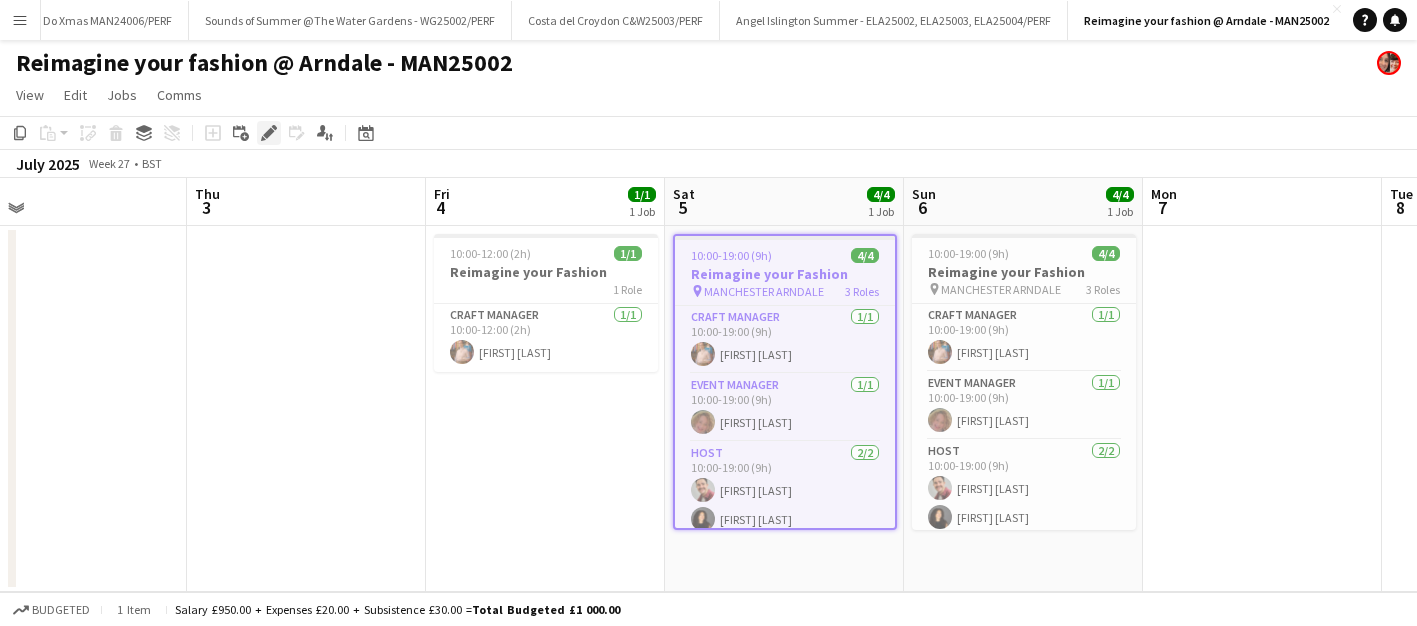 click on "Edit" 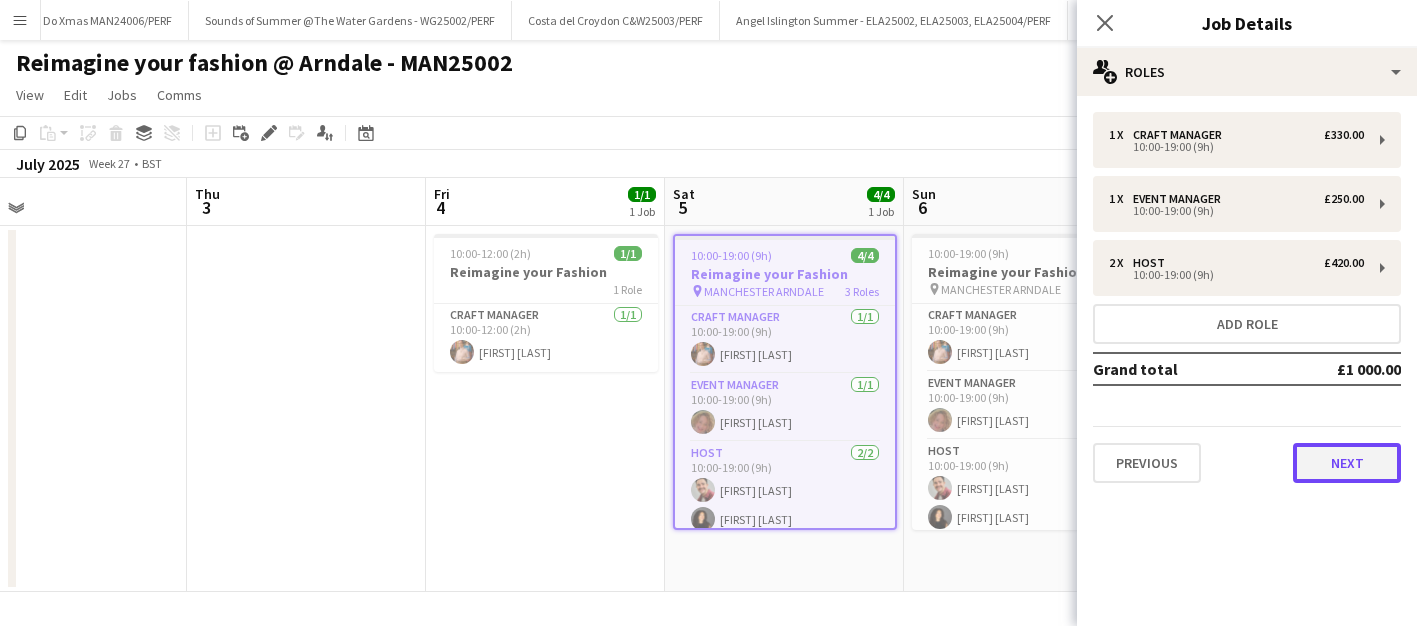 click on "Next" at bounding box center (1347, 463) 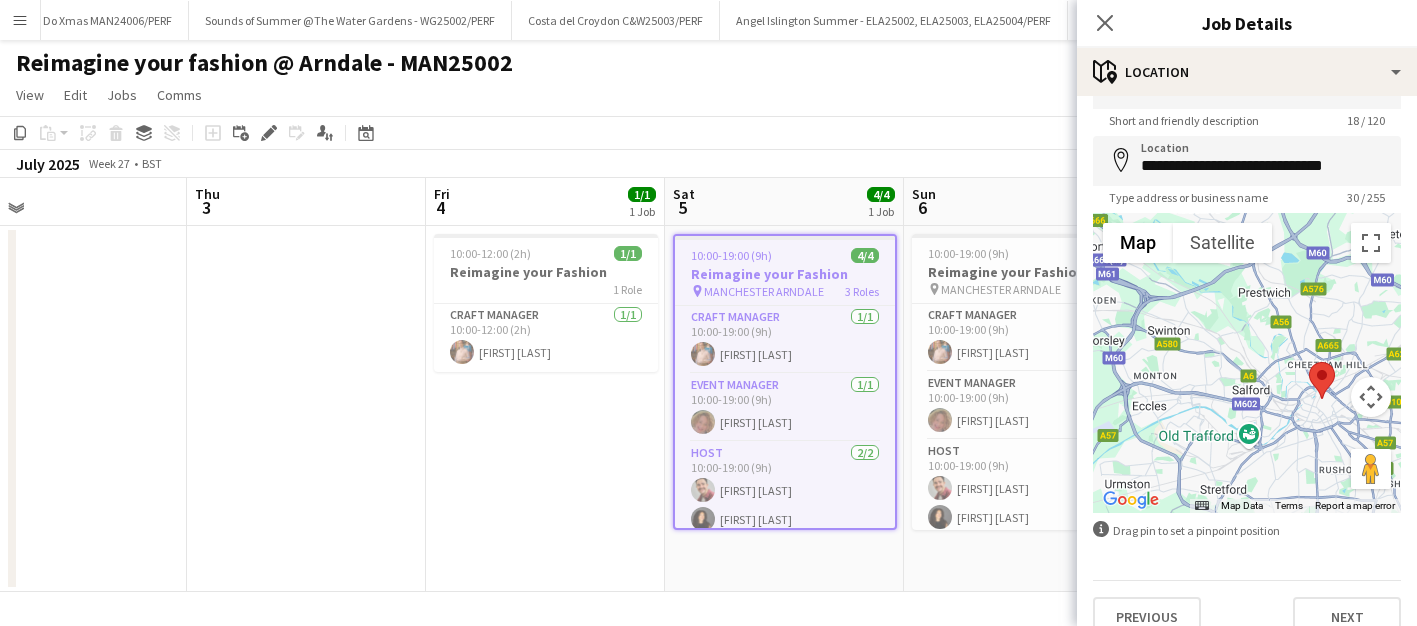 scroll, scrollTop: 80, scrollLeft: 0, axis: vertical 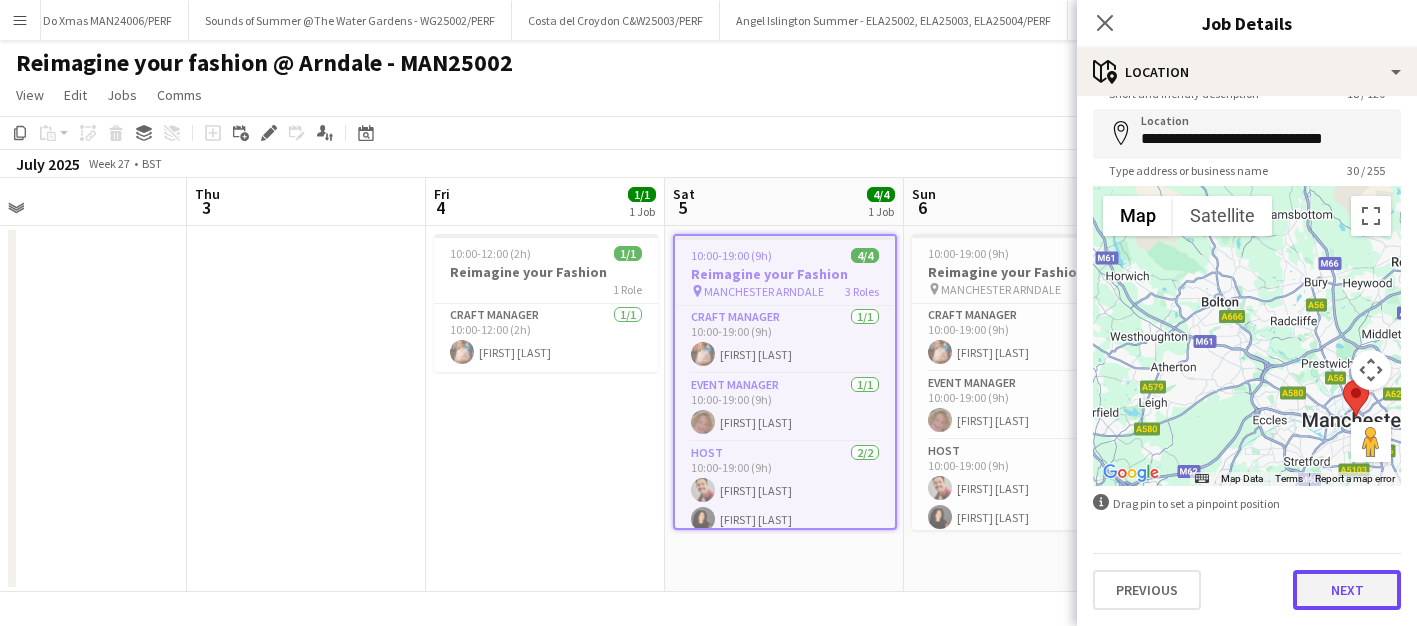 click on "Next" at bounding box center (1347, 590) 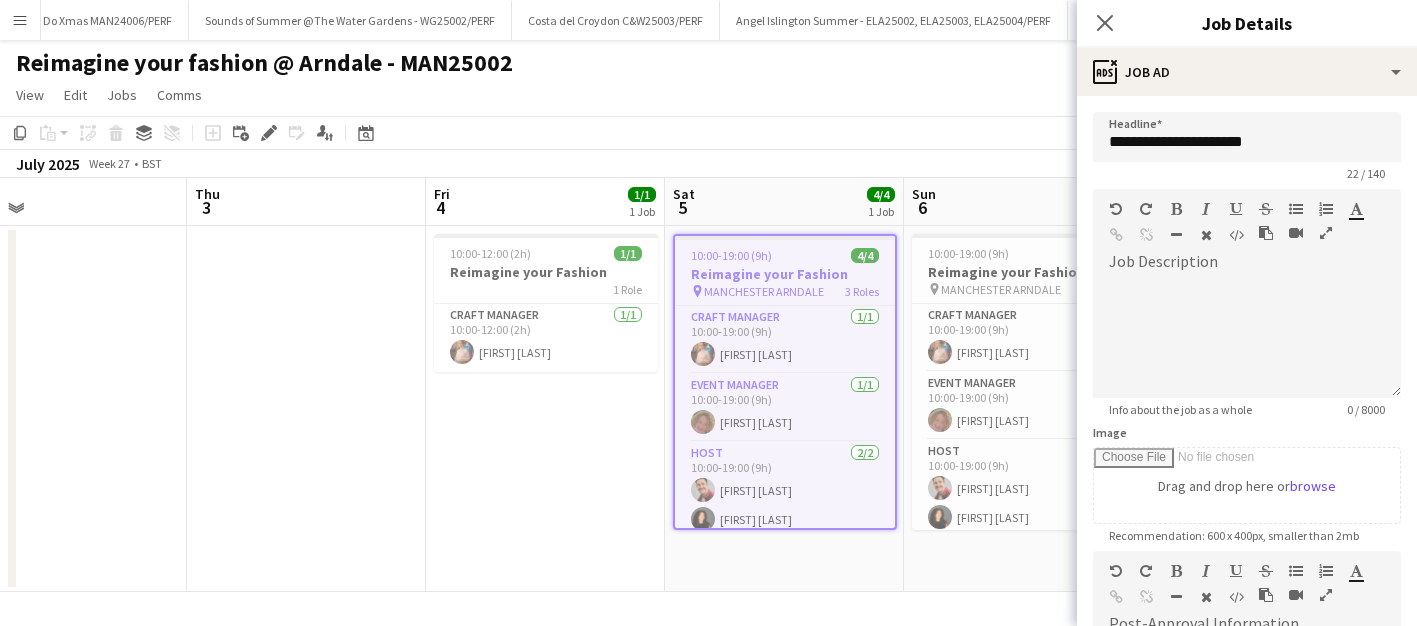 scroll, scrollTop: 0, scrollLeft: 0, axis: both 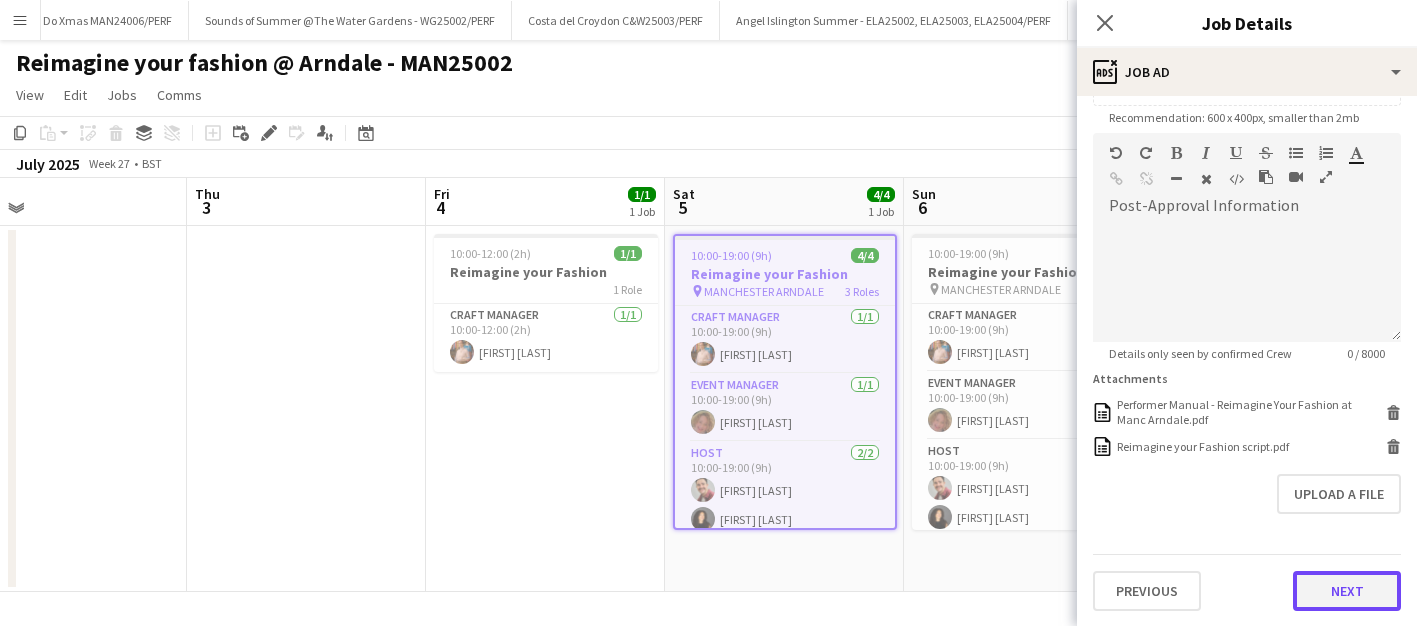 click on "Next" at bounding box center [1347, 591] 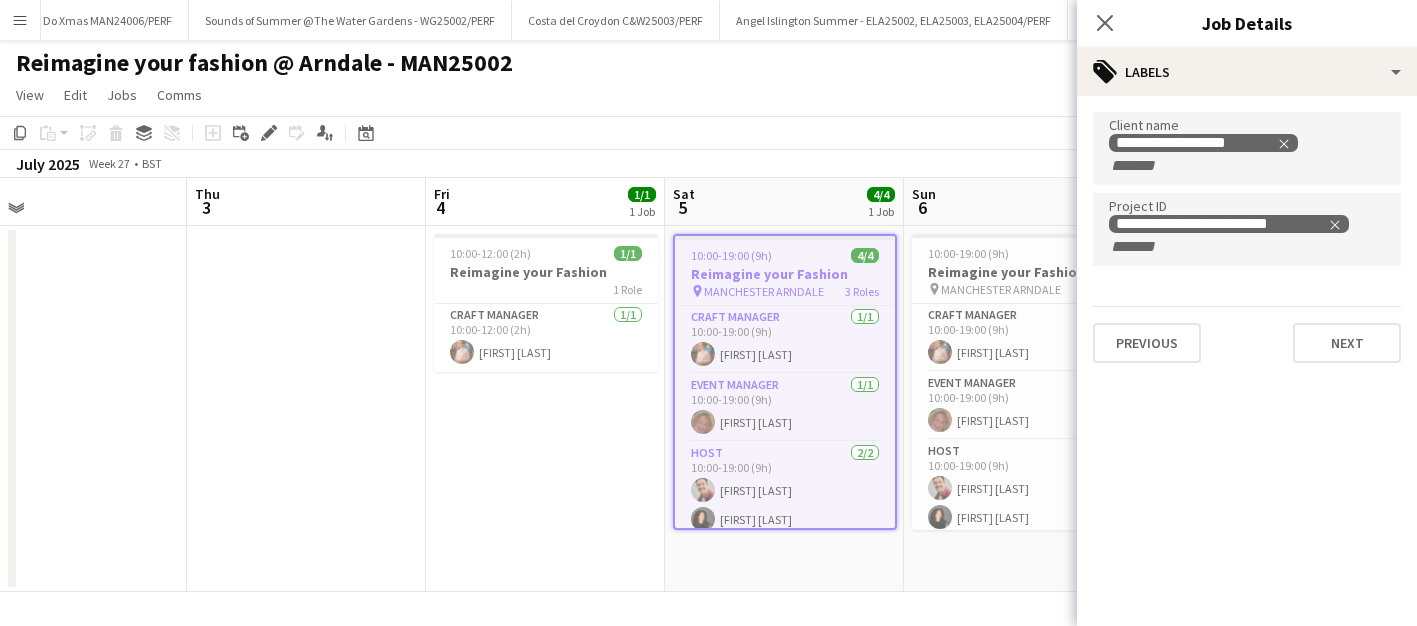 scroll, scrollTop: 0, scrollLeft: 0, axis: both 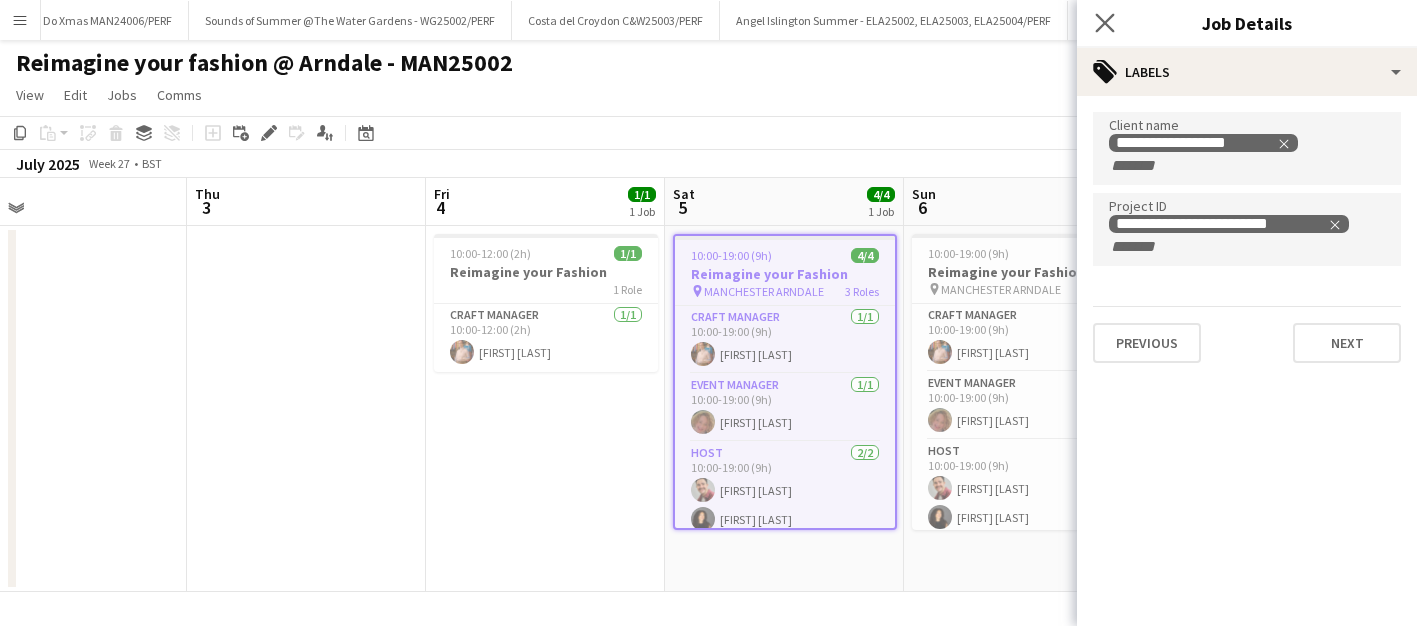 click on "Close pop-in" 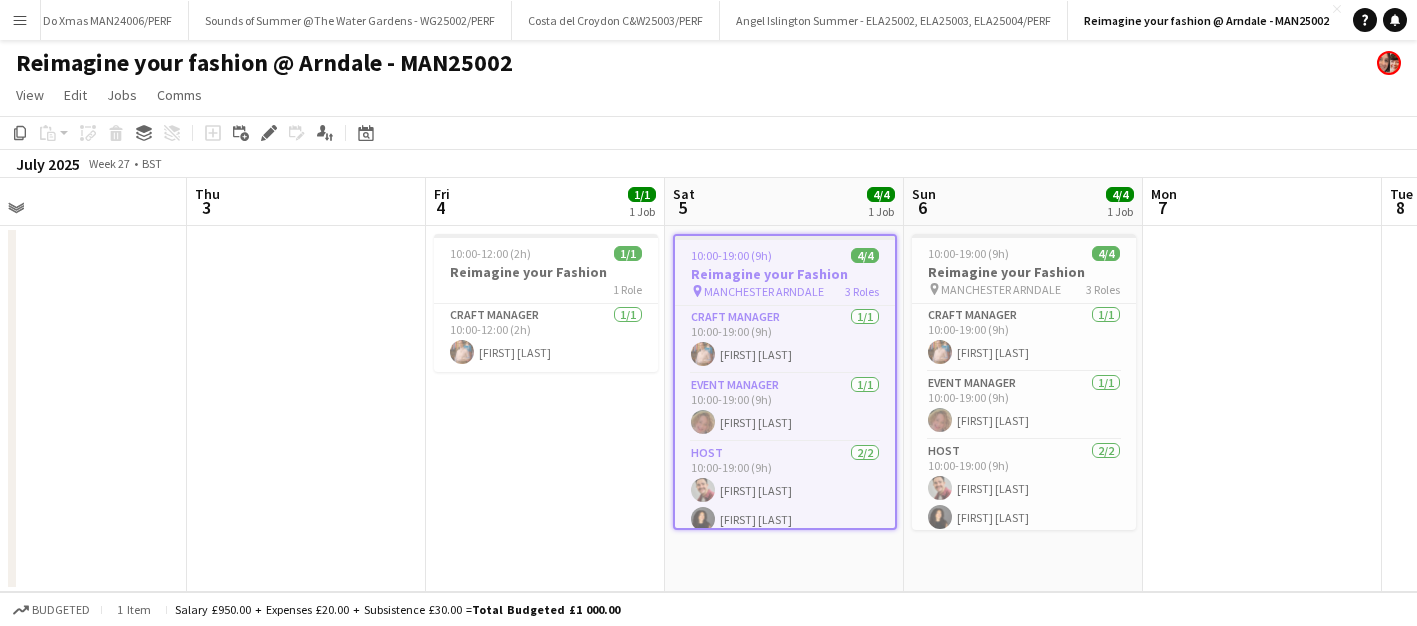 click on "Menu" at bounding box center [20, 20] 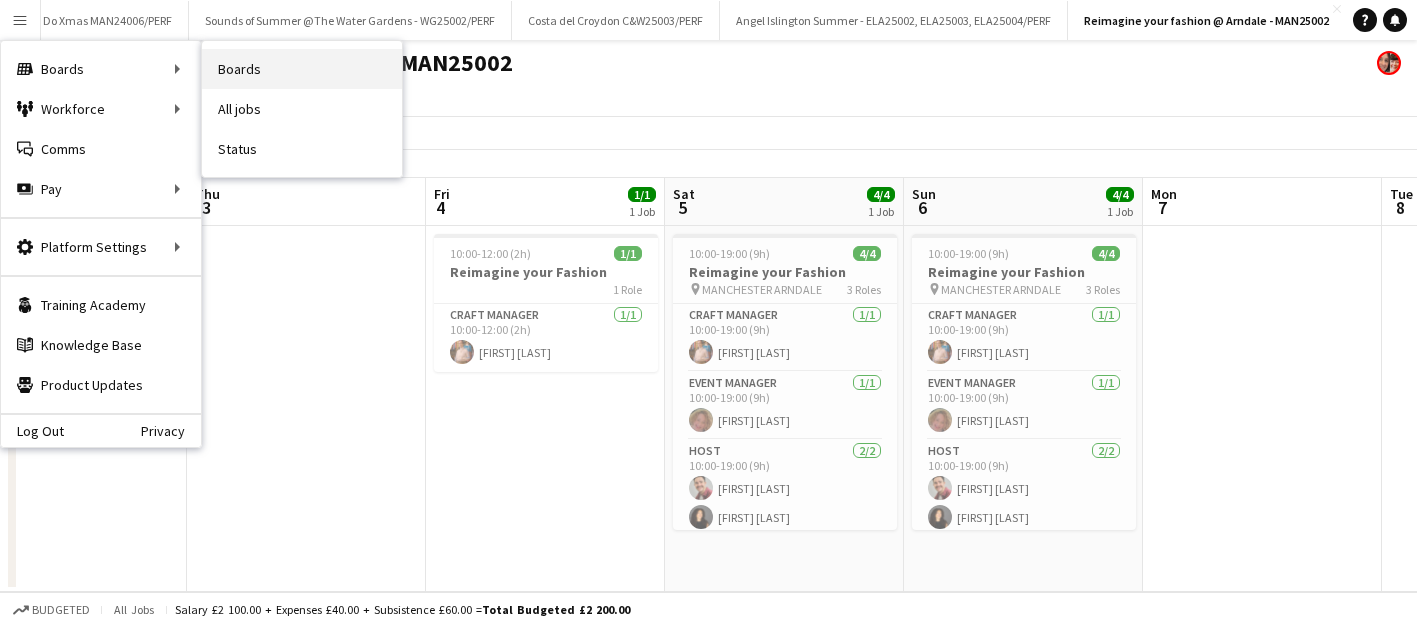 click on "Boards" at bounding box center (302, 69) 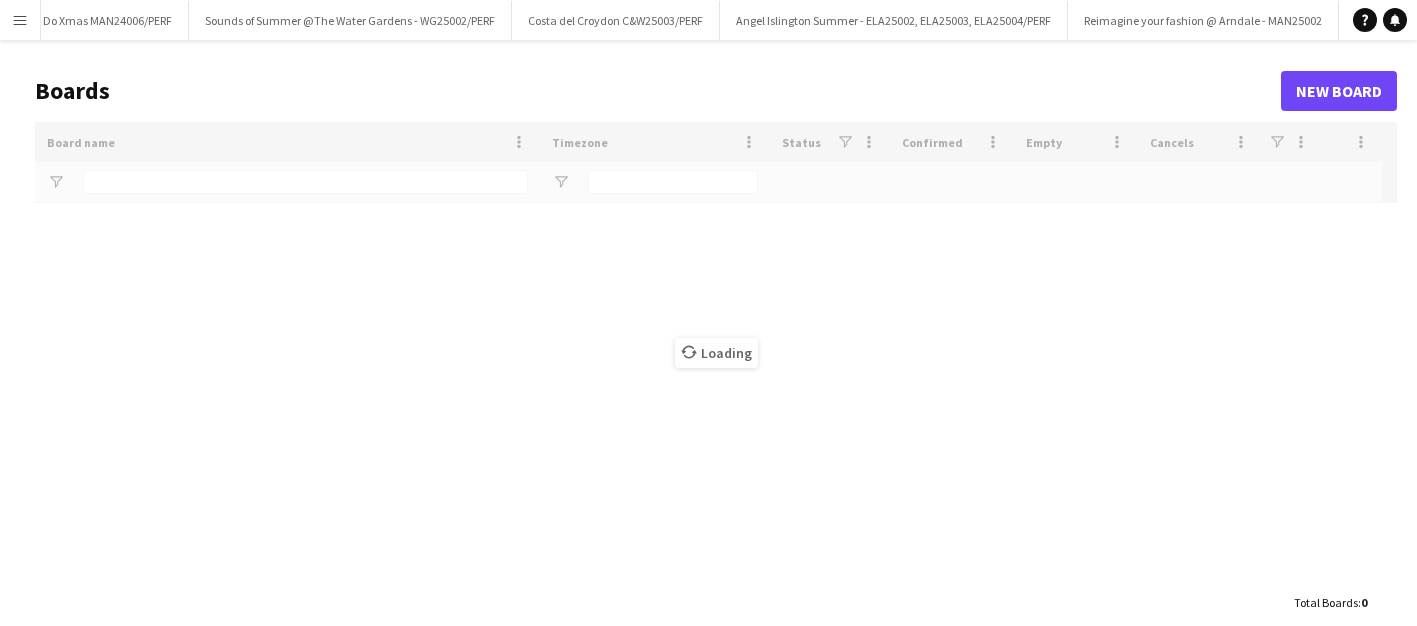 scroll, scrollTop: 0, scrollLeft: 2437, axis: horizontal 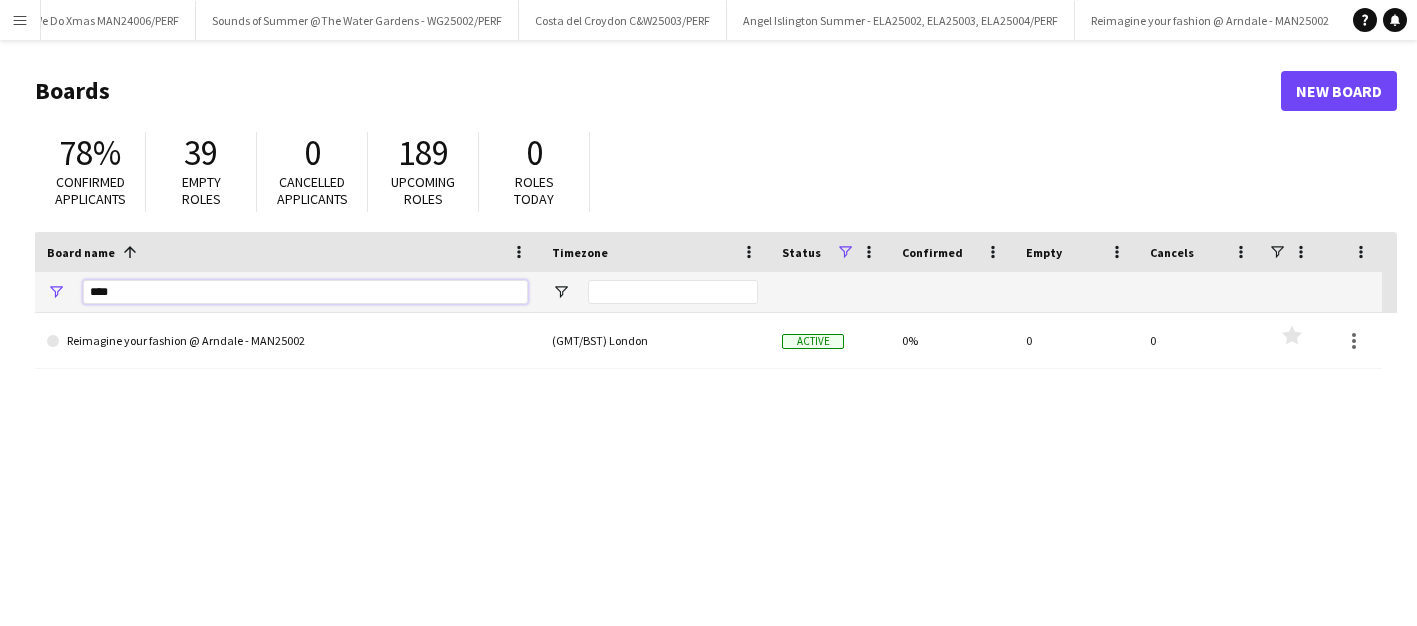 drag, startPoint x: 230, startPoint y: 299, endPoint x: 17, endPoint y: 296, distance: 213.02112 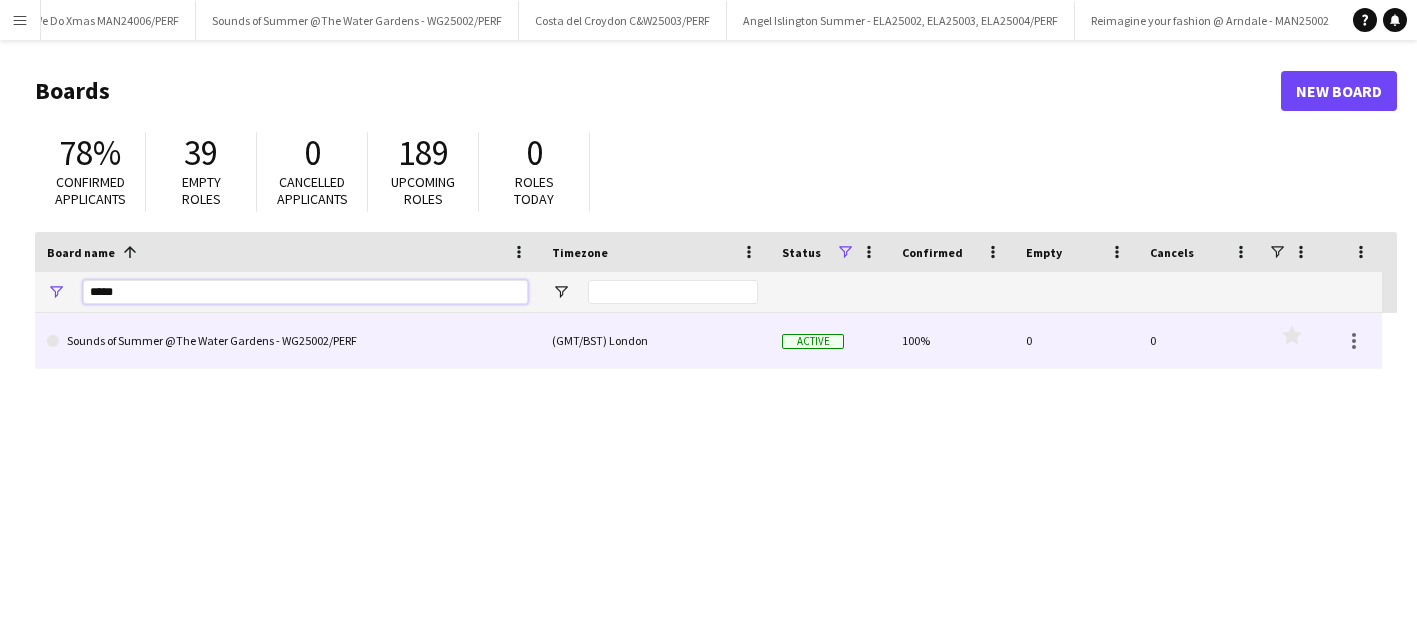 type on "*****" 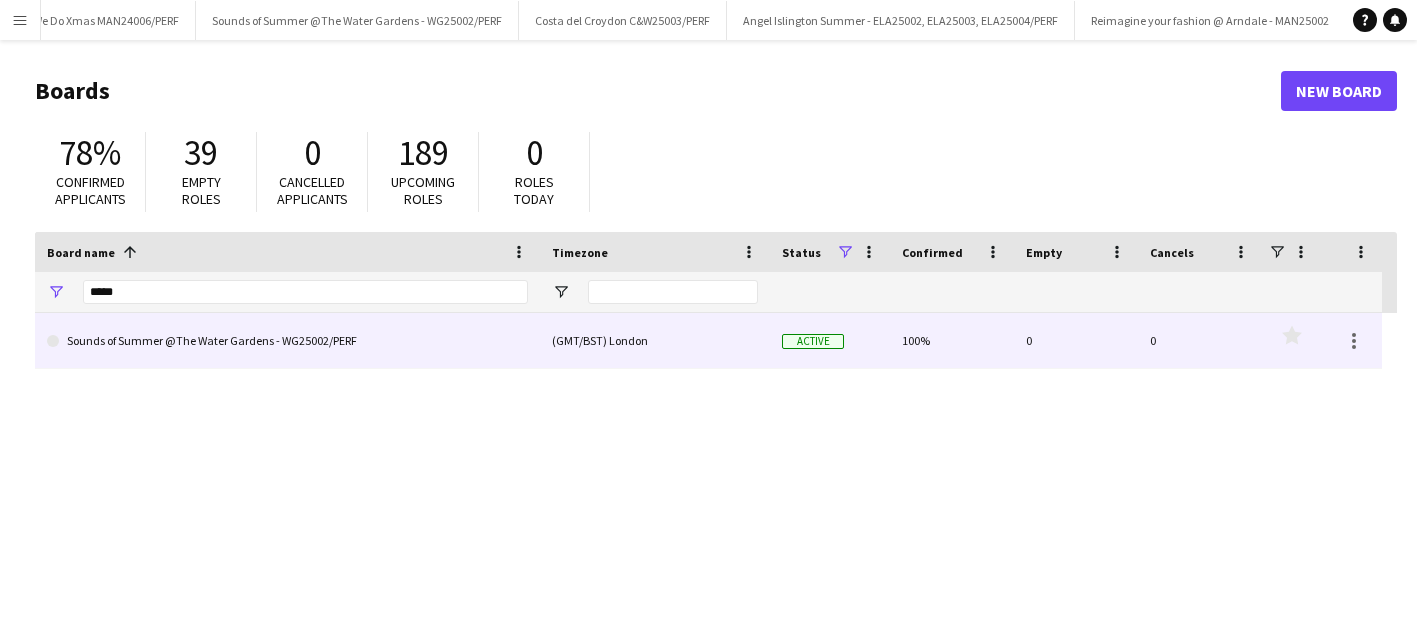 click on "Sounds of Summer @The Water Gardens - WG25002/PERF" 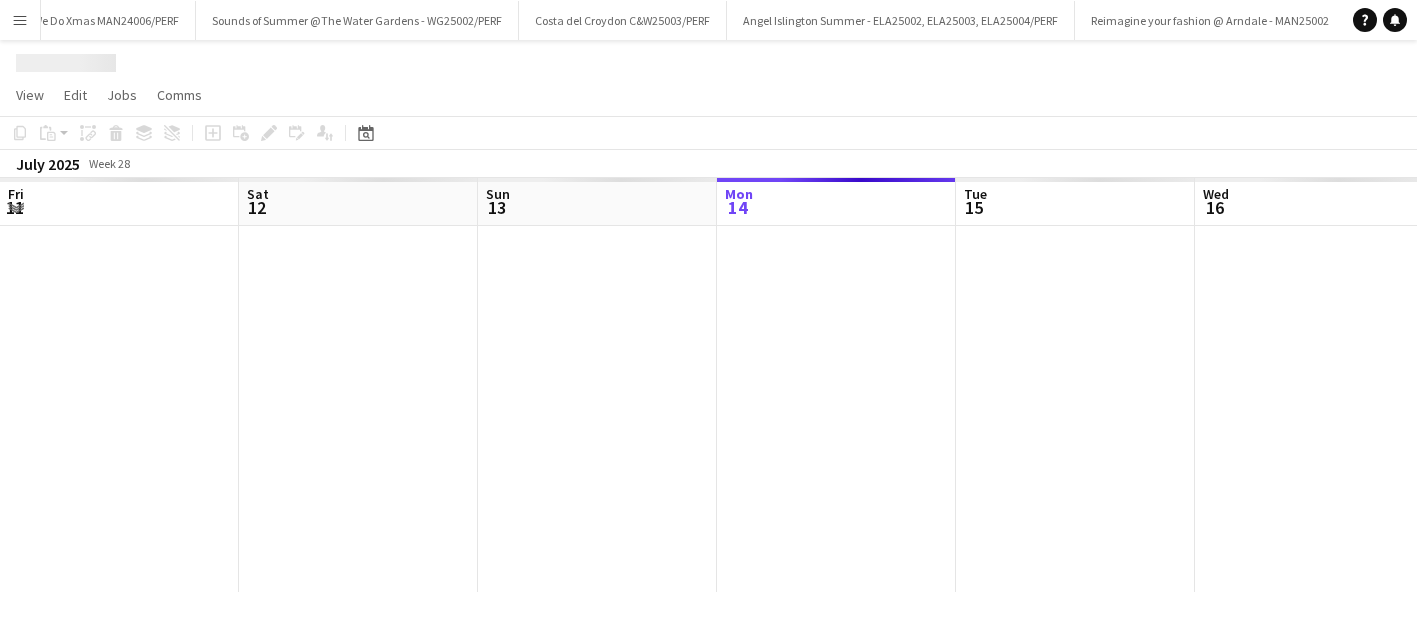 scroll, scrollTop: 0, scrollLeft: 478, axis: horizontal 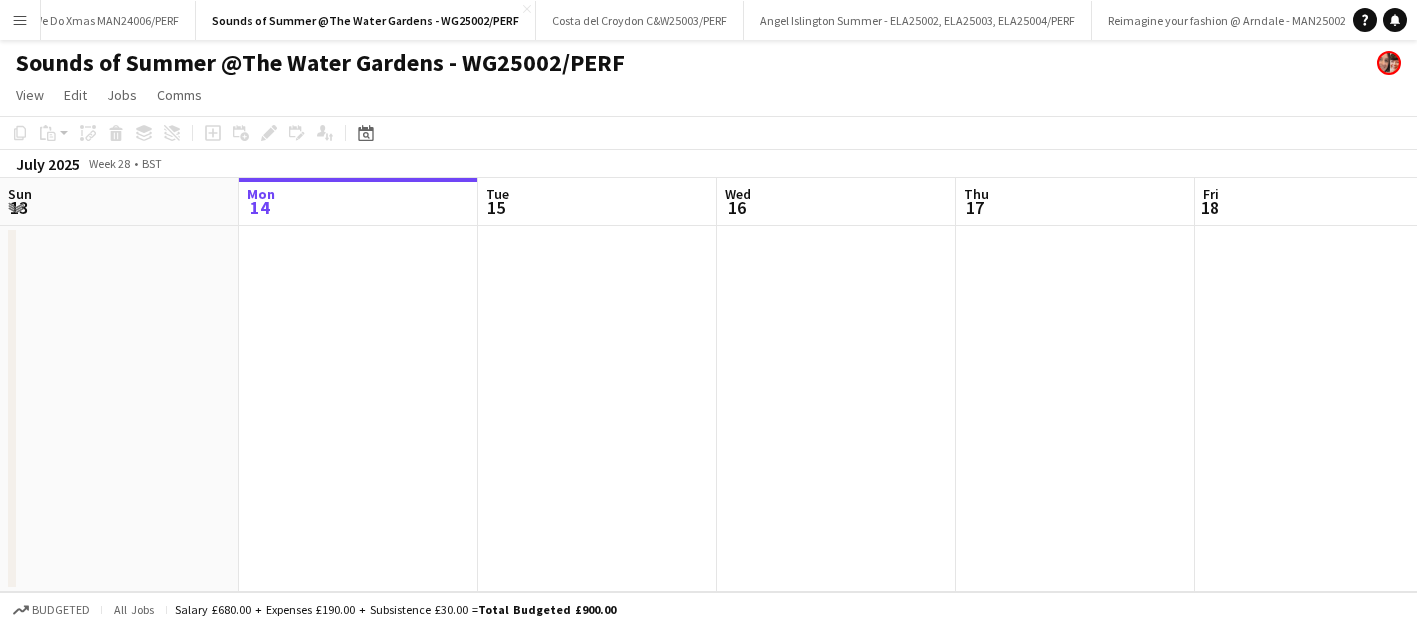 drag, startPoint x: 462, startPoint y: 63, endPoint x: 628, endPoint y: 65, distance: 166.01205 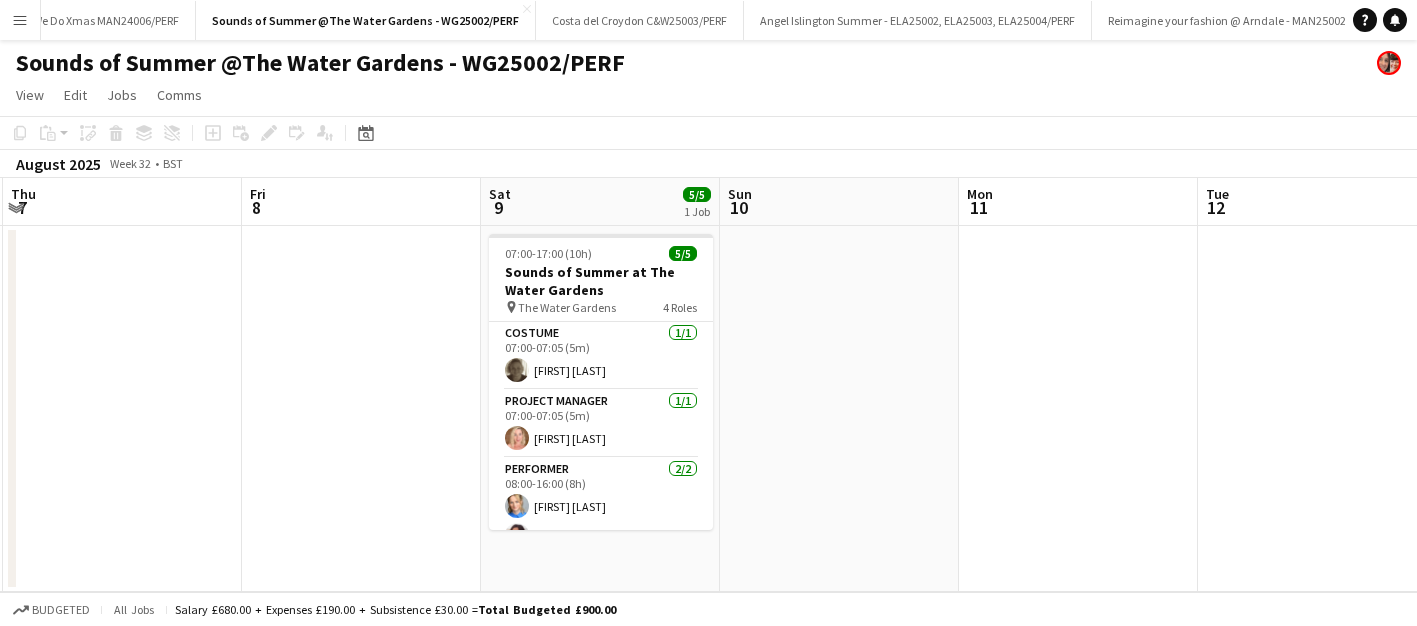 scroll, scrollTop: 0, scrollLeft: 751, axis: horizontal 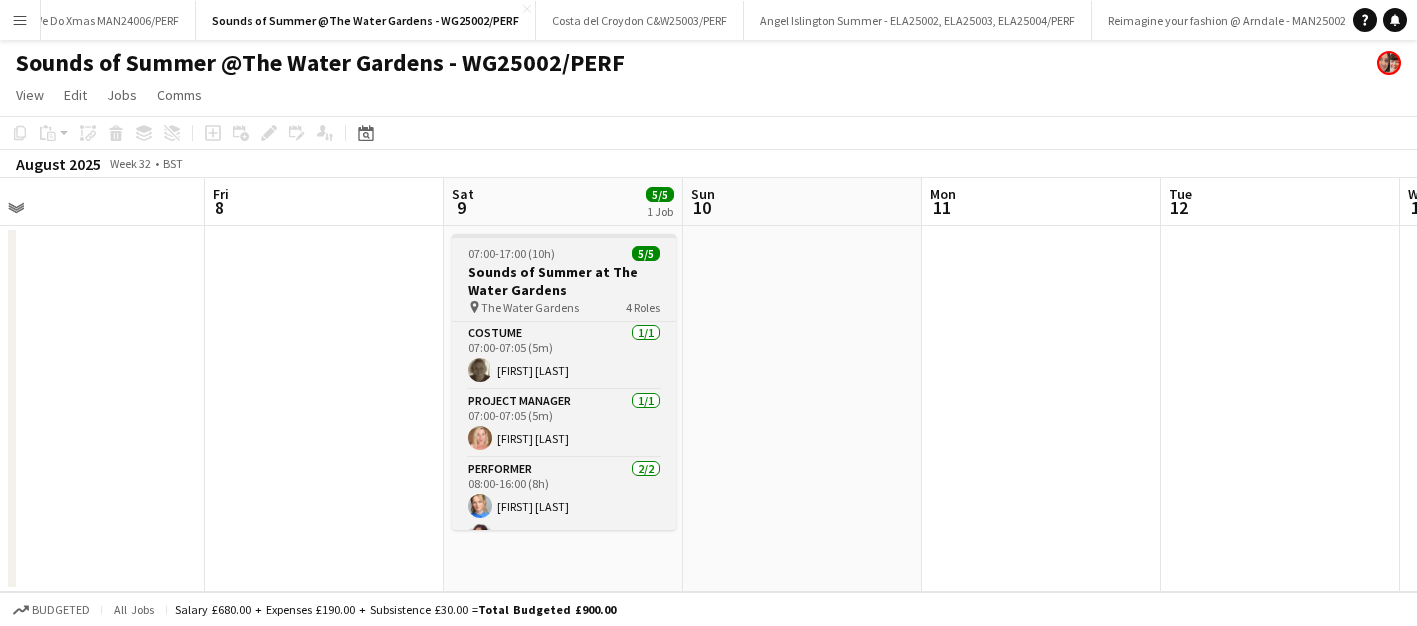 click on "07:00-17:00 (10h)" at bounding box center [511, 253] 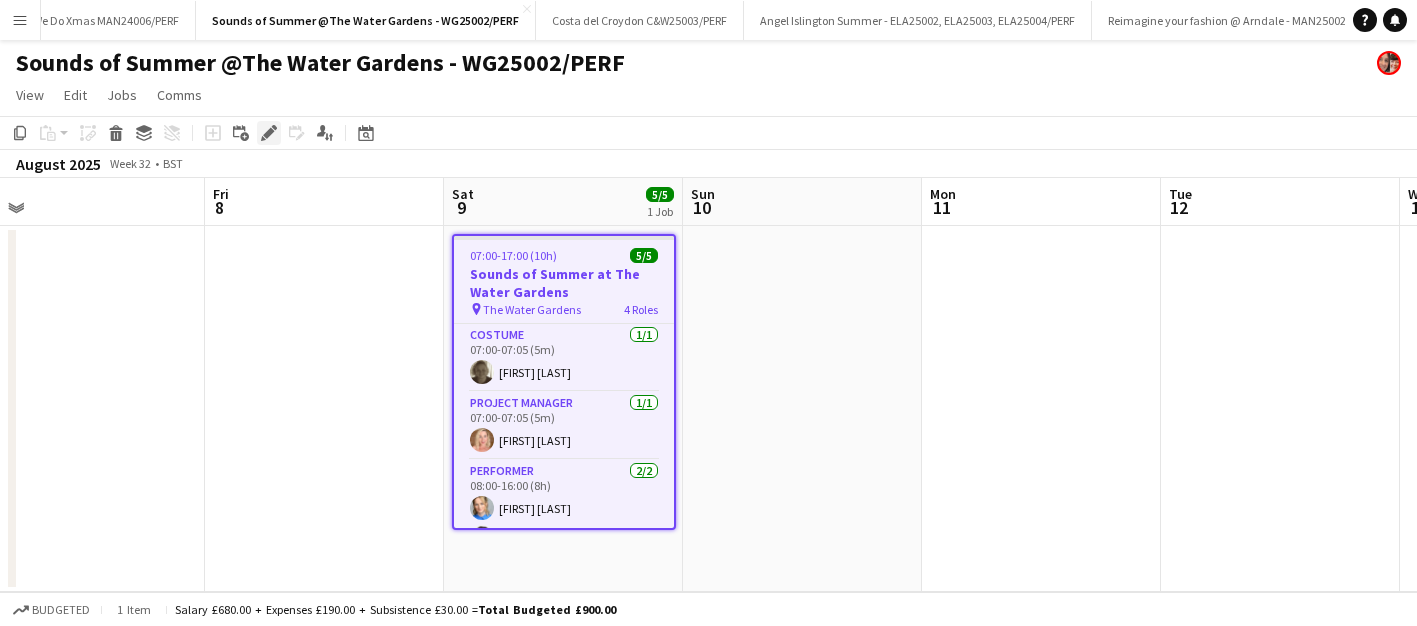 click 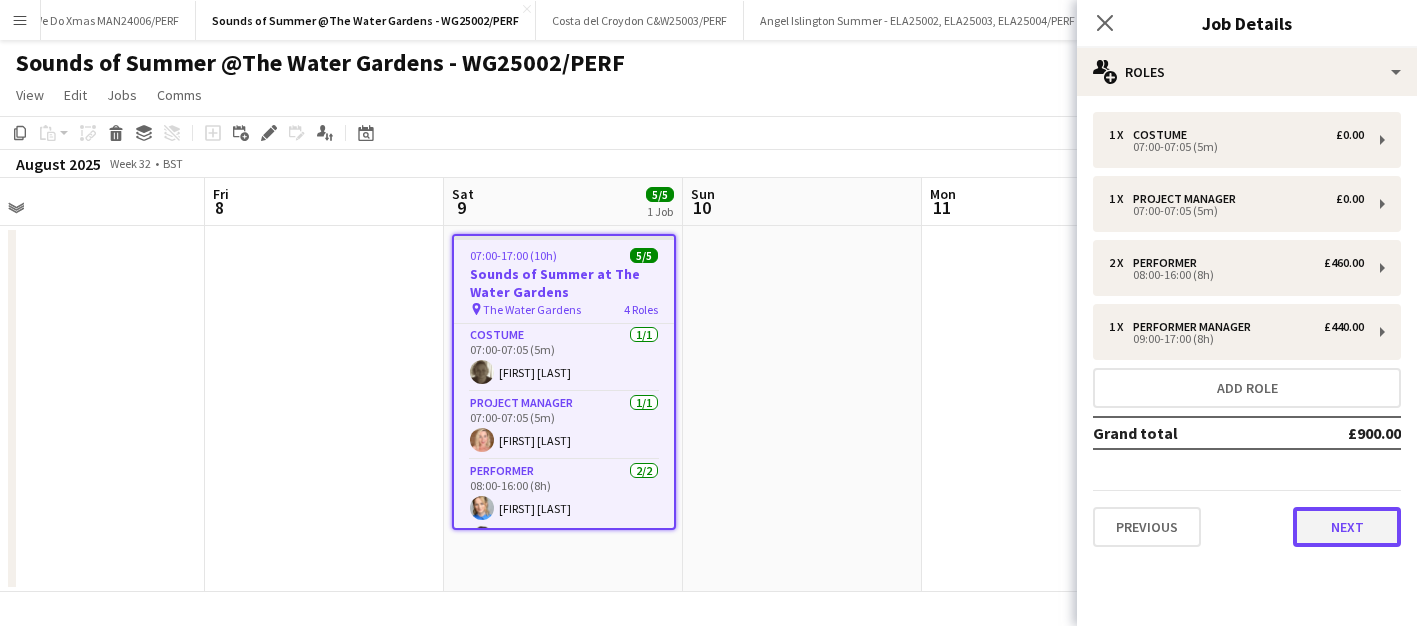 click on "Next" at bounding box center [1347, 527] 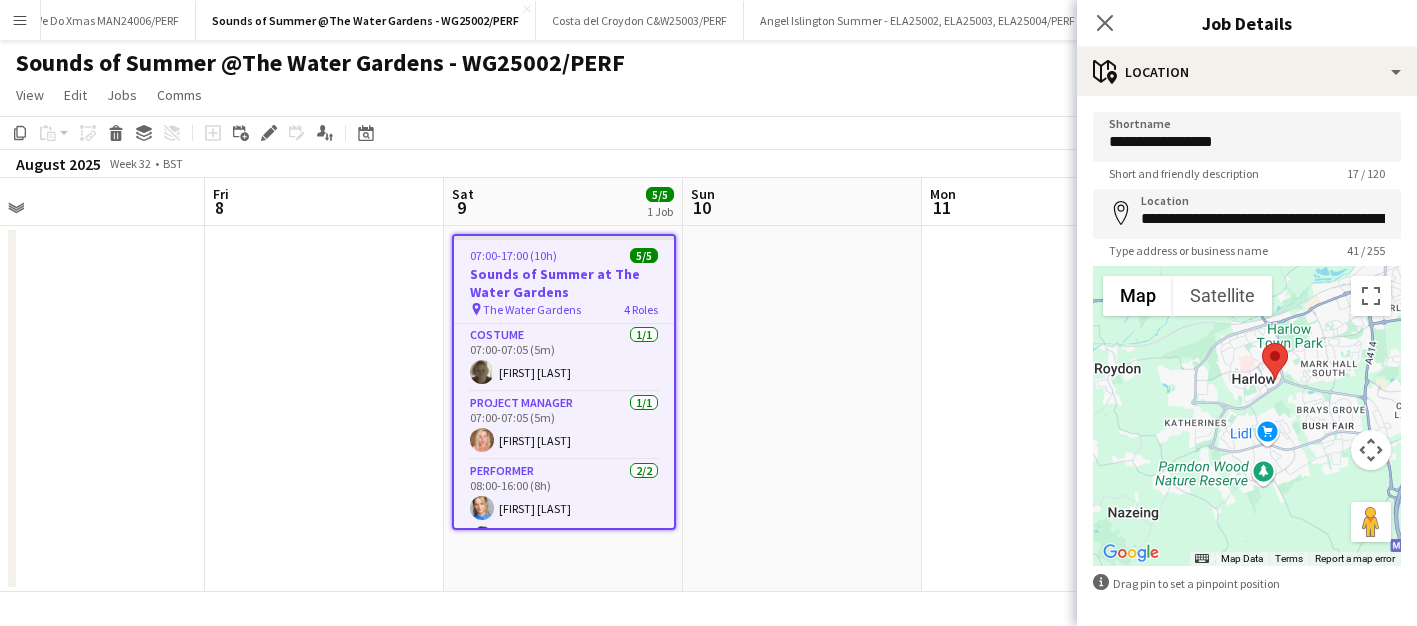 scroll, scrollTop: 80, scrollLeft: 0, axis: vertical 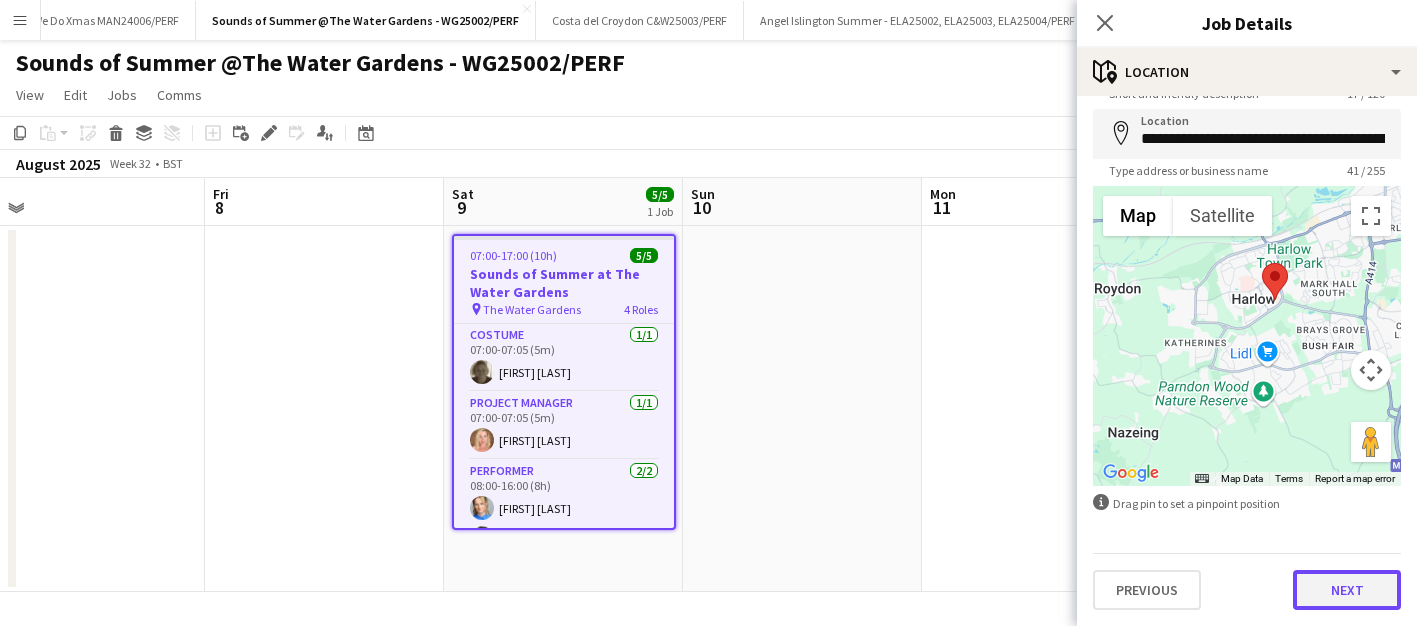 click on "Next" at bounding box center [1347, 590] 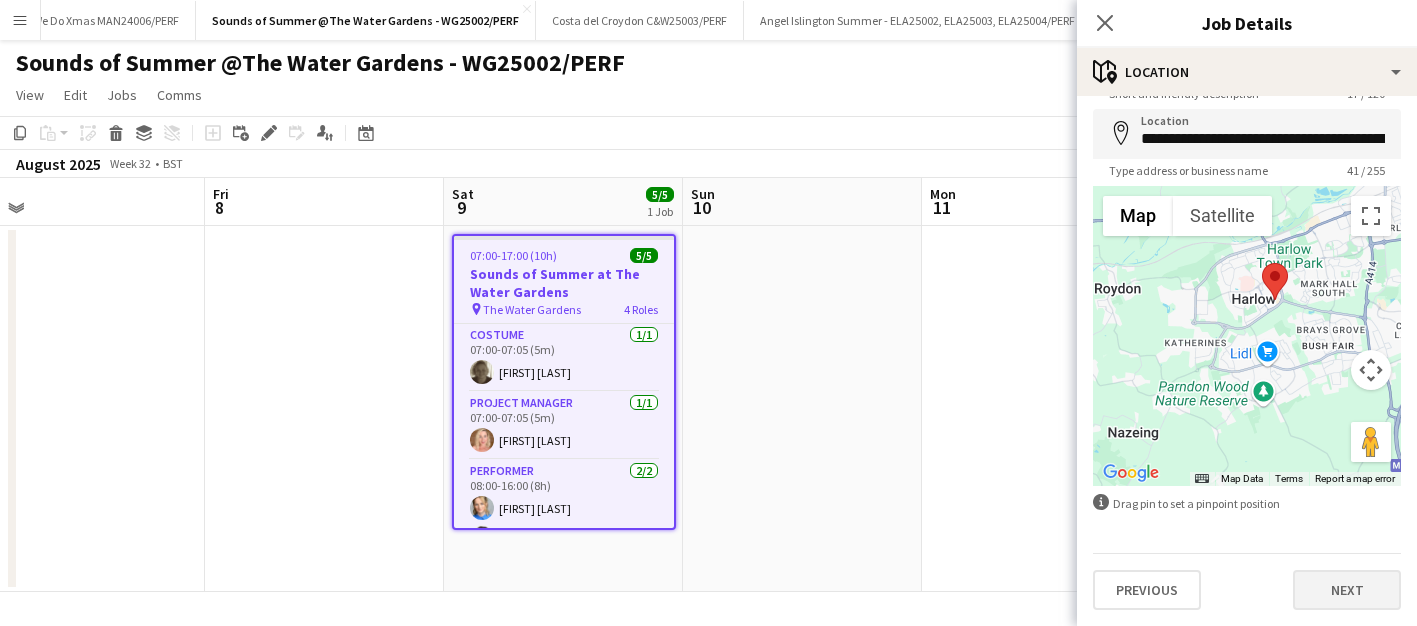 scroll, scrollTop: 0, scrollLeft: 0, axis: both 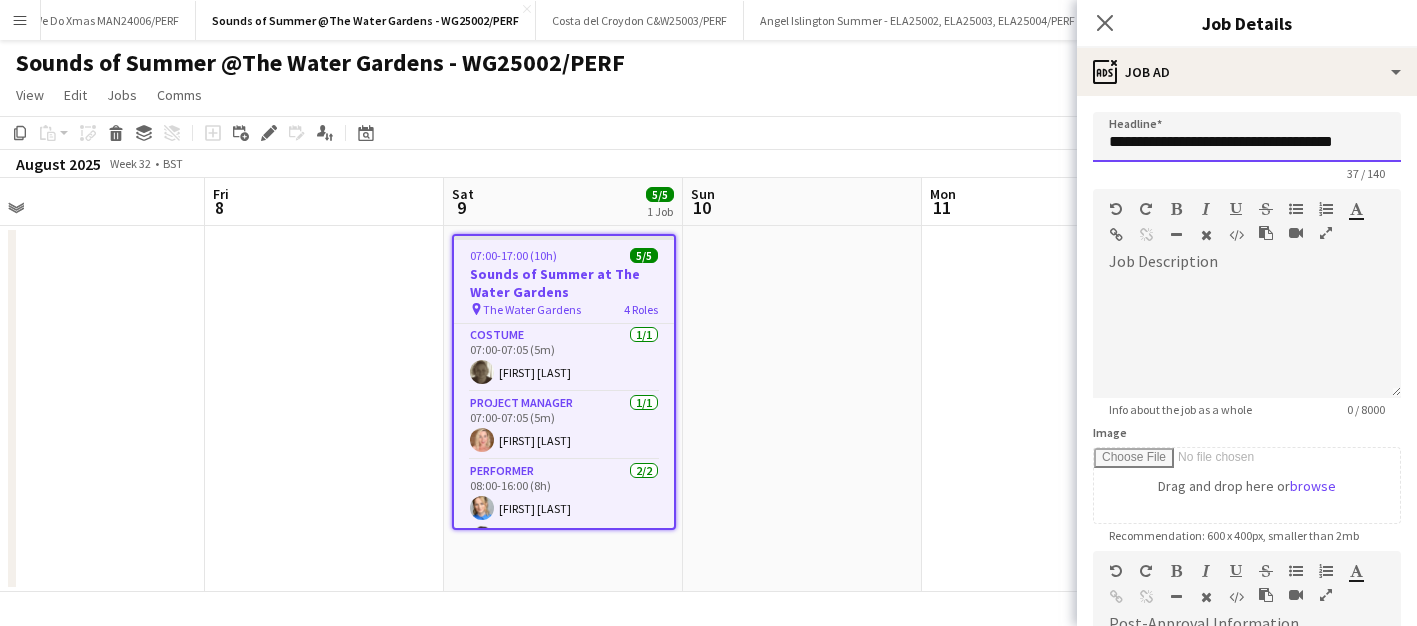 click on "**********" at bounding box center (1247, 137) 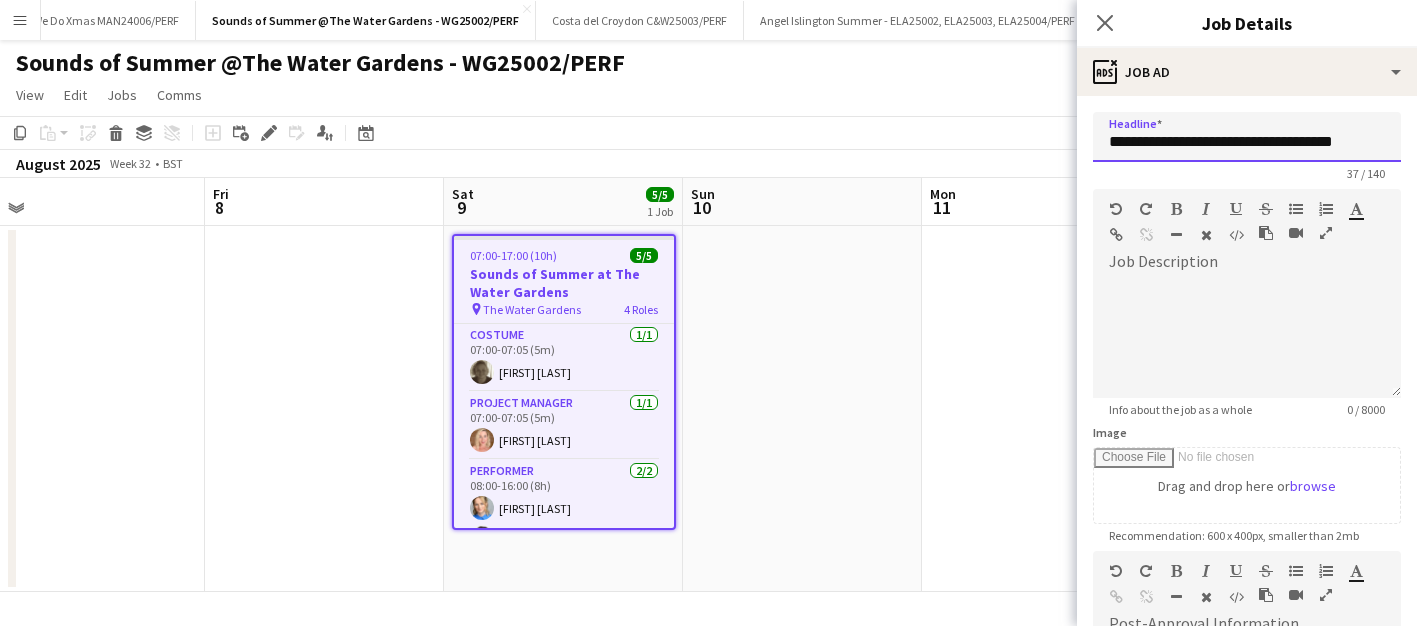drag, startPoint x: 1335, startPoint y: 144, endPoint x: 1441, endPoint y: 143, distance: 106.004715 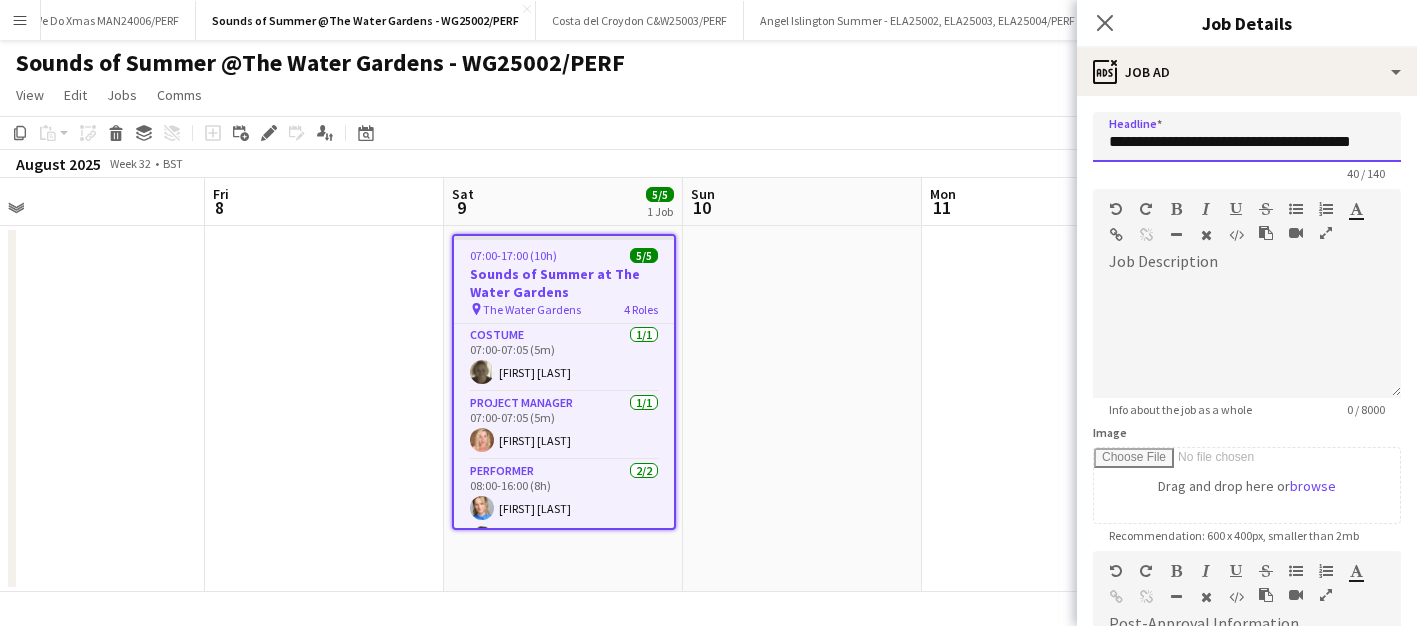 paste on "**********" 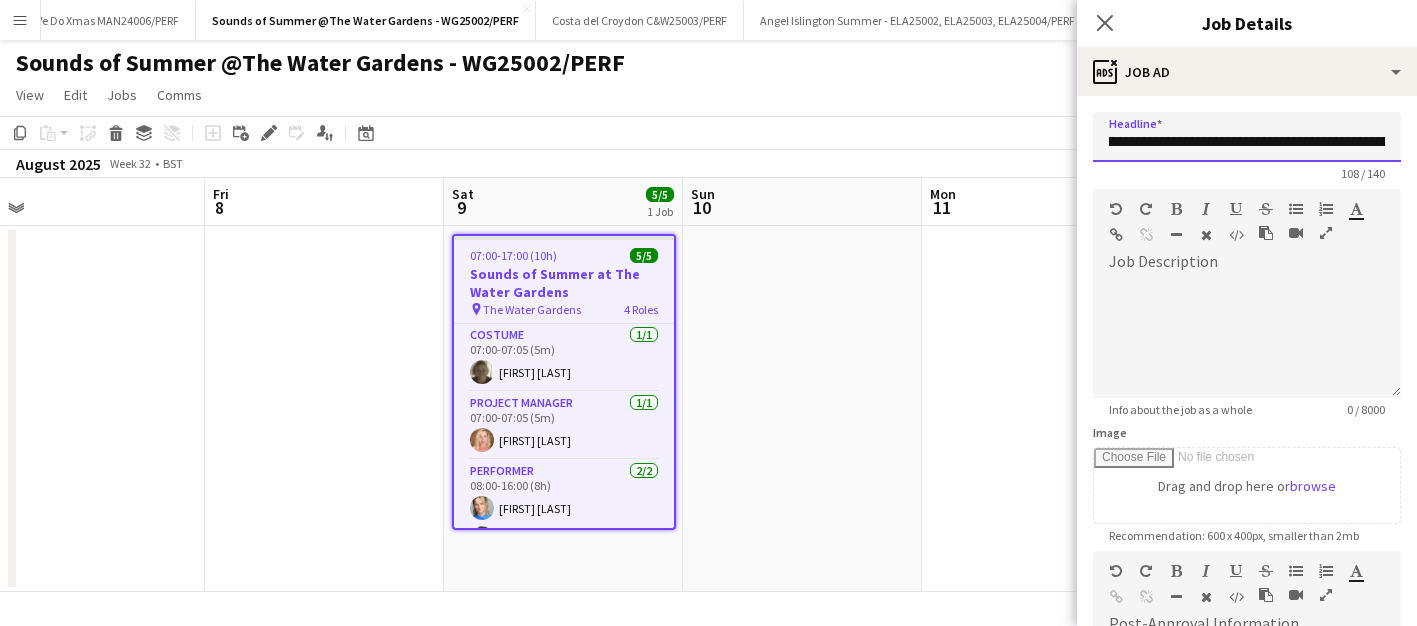 scroll, scrollTop: 0, scrollLeft: 978, axis: horizontal 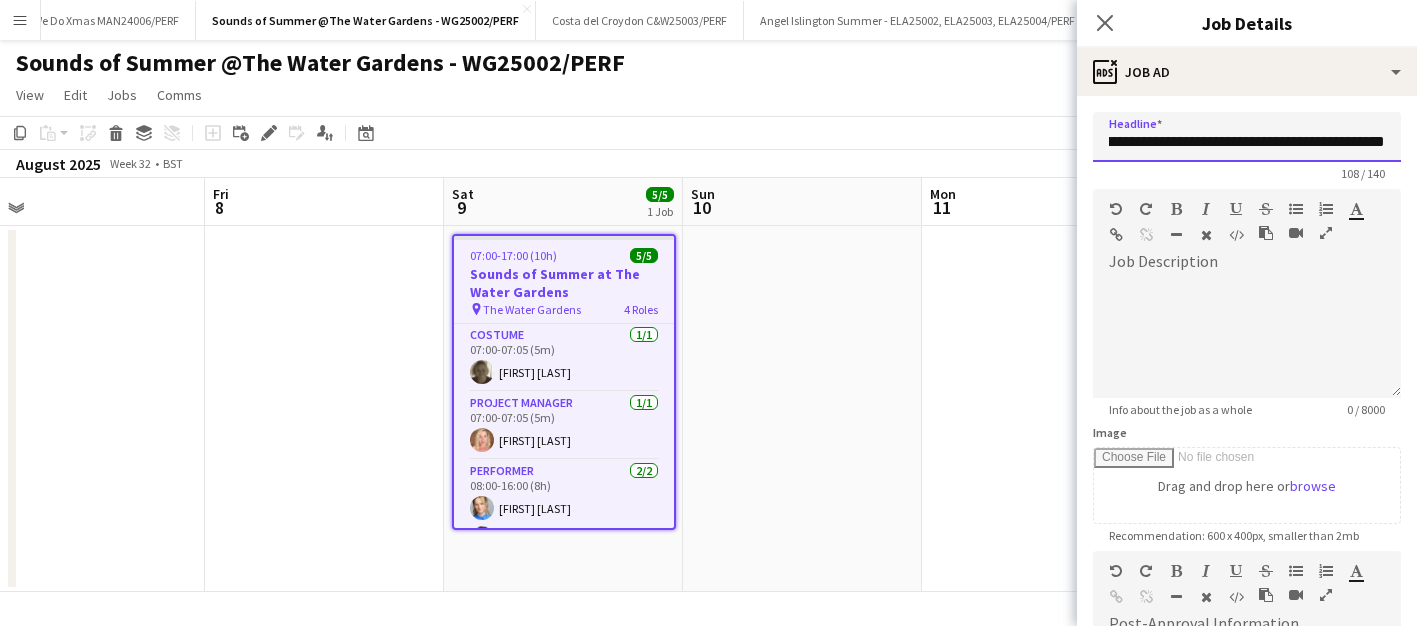 click on "**********" at bounding box center [1247, 137] 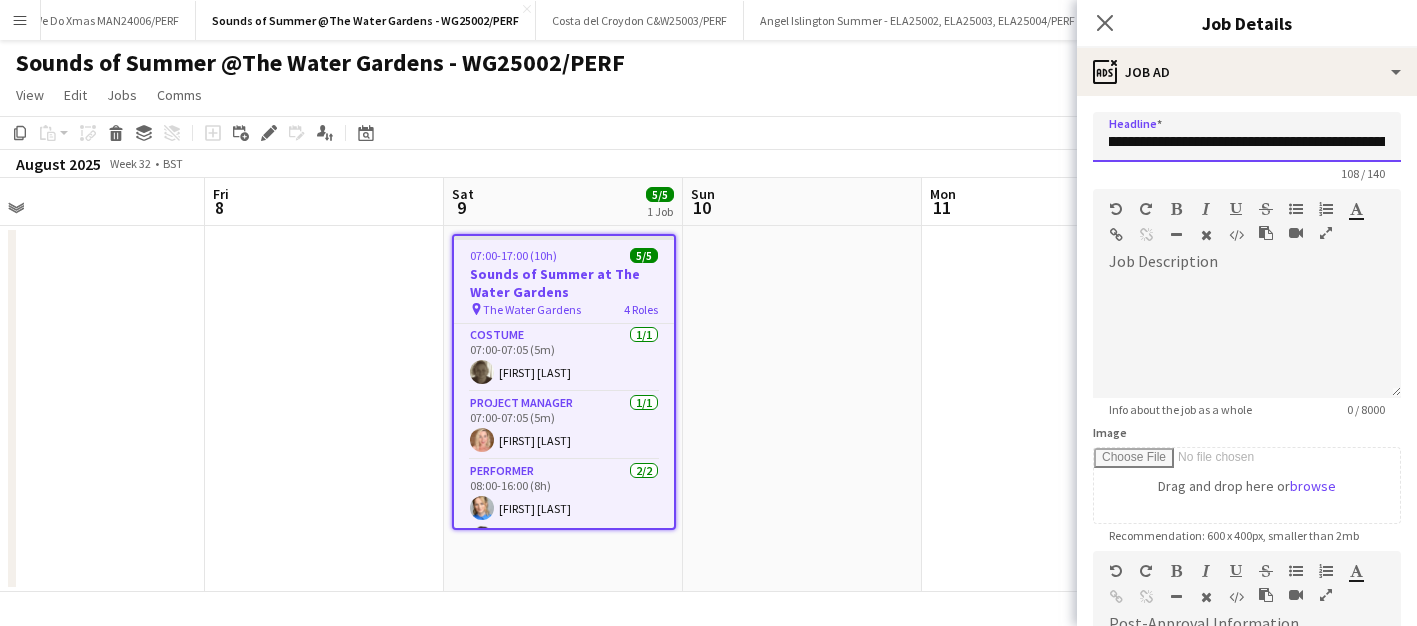 scroll, scrollTop: 0, scrollLeft: 35, axis: horizontal 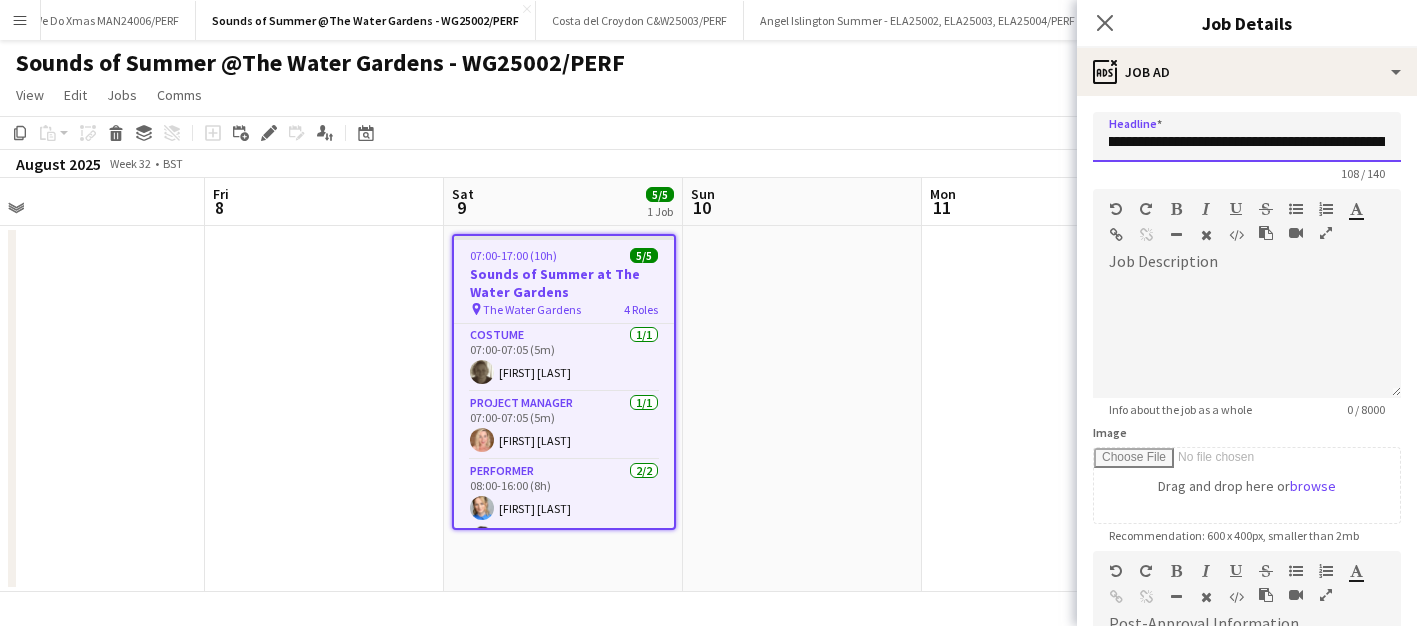 drag, startPoint x: 1210, startPoint y: 143, endPoint x: 1072, endPoint y: 140, distance: 138.03261 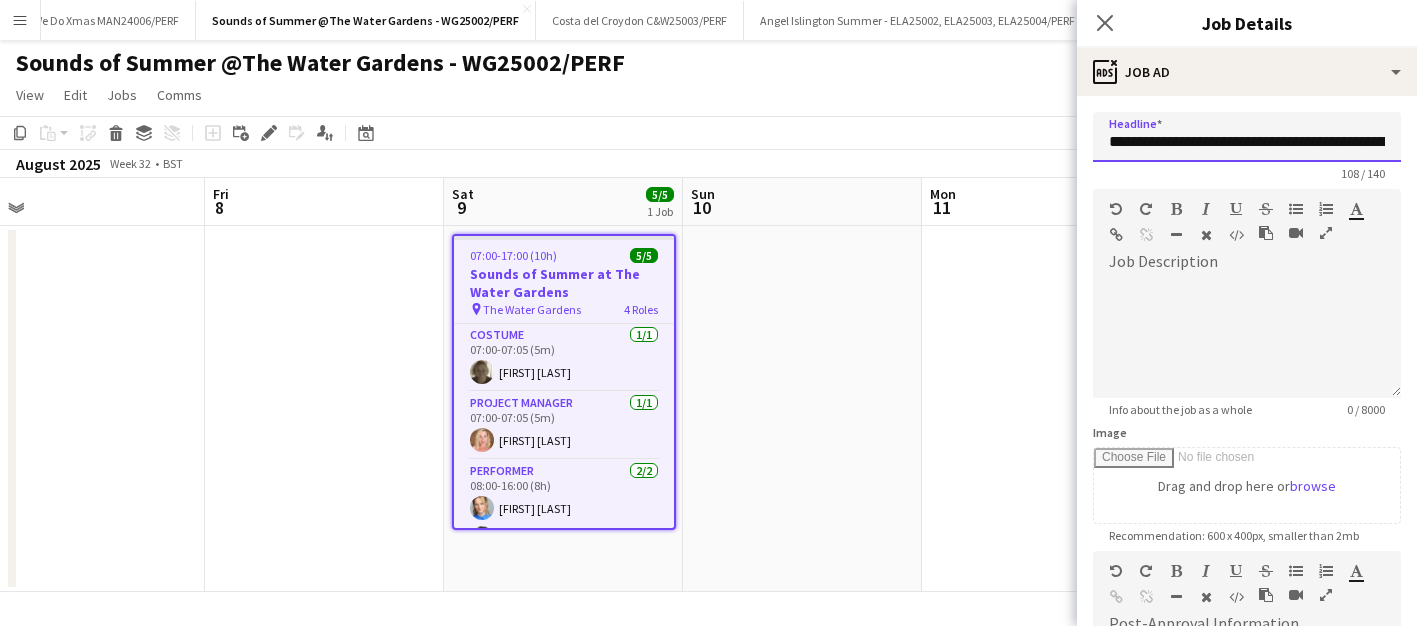 click on "**********" at bounding box center (1247, 137) 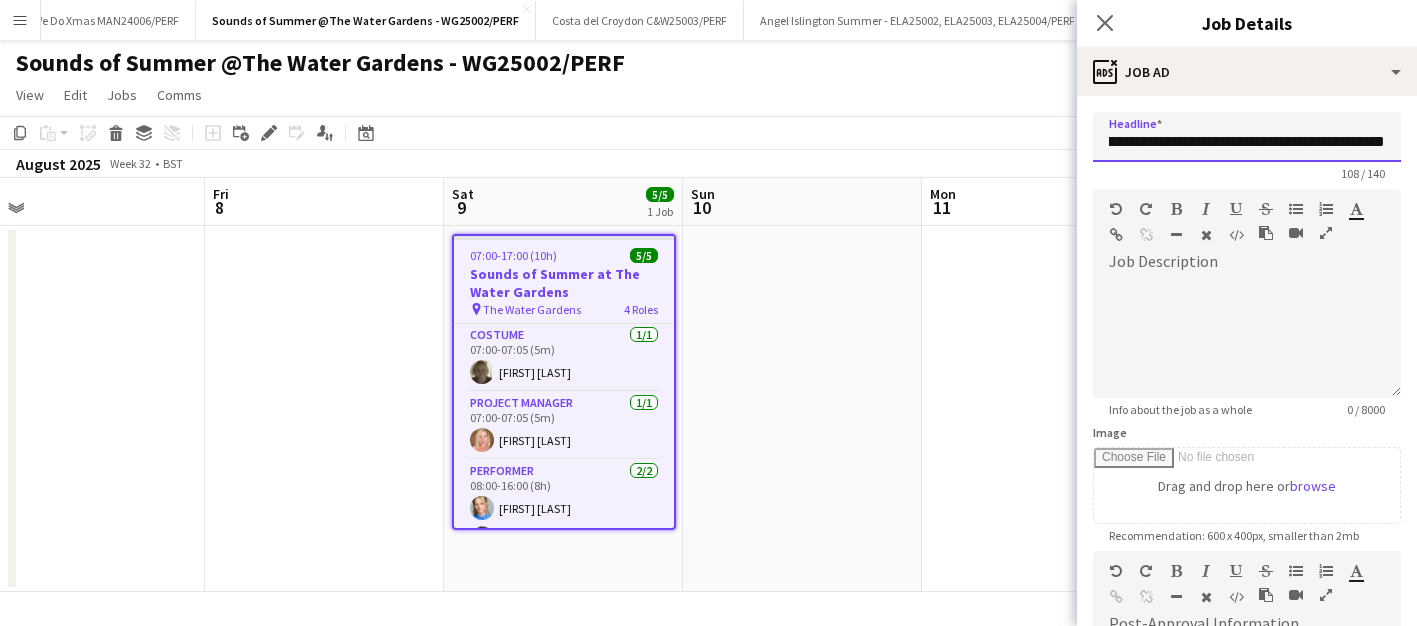 scroll, scrollTop: 0, scrollLeft: 978, axis: horizontal 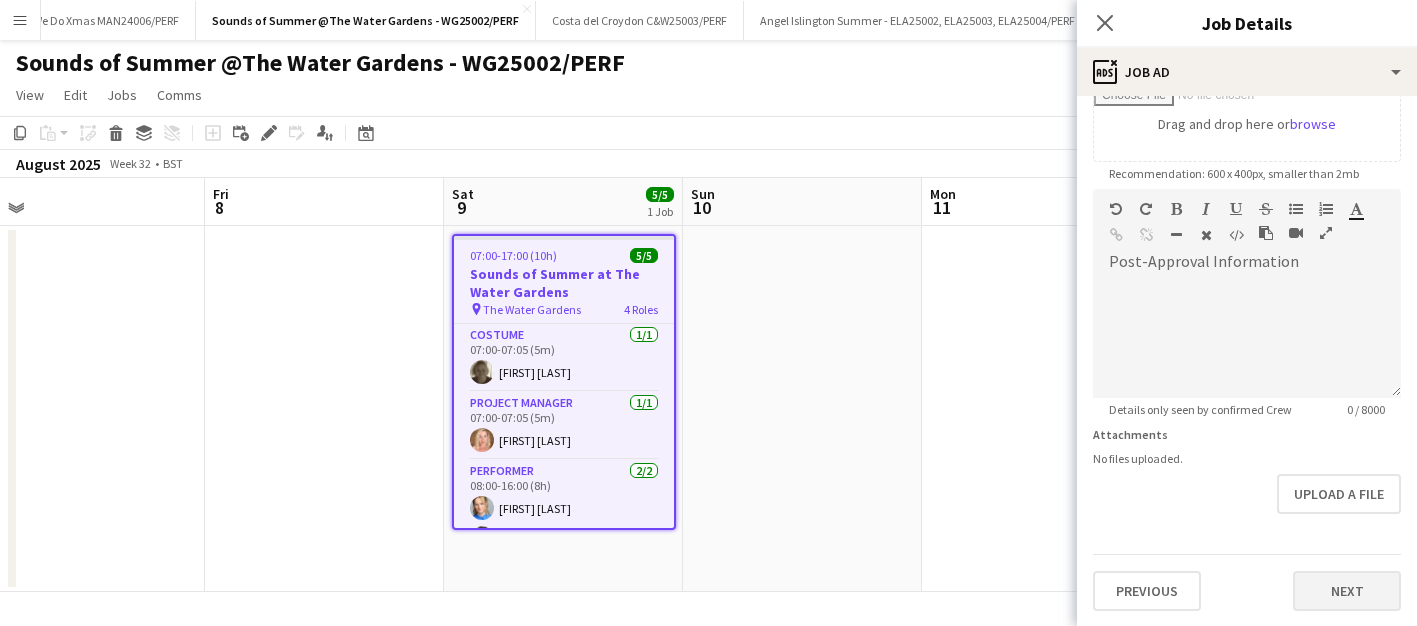 type on "**********" 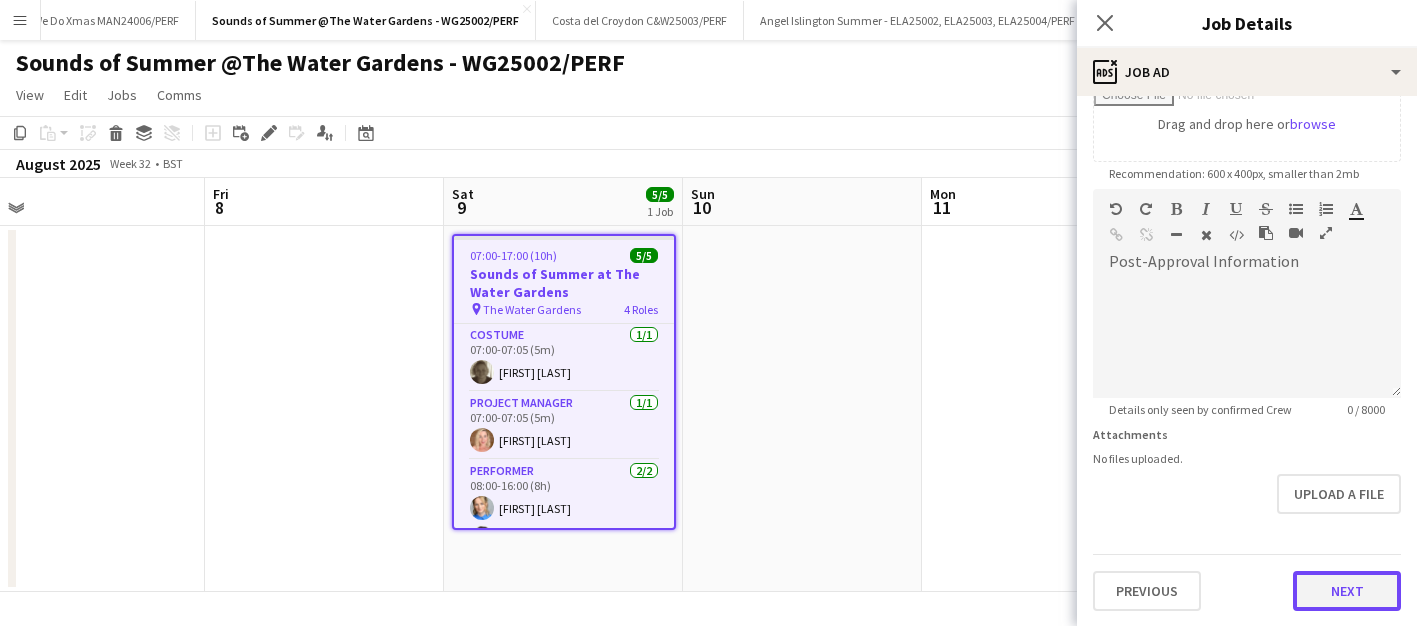 scroll, scrollTop: 0, scrollLeft: 0, axis: both 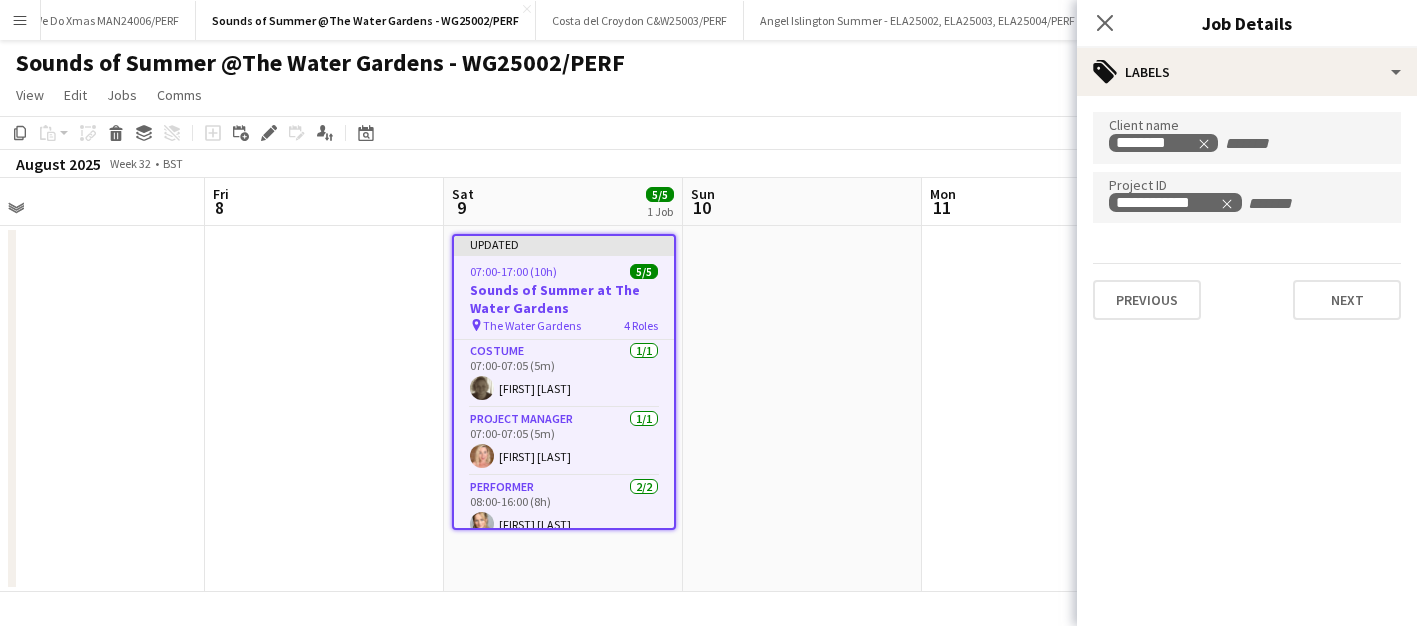 click on "View  Day view expanded Day view collapsed Month view Date picker Jump to today Expand Linked Jobs Collapse Linked Jobs  Edit  Copy
Command
C  Paste  Without Crew
Command
V With Crew
Command
Shift
V Paste as linked job  Group  Group Ungroup  Jobs  New Job Edit Job Delete Job New Linked Job Edit Linked Jobs Job fulfilment Promote Role Copy Role URL  Comms  Notify confirmed crew Create chat" 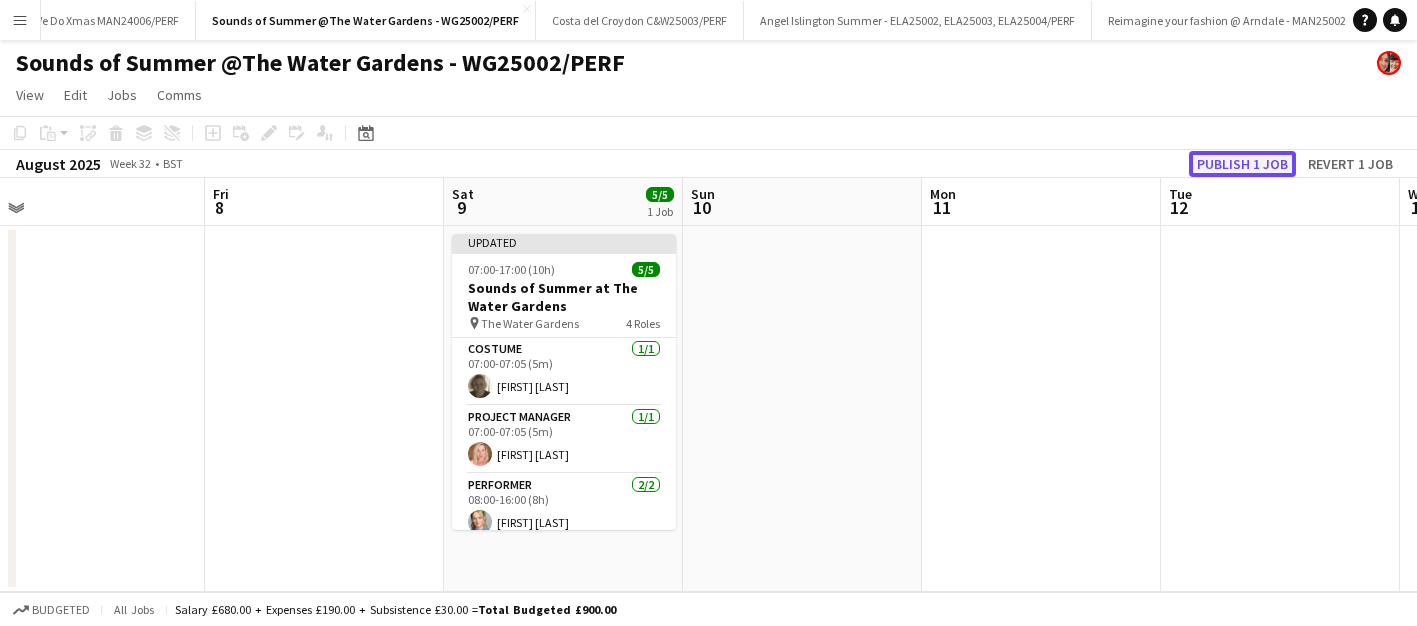 click on "Publish 1 job" 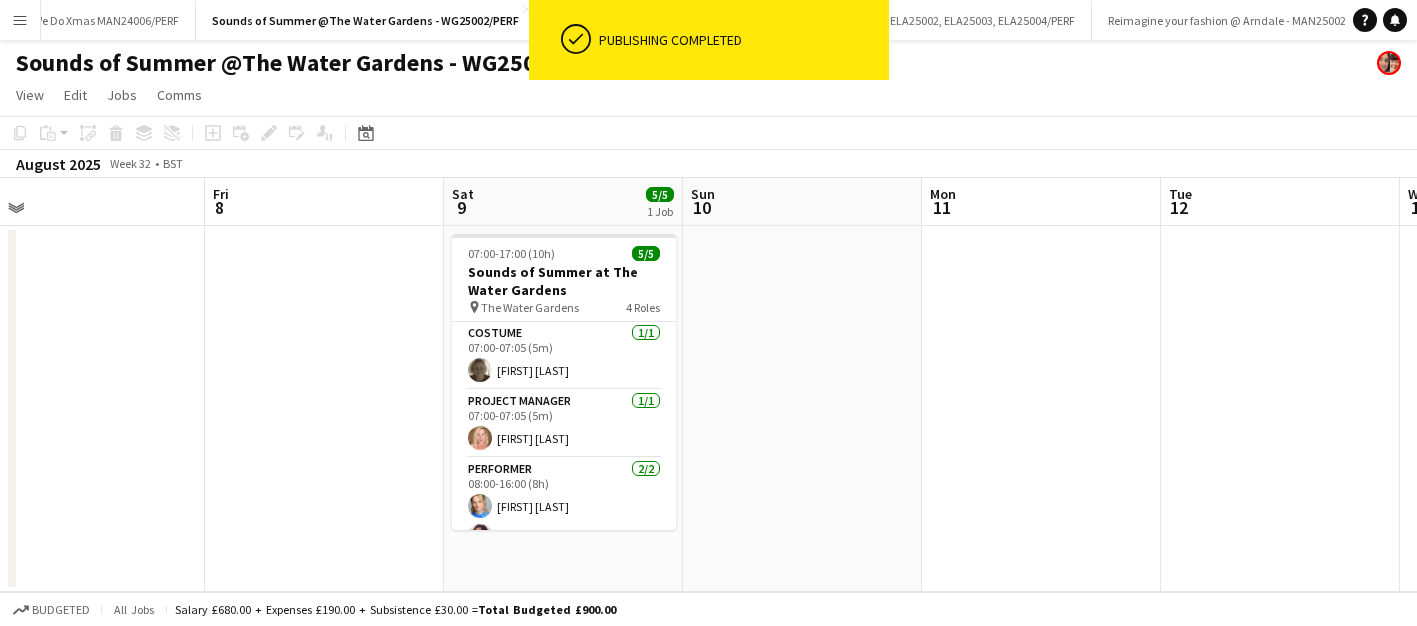 click on "Menu" at bounding box center (20, 20) 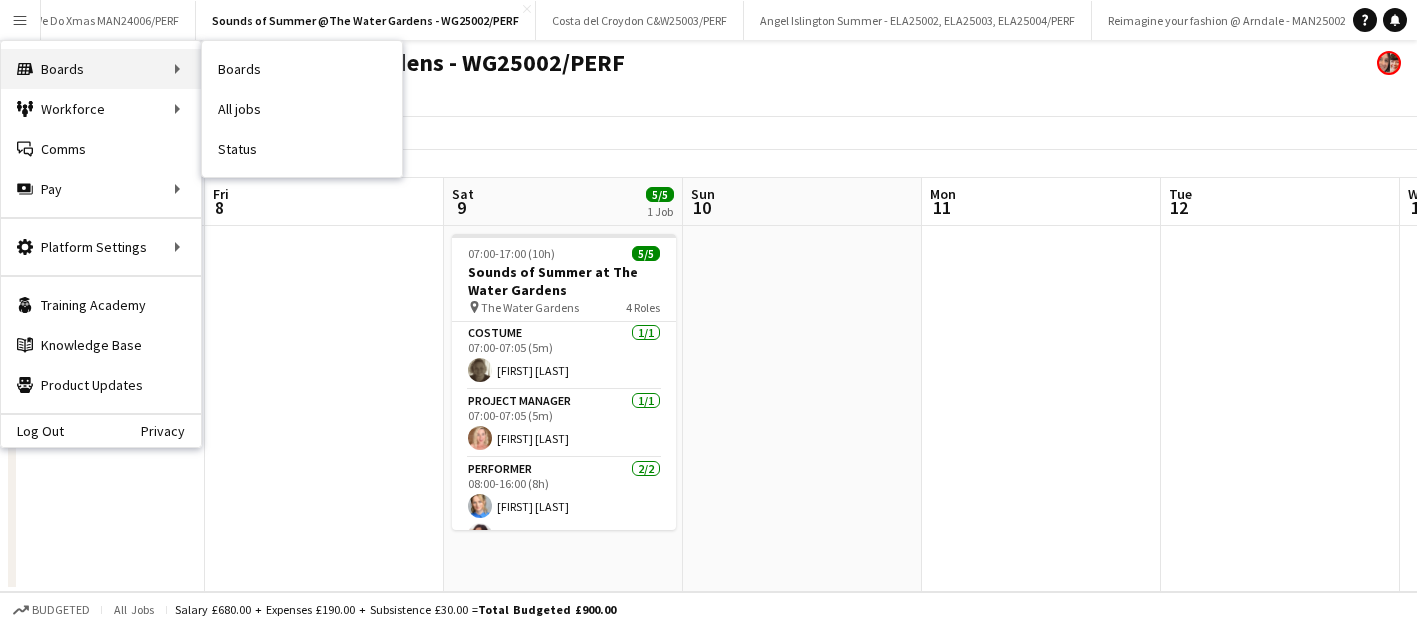 click on "Boards
Boards" at bounding box center [101, 69] 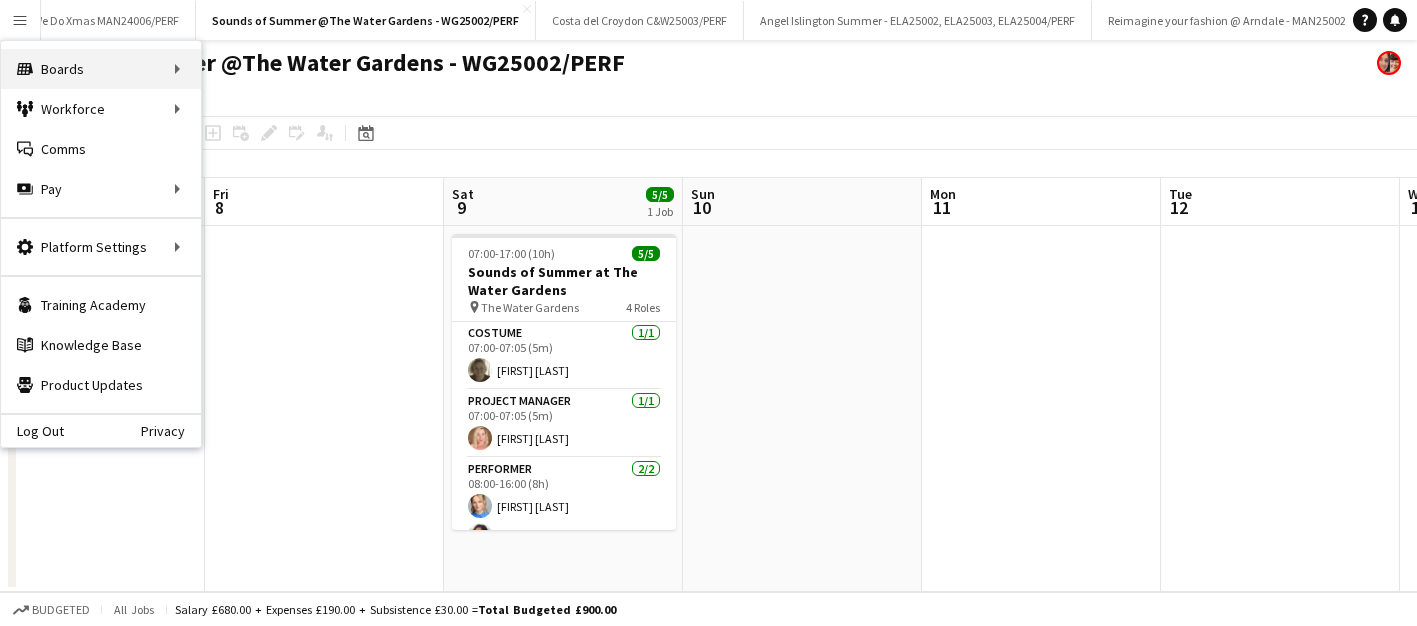 click on "Boards
Boards" at bounding box center (101, 69) 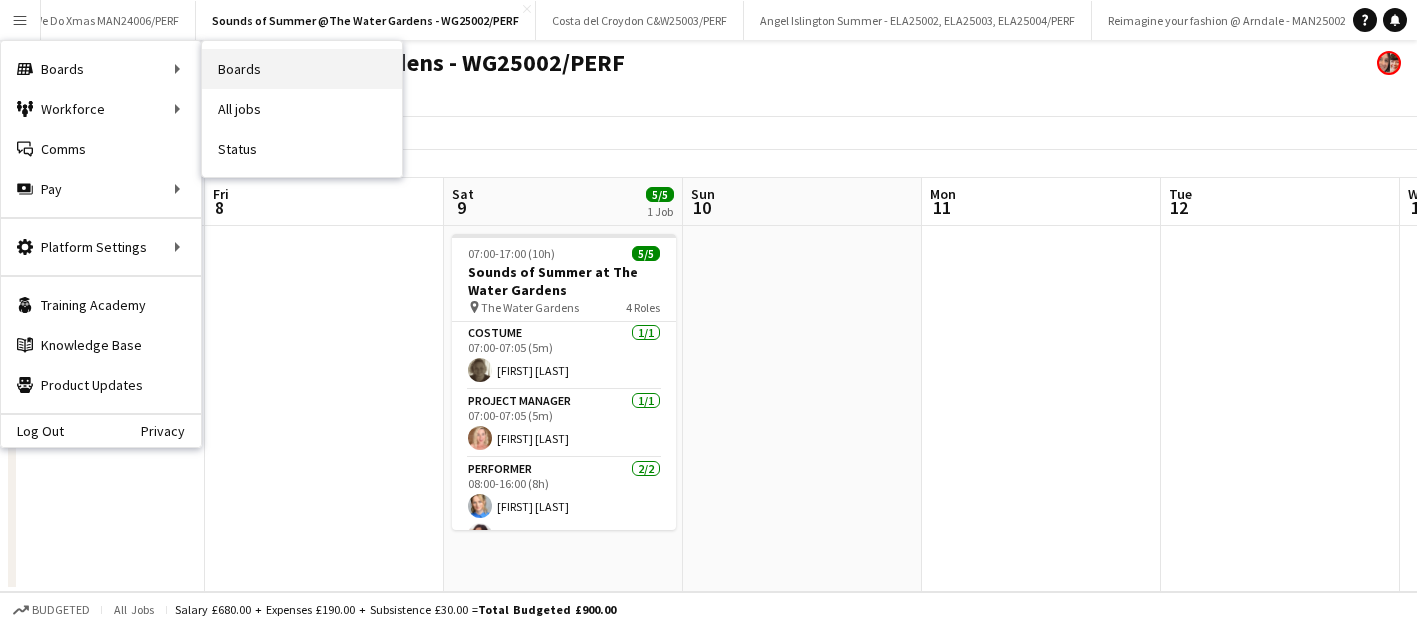 click on "Boards" at bounding box center [302, 69] 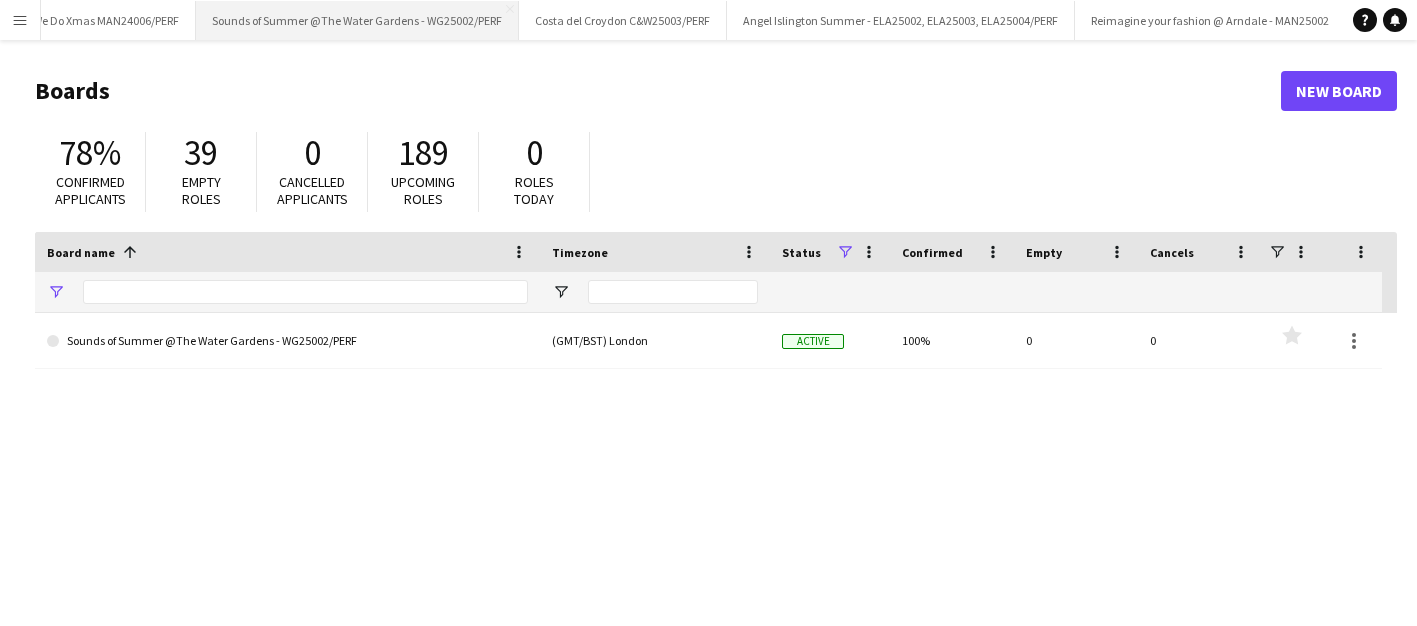 type on "*****" 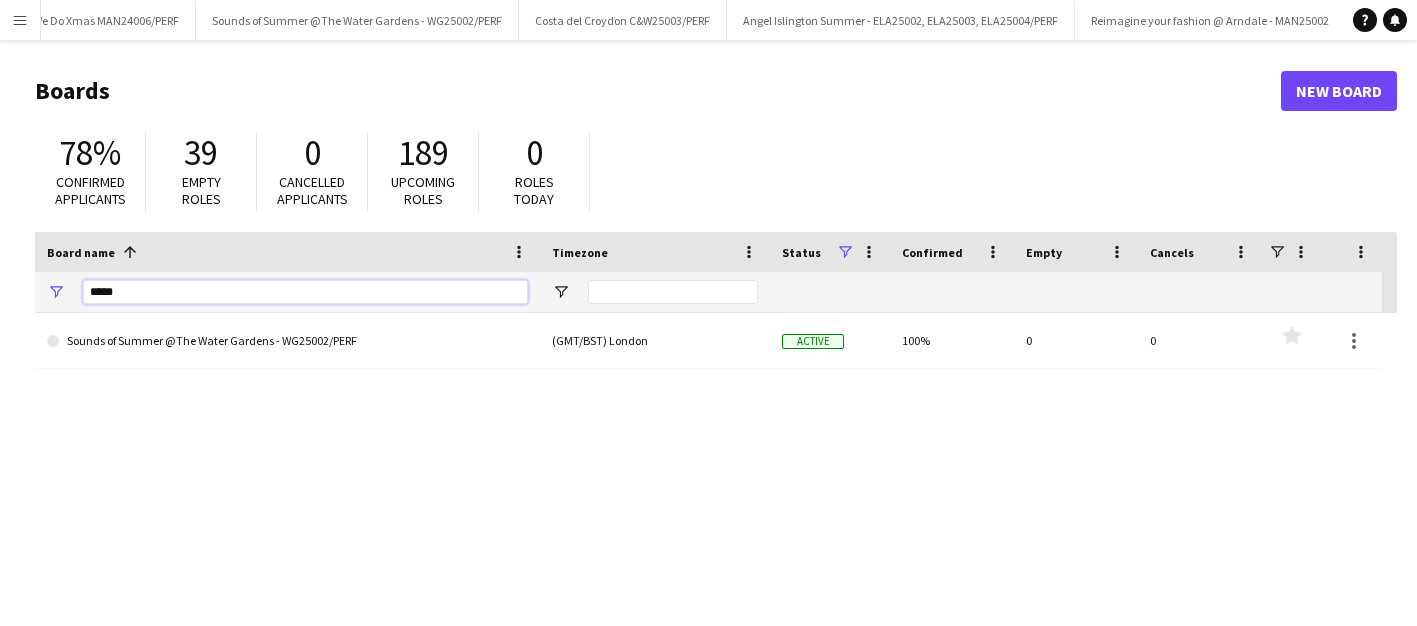drag, startPoint x: 231, startPoint y: 291, endPoint x: 41, endPoint y: 291, distance: 190 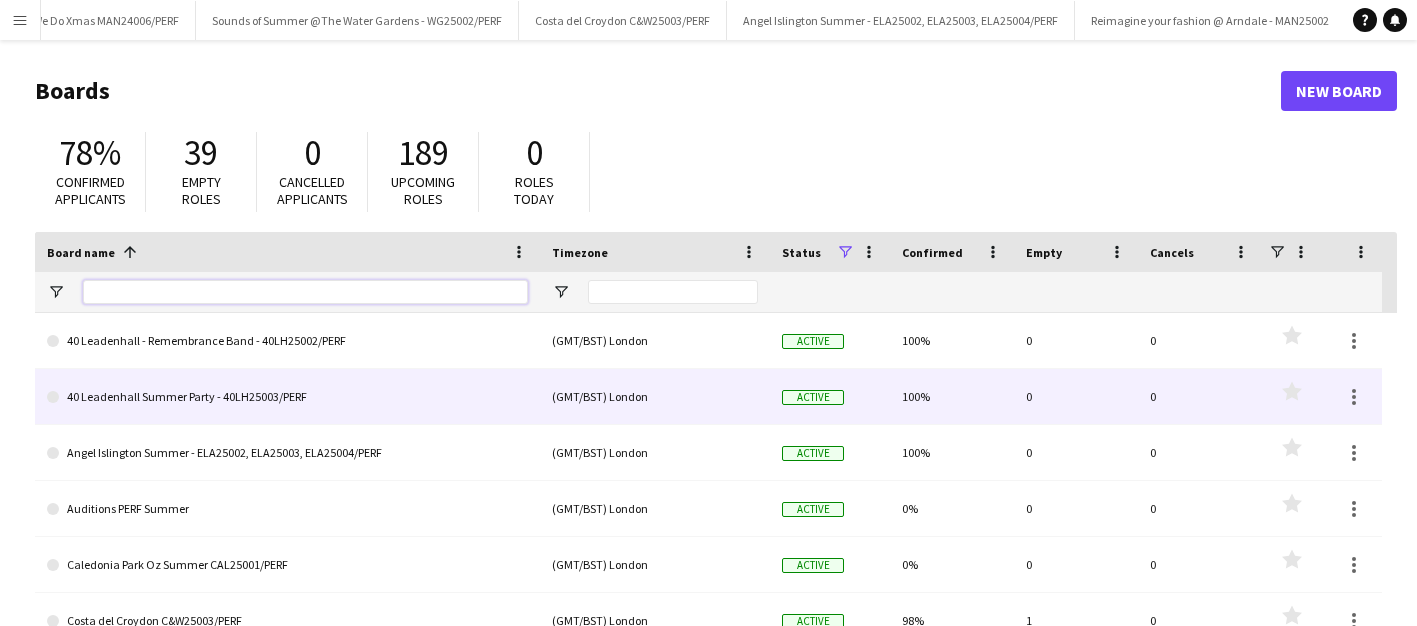 type 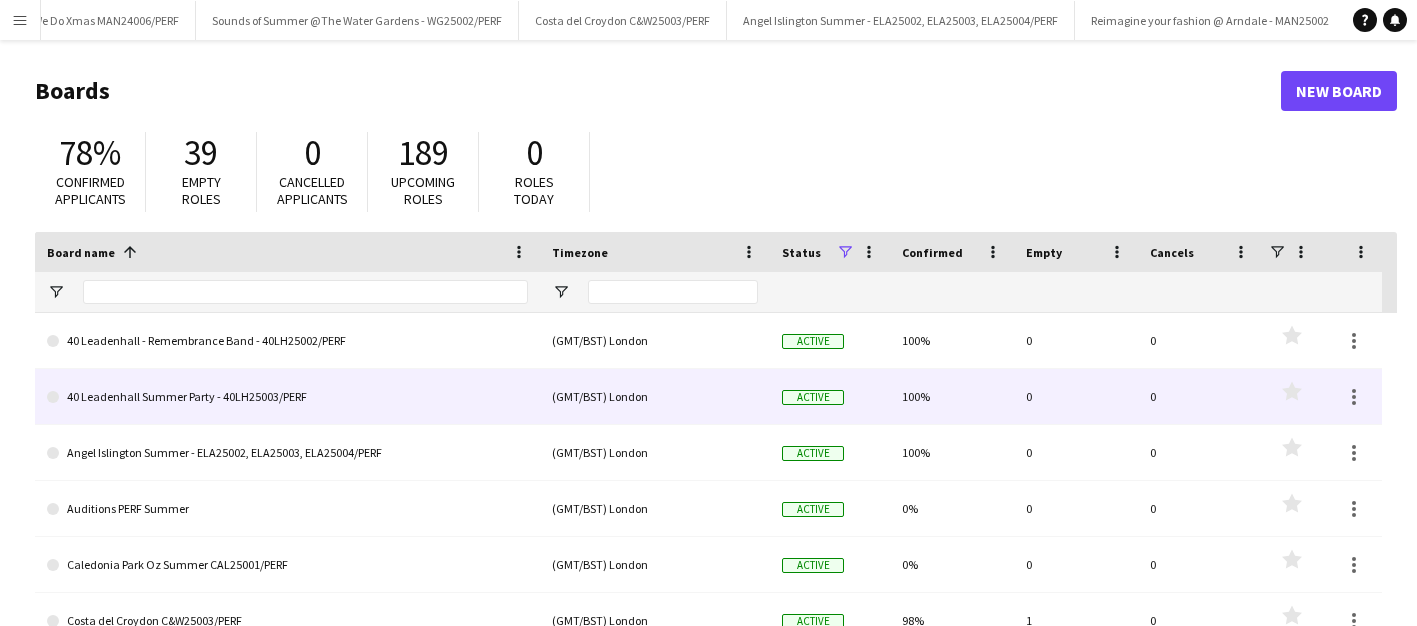 click on "40 Leadenhall Summer Party - 40LH25003/PERF" 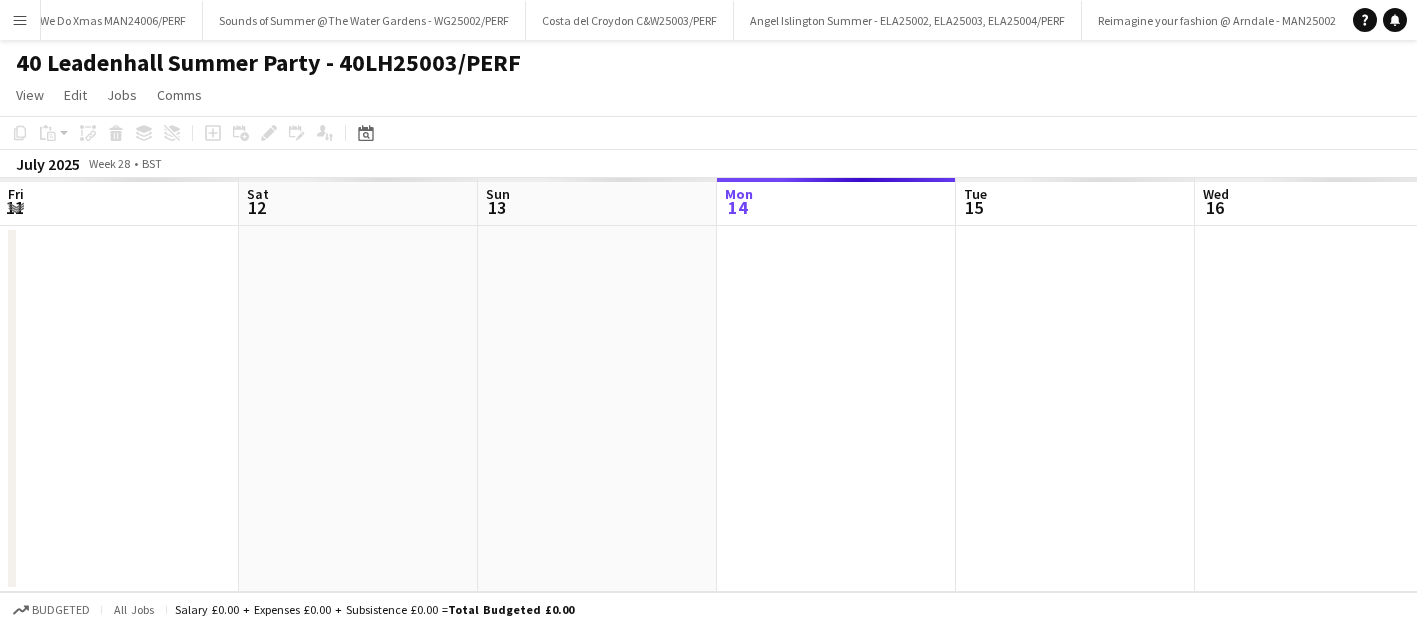 scroll, scrollTop: 0, scrollLeft: 2312, axis: horizontal 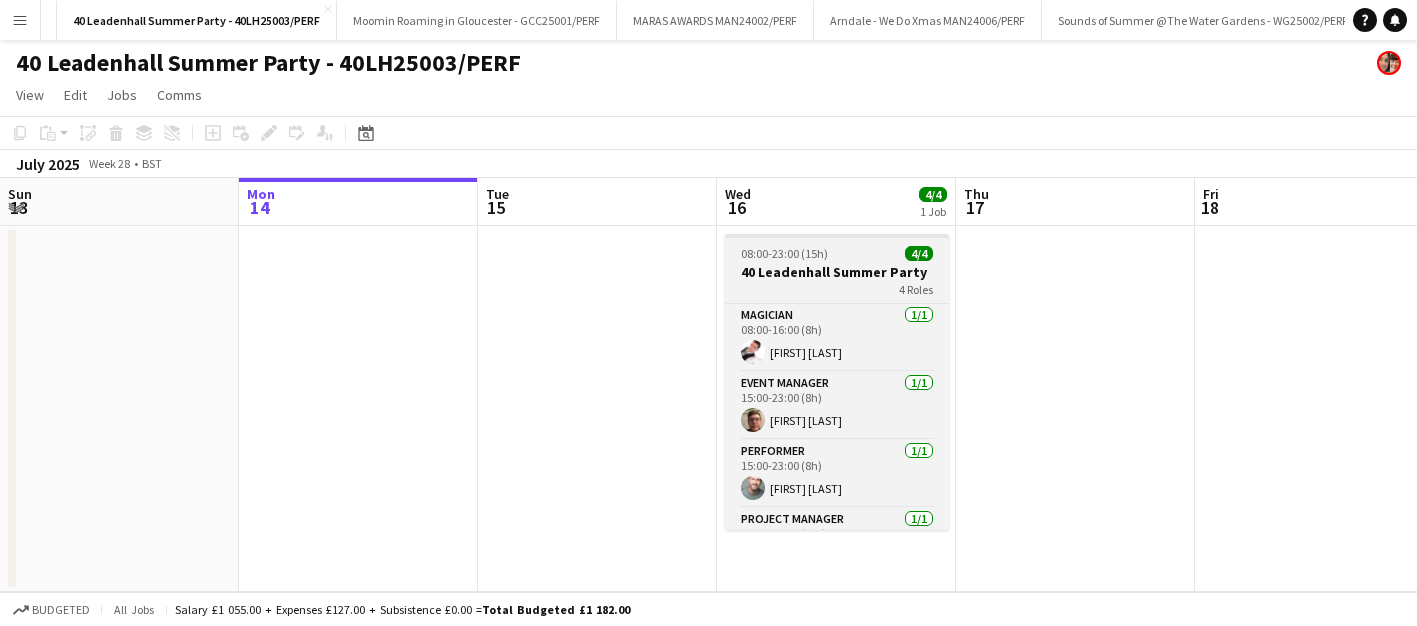 click on "40 Leadenhall Summer Party" at bounding box center (837, 272) 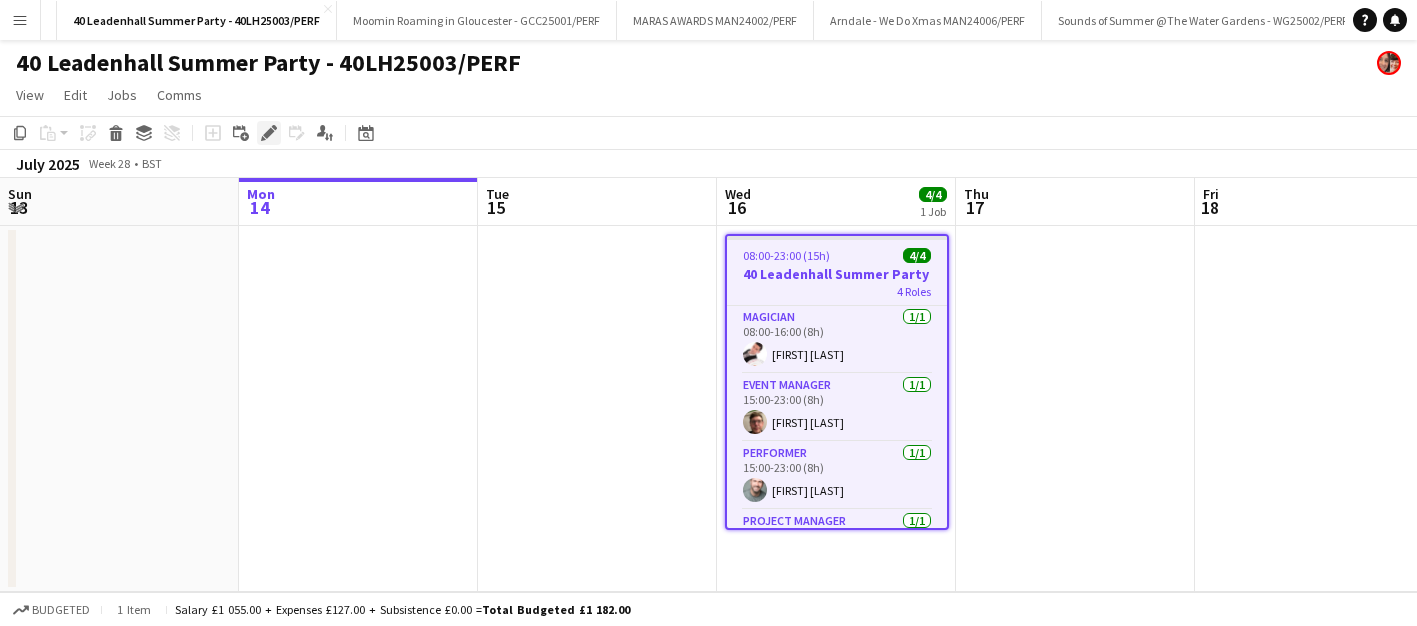 click on "Edit" 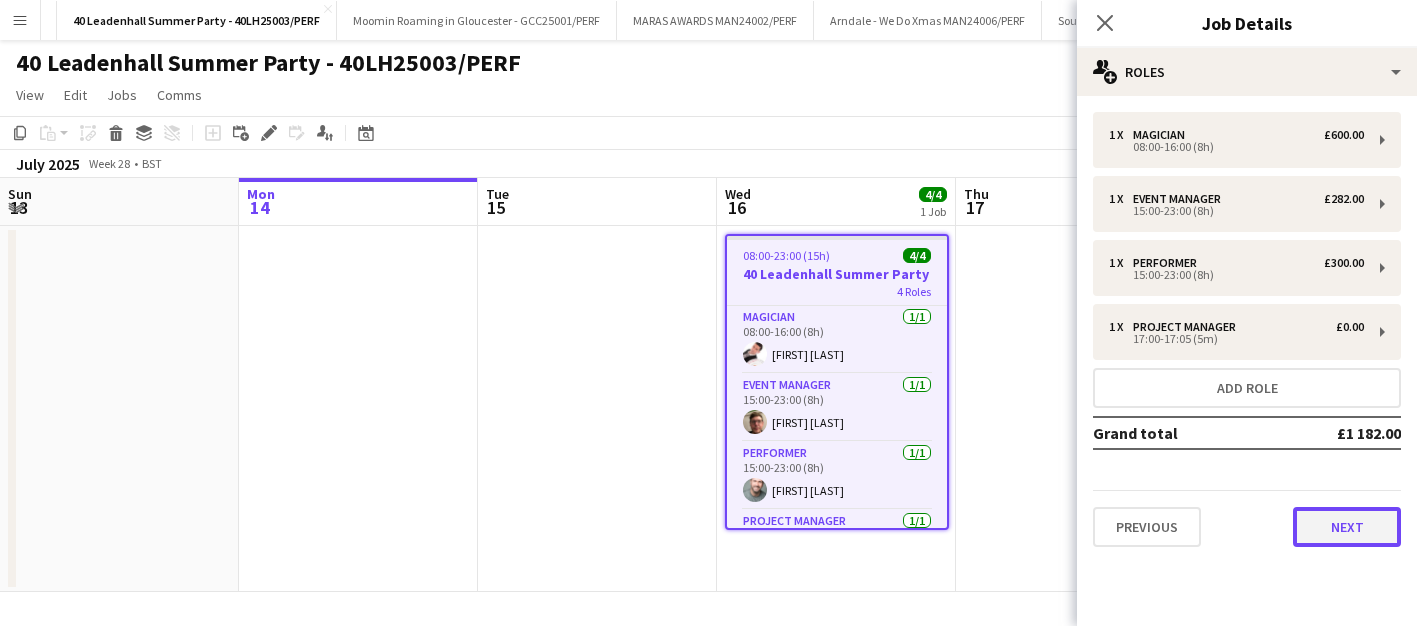 click on "Next" at bounding box center [1347, 527] 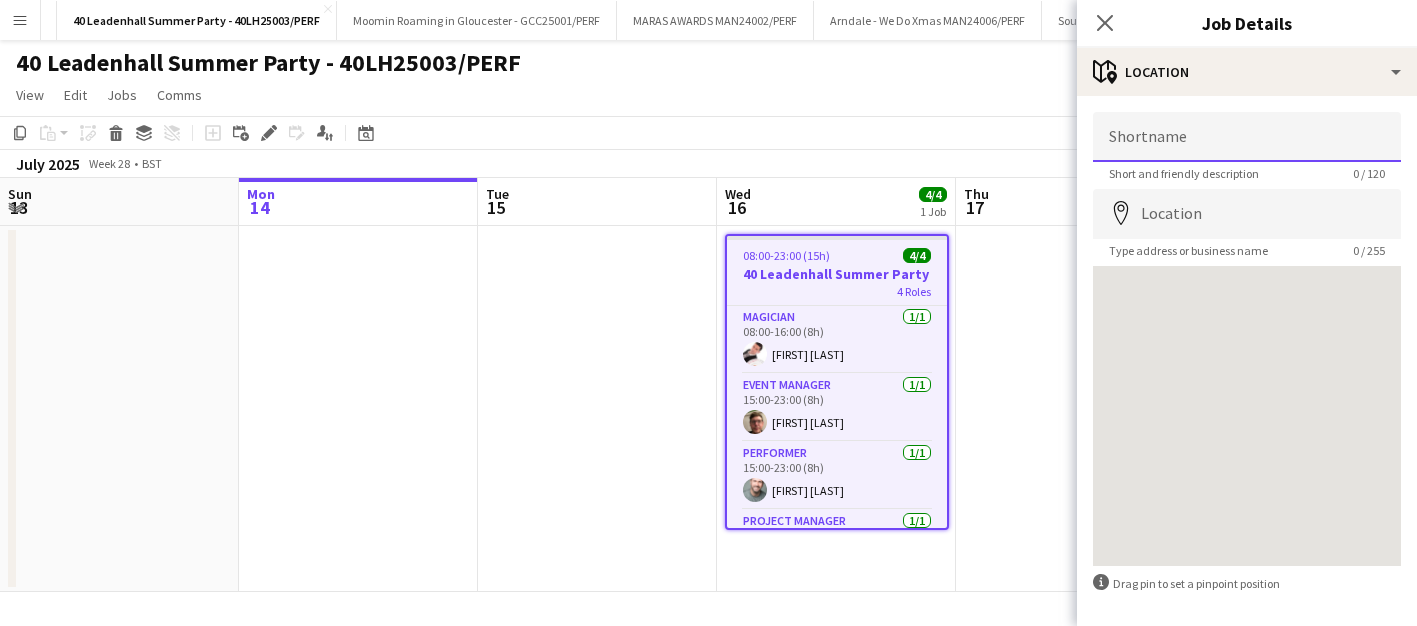 click on "Shortname" at bounding box center [1247, 137] 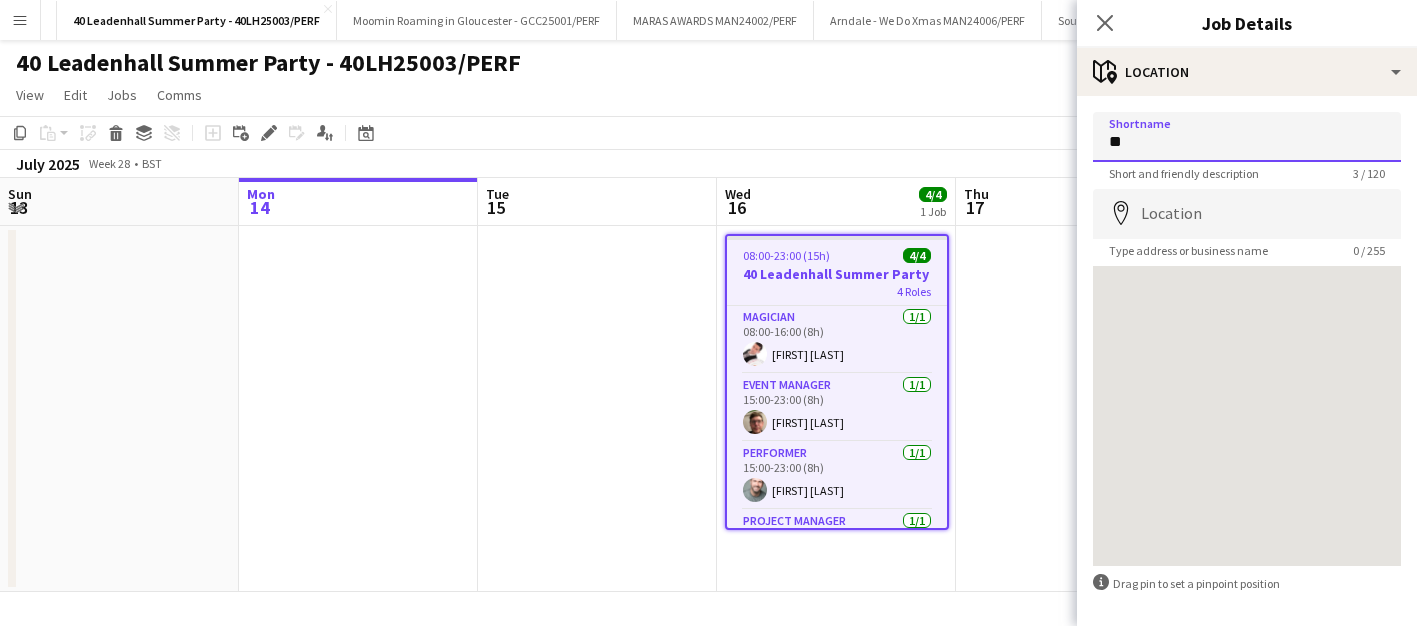 type on "*" 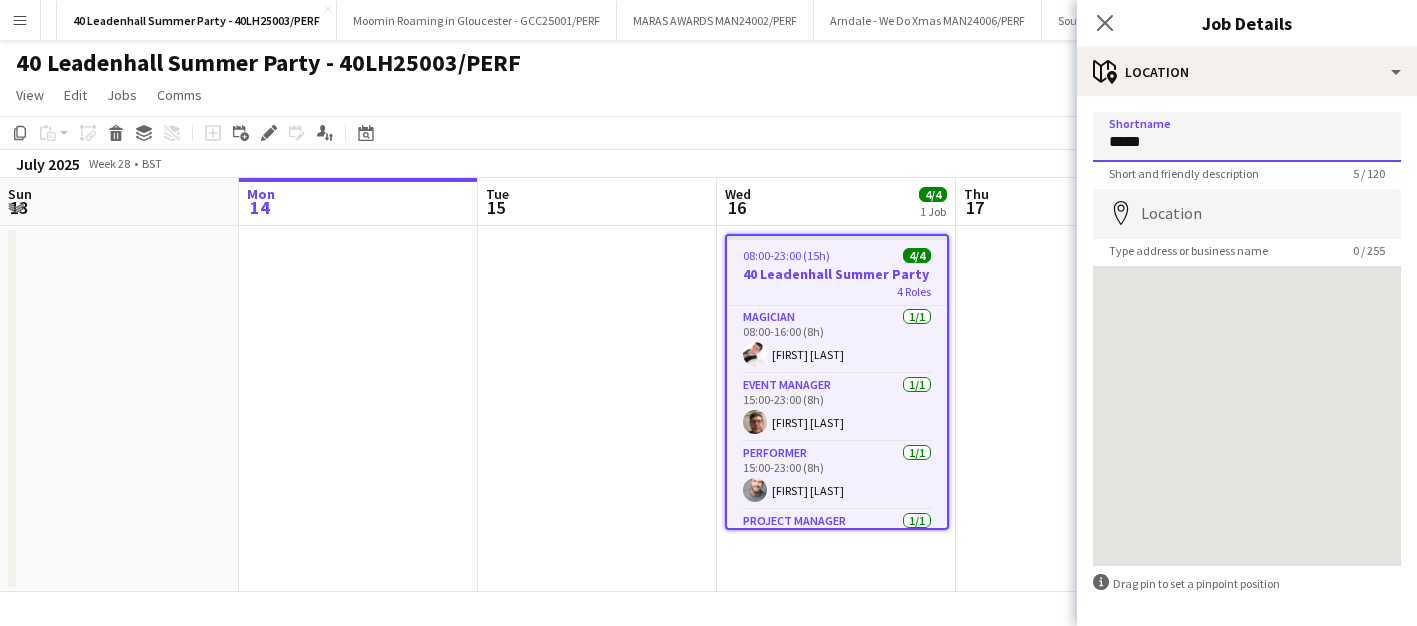 type on "**********" 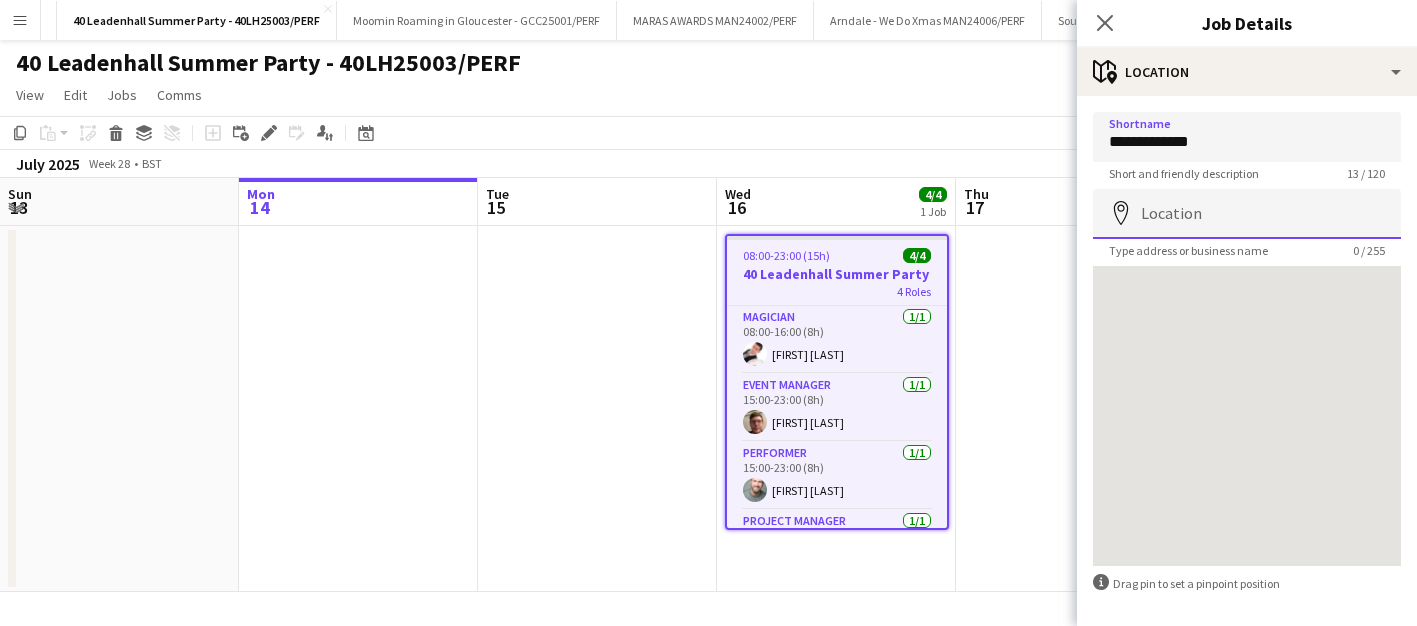 click on "Location" at bounding box center (1247, 214) 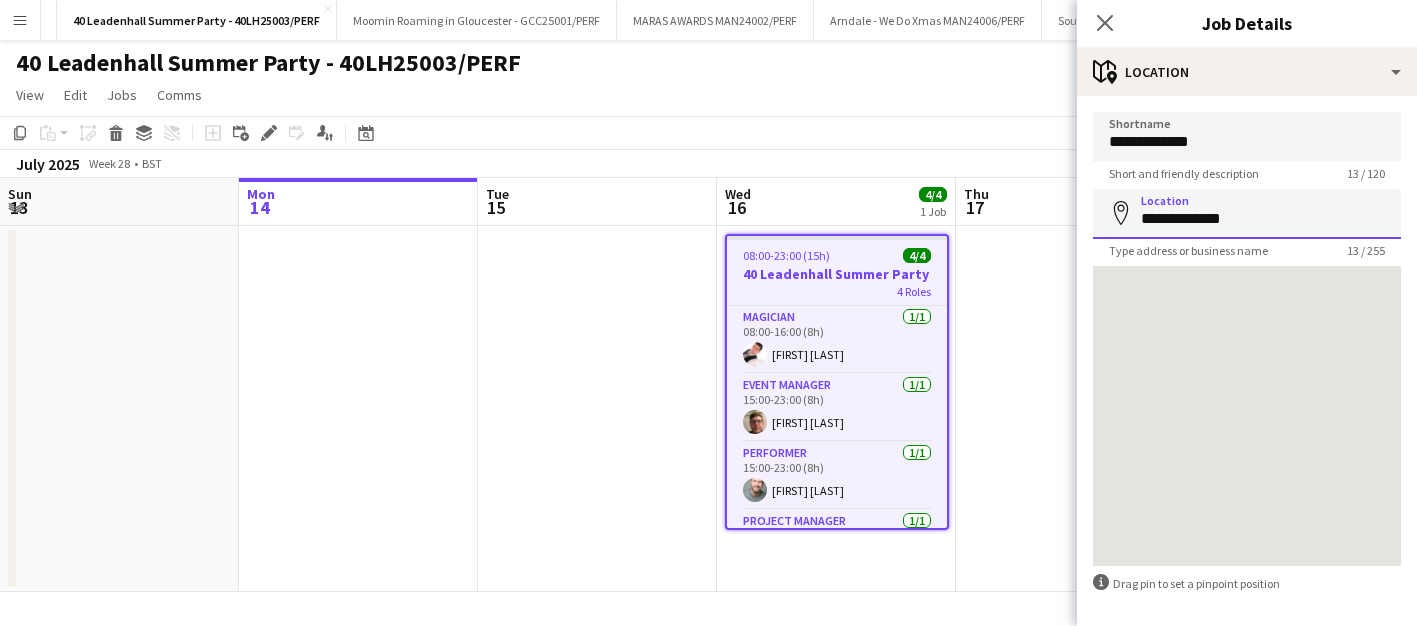 click on "**********" at bounding box center [1247, 214] 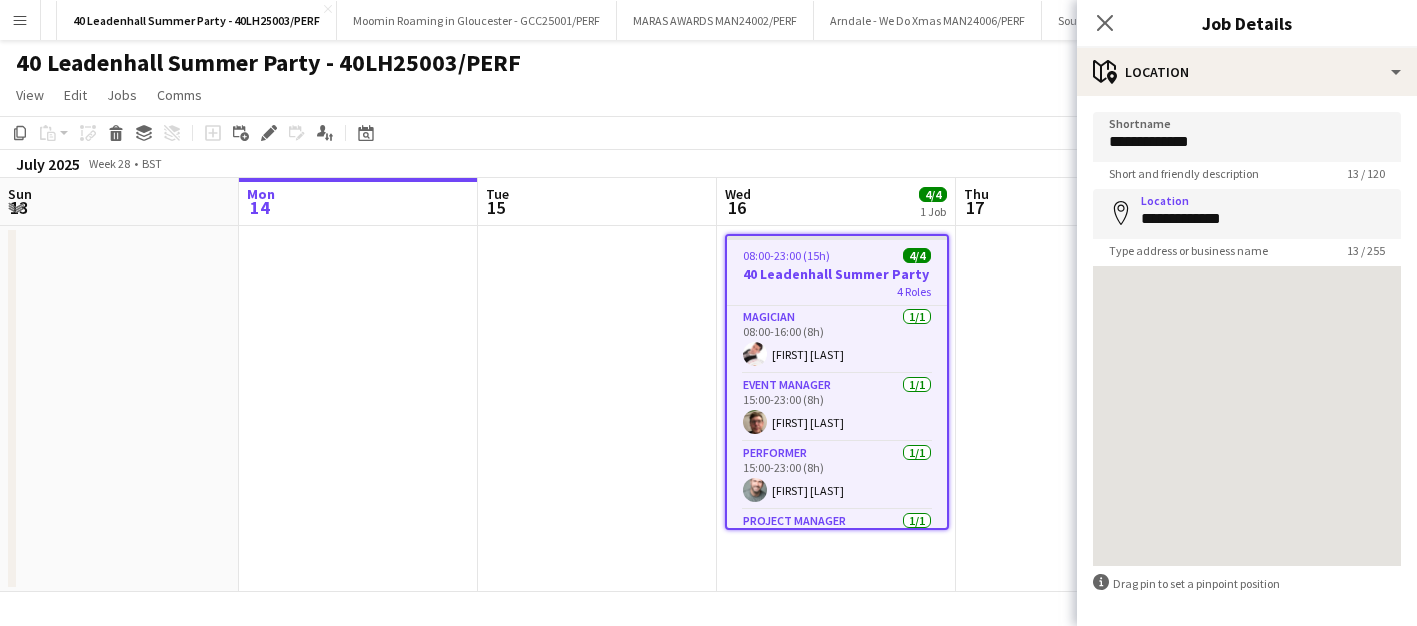 click on "**********" at bounding box center (1247, 401) 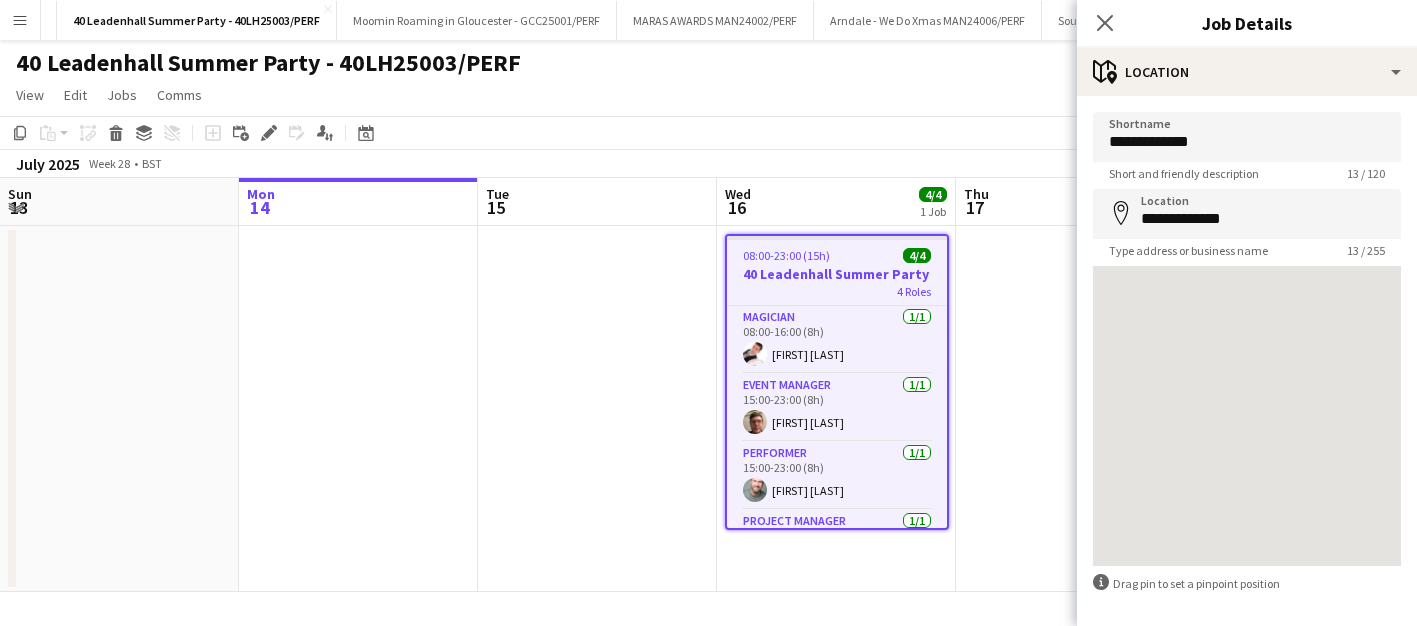 scroll, scrollTop: 80, scrollLeft: 0, axis: vertical 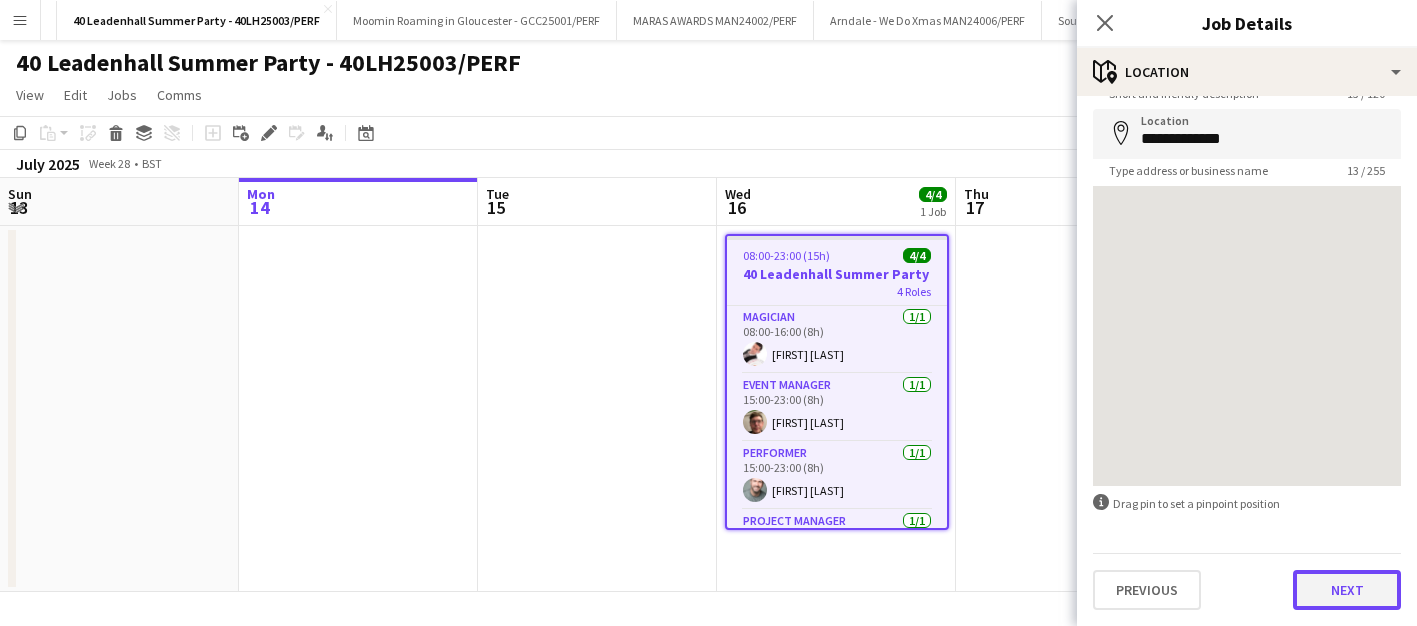 click on "Next" at bounding box center (1347, 590) 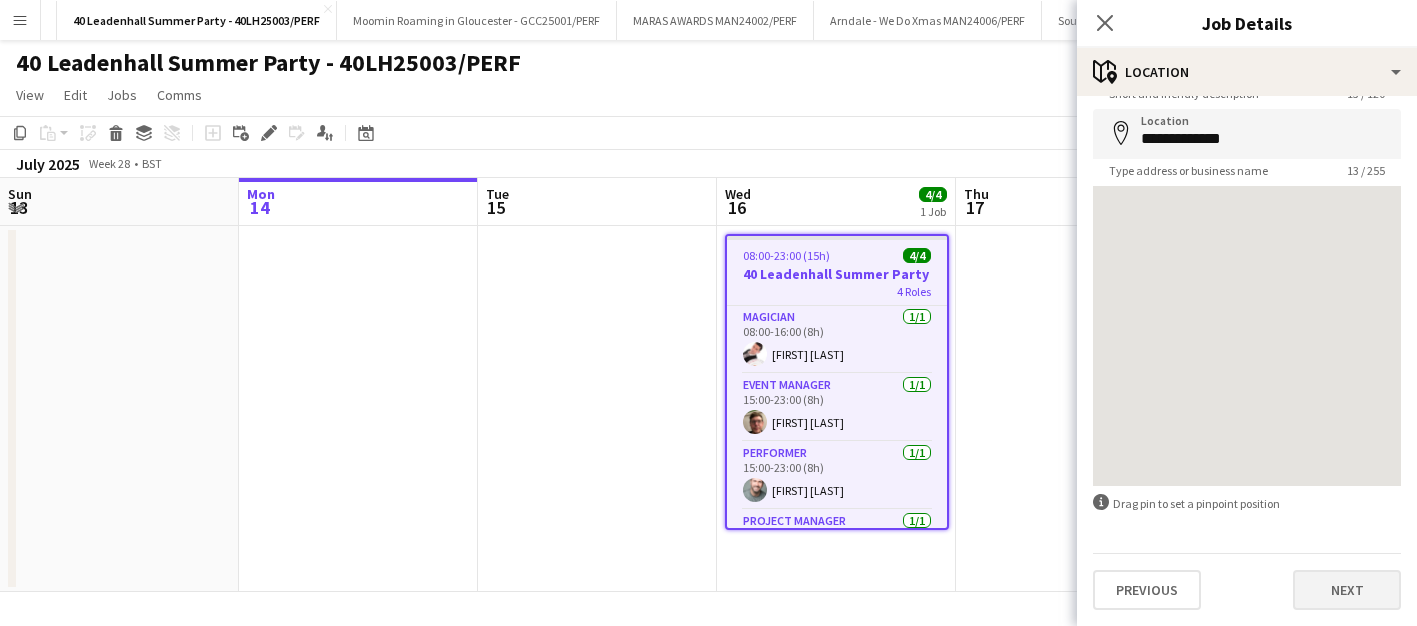 scroll, scrollTop: 0, scrollLeft: 0, axis: both 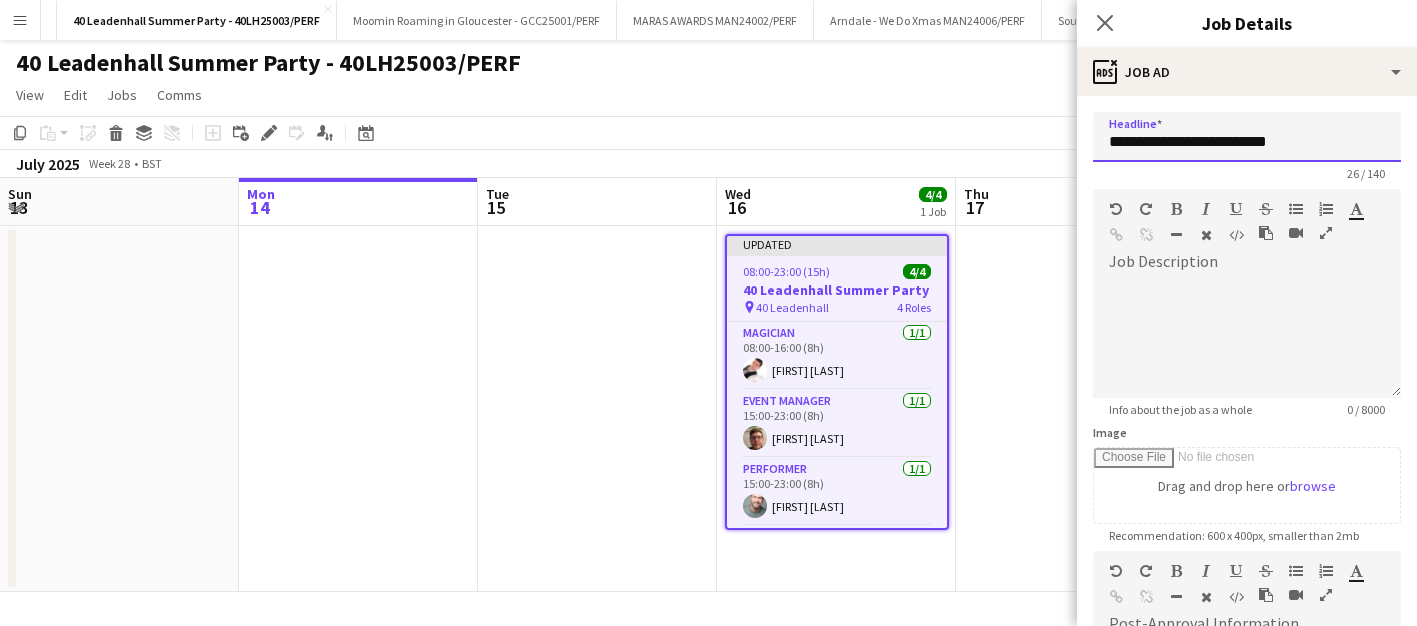 click on "**********" at bounding box center [1247, 137] 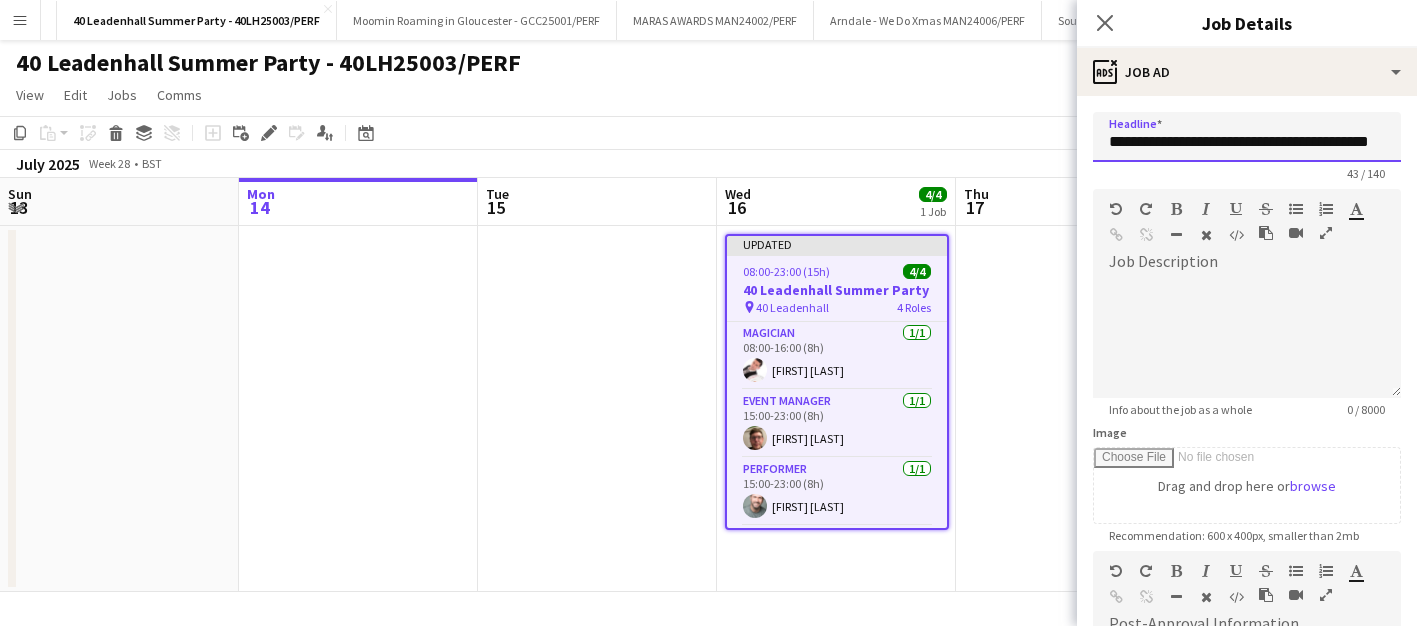 scroll, scrollTop: 0, scrollLeft: 40, axis: horizontal 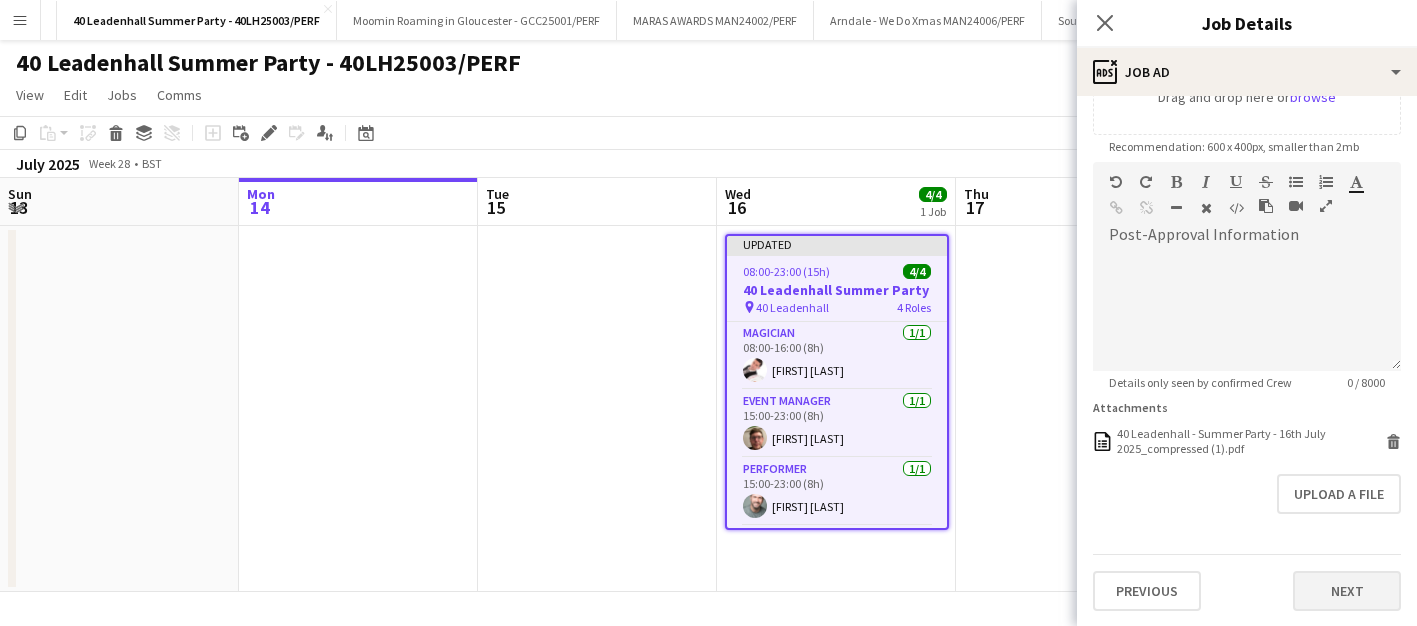 type on "**********" 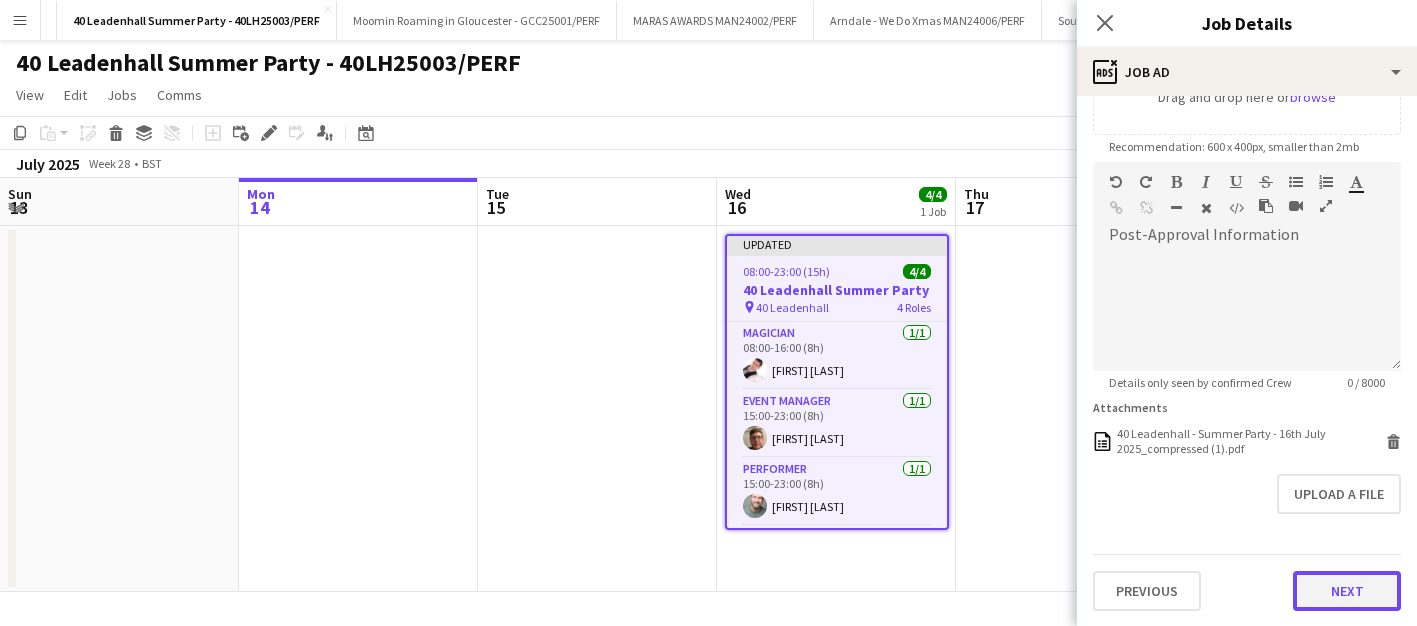click on "Next" at bounding box center (1347, 591) 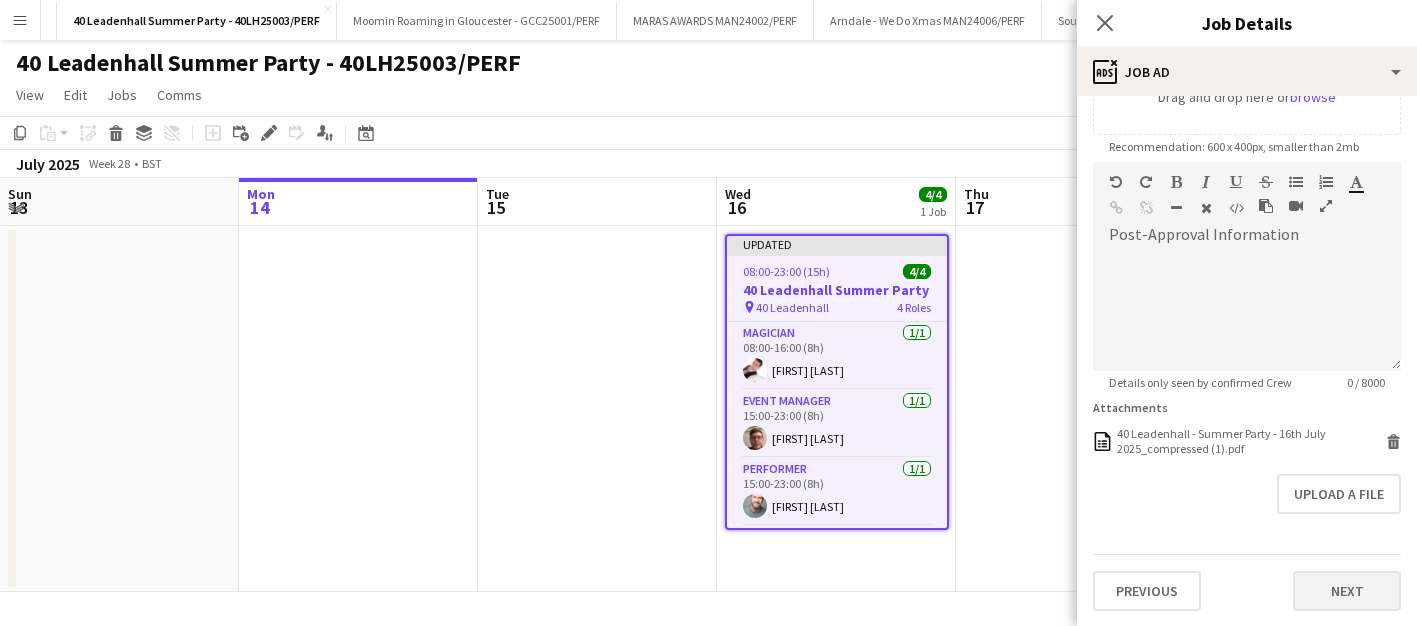 scroll, scrollTop: 0, scrollLeft: 0, axis: both 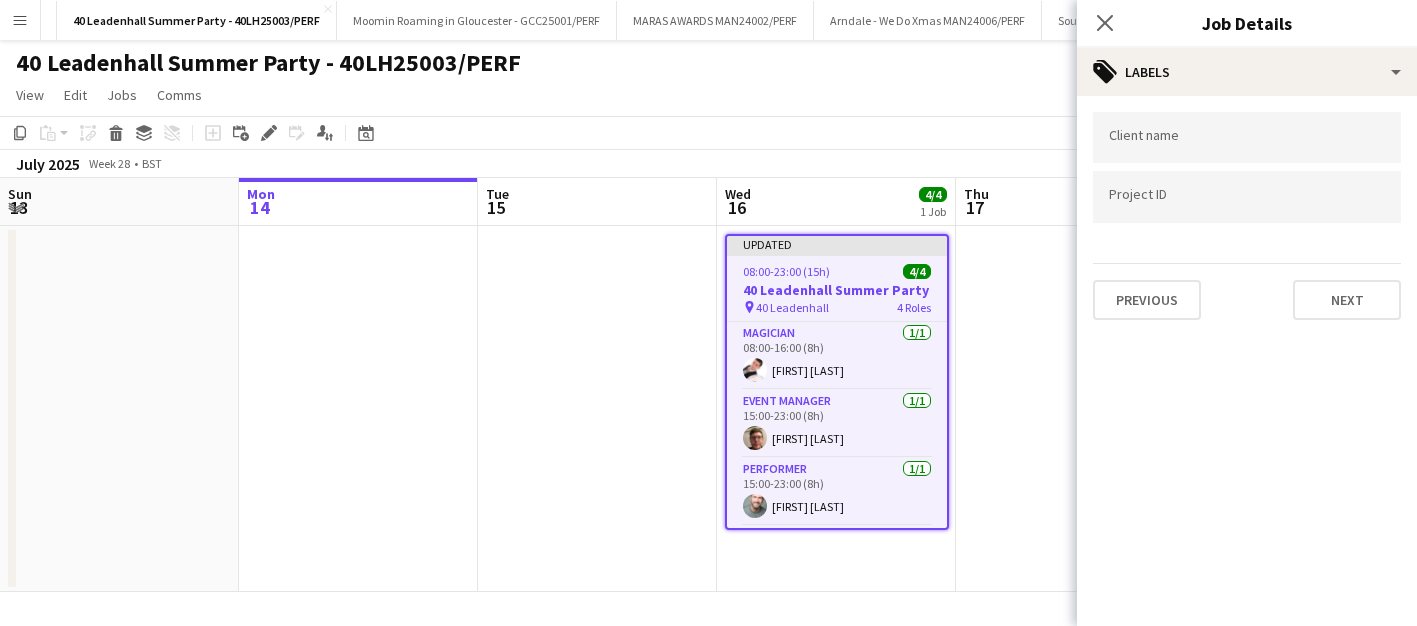 click on "View  Day view expanded Day view collapsed Month view Date picker Jump to today Expand Linked Jobs Collapse Linked Jobs  Edit  Copy
Command
C  Paste  Without Crew
Command
V With Crew
Command
Shift
V Paste as linked job  Group  Group Ungroup  Jobs  New Job Edit Job Delete Job New Linked Job Edit Linked Jobs Job fulfilment Promote Role Copy Role URL  Comms  Notify confirmed crew Create chat" 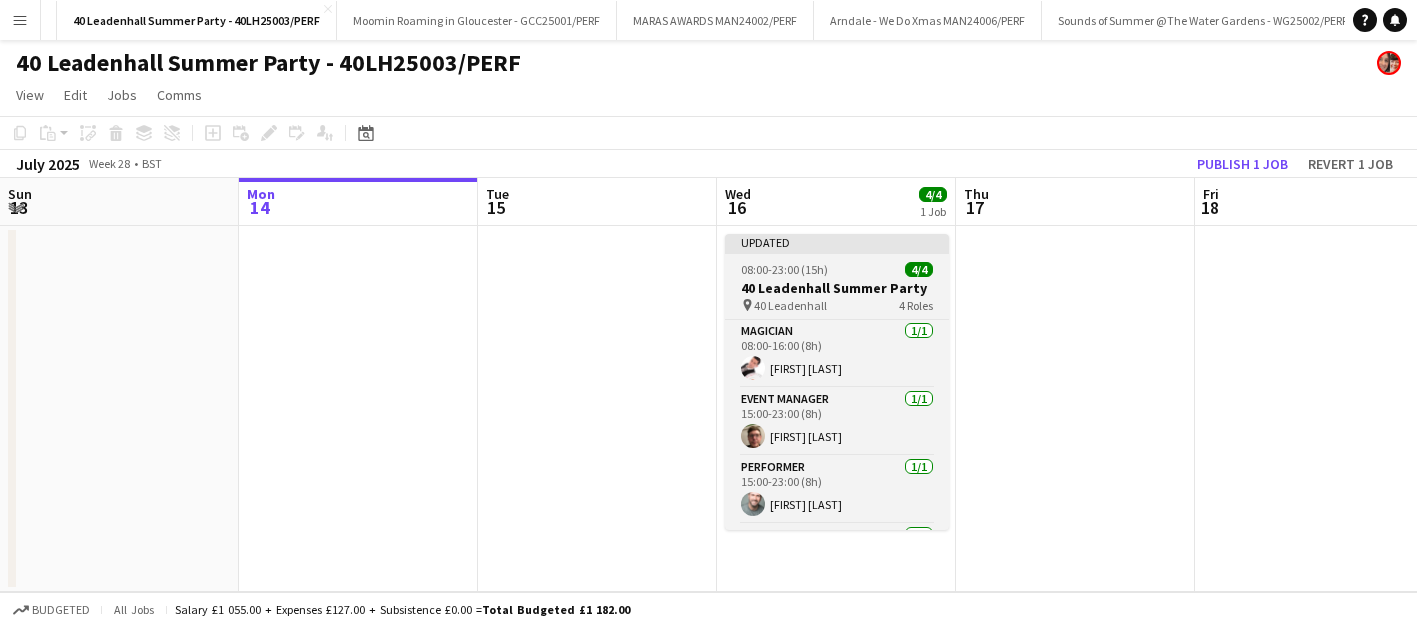 click on "40 Leadenhall Summer Party" at bounding box center (837, 288) 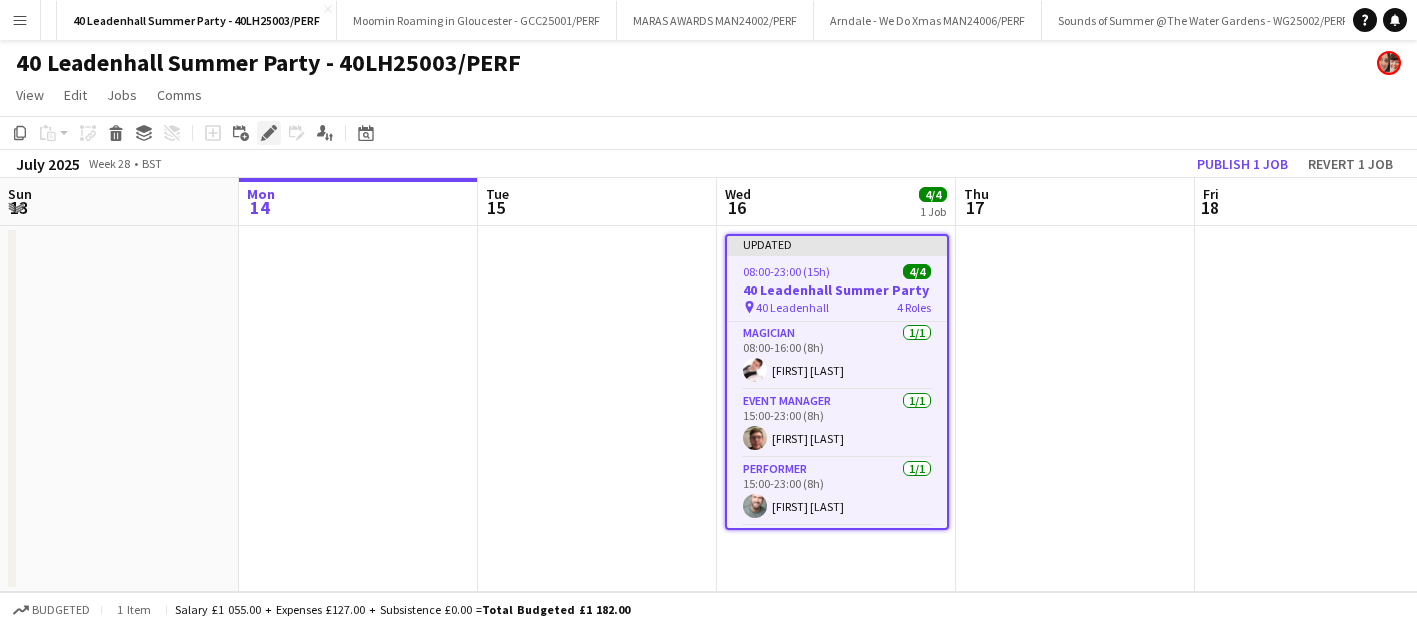 click 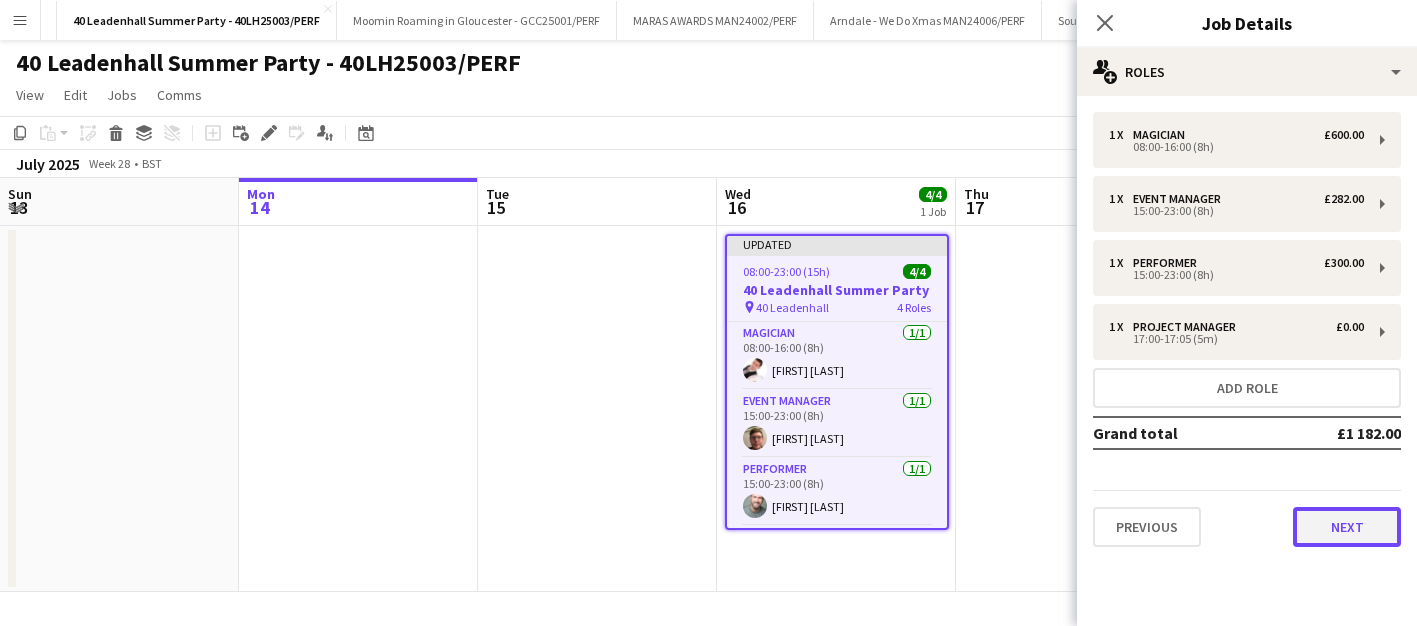 click on "Next" at bounding box center (1347, 527) 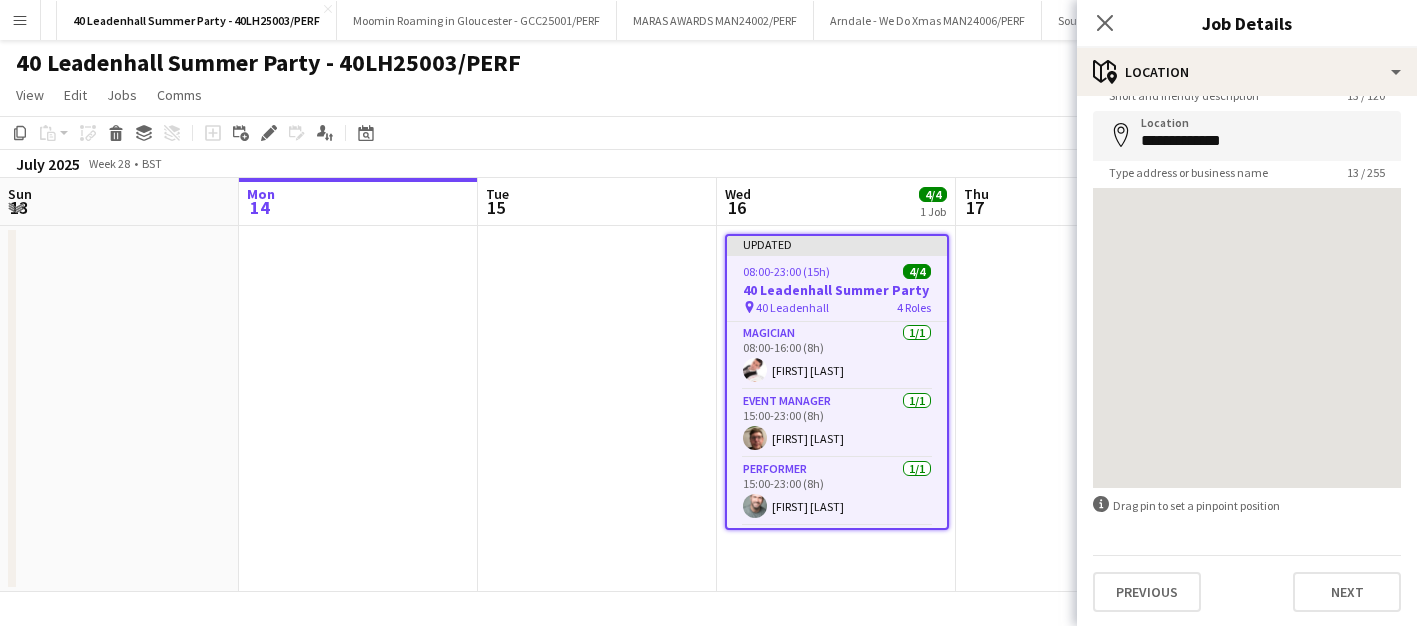 scroll, scrollTop: 80, scrollLeft: 0, axis: vertical 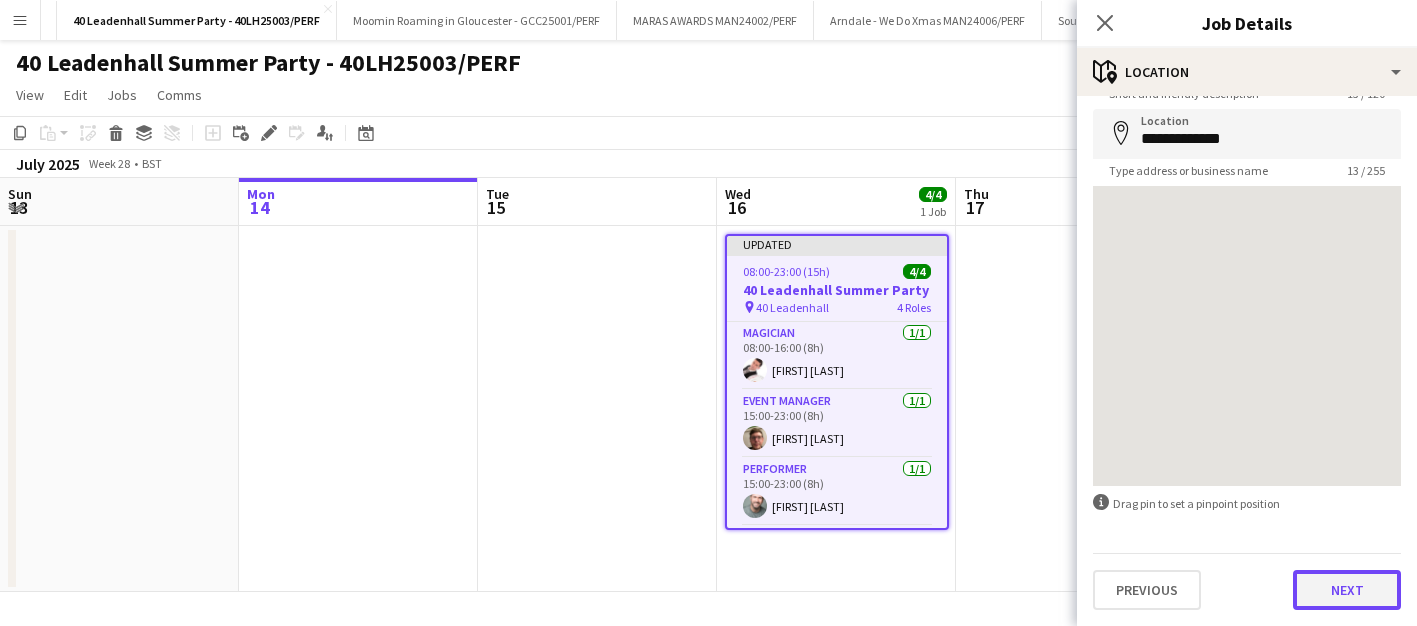 click on "Next" at bounding box center [1347, 590] 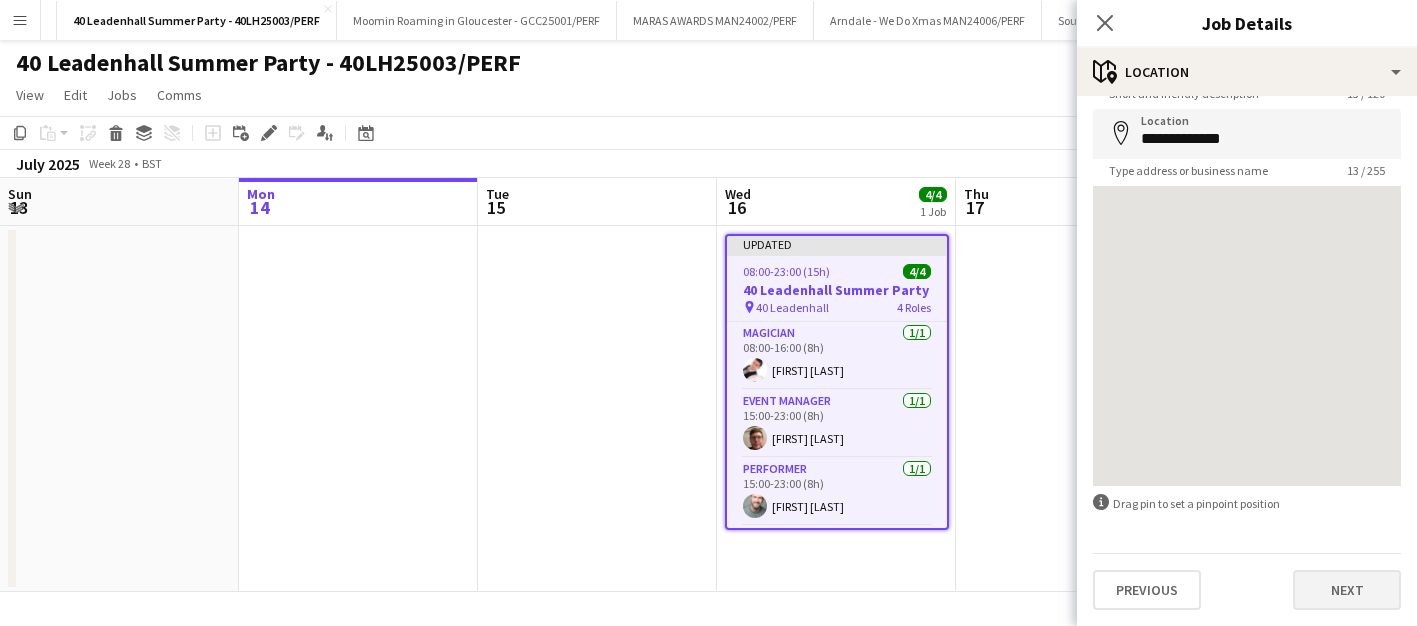 scroll, scrollTop: 0, scrollLeft: 0, axis: both 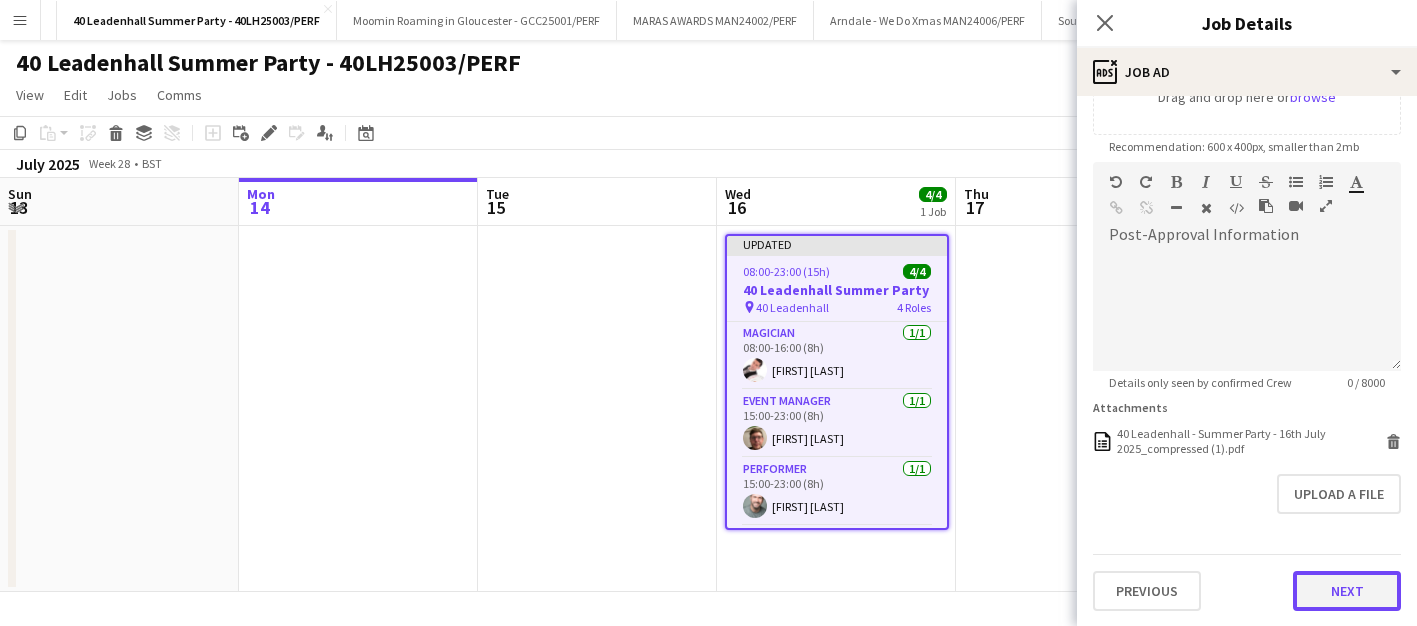 click on "Next" at bounding box center [1347, 591] 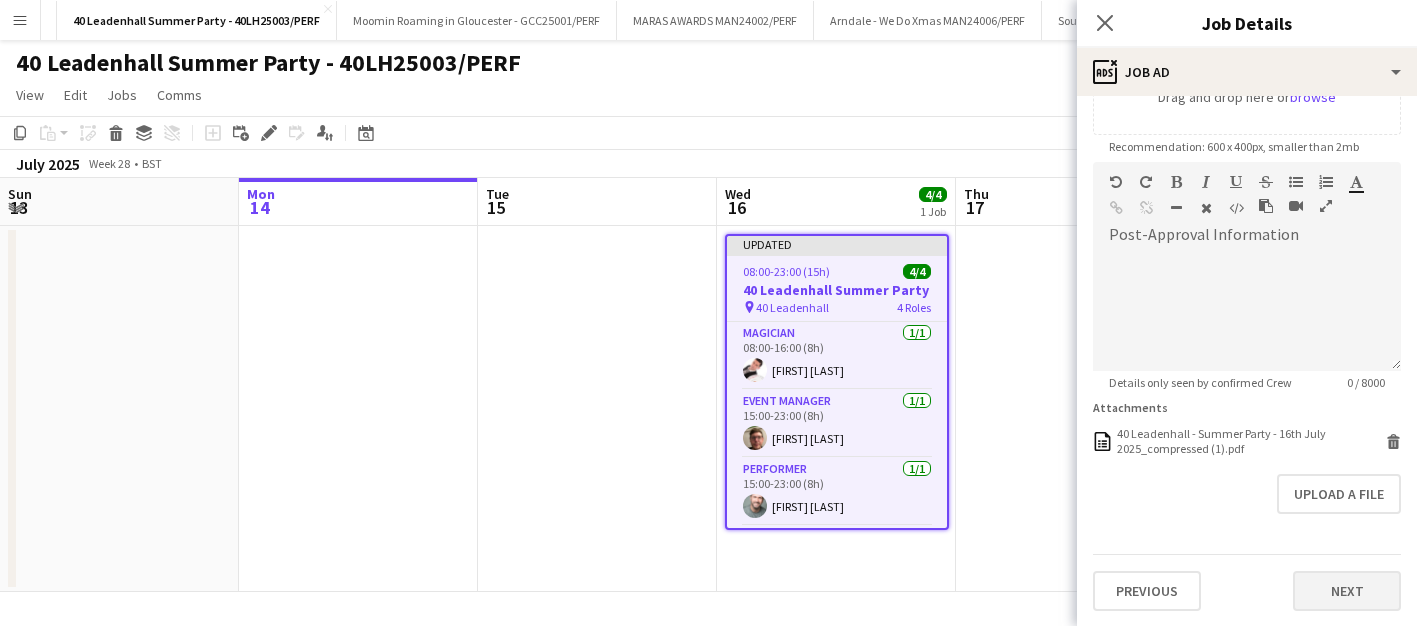 scroll, scrollTop: 0, scrollLeft: 0, axis: both 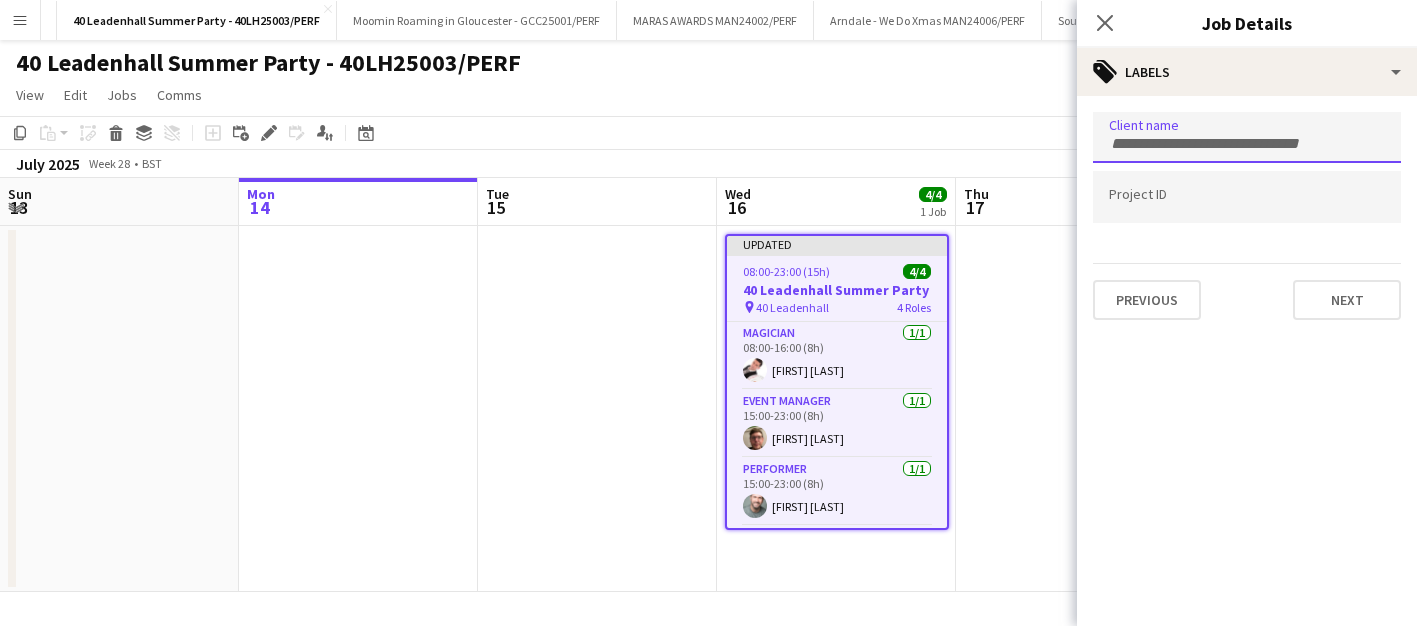 click at bounding box center (1247, 144) 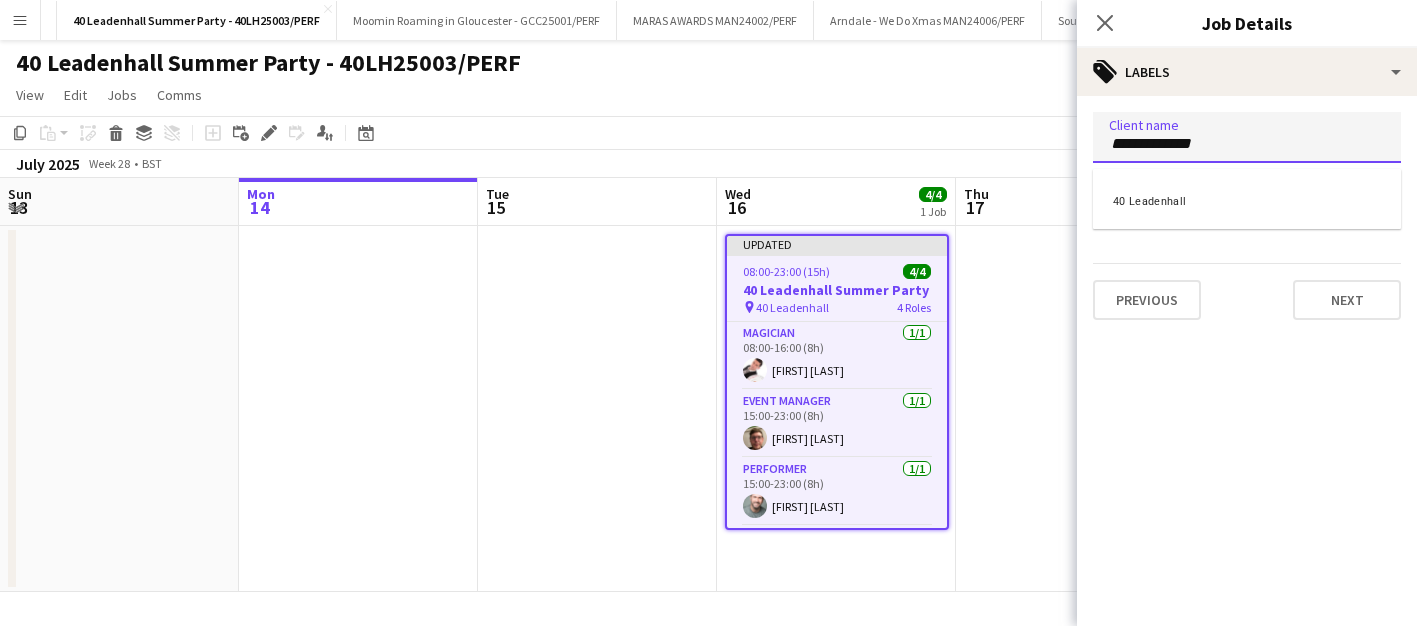 type on "**********" 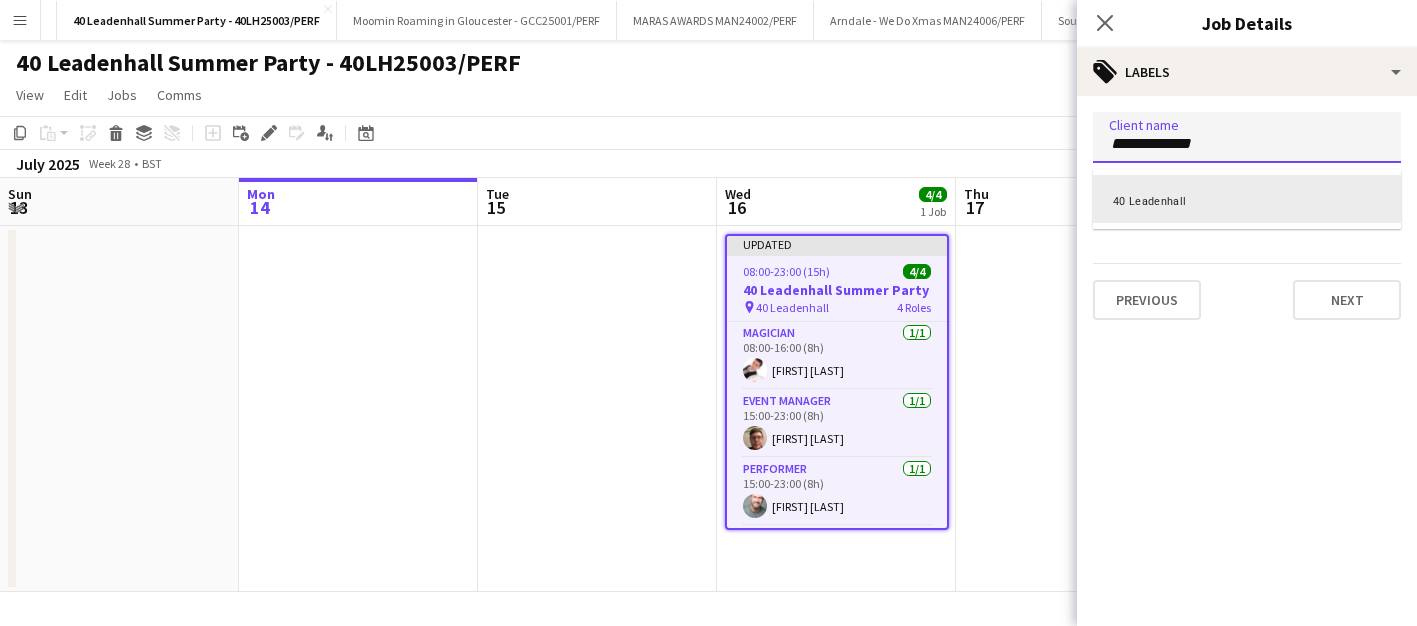 click on "40 Leadenhall" at bounding box center (1247, 199) 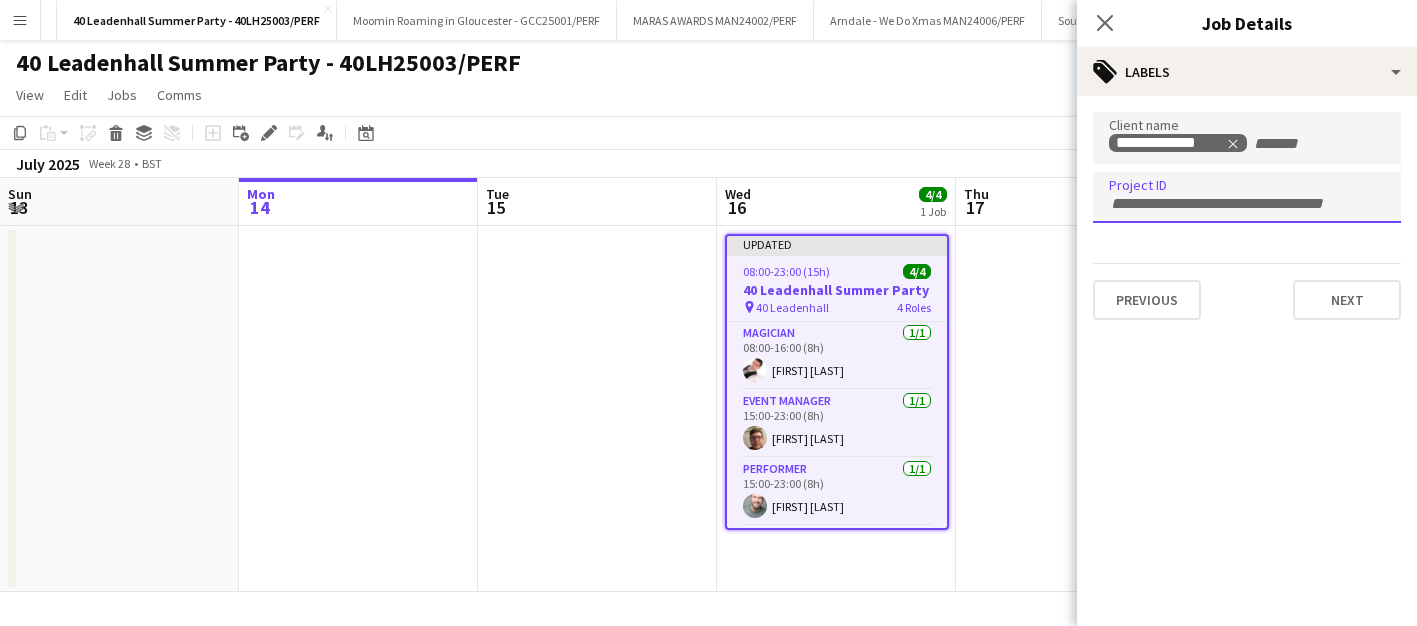 click at bounding box center [1247, 197] 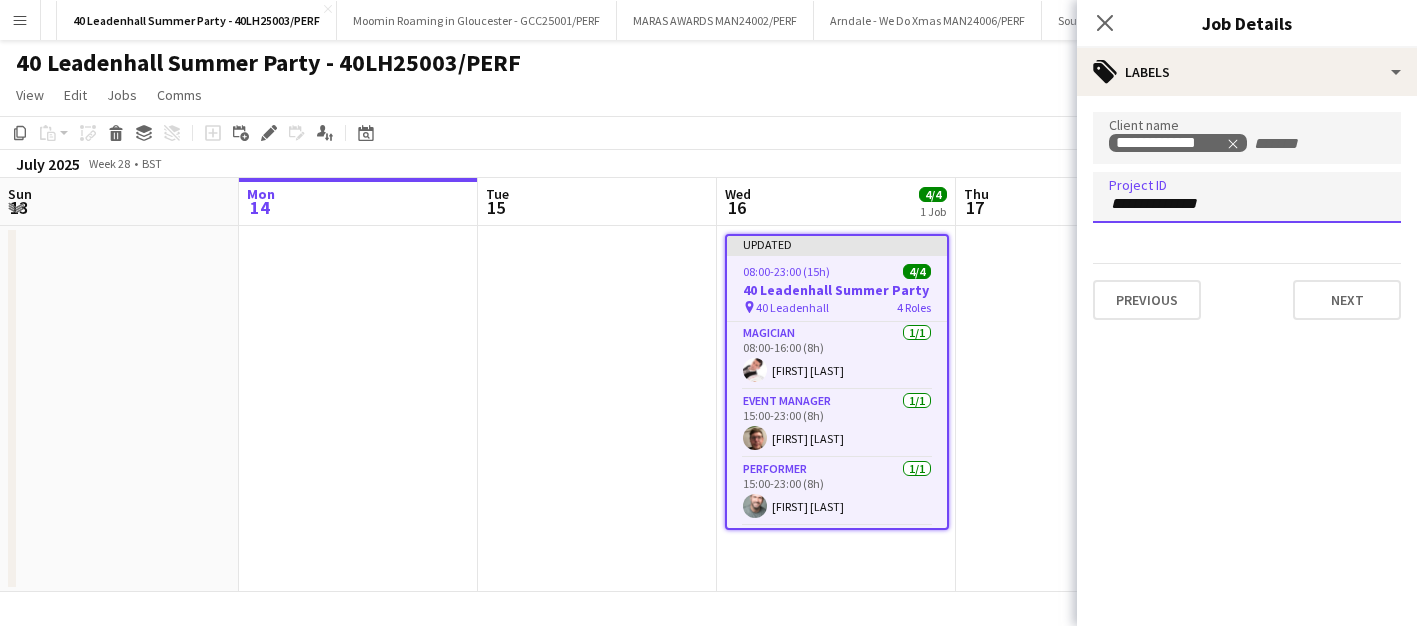 drag, startPoint x: 1226, startPoint y: 213, endPoint x: 1043, endPoint y: 197, distance: 183.69812 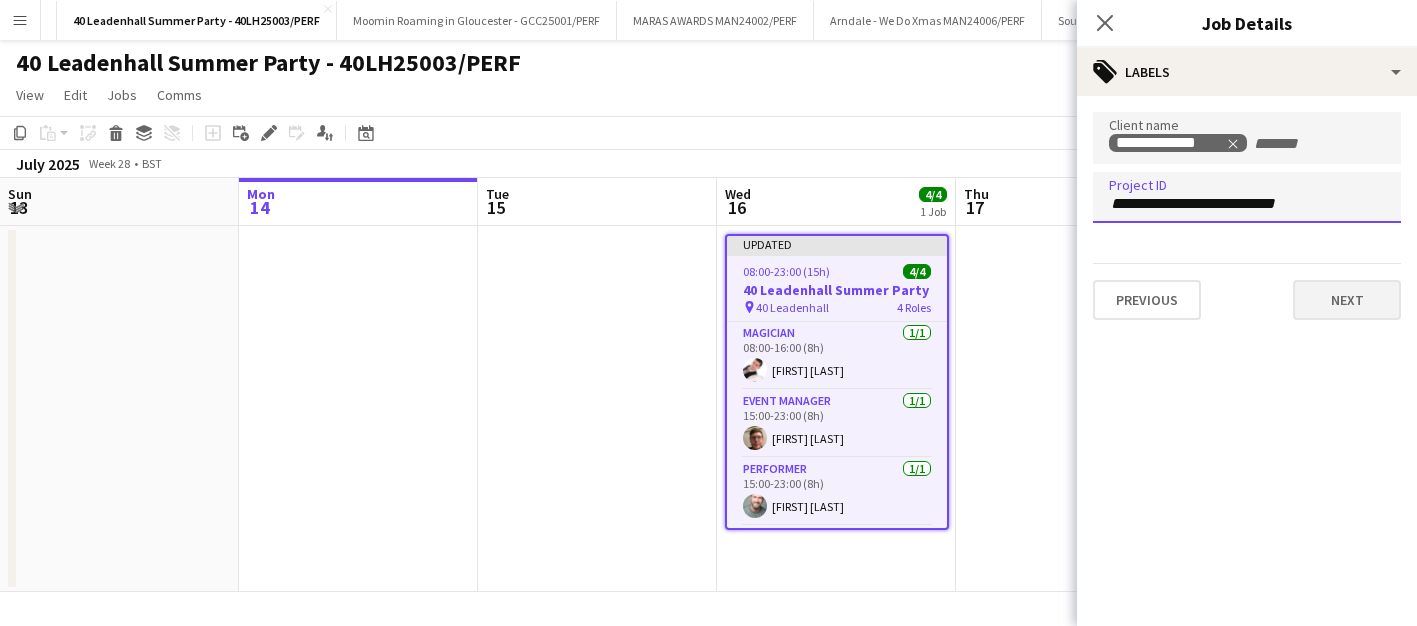 type on "**********" 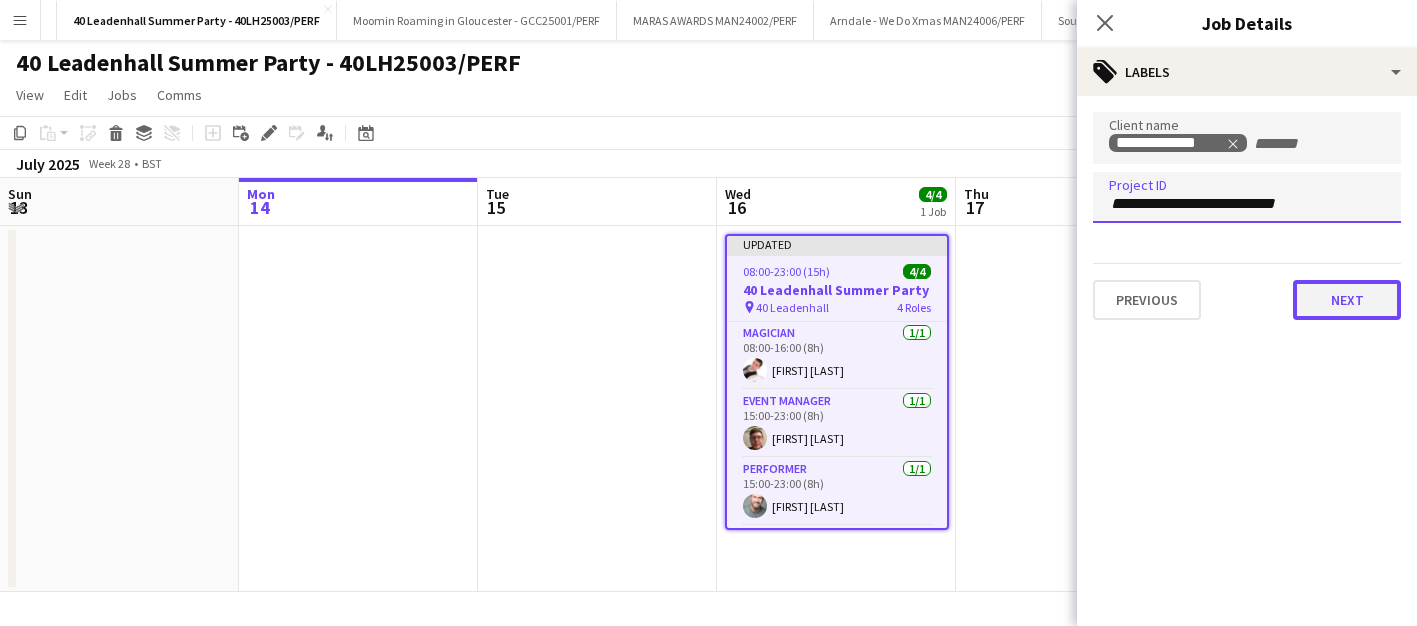 click on "Next" at bounding box center (1347, 300) 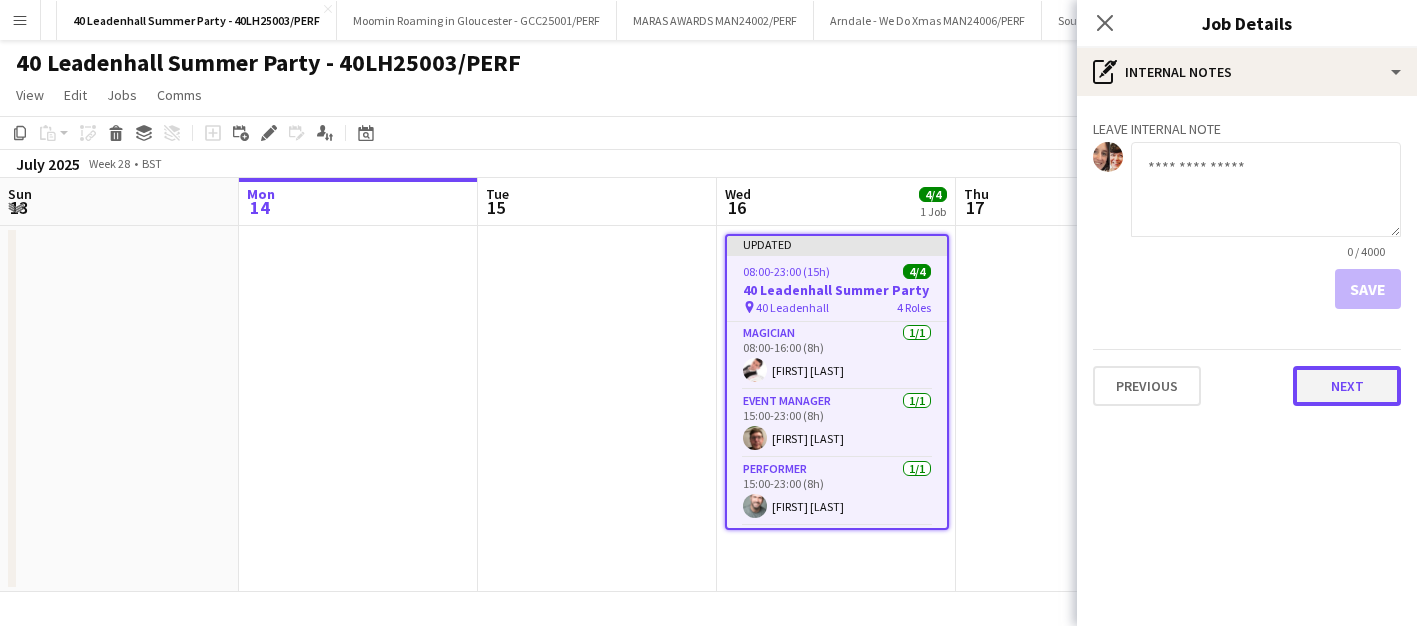 click on "Next" at bounding box center [1347, 386] 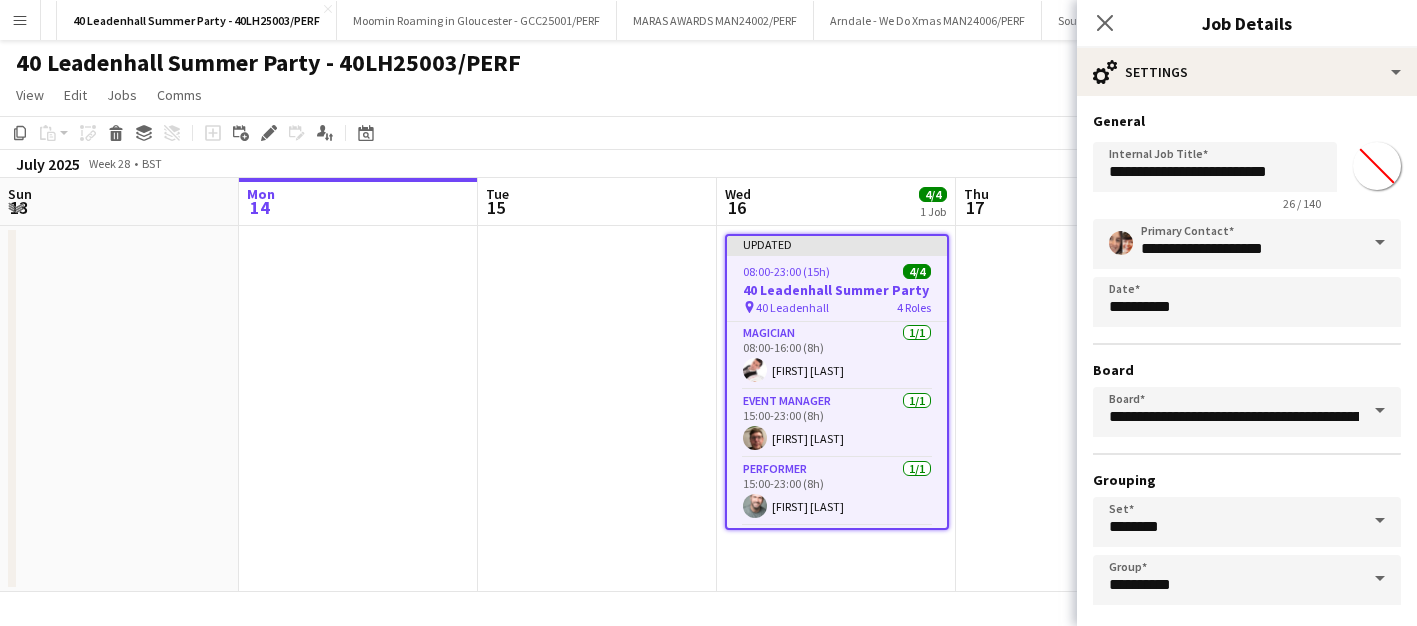 scroll, scrollTop: 92, scrollLeft: 0, axis: vertical 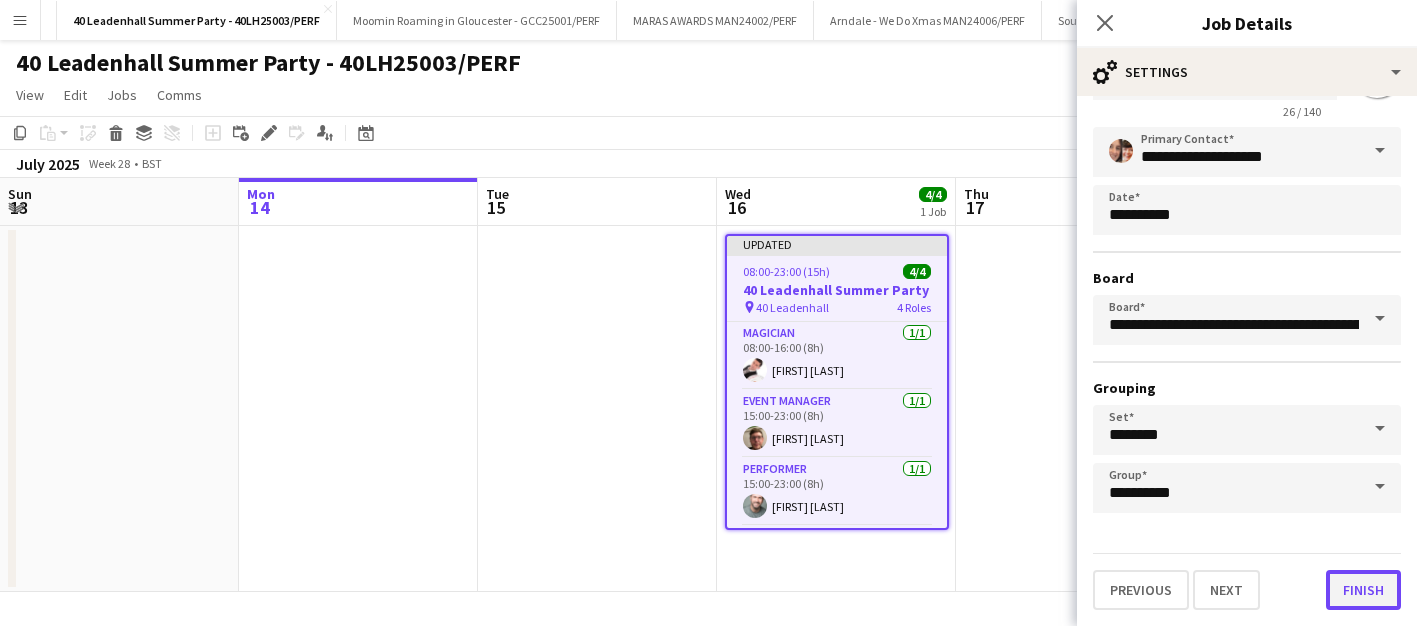 click on "Finish" at bounding box center (1363, 590) 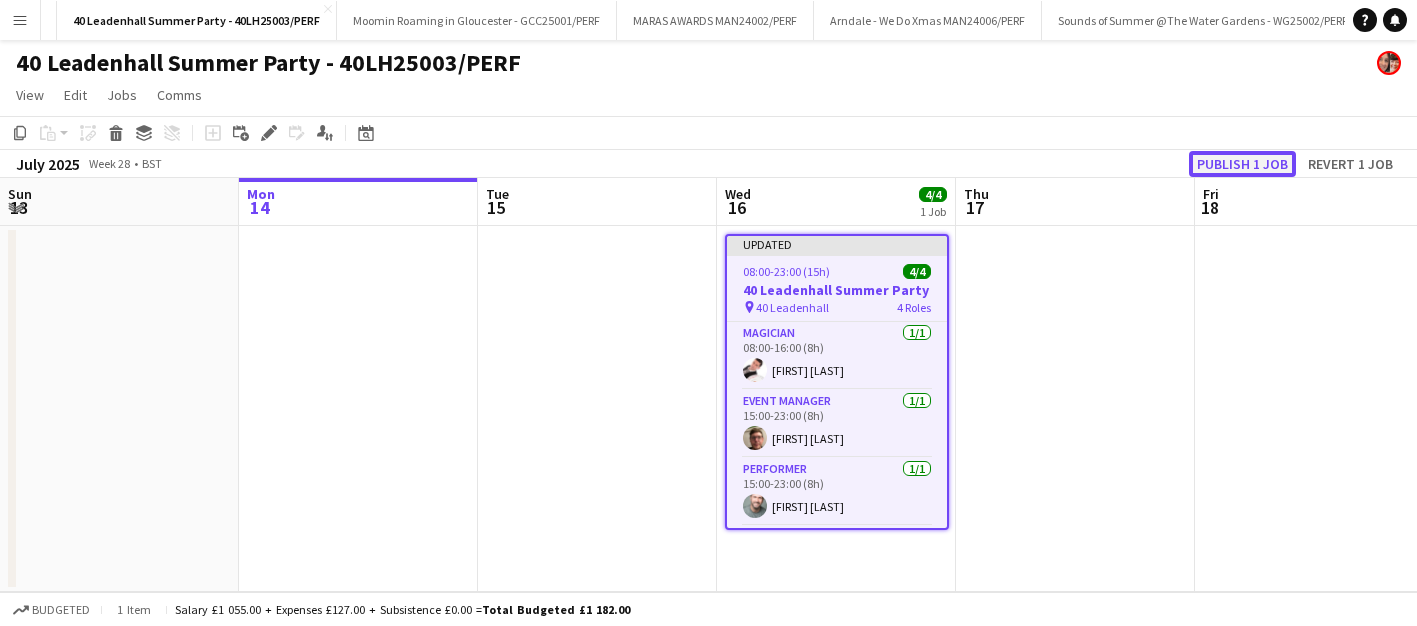 click on "Publish 1 job" 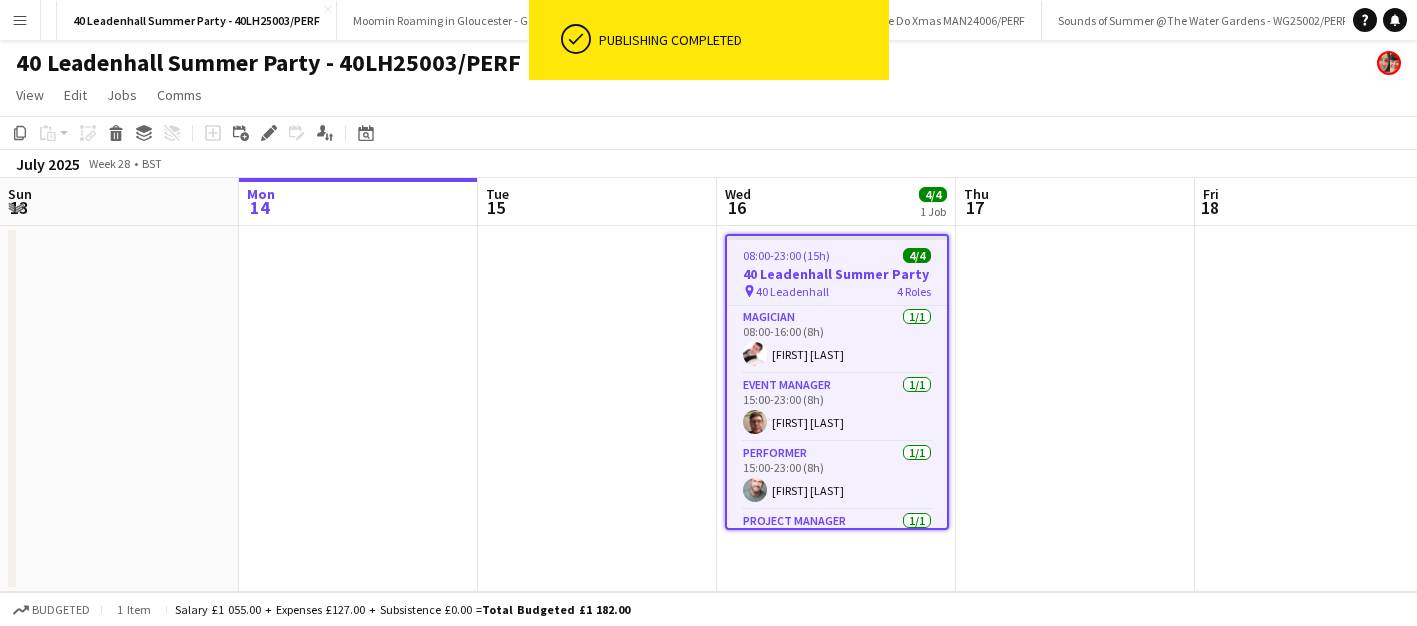 click on "Menu" at bounding box center [20, 20] 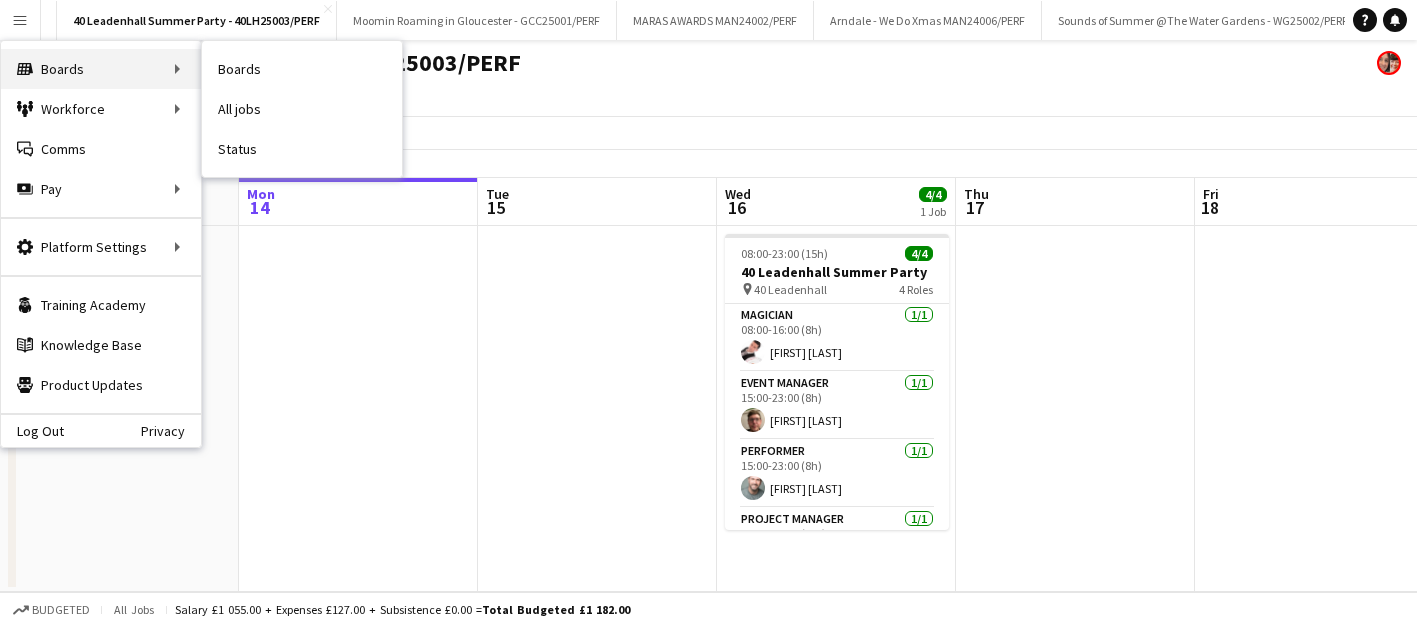 click on "Boards
Boards" at bounding box center [101, 69] 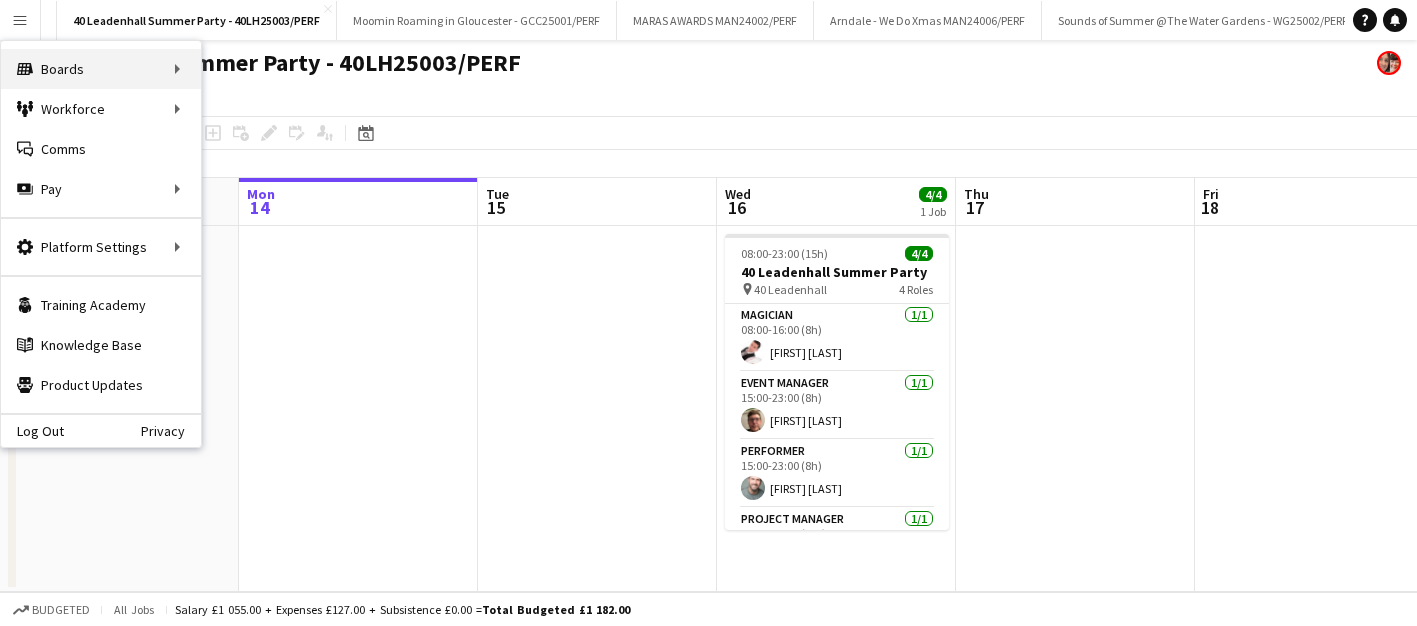 click on "Boards
Boards" at bounding box center (101, 69) 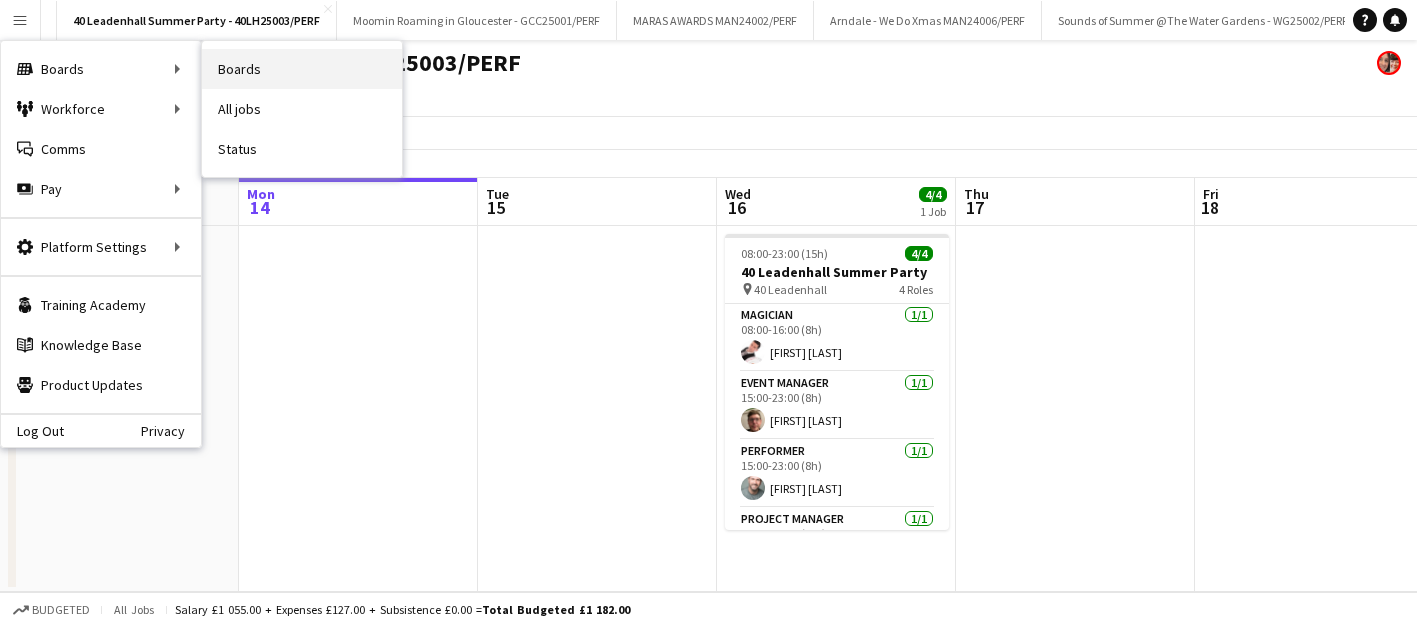 click on "Boards" at bounding box center (302, 69) 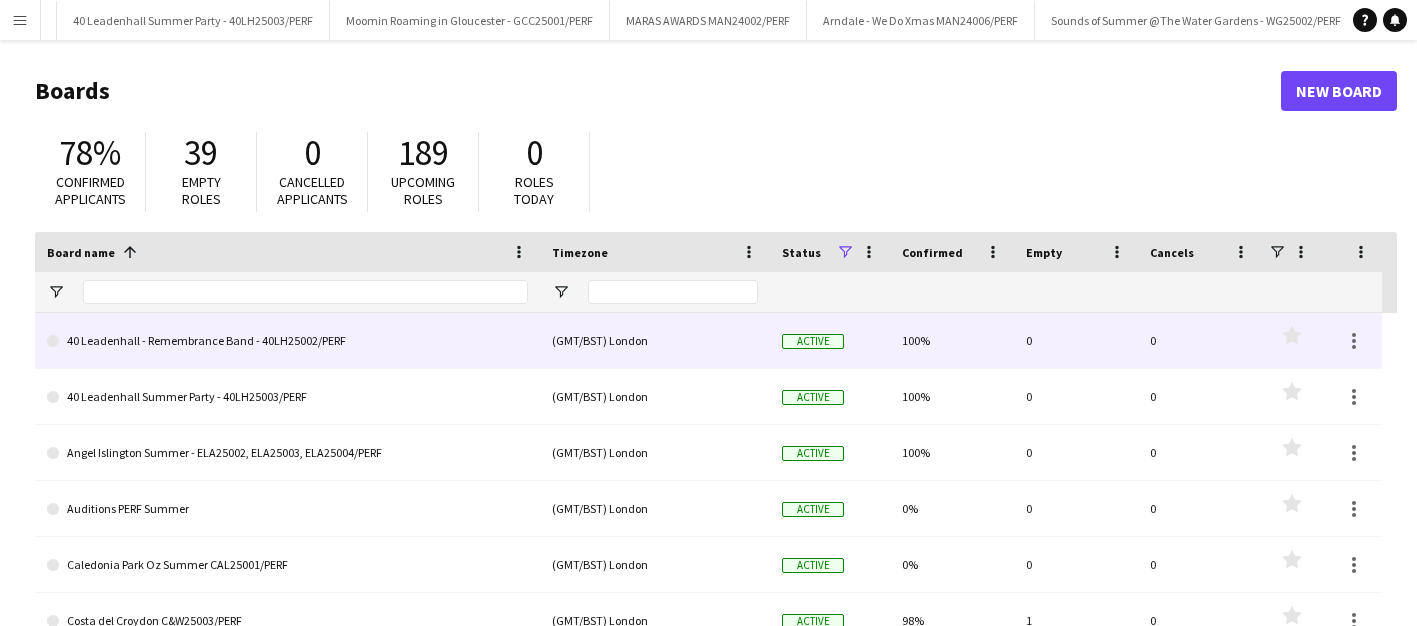 click on "40 Leadenhall - Remembrance Band - 40LH25002/PERF" 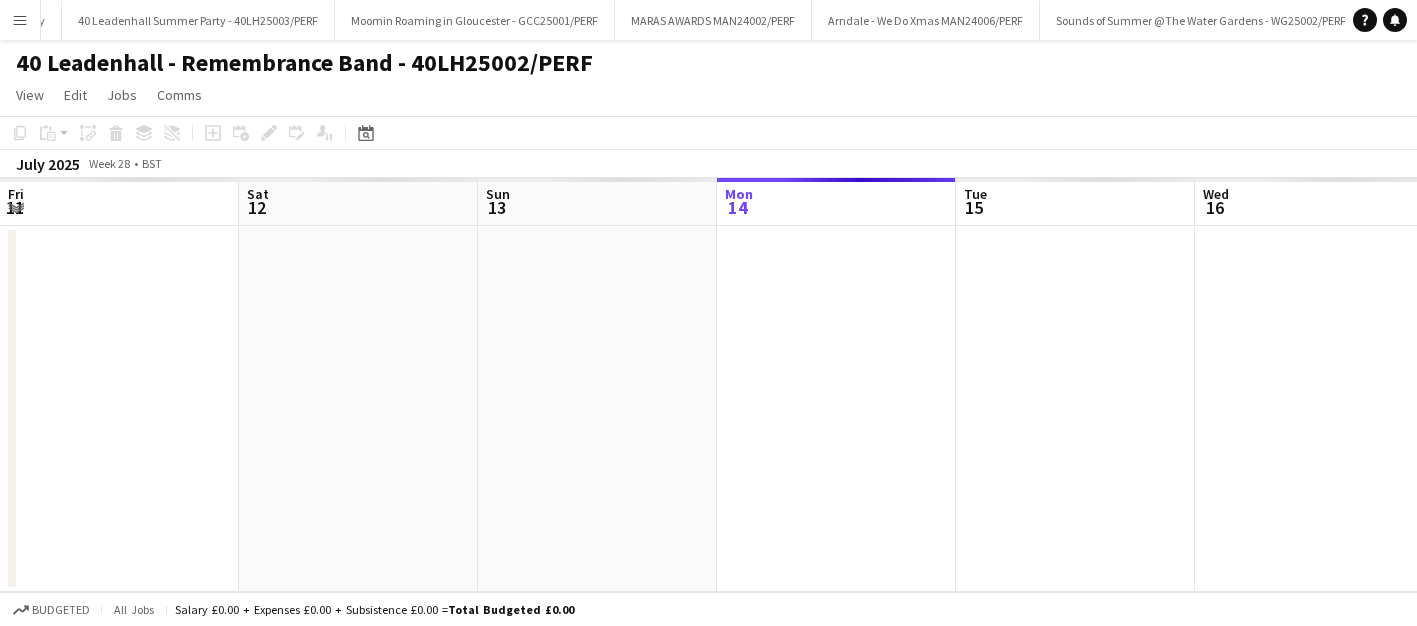 scroll, scrollTop: 0, scrollLeft: 1394, axis: horizontal 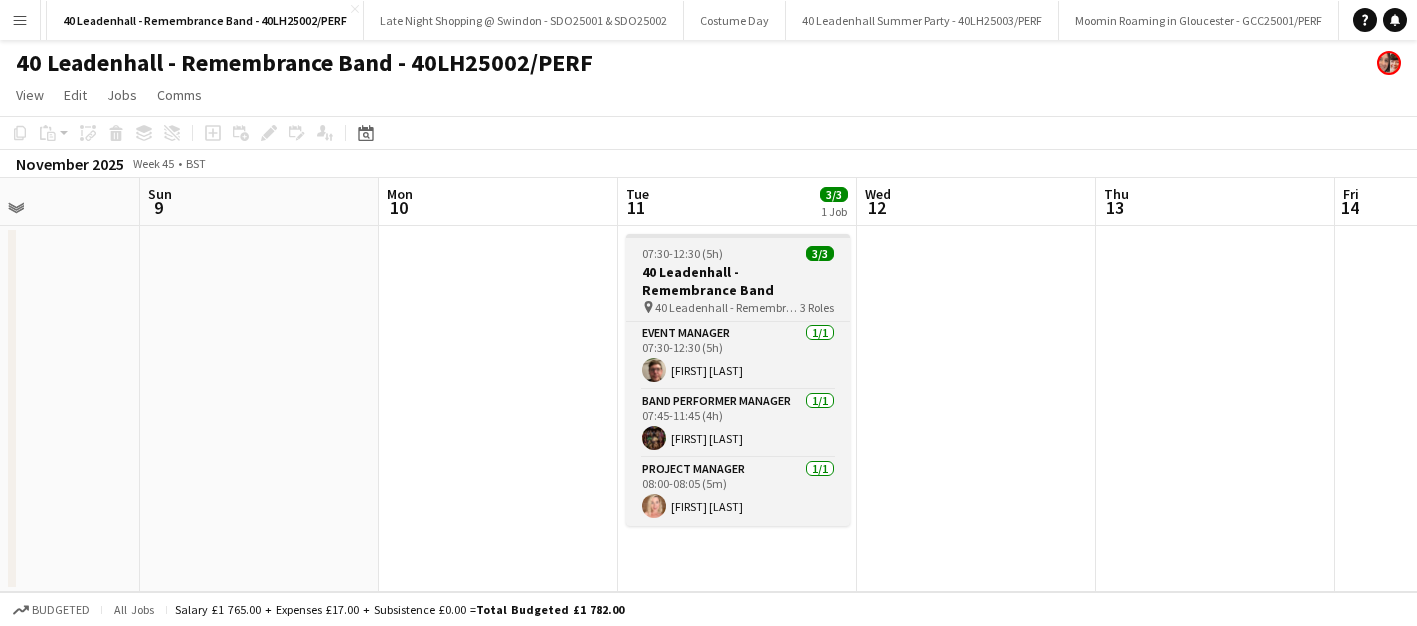click on "40 Leadenhall - Remembrance" at bounding box center [727, 307] 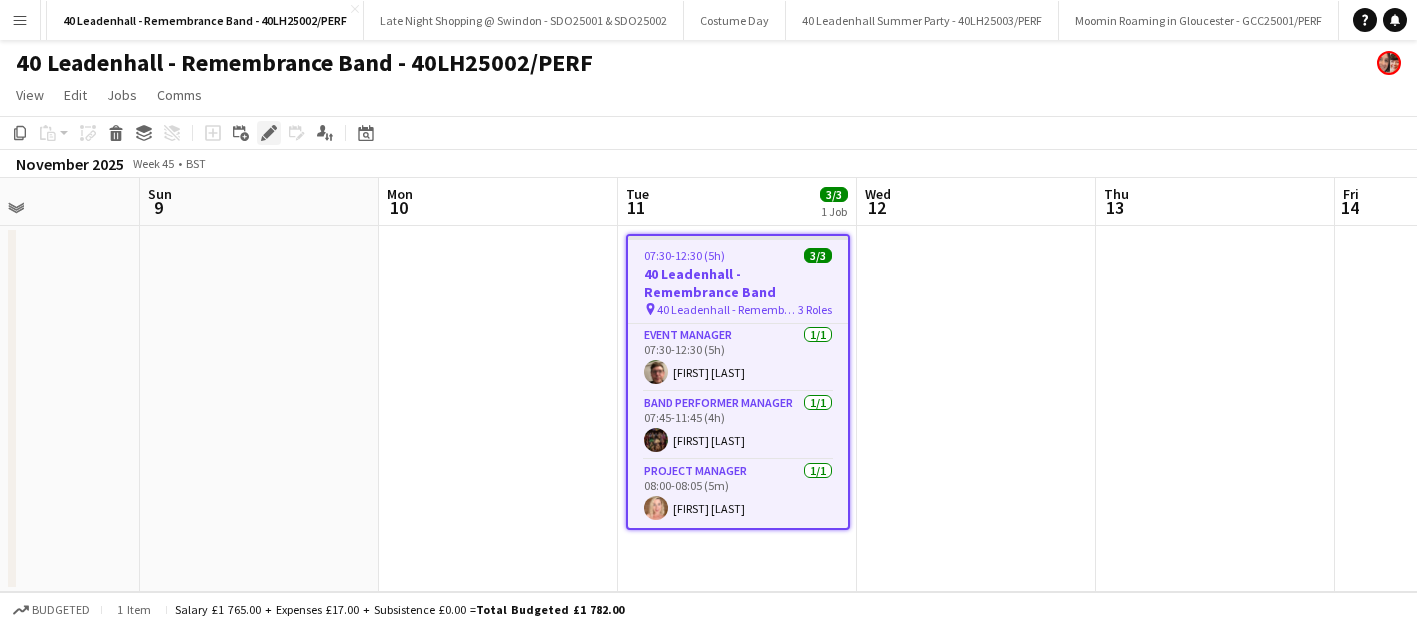 click on "Edit" at bounding box center [269, 133] 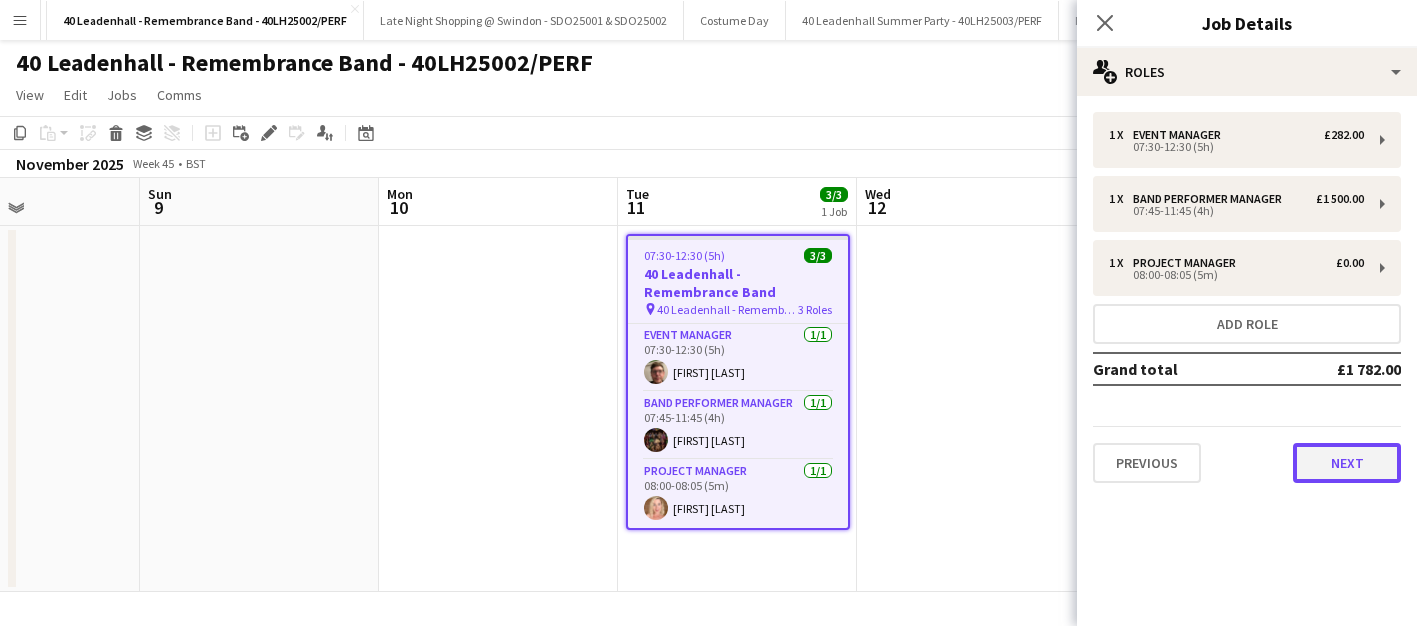 click on "Next" at bounding box center (1347, 463) 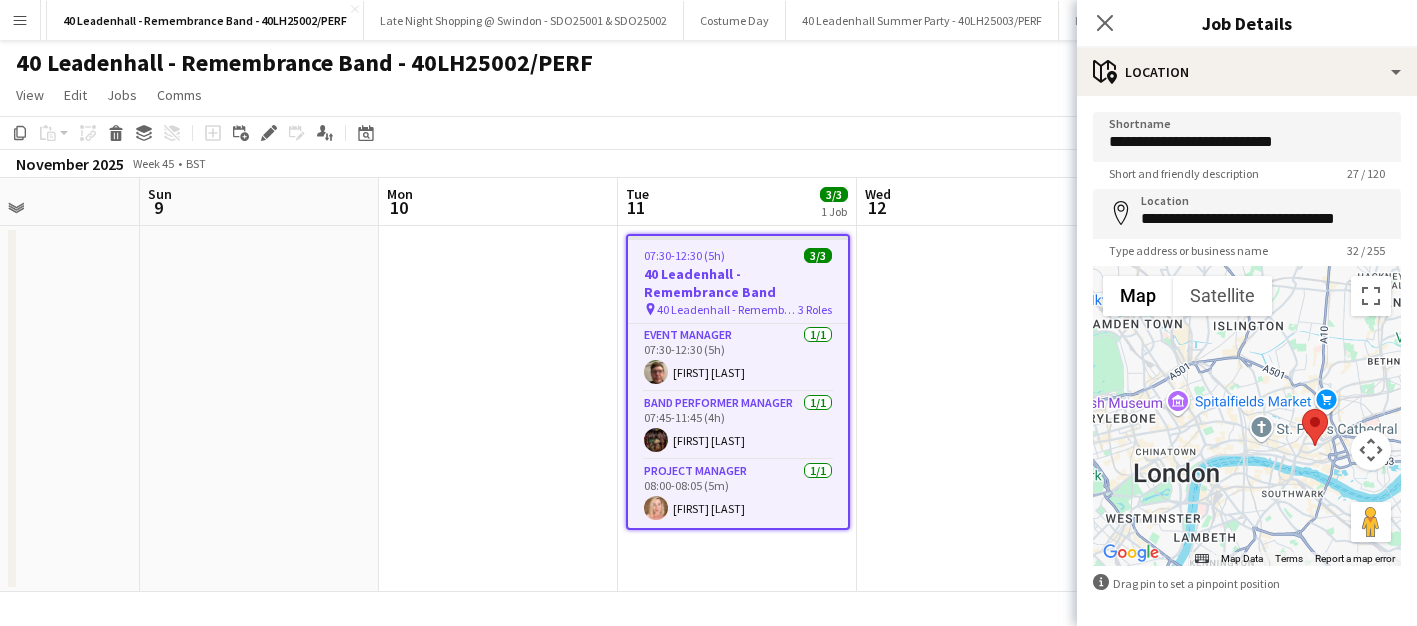scroll, scrollTop: 80, scrollLeft: 0, axis: vertical 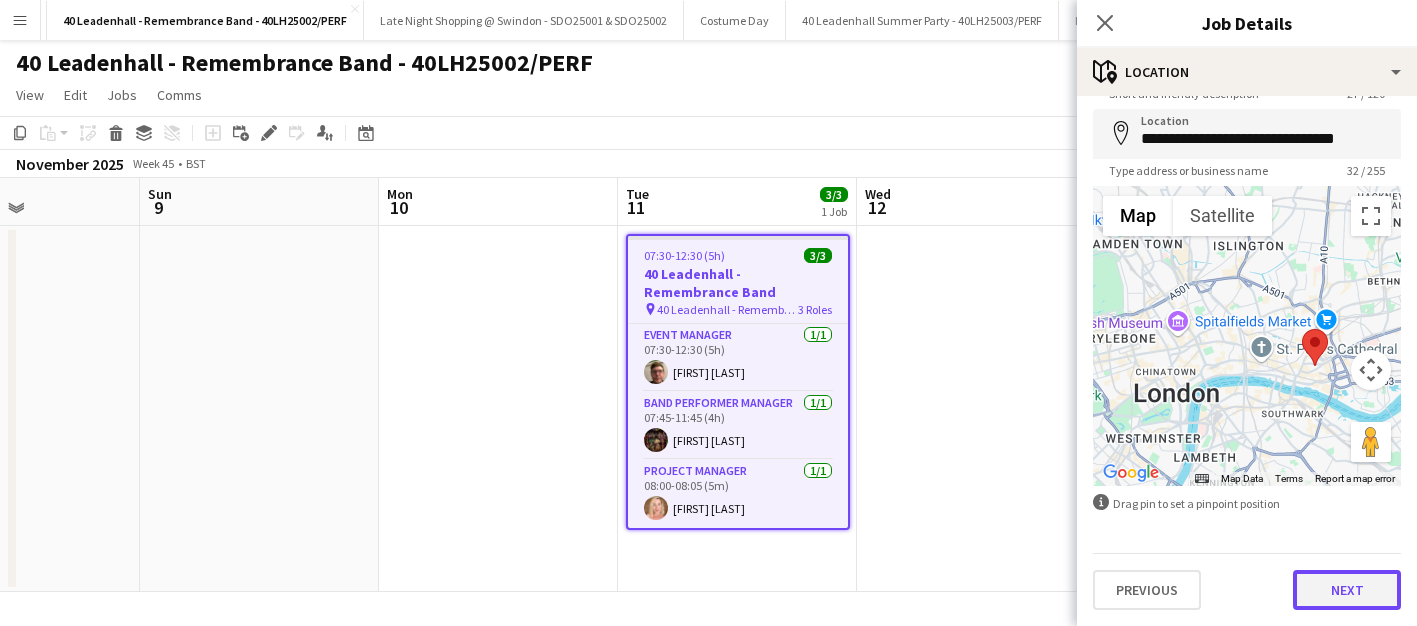 click on "Next" at bounding box center (1347, 590) 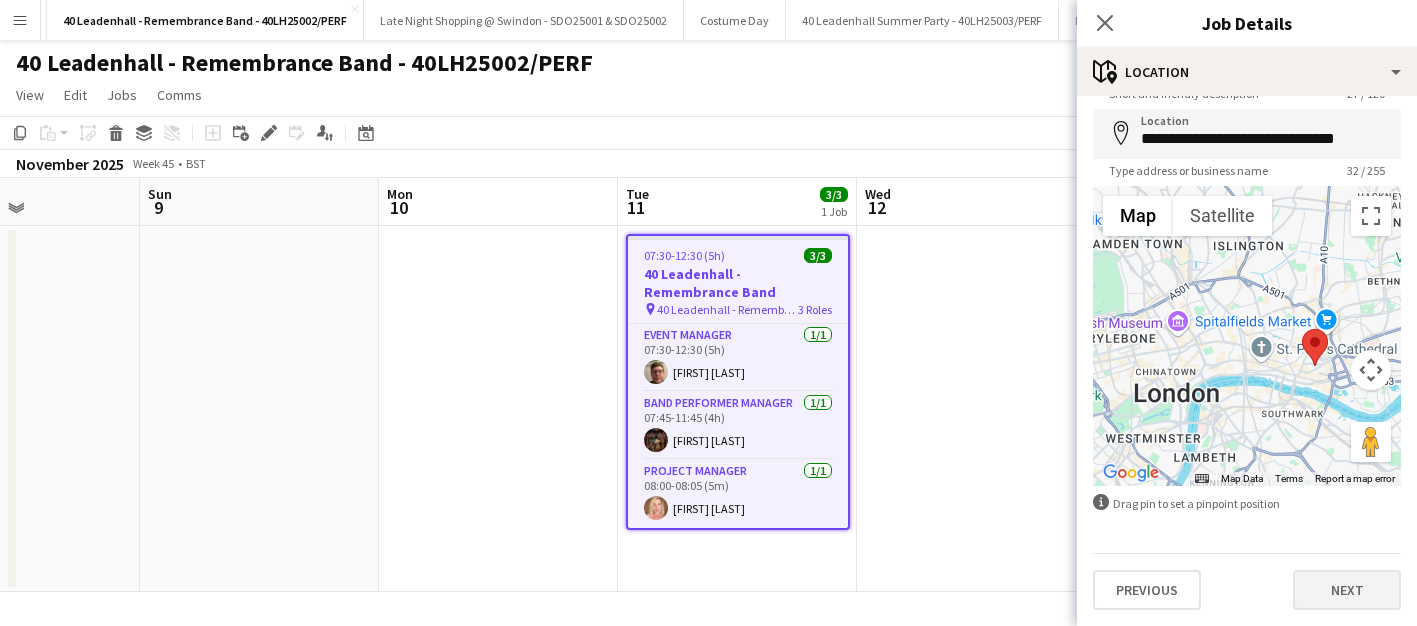 scroll, scrollTop: 0, scrollLeft: 0, axis: both 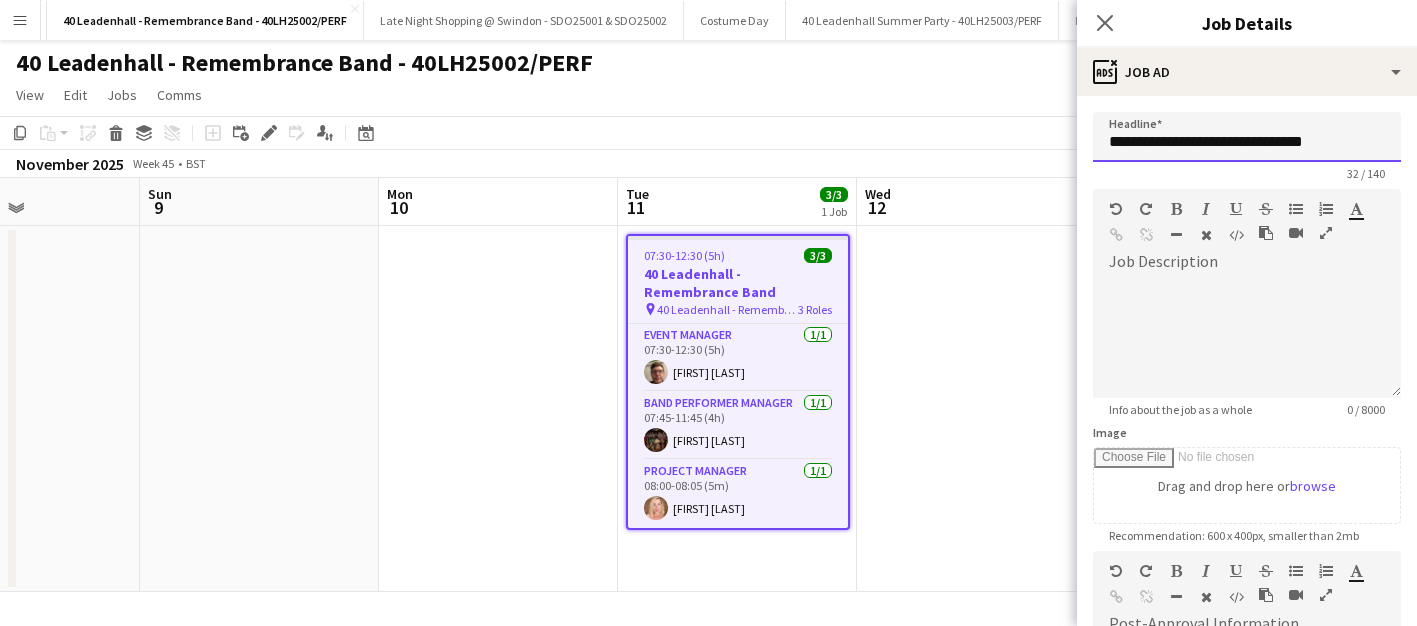 click on "**********" at bounding box center (1247, 137) 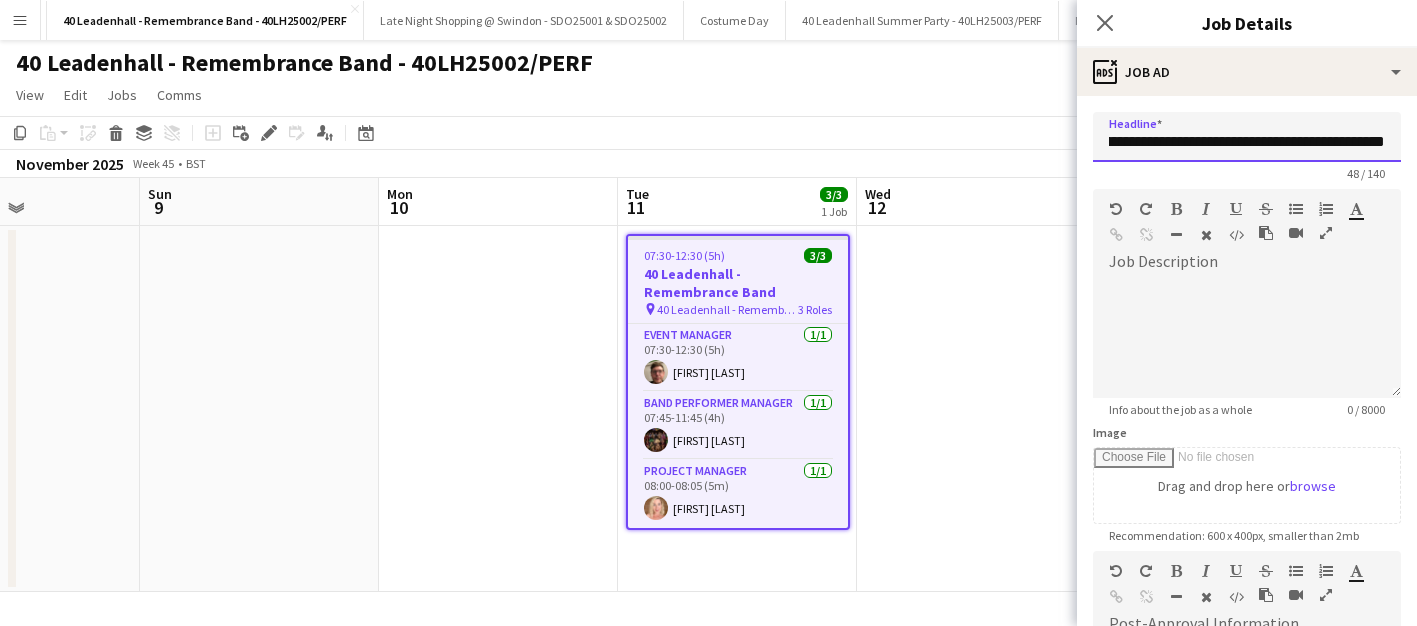 scroll, scrollTop: 0, scrollLeft: 89, axis: horizontal 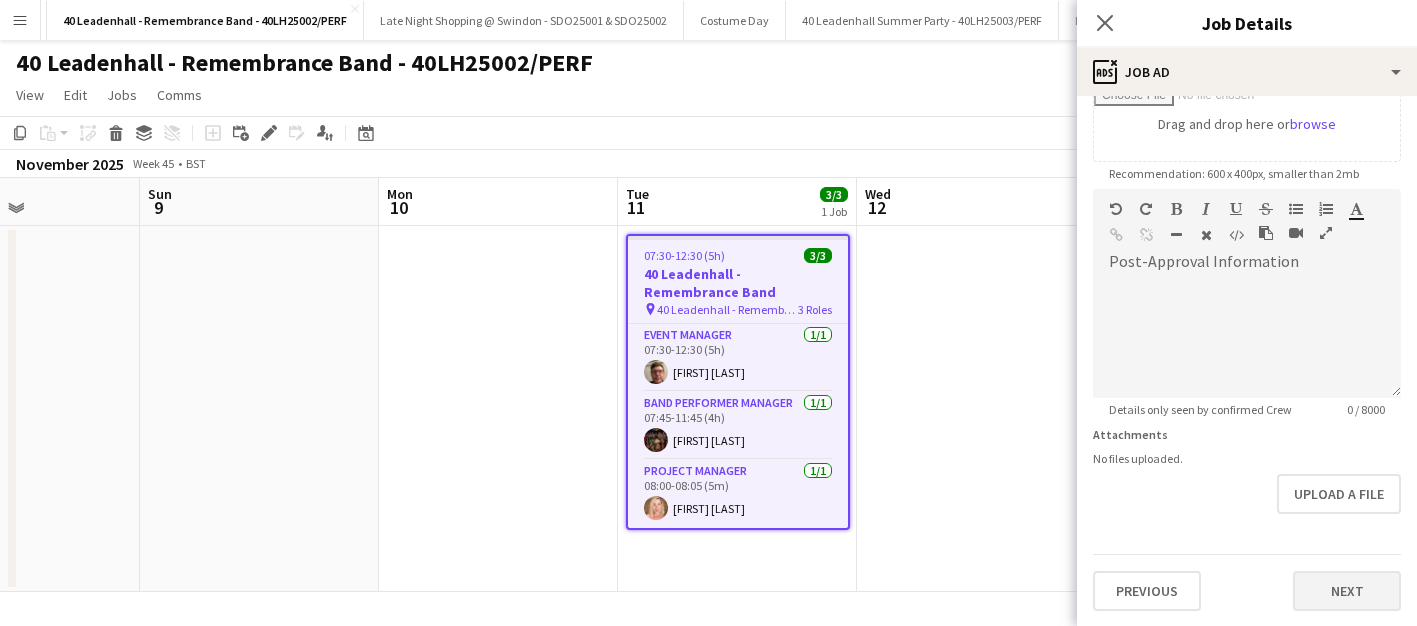 type on "**********" 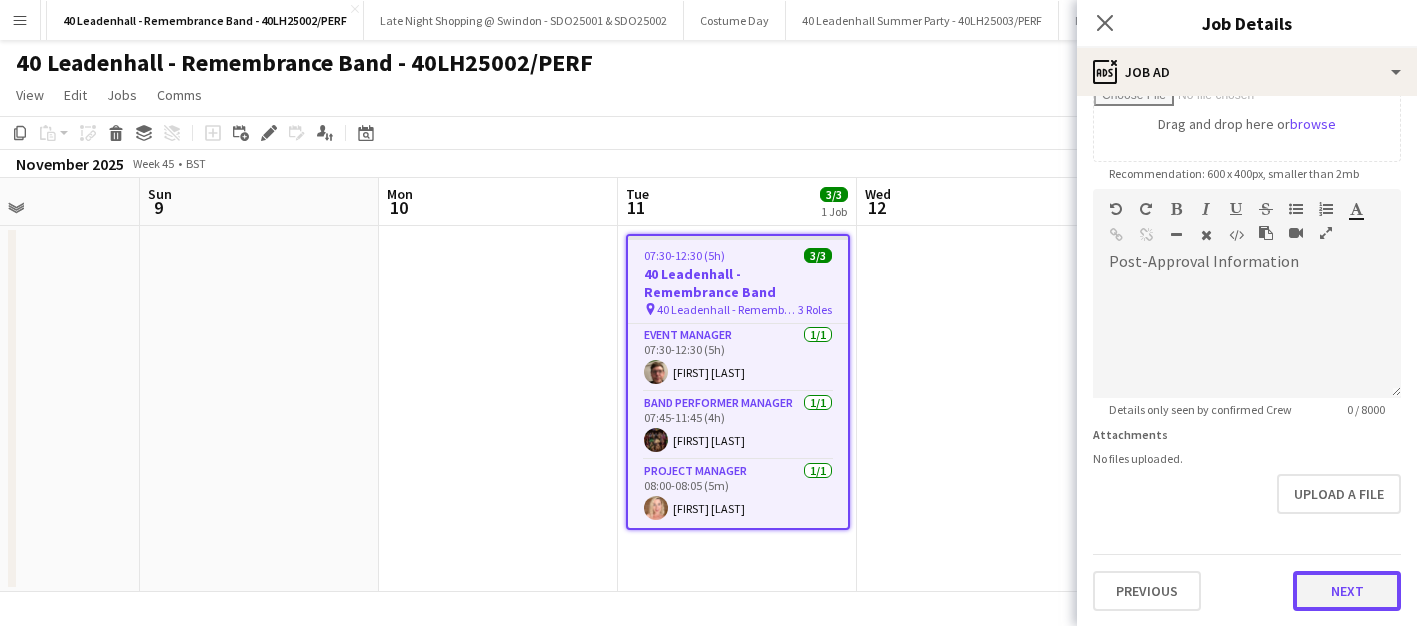 click on "Next" at bounding box center (1347, 591) 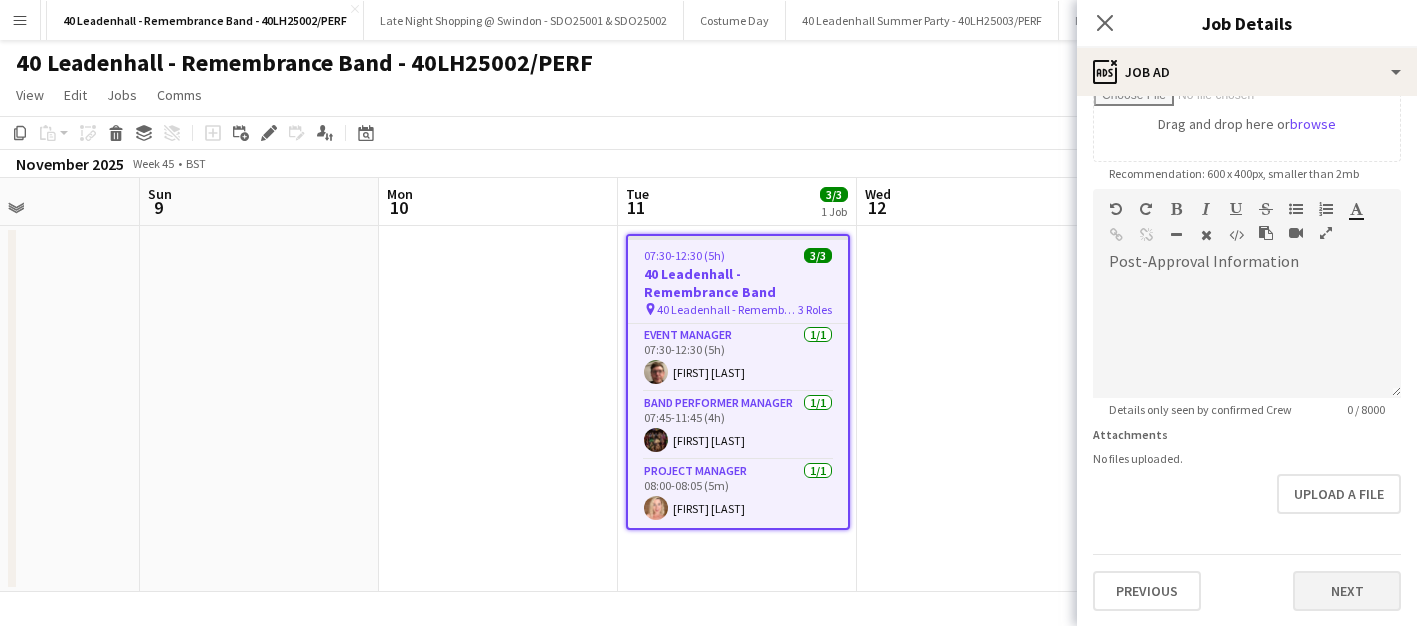 scroll, scrollTop: 0, scrollLeft: 0, axis: both 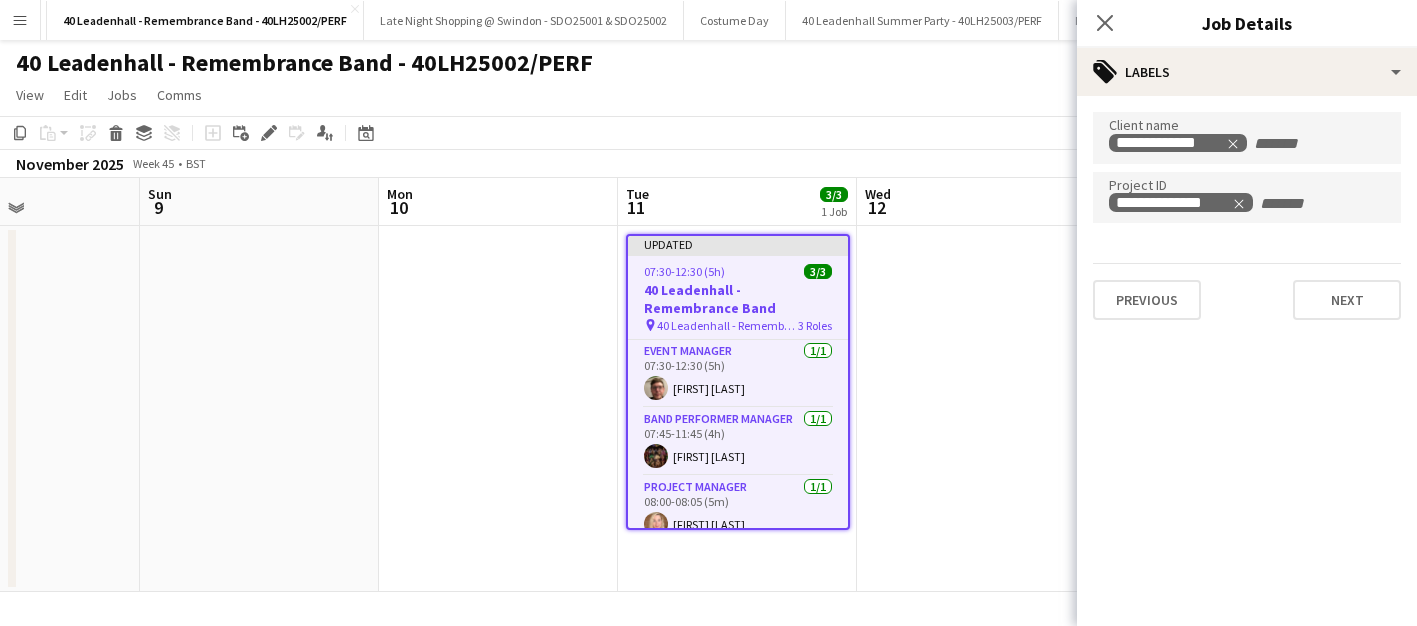 click 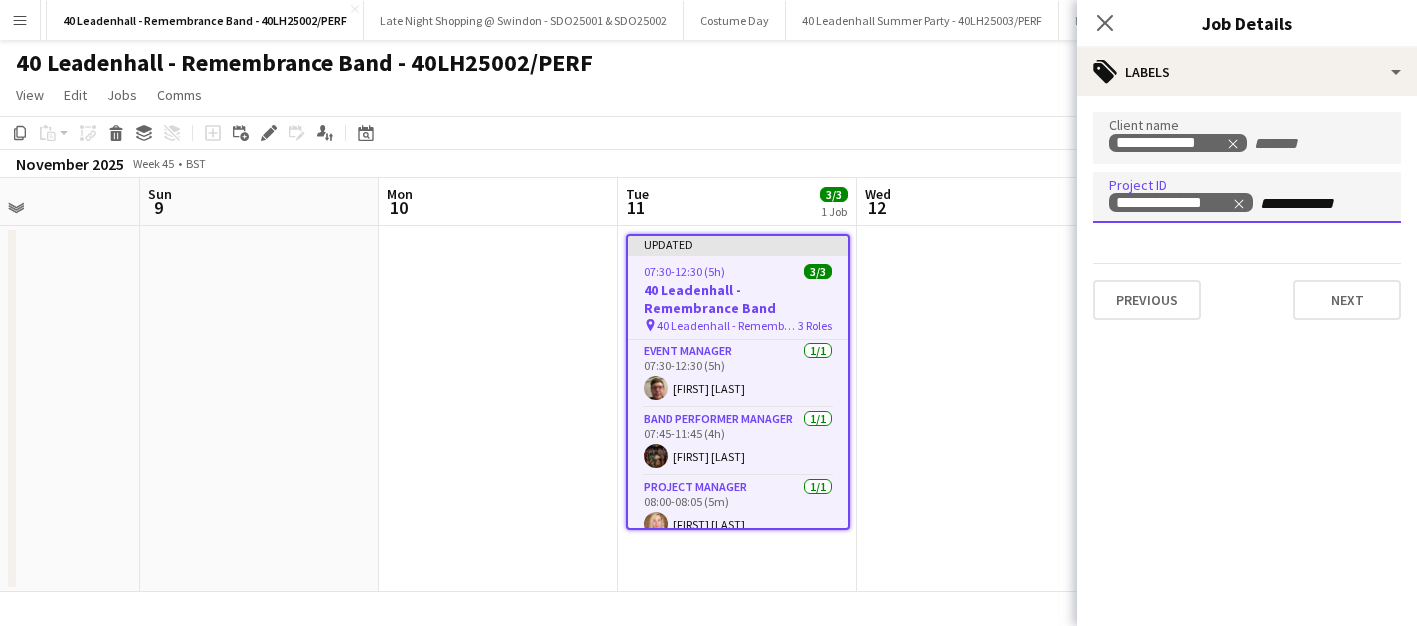 scroll, scrollTop: 0, scrollLeft: 24, axis: horizontal 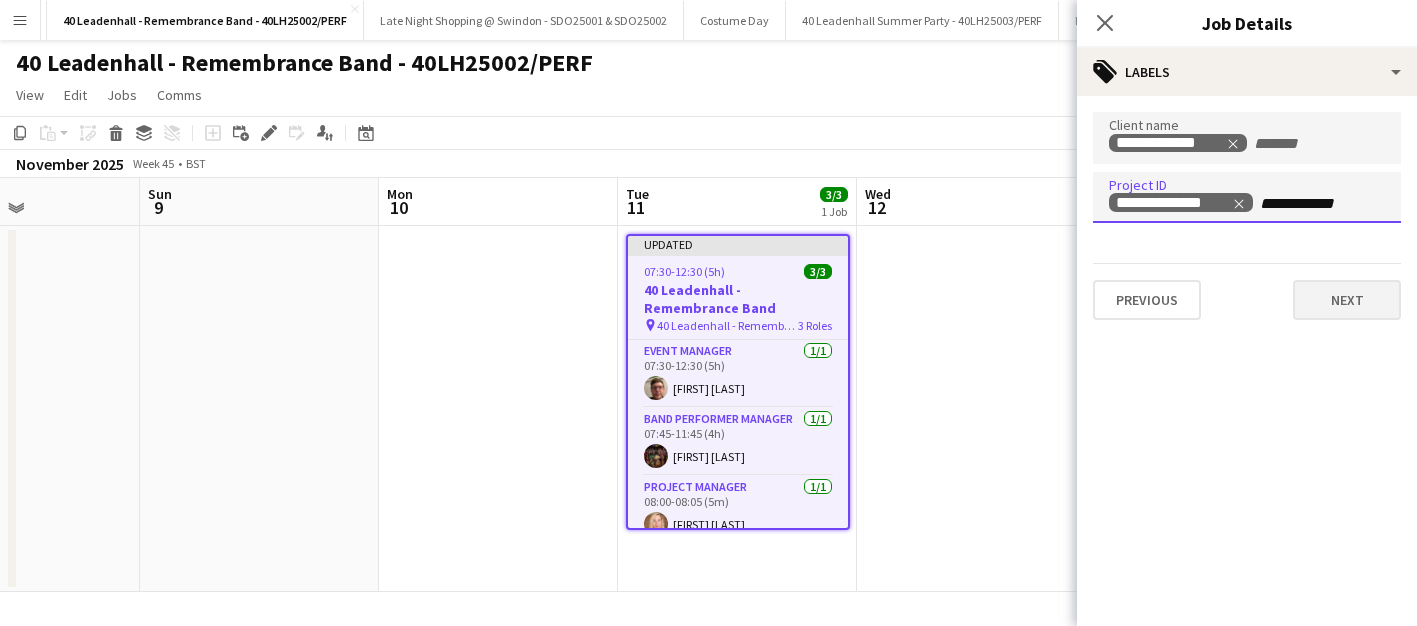 type on "**********" 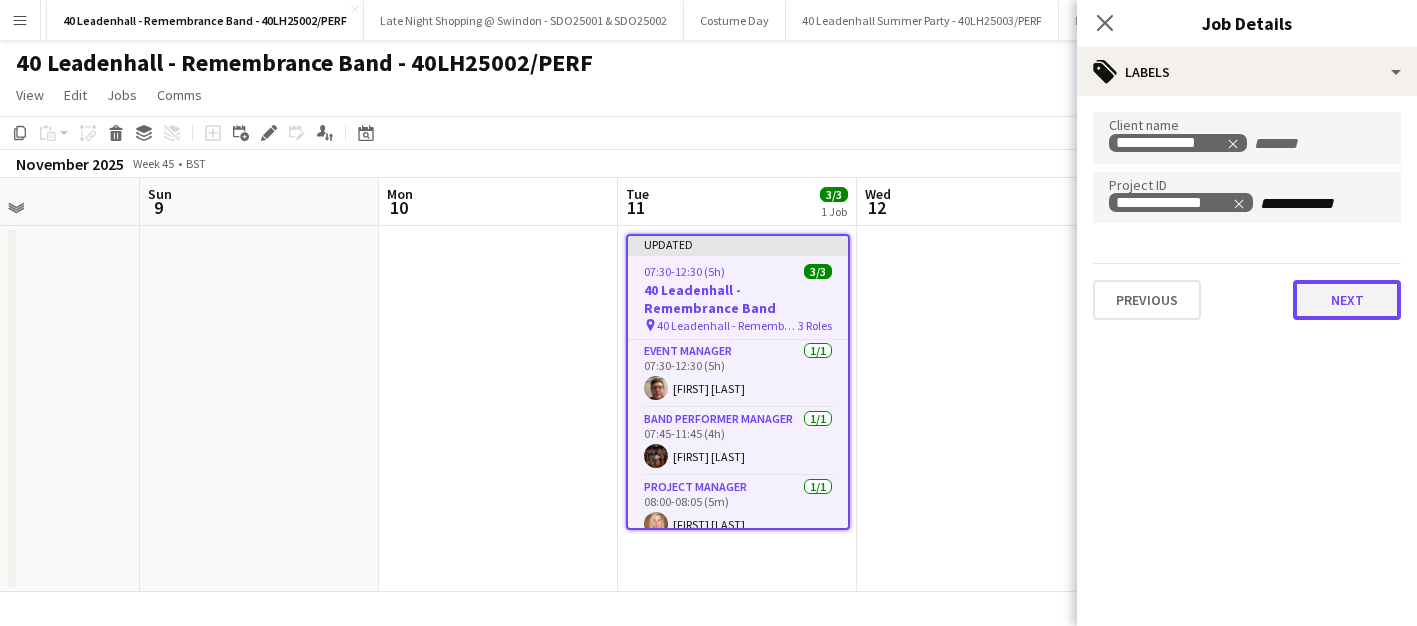 click on "Next" at bounding box center (1347, 300) 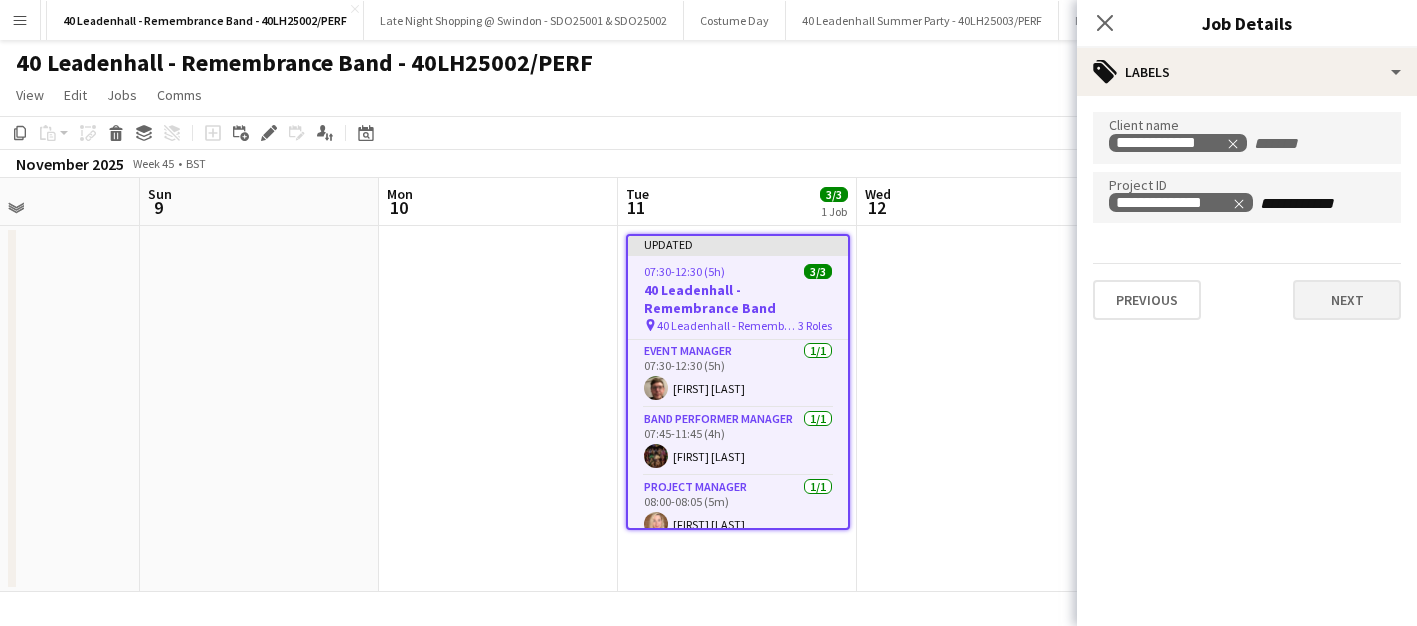 scroll, scrollTop: 0, scrollLeft: 0, axis: both 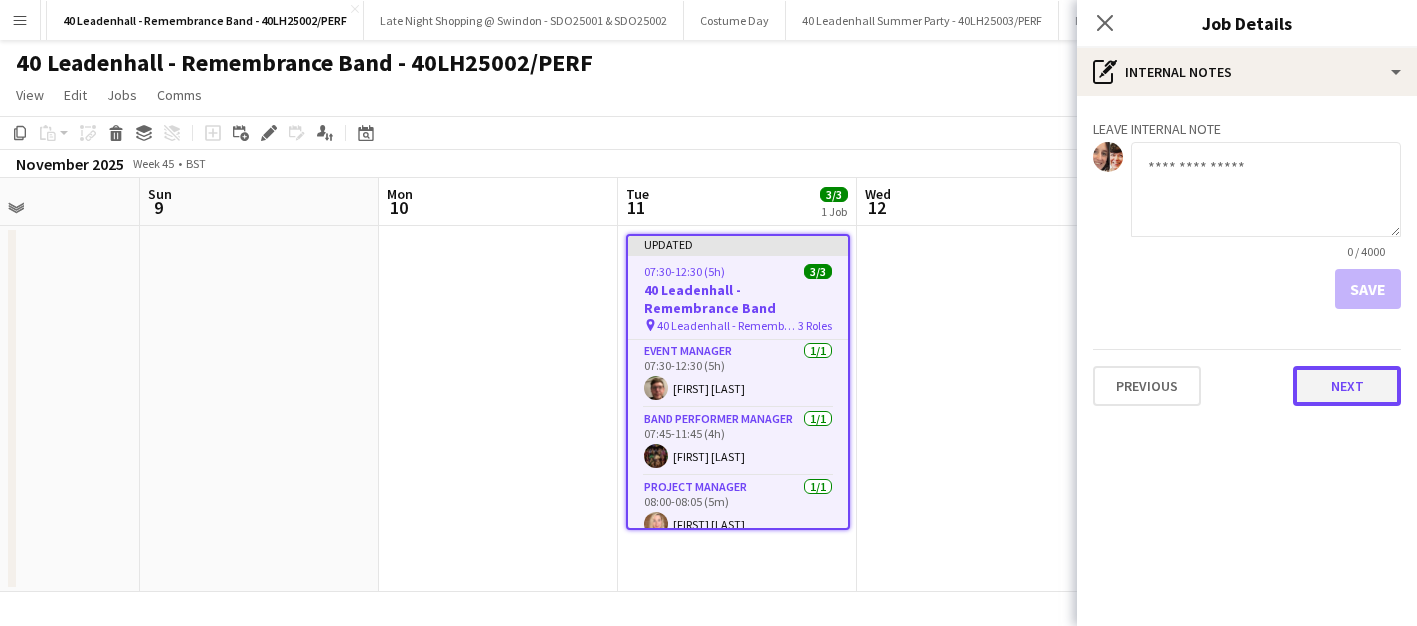 click on "Next" at bounding box center (1347, 386) 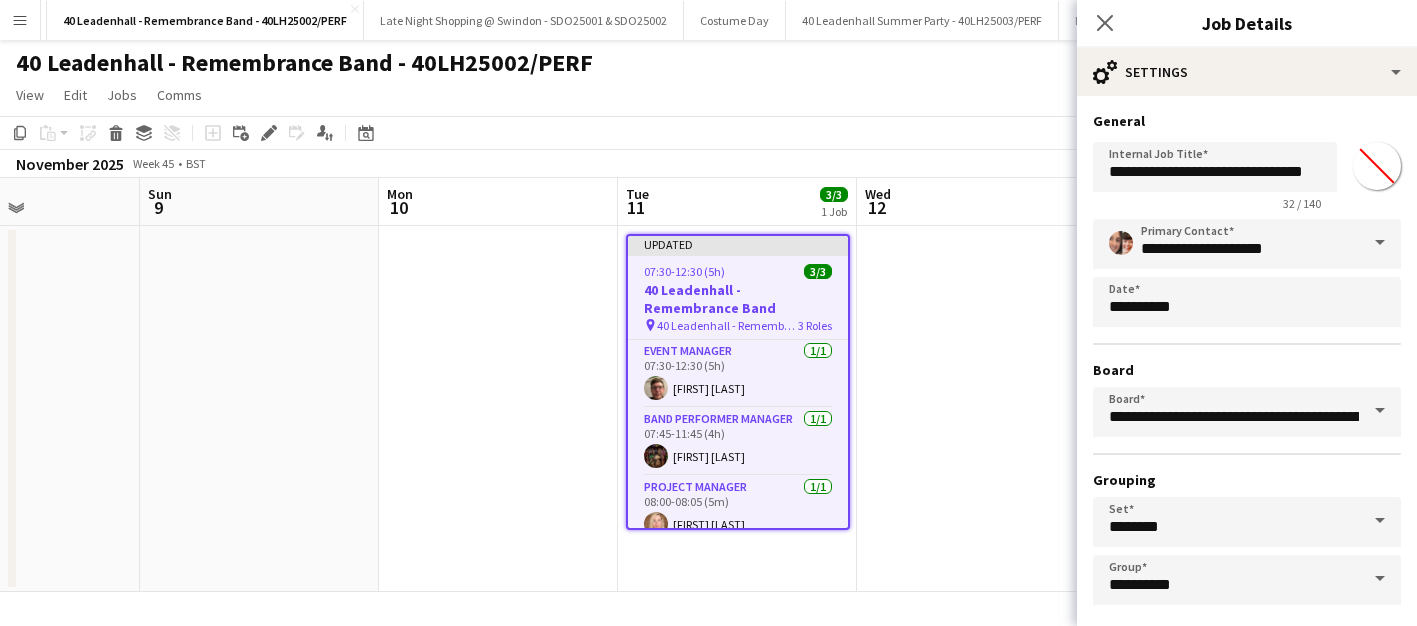 scroll, scrollTop: 92, scrollLeft: 0, axis: vertical 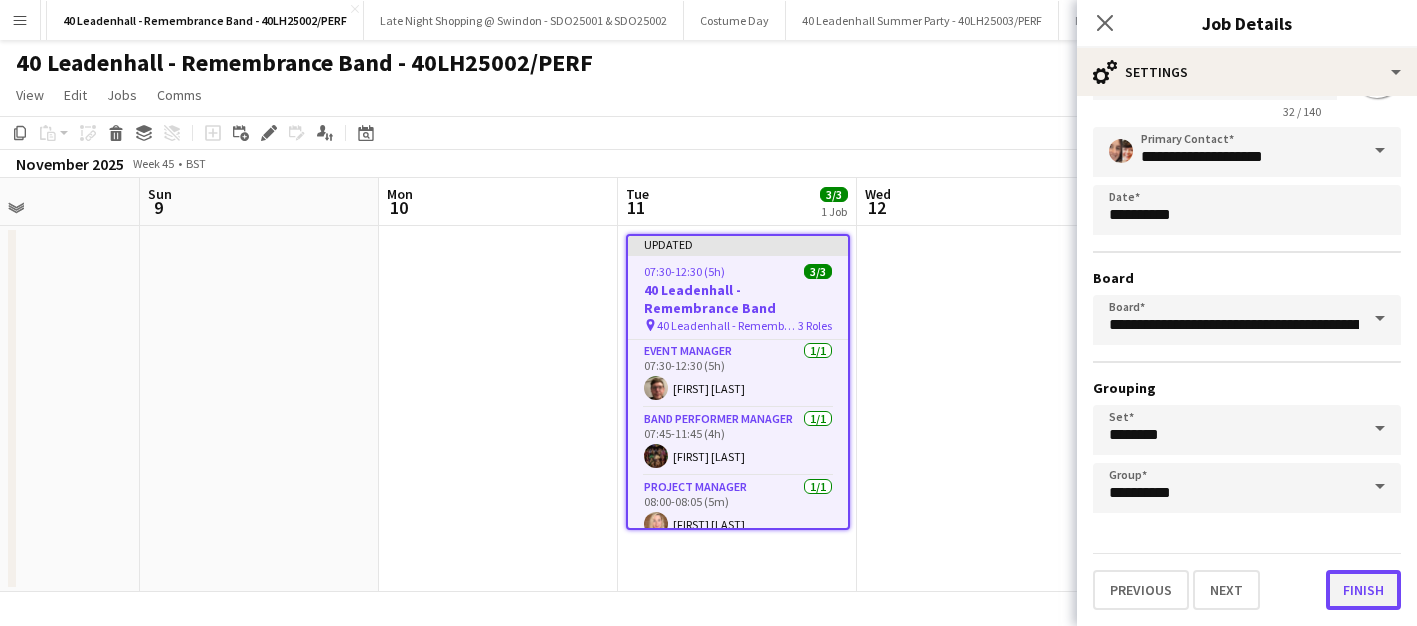 click on "Finish" at bounding box center [1363, 590] 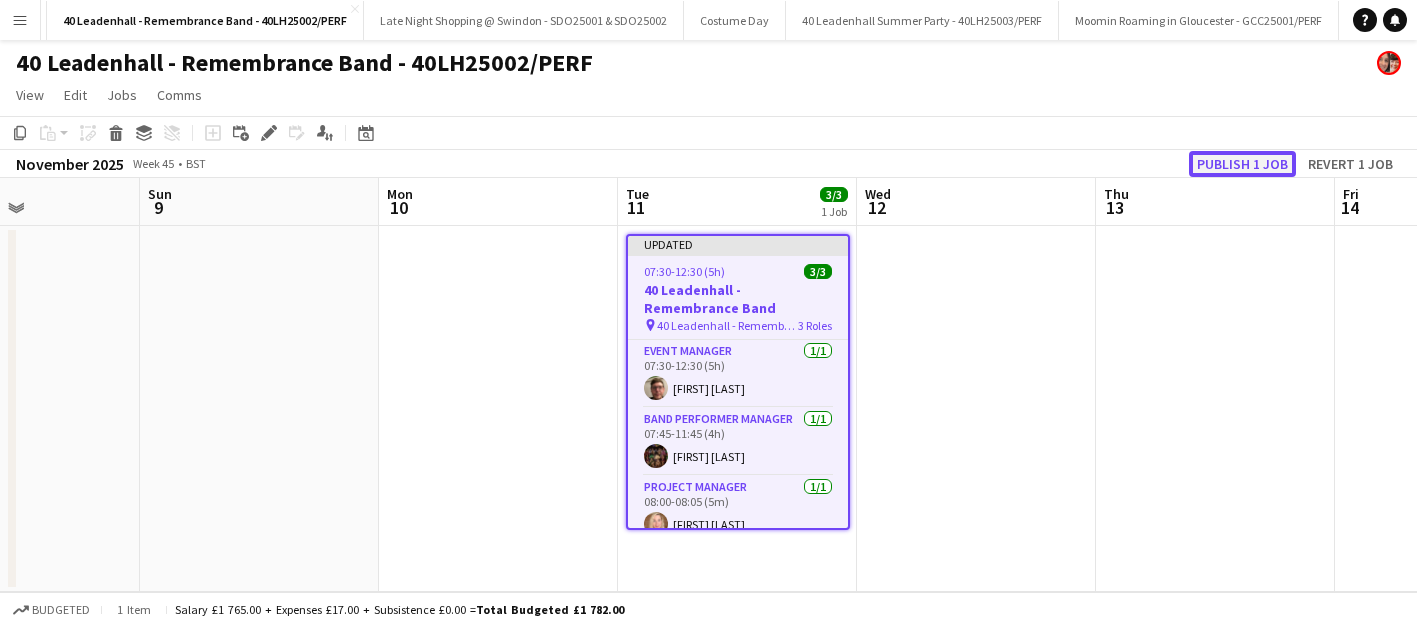 click on "Publish 1 job" 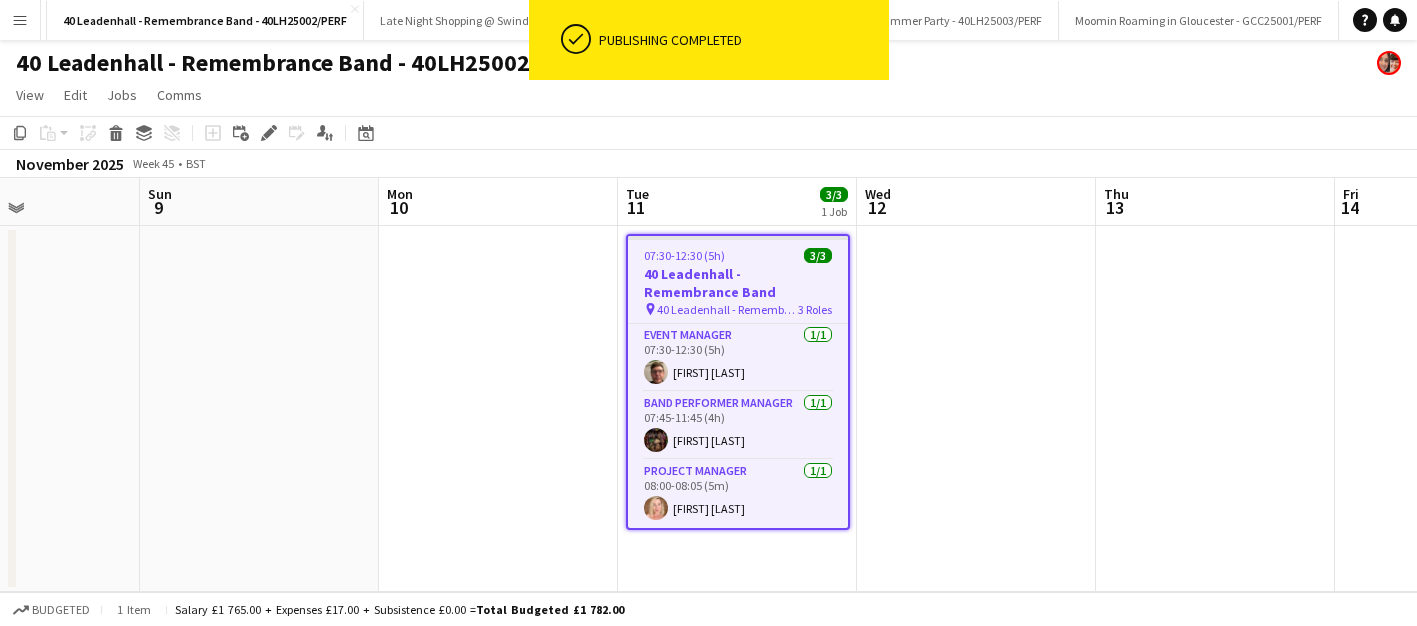 click on "Menu" at bounding box center (20, 20) 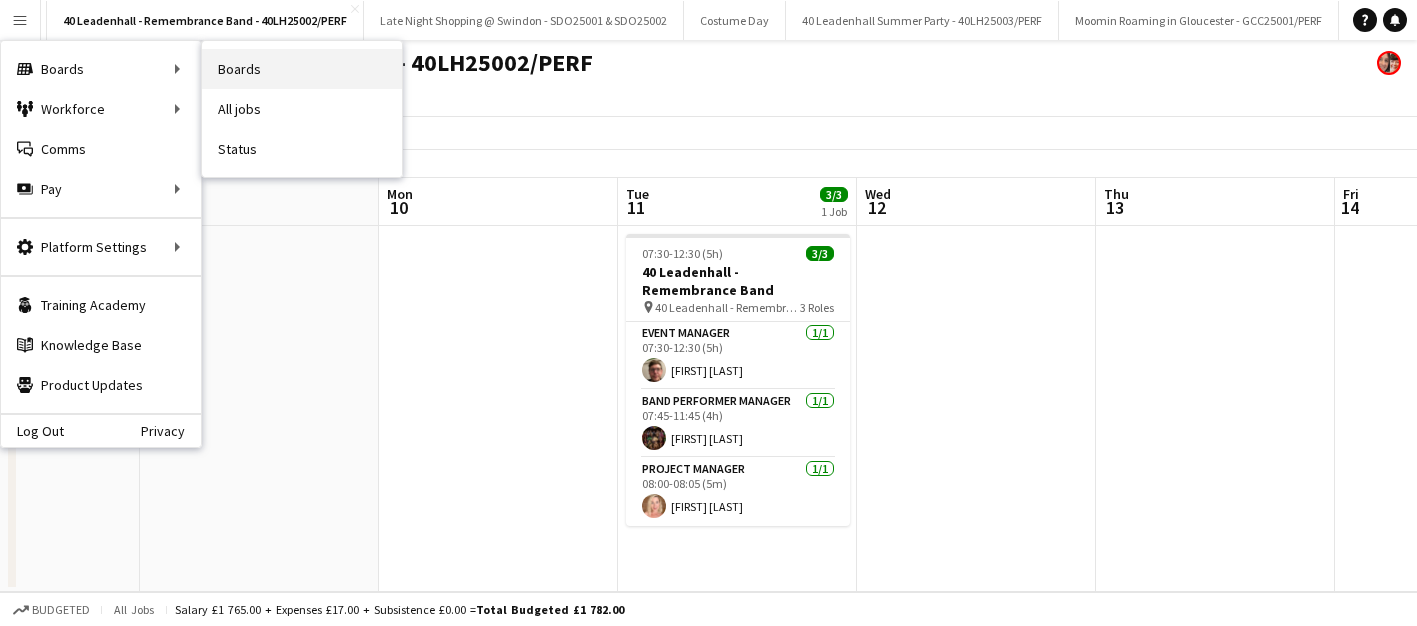 click on "Boards" at bounding box center [302, 69] 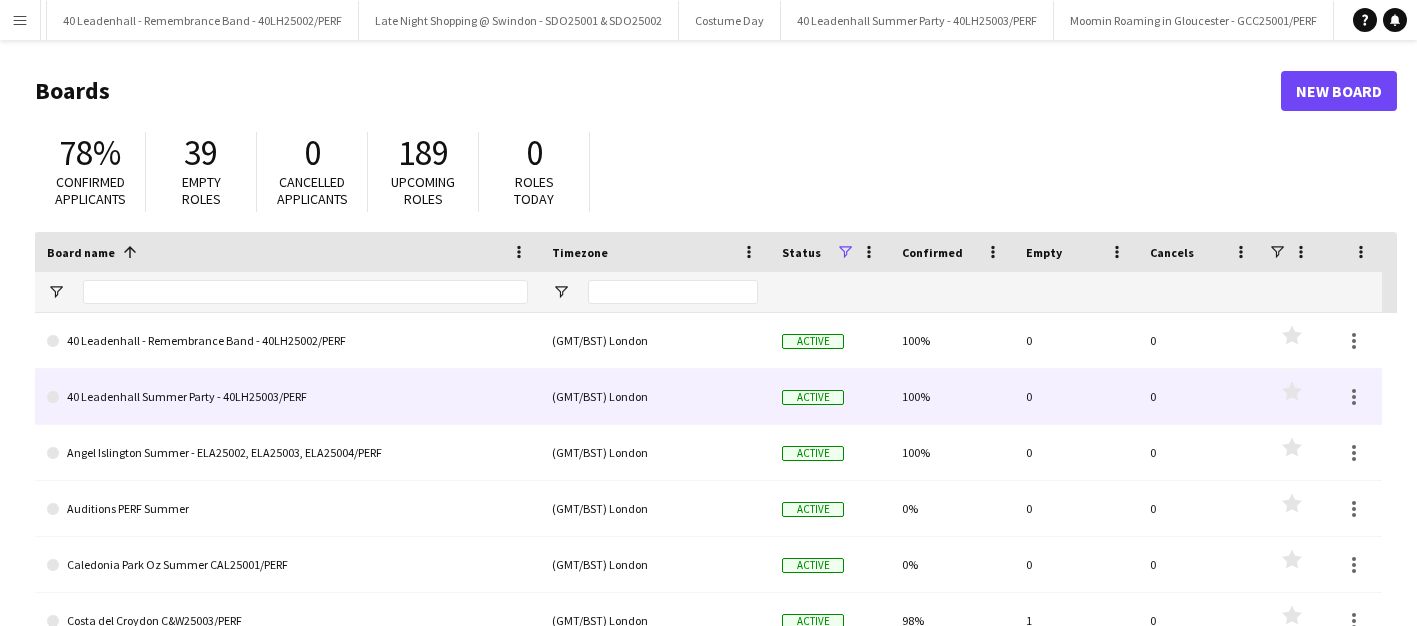 scroll, scrollTop: 100, scrollLeft: 0, axis: vertical 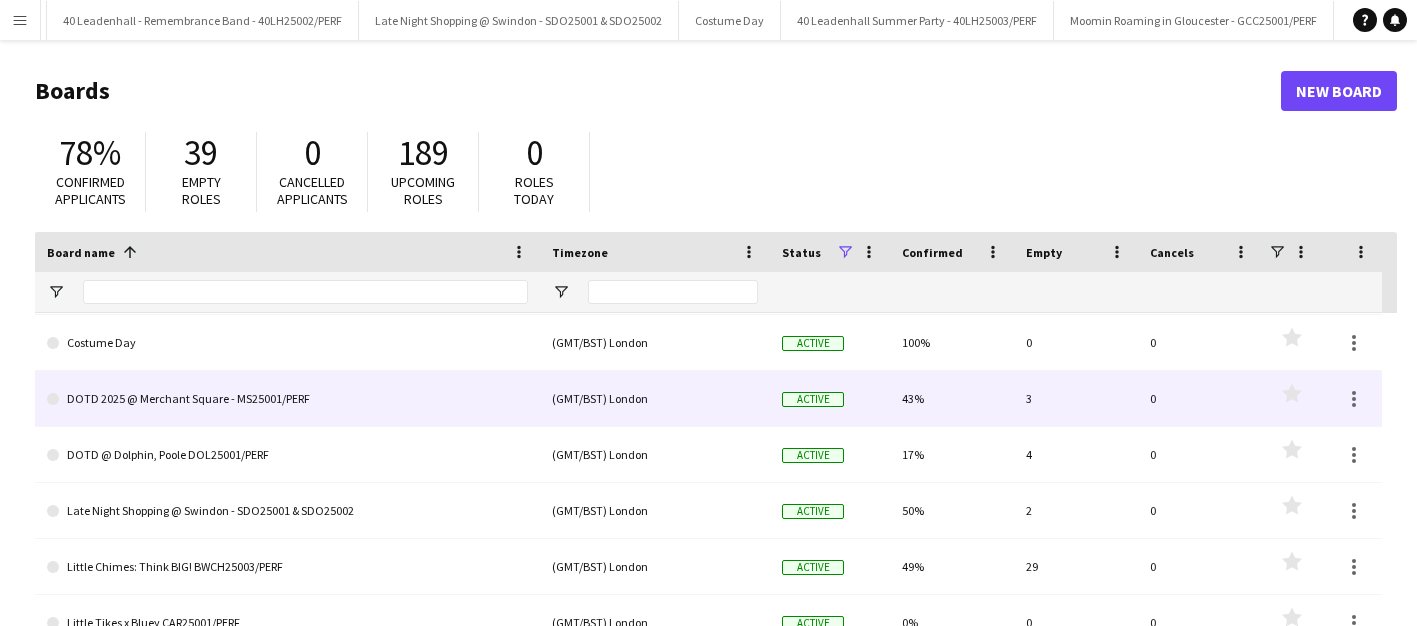 click on "DOTD 2025 @ Merchant Square - MS25001/PERF" 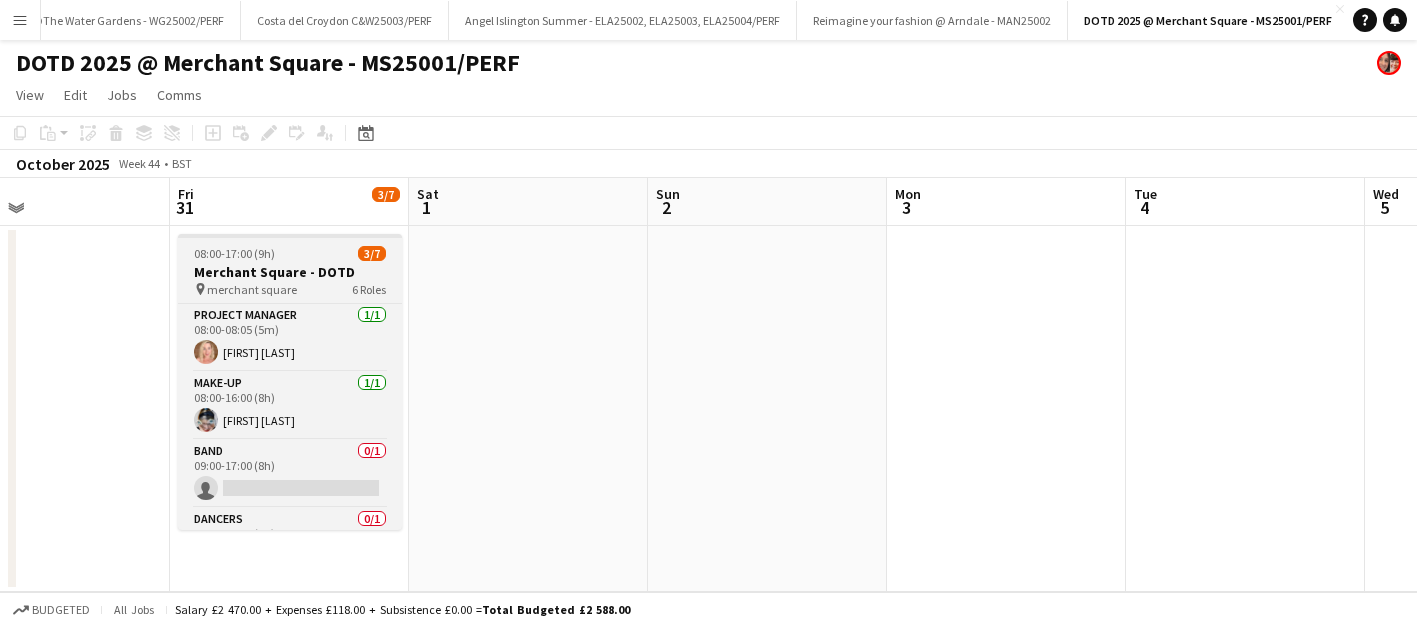 click on "Merchant Square - DOTD" at bounding box center [290, 272] 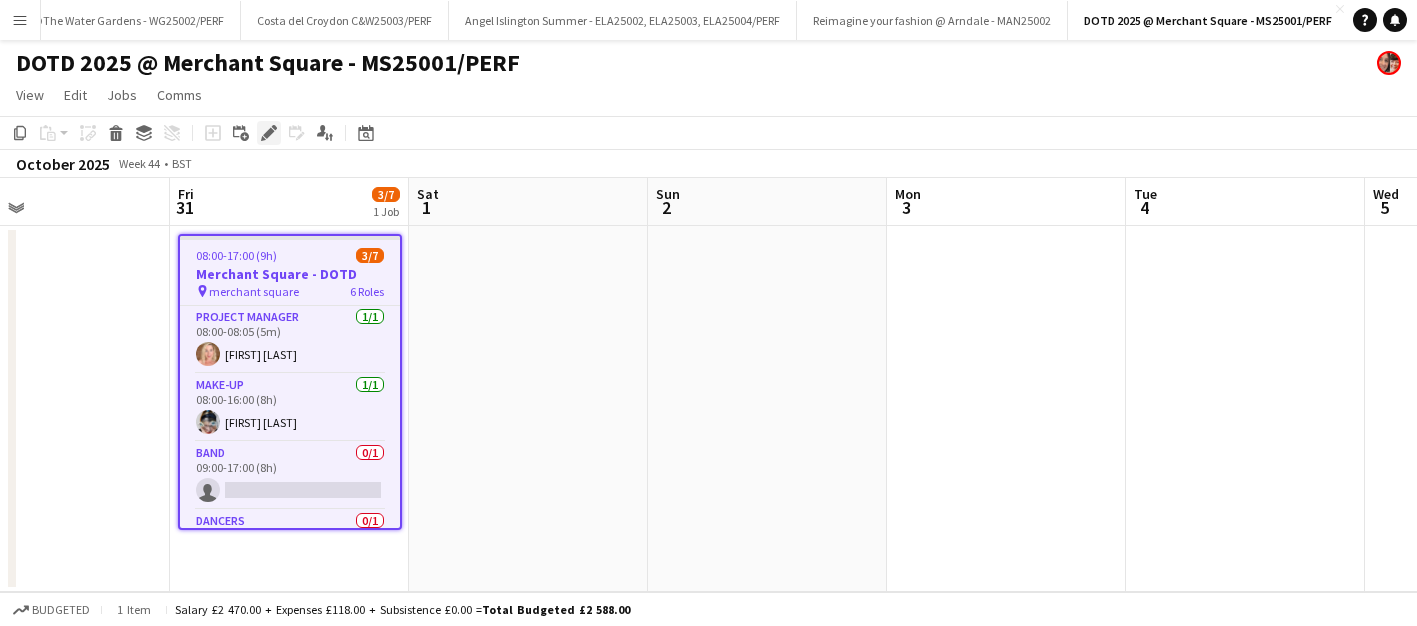 click 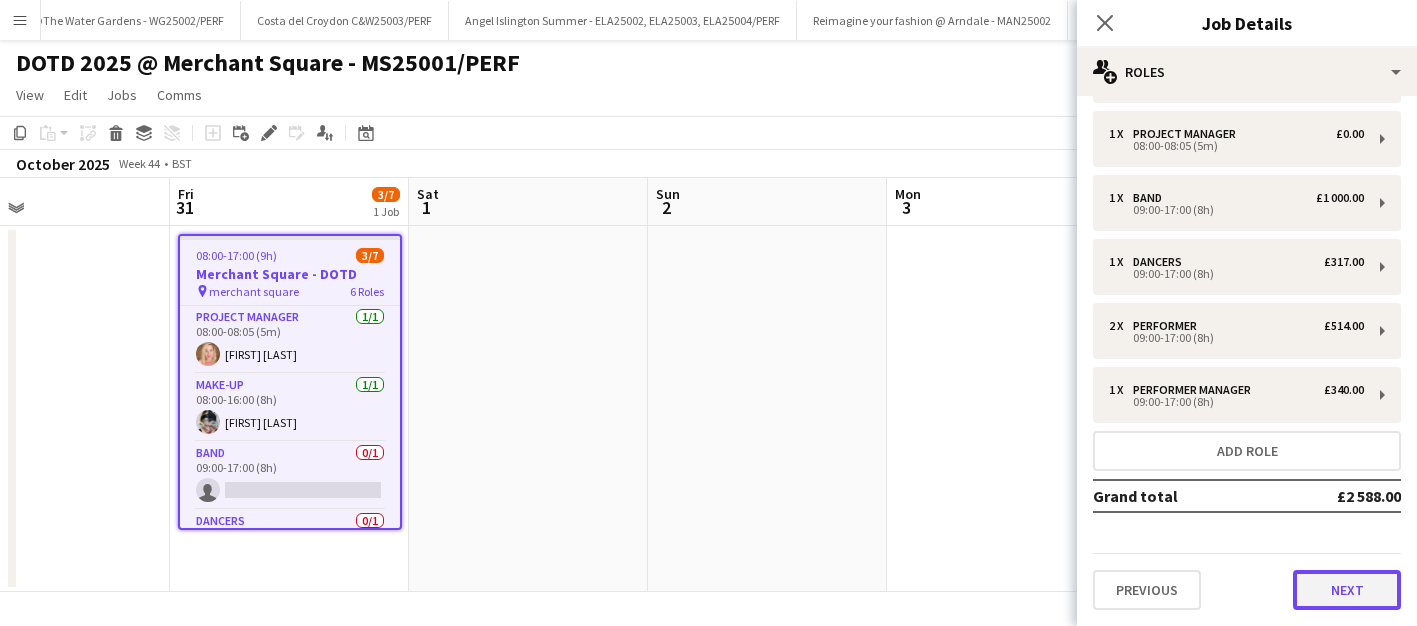 click on "Next" at bounding box center [1347, 590] 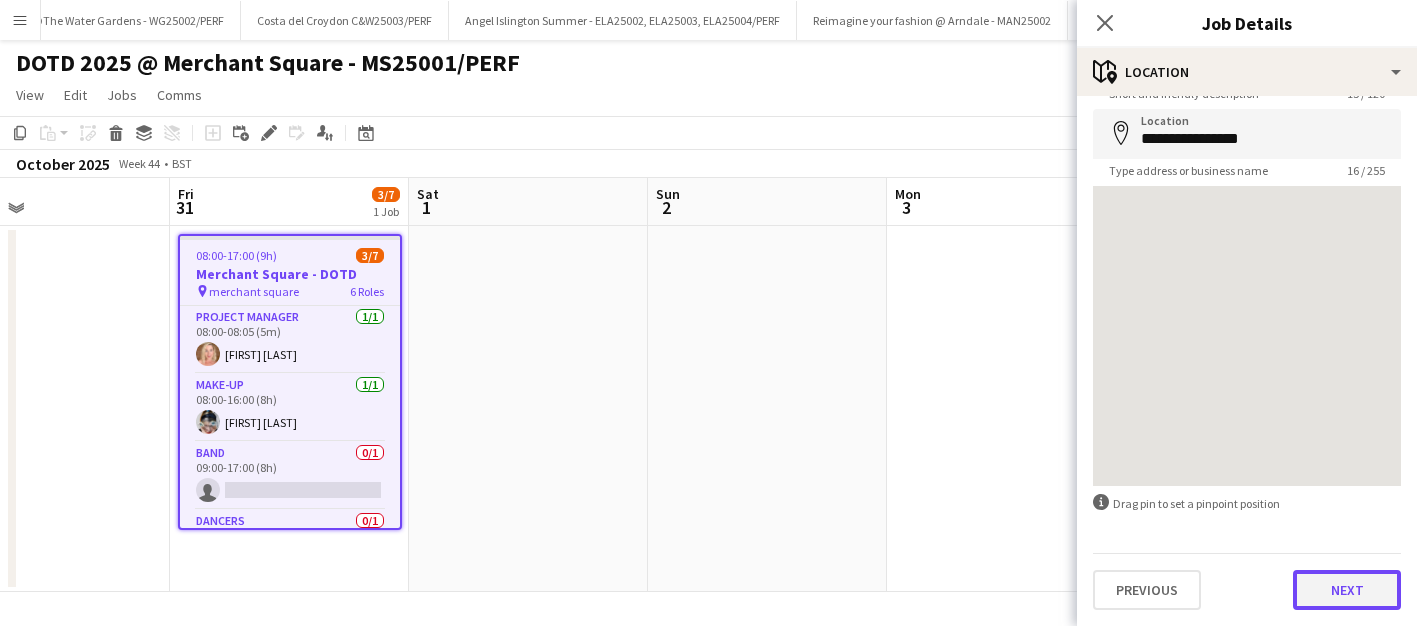 click on "Next" at bounding box center (1347, 590) 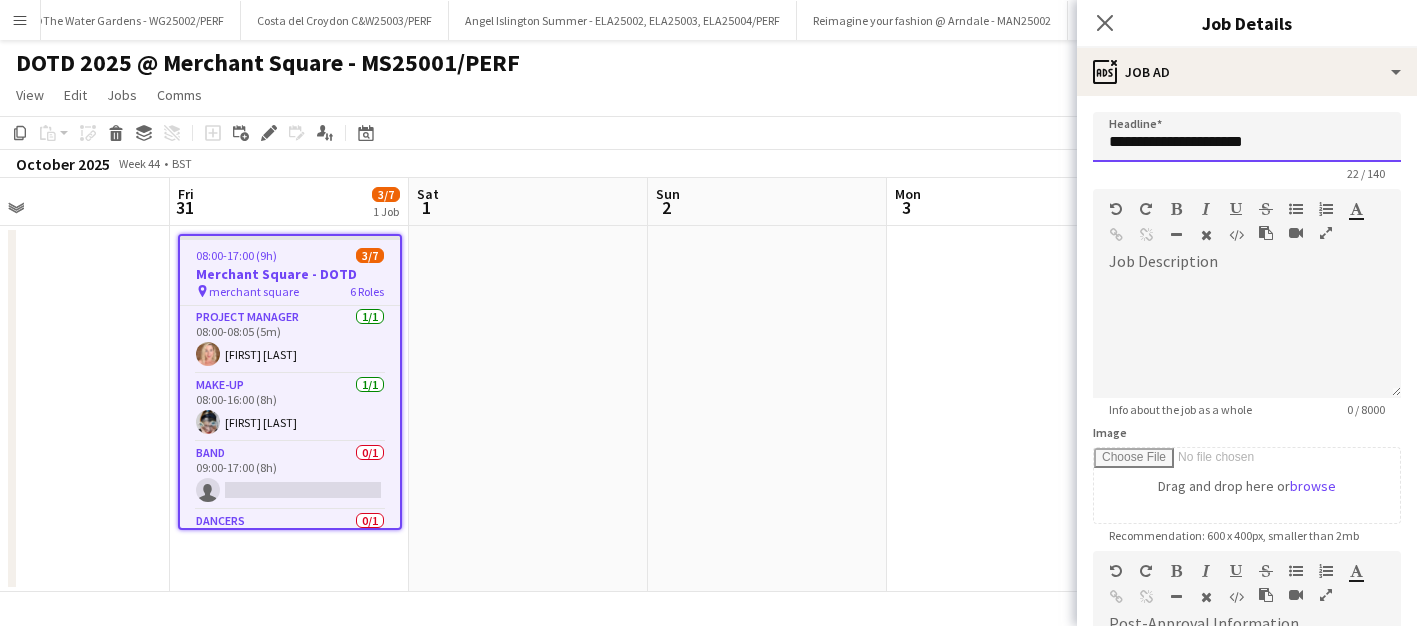 click on "**********" at bounding box center (1247, 137) 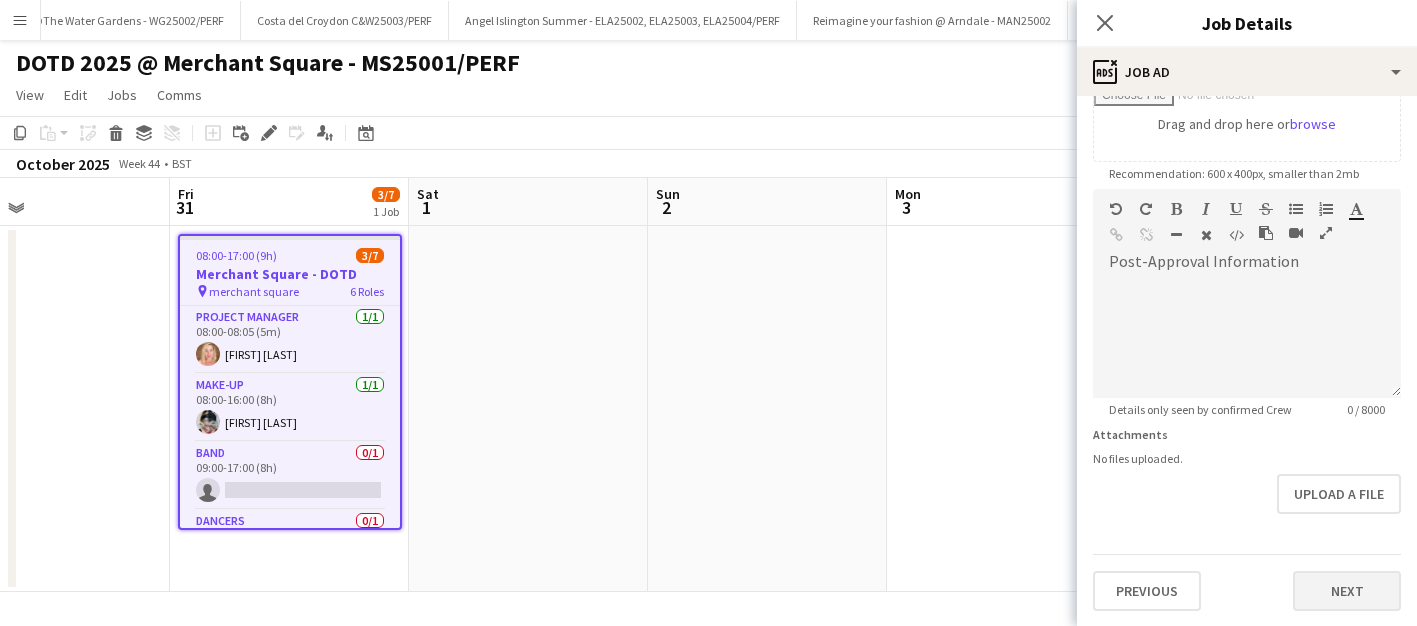type on "**********" 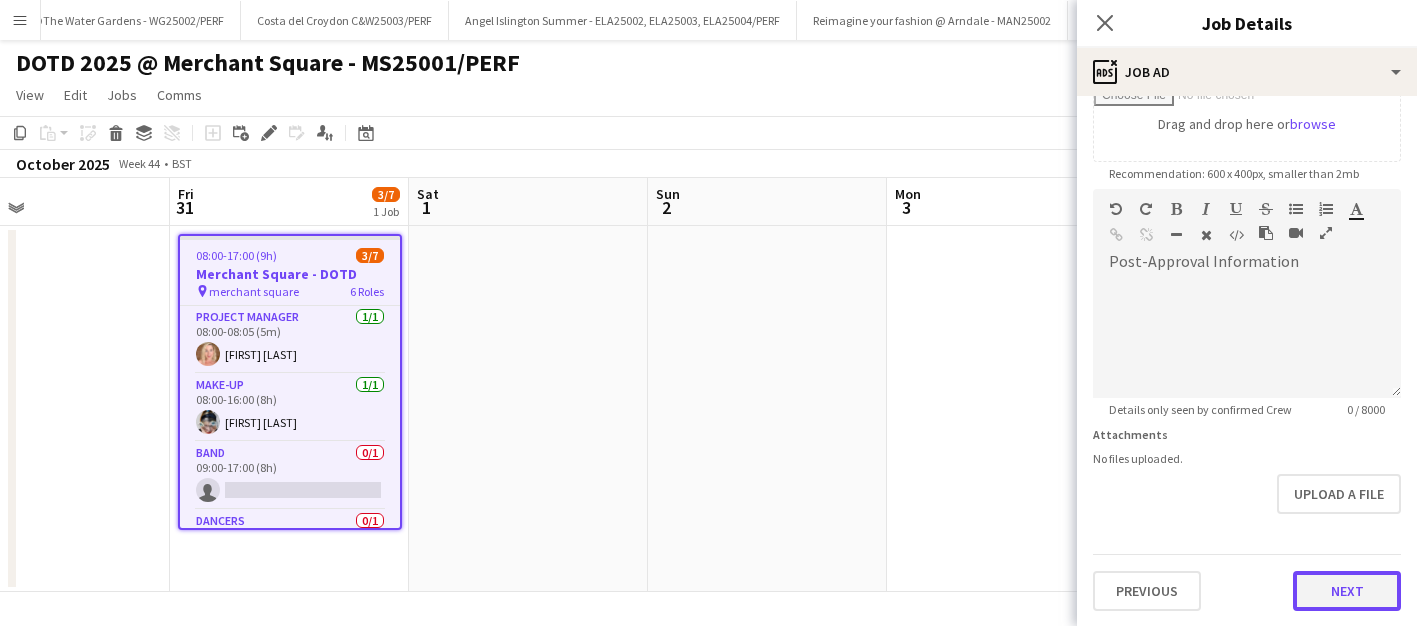 click on "Next" at bounding box center [1347, 591] 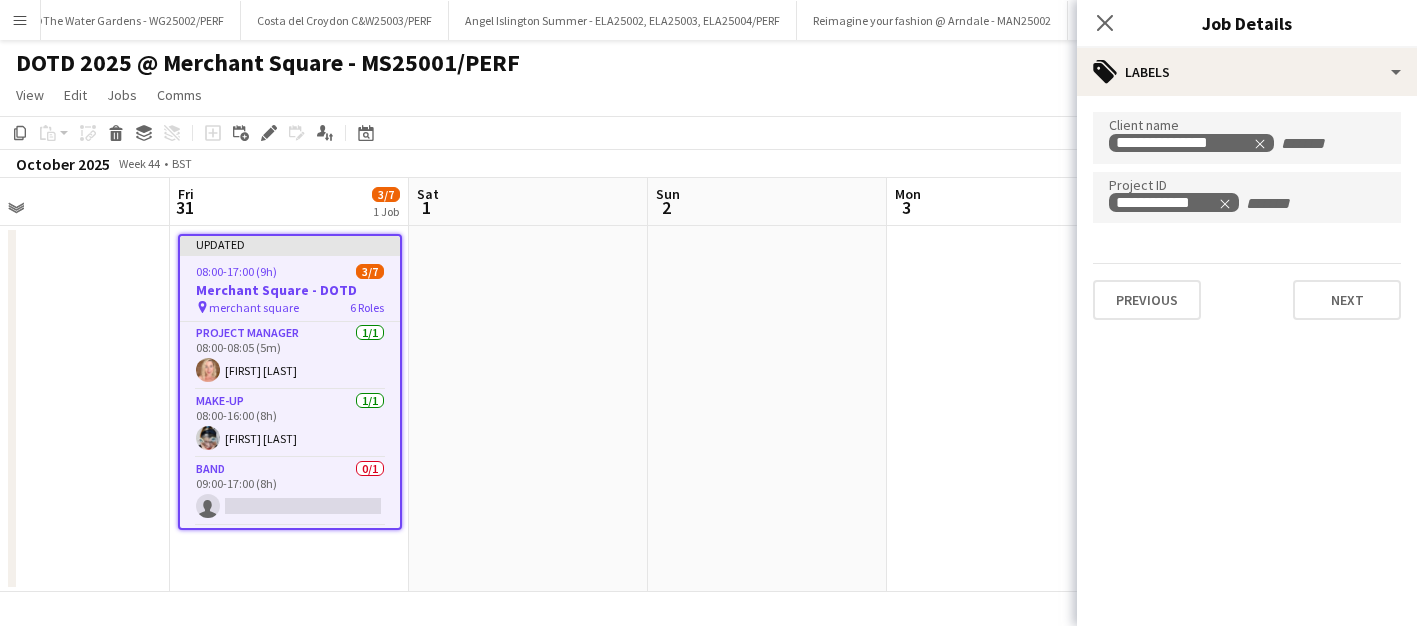 click on "View  Day view expanded Day view collapsed Month view Date picker Jump to today Expand Linked Jobs Collapse Linked Jobs  Edit  Copy
Command
C  Paste  Without Crew
Command
V With Crew
Command
Shift
V Paste as linked job  Group  Group Ungroup  Jobs  New Job Edit Job Delete Job New Linked Job Edit Linked Jobs Job fulfilment Promote Role Copy Role URL  Comms  Notify confirmed crew Create chat" 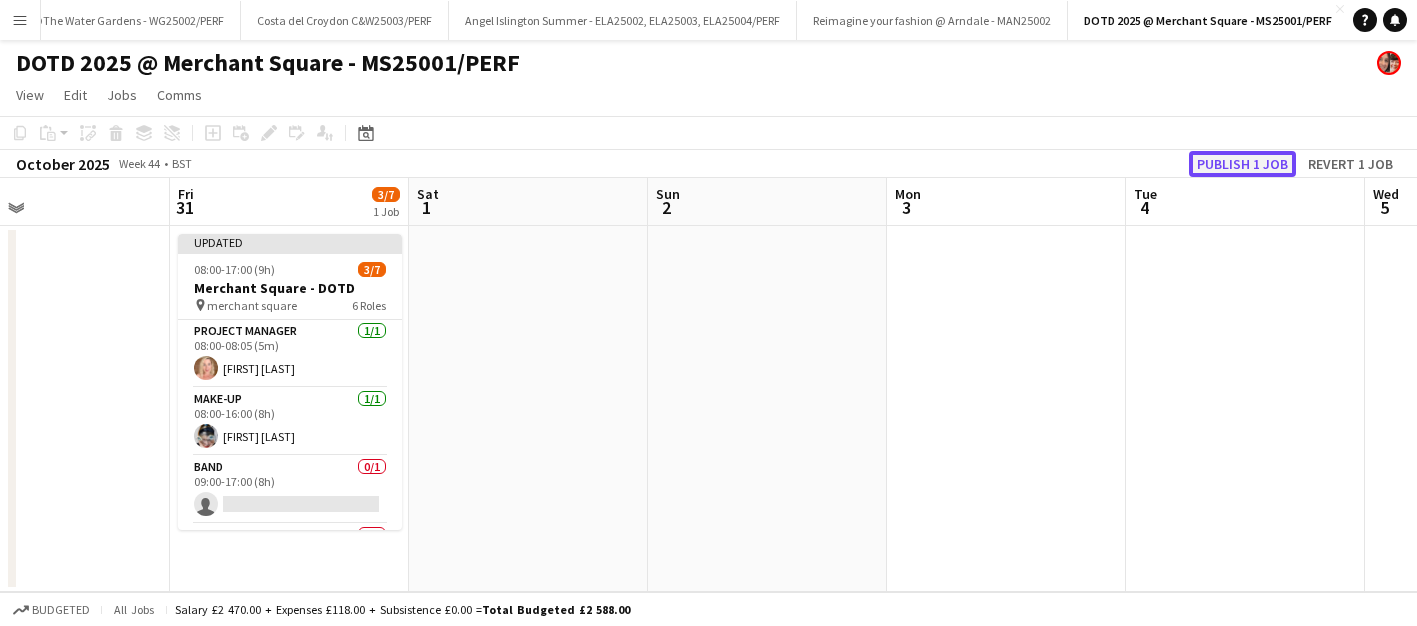 click on "Publish 1 job" 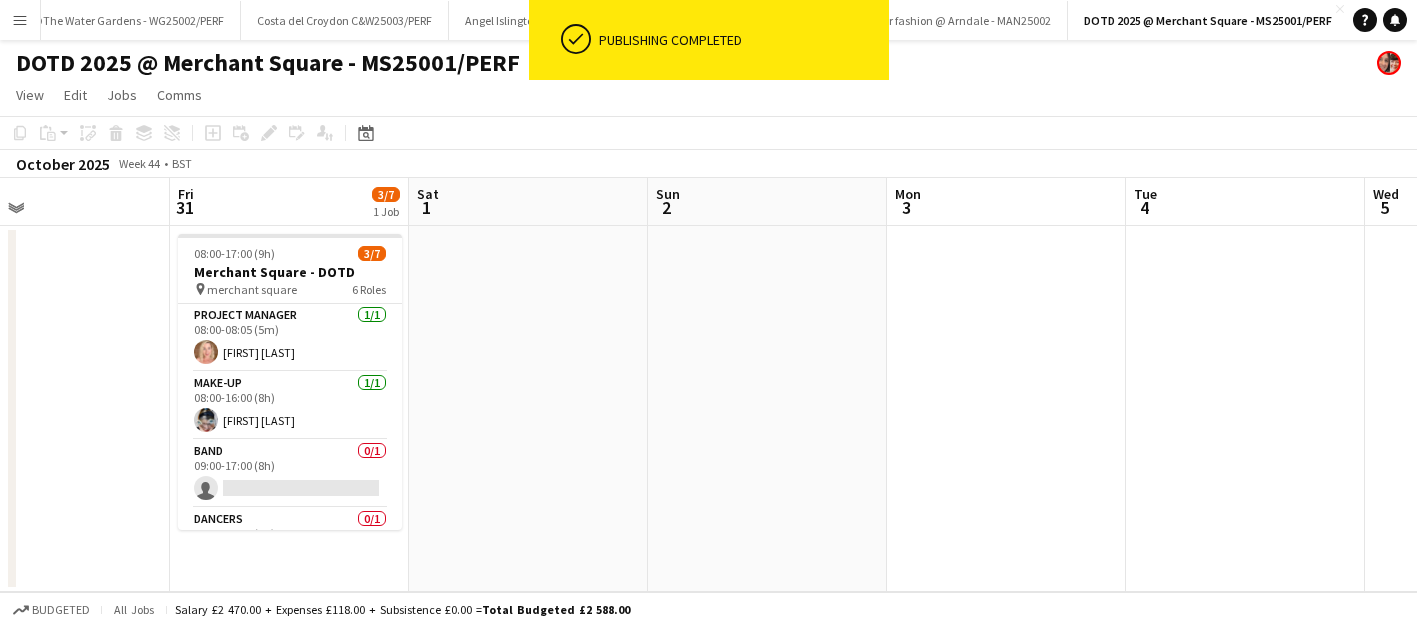 click on "Menu" at bounding box center (20, 20) 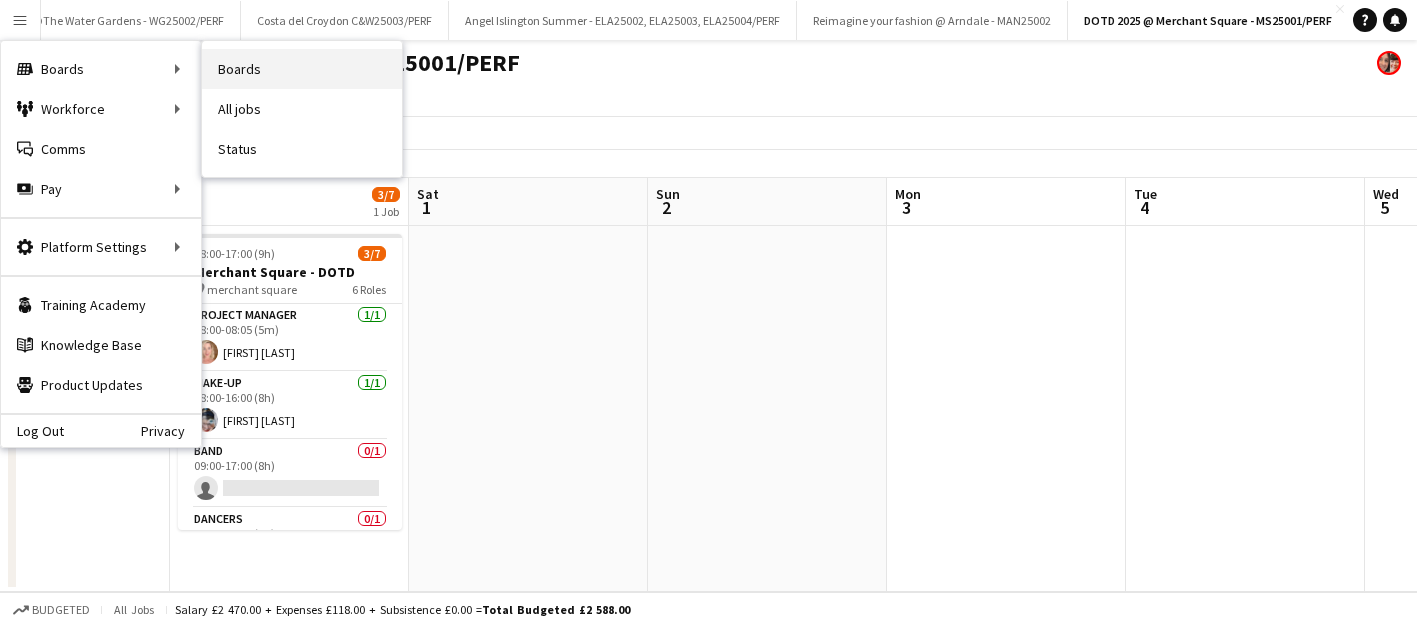 click on "Boards" at bounding box center [302, 69] 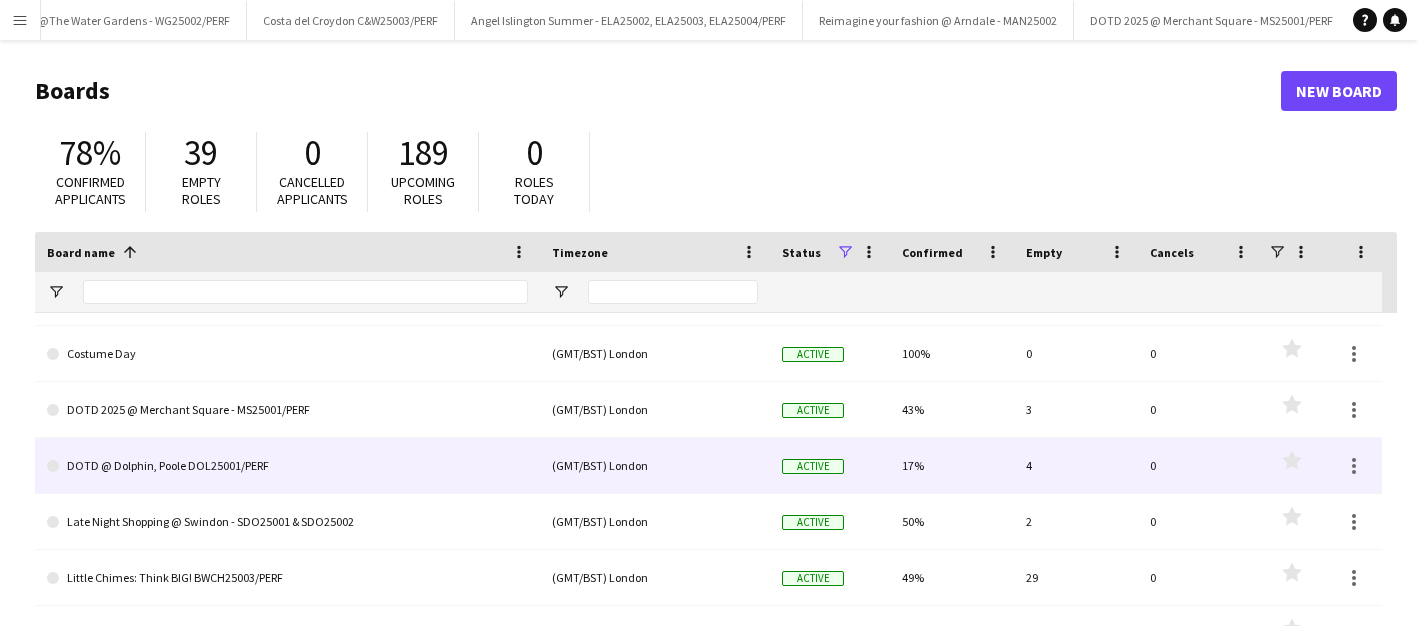 click on "DOTD @ Dolphin, Poole DOL25001/PERF" 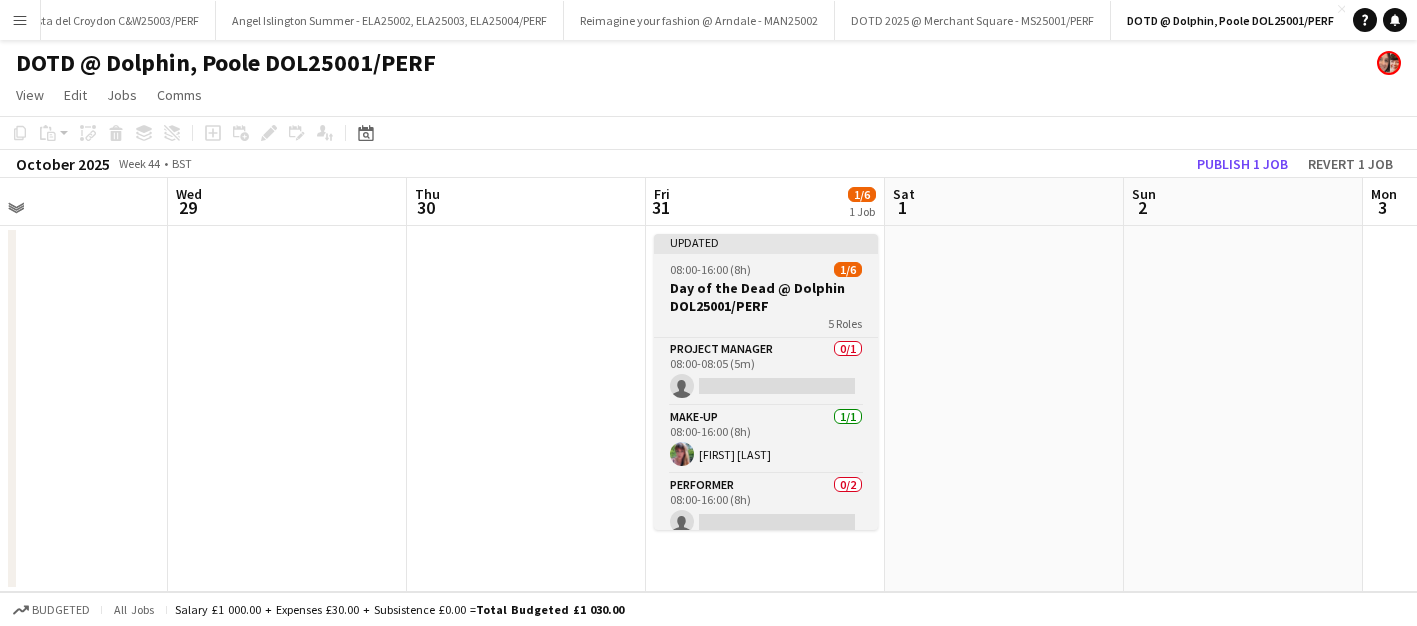 click on "Day of the Dead @ Dolphin DOL25001/PERF" at bounding box center [766, 297] 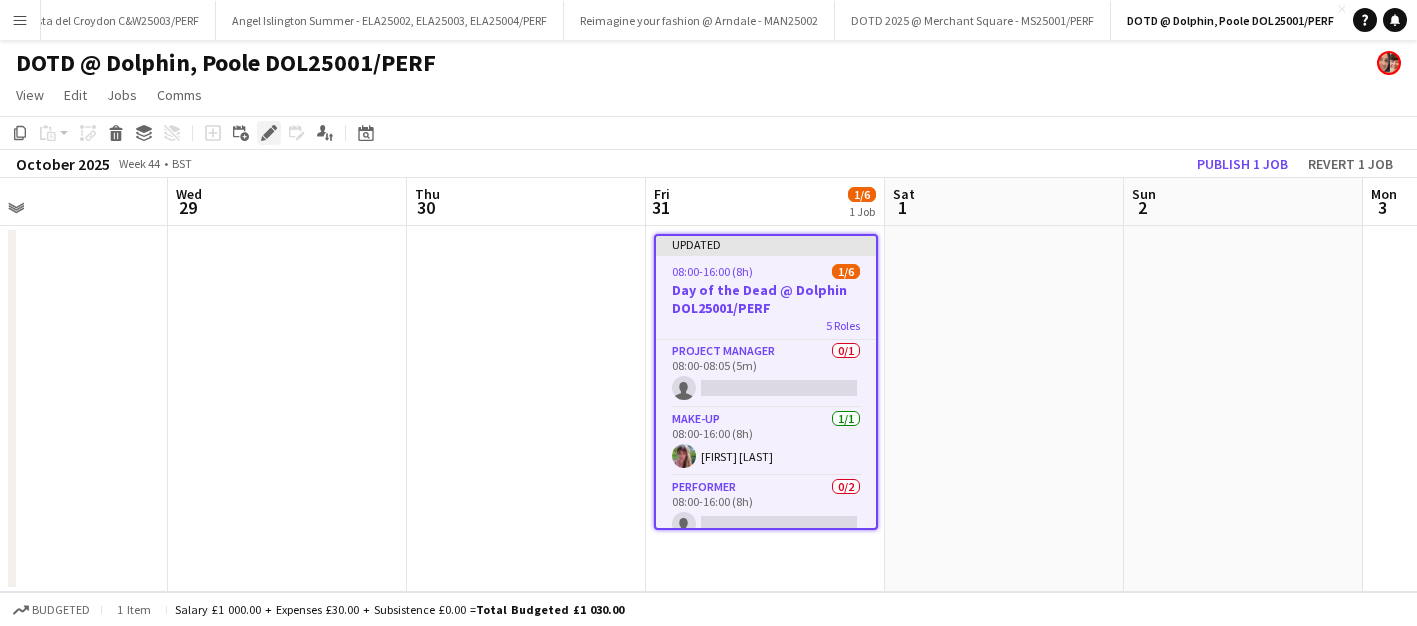 click on "Edit" 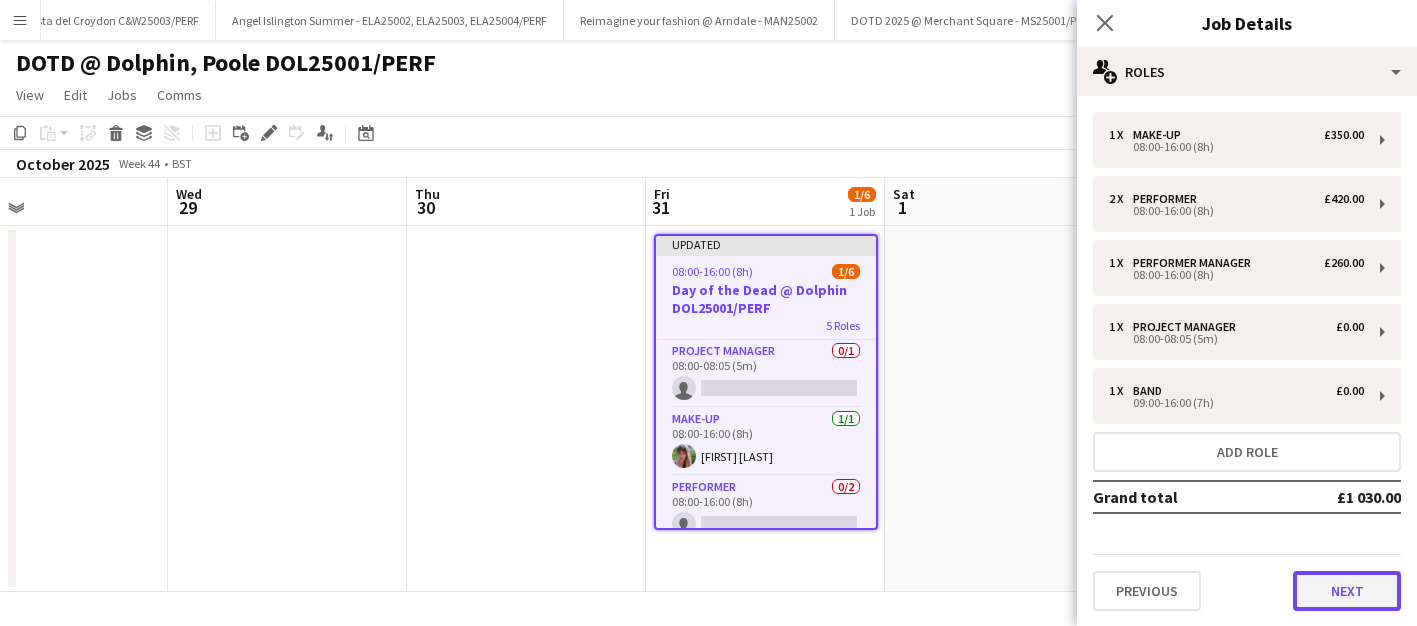 click on "Next" at bounding box center [1347, 591] 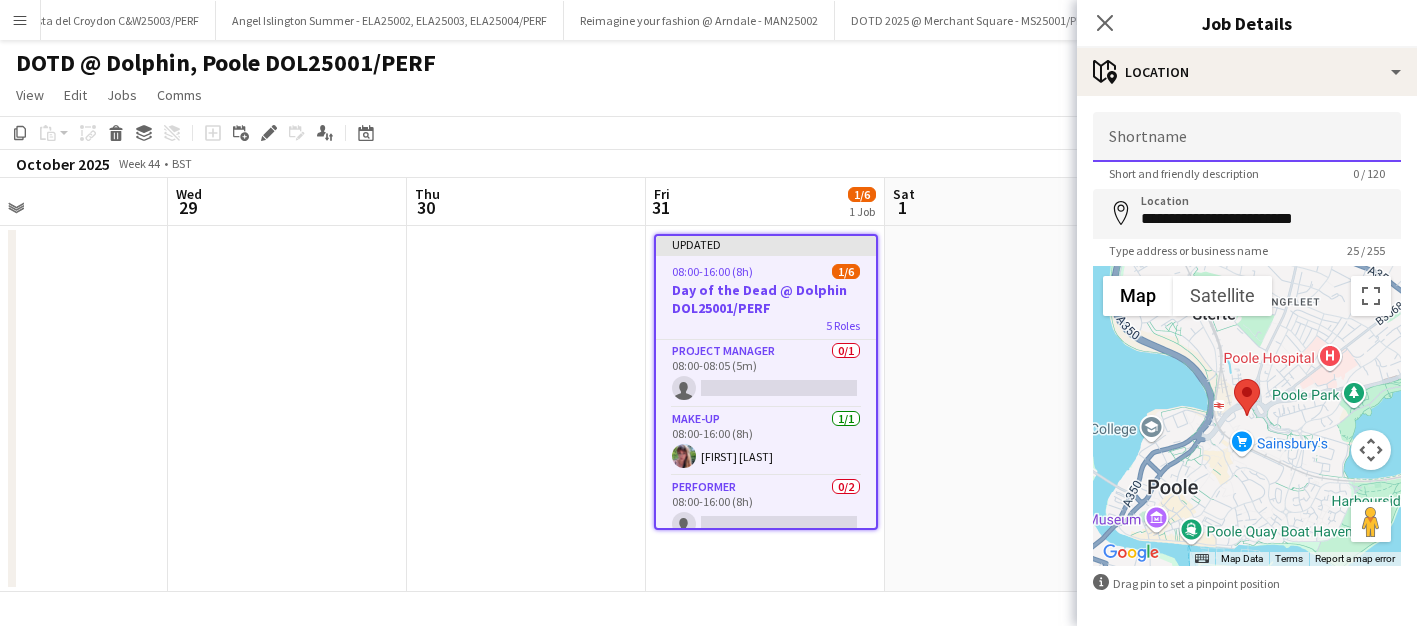 click on "Shortname" at bounding box center (1247, 137) 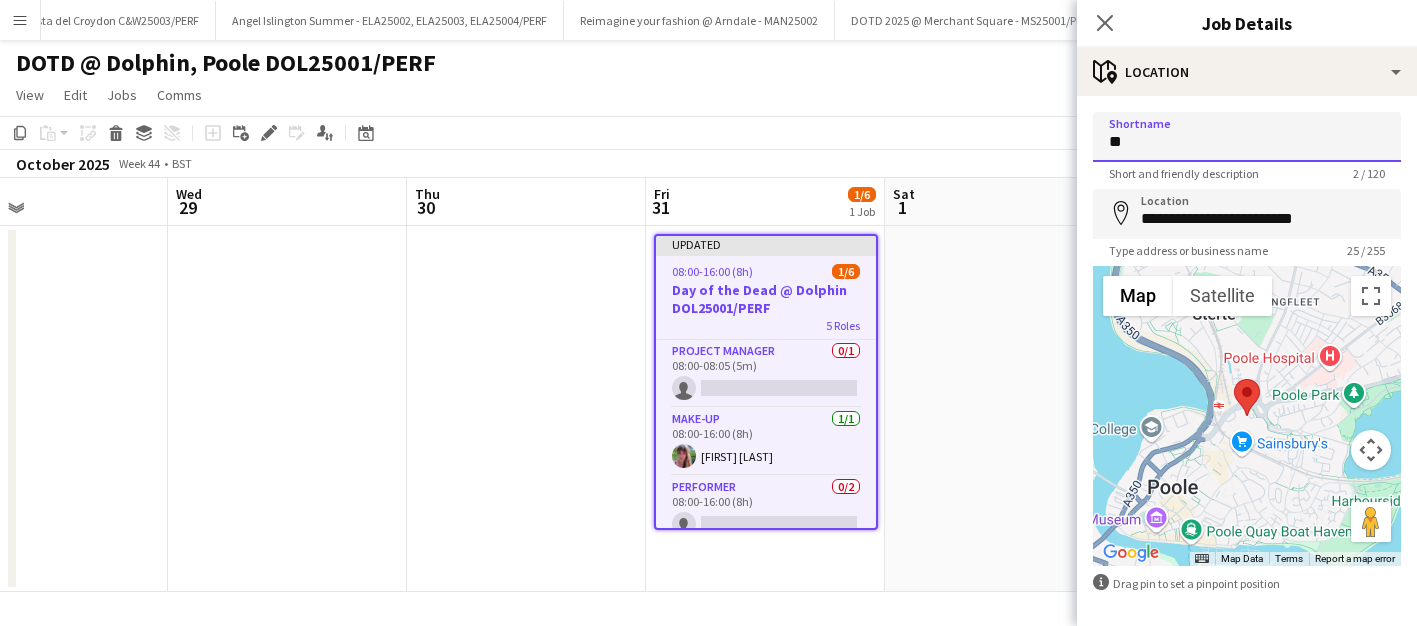 type on "*" 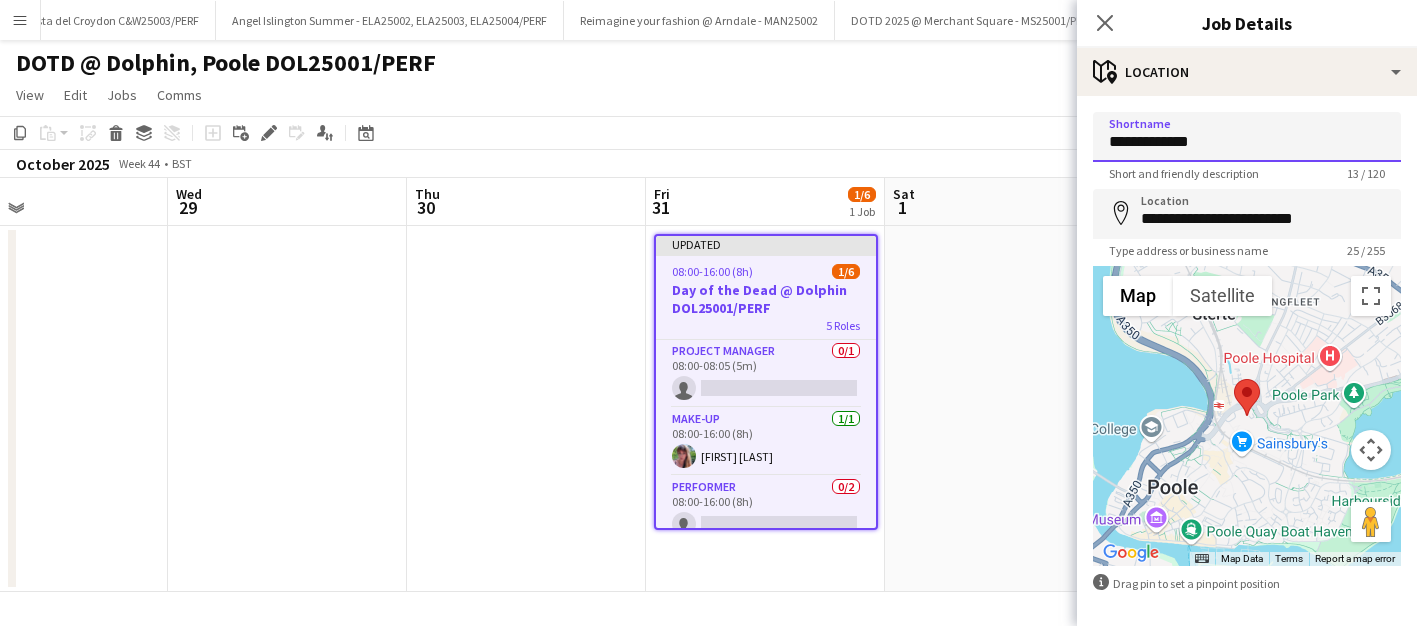 click on "**********" at bounding box center (1247, 137) 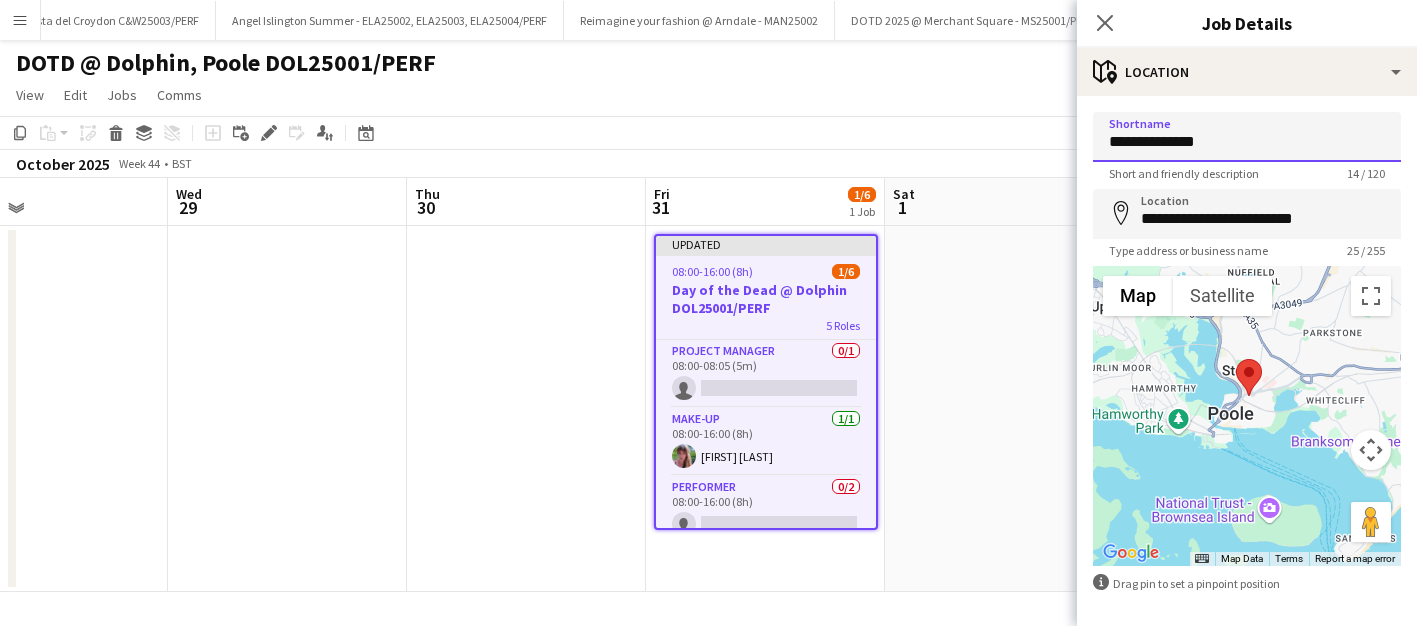 scroll, scrollTop: 80, scrollLeft: 0, axis: vertical 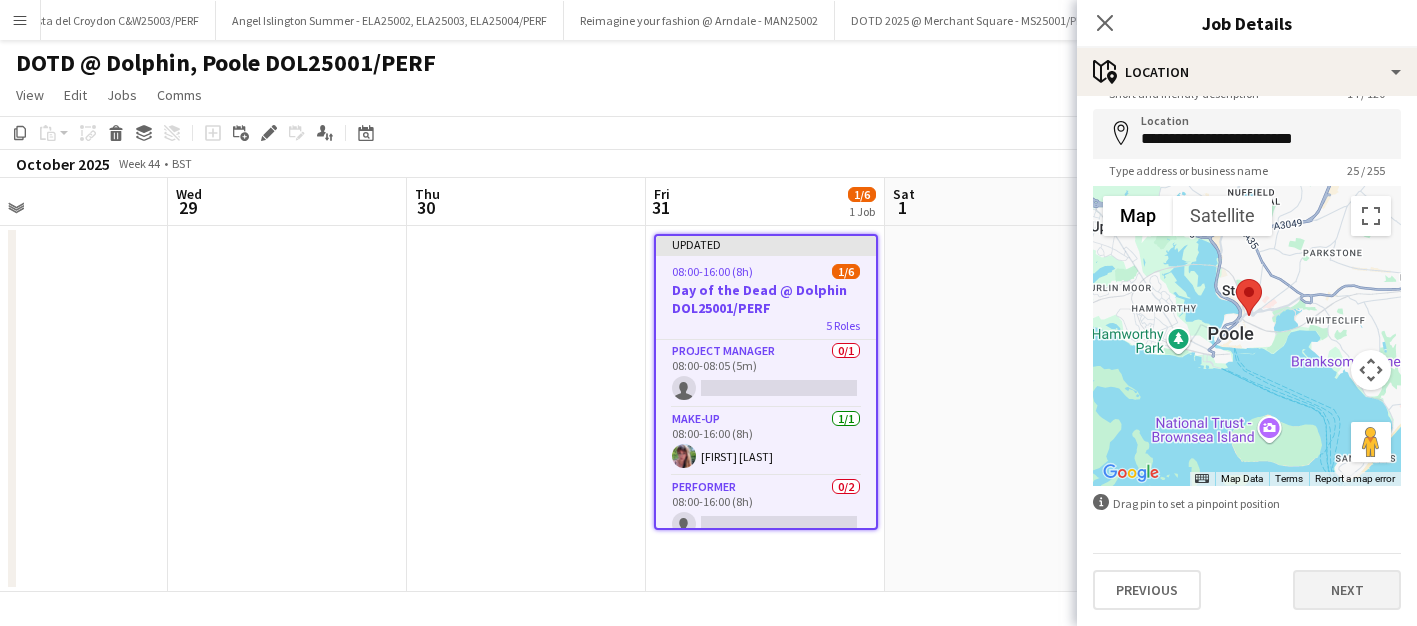 type on "**********" 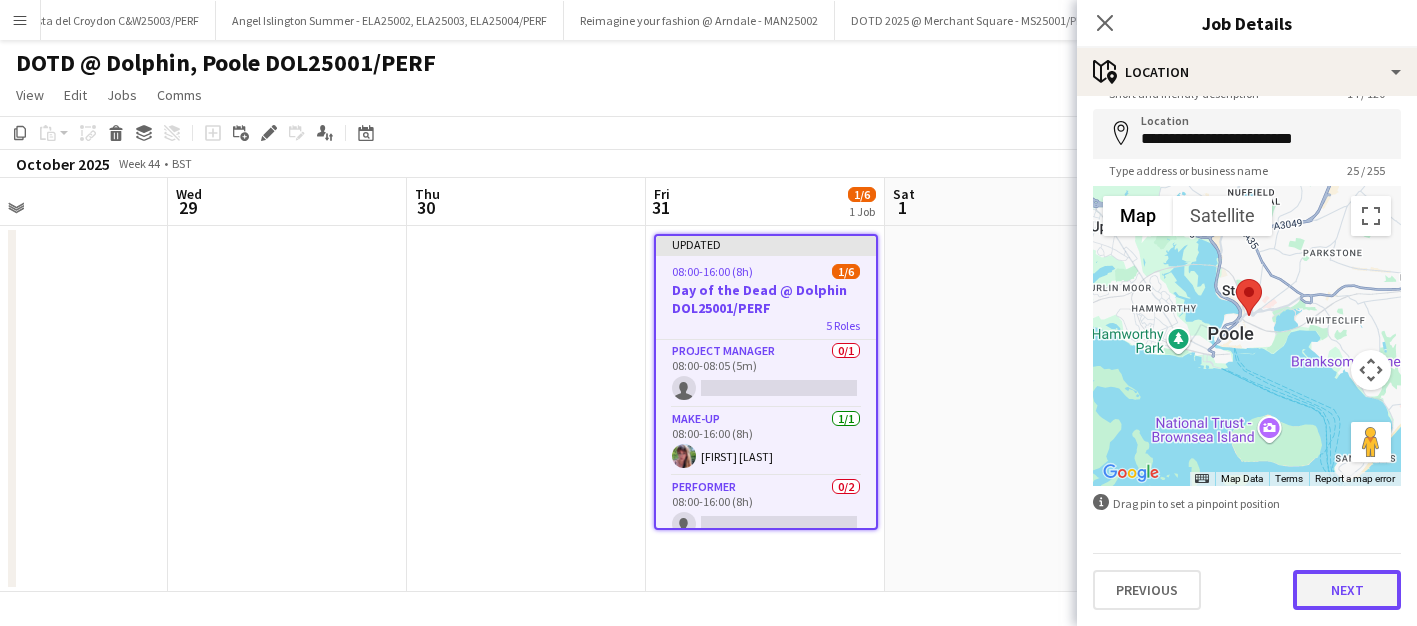 click on "Next" at bounding box center [1347, 590] 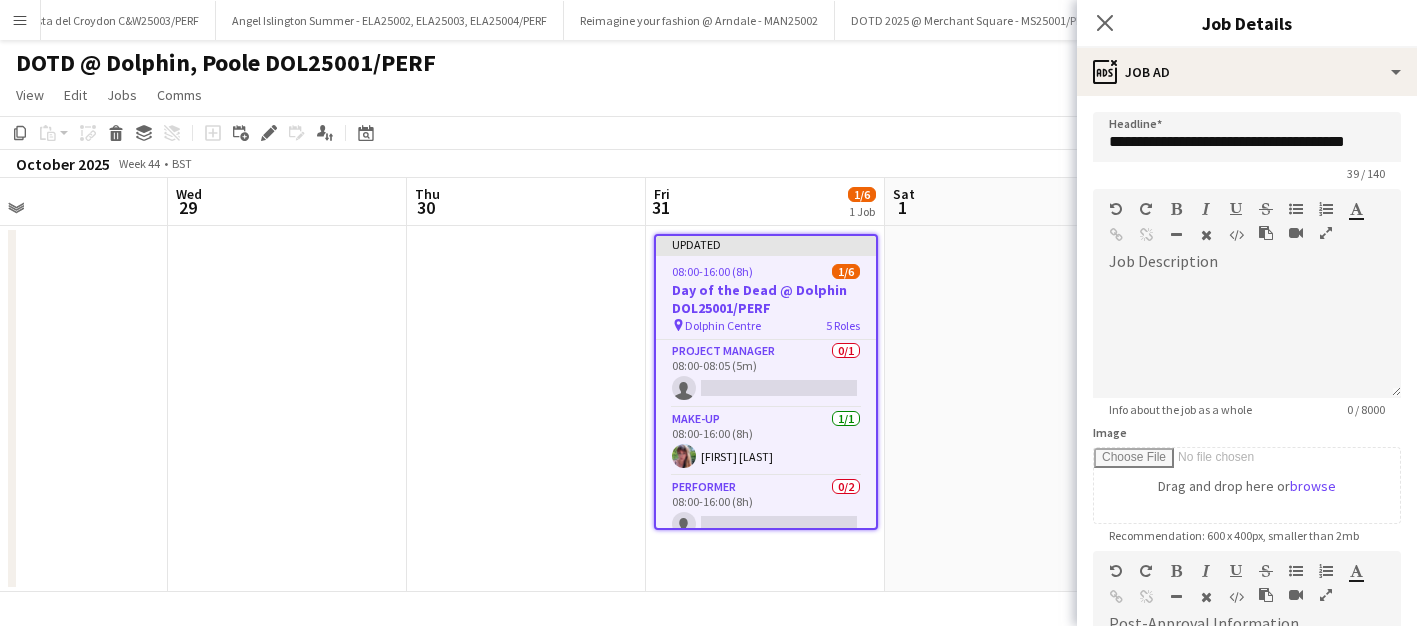 scroll, scrollTop: 0, scrollLeft: 0, axis: both 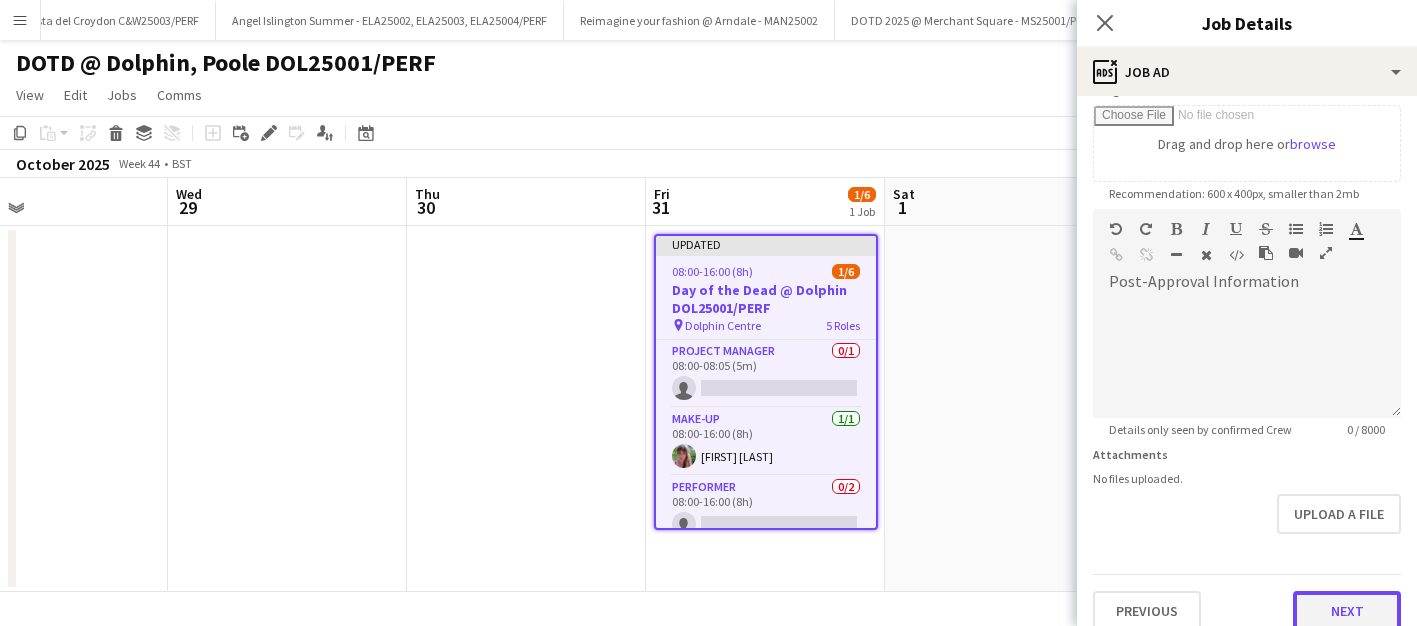 click on "Next" at bounding box center (1347, 611) 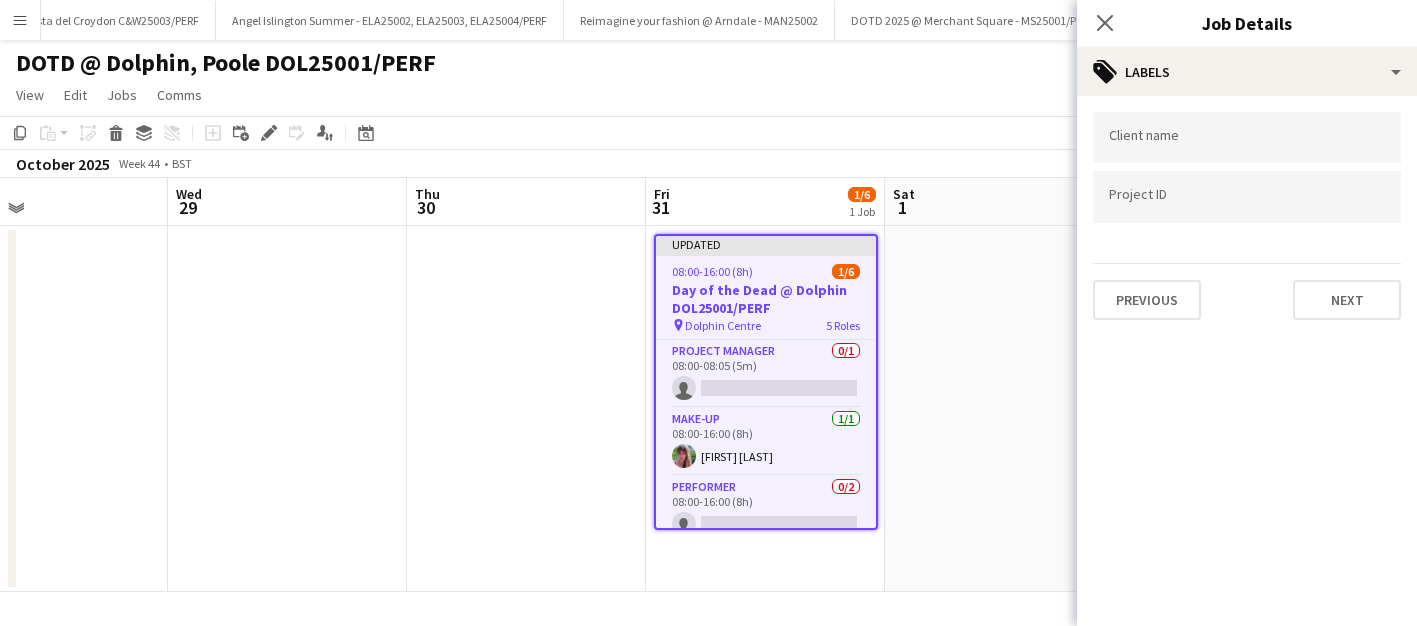 scroll, scrollTop: 0, scrollLeft: 0, axis: both 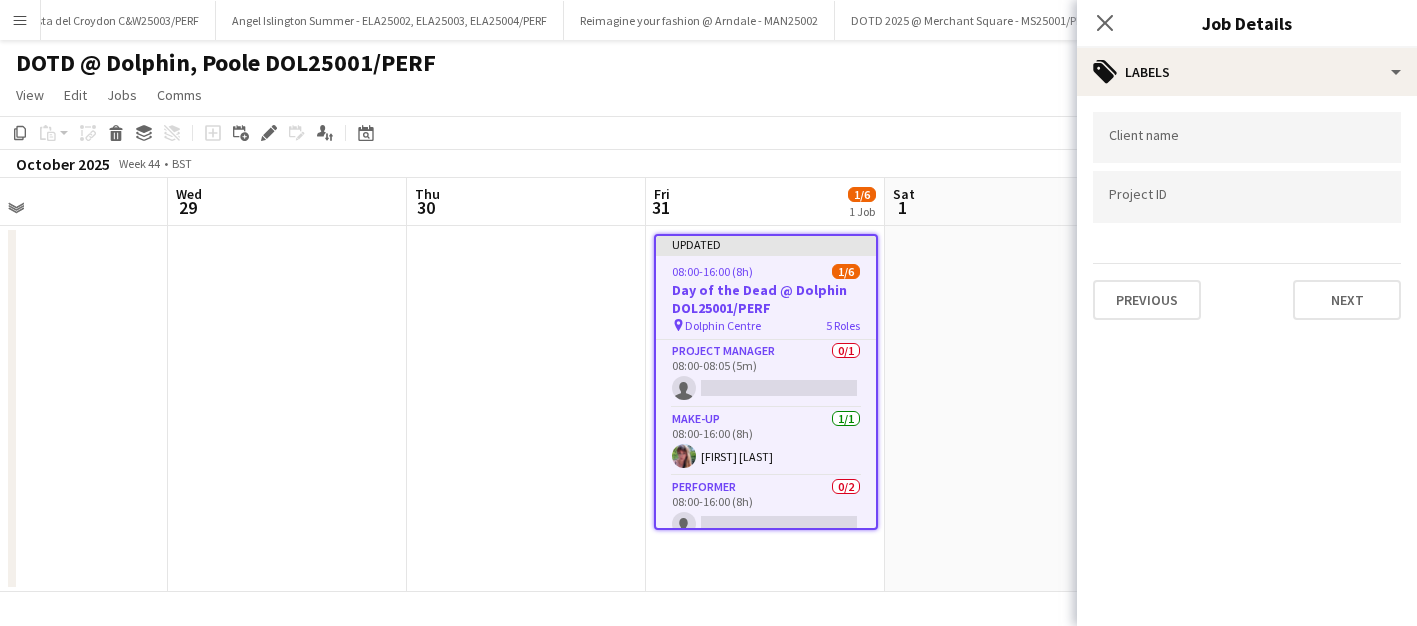 click at bounding box center (1247, 137) 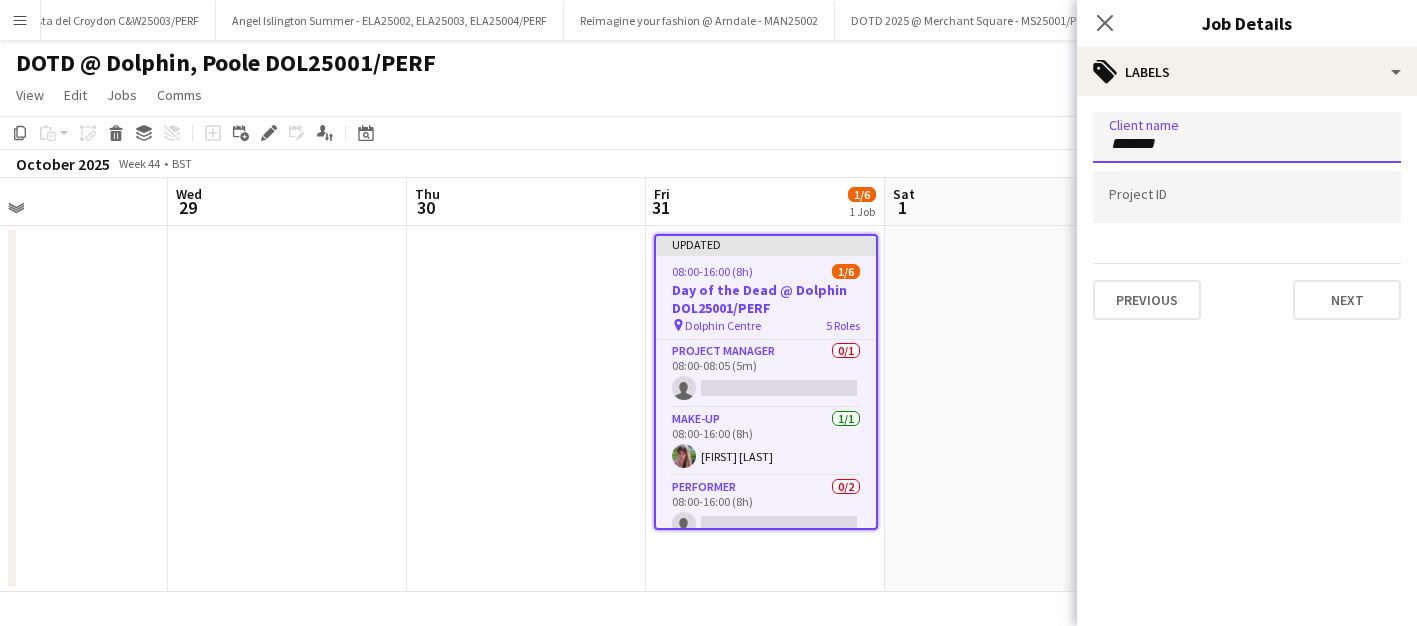 type on "*******" 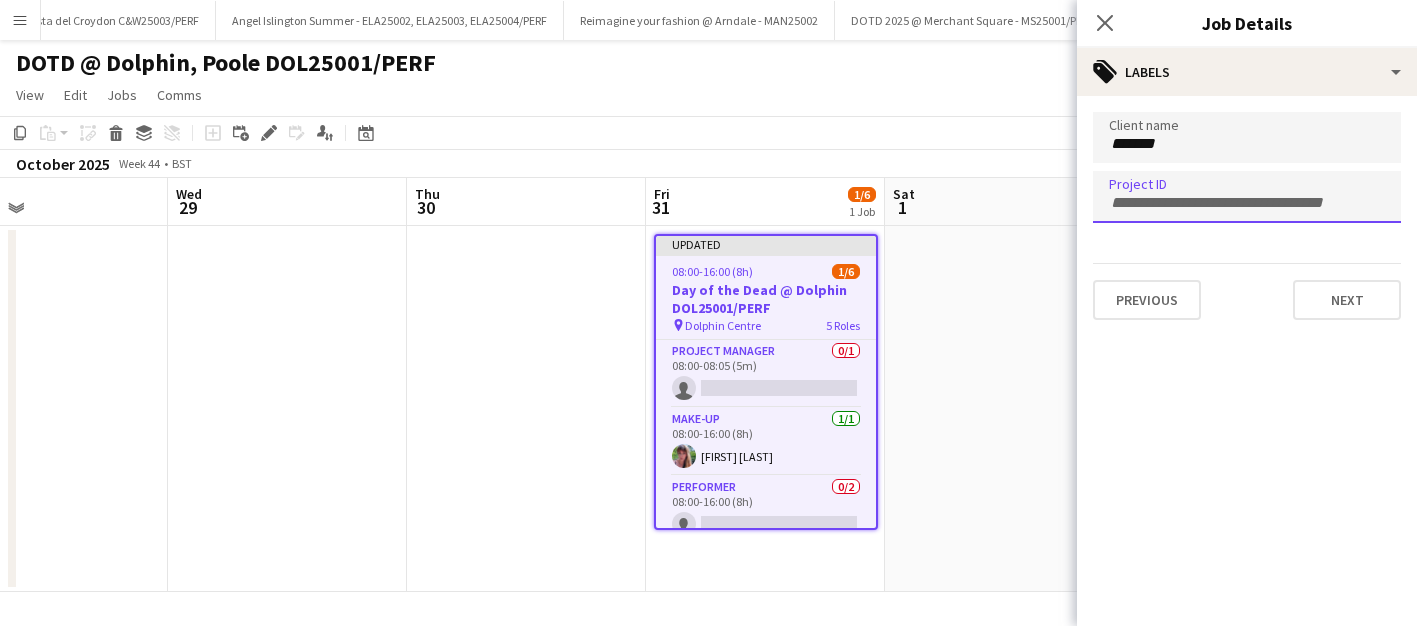 type on "*" 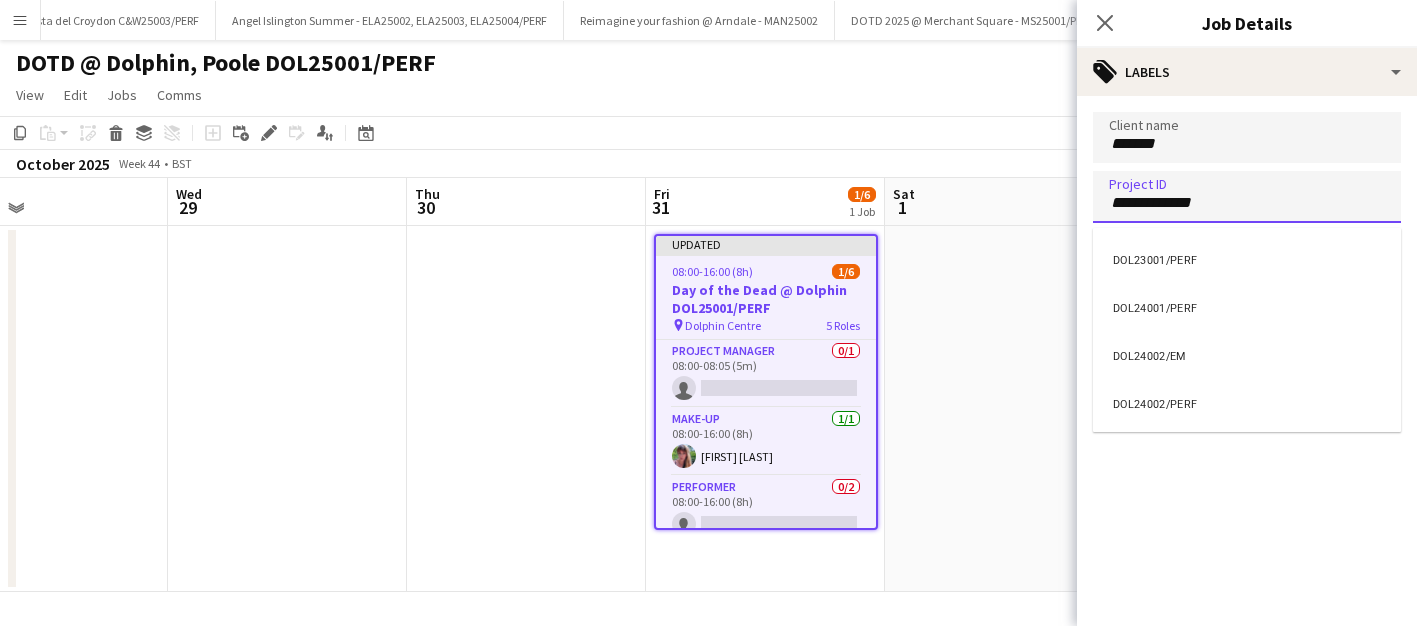 type on "**********" 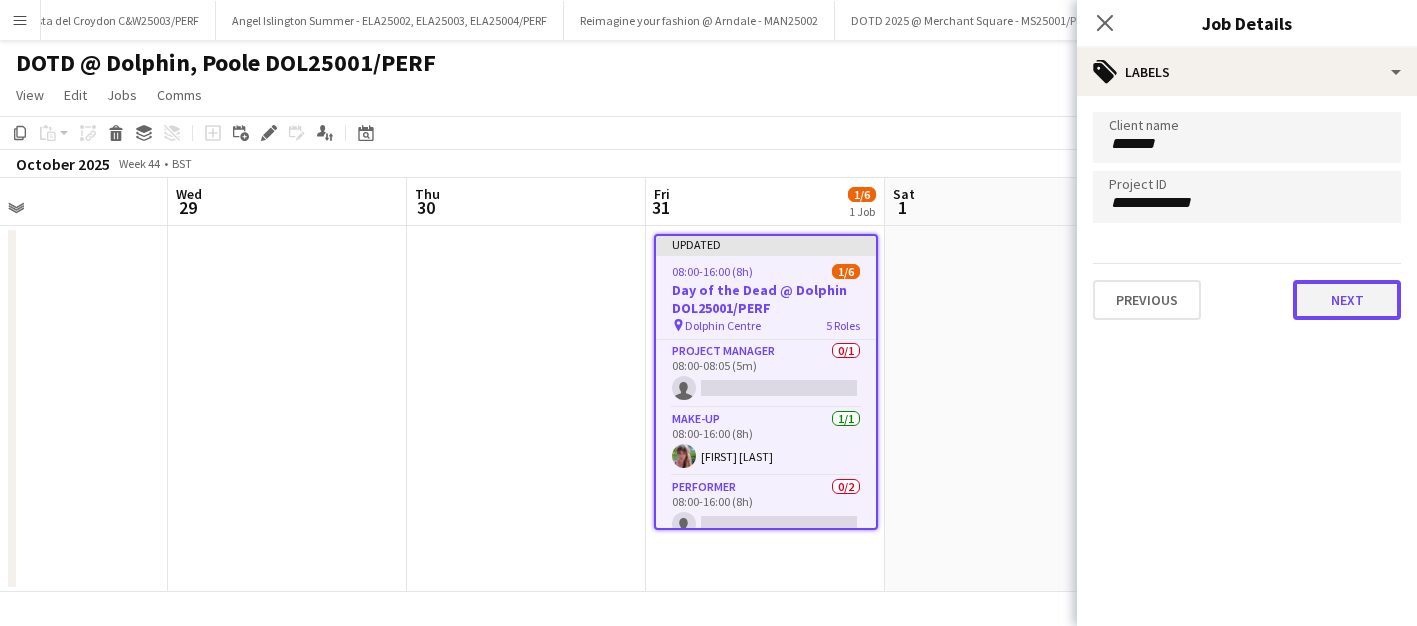 click on "Next" at bounding box center (1347, 300) 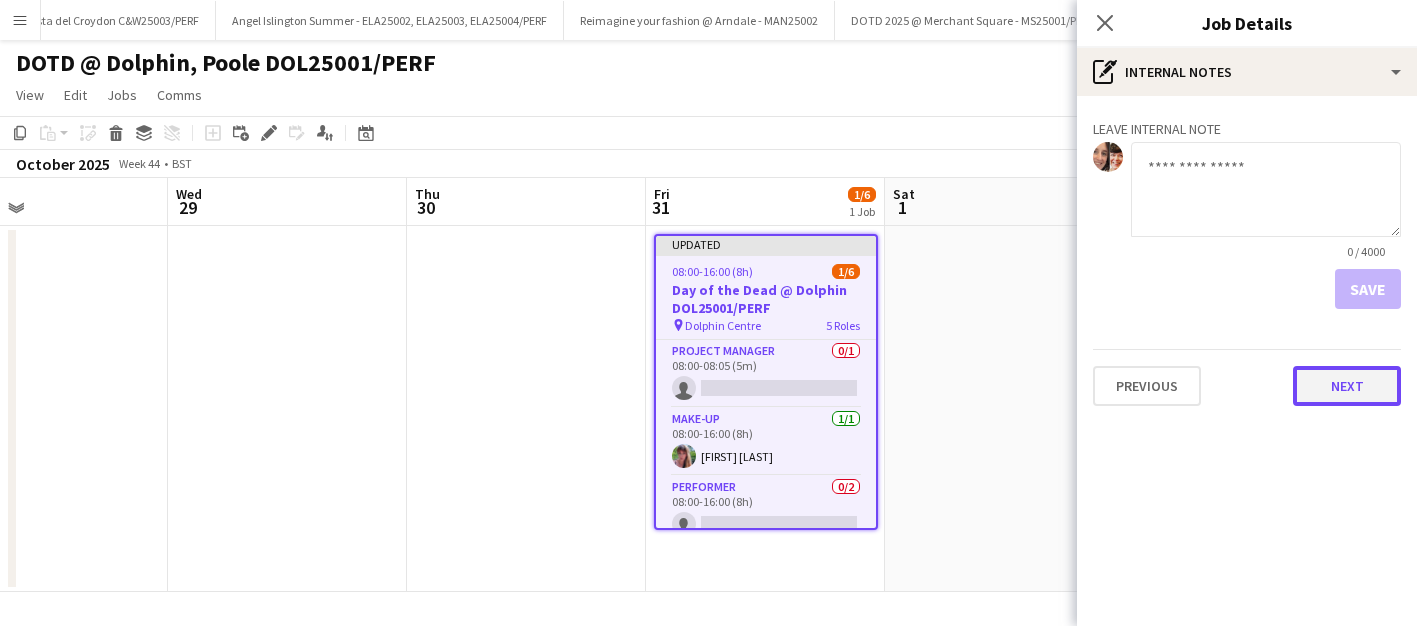 click on "Next" at bounding box center (1347, 386) 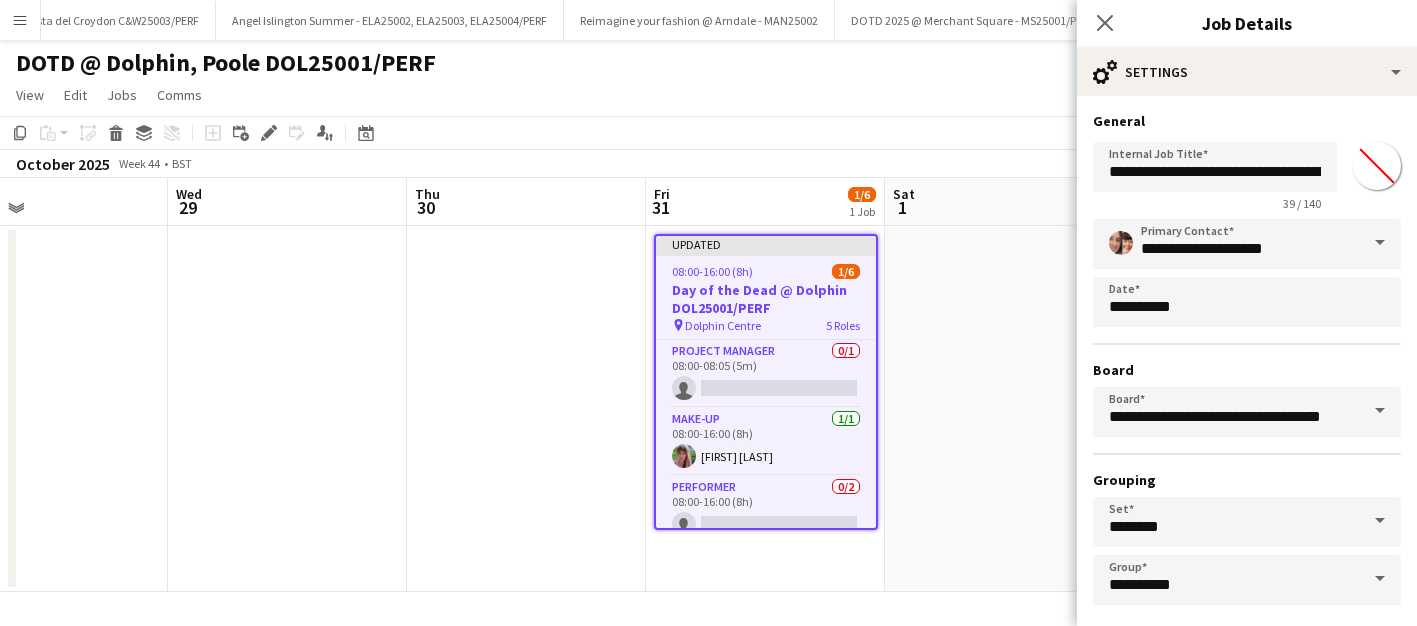 click on "View  Day view expanded Day view collapsed Month view Date picker Jump to today Expand Linked Jobs Collapse Linked Jobs  Edit  Copy
Command
C  Paste  Without Crew
Command
V With Crew
Command
Shift
V Paste as linked job  Group  Group Ungroup  Jobs  New Job Edit Job Delete Job New Linked Job Edit Linked Jobs Job fulfilment Promote Role Copy Role URL  Comms  Notify confirmed crew Create chat" 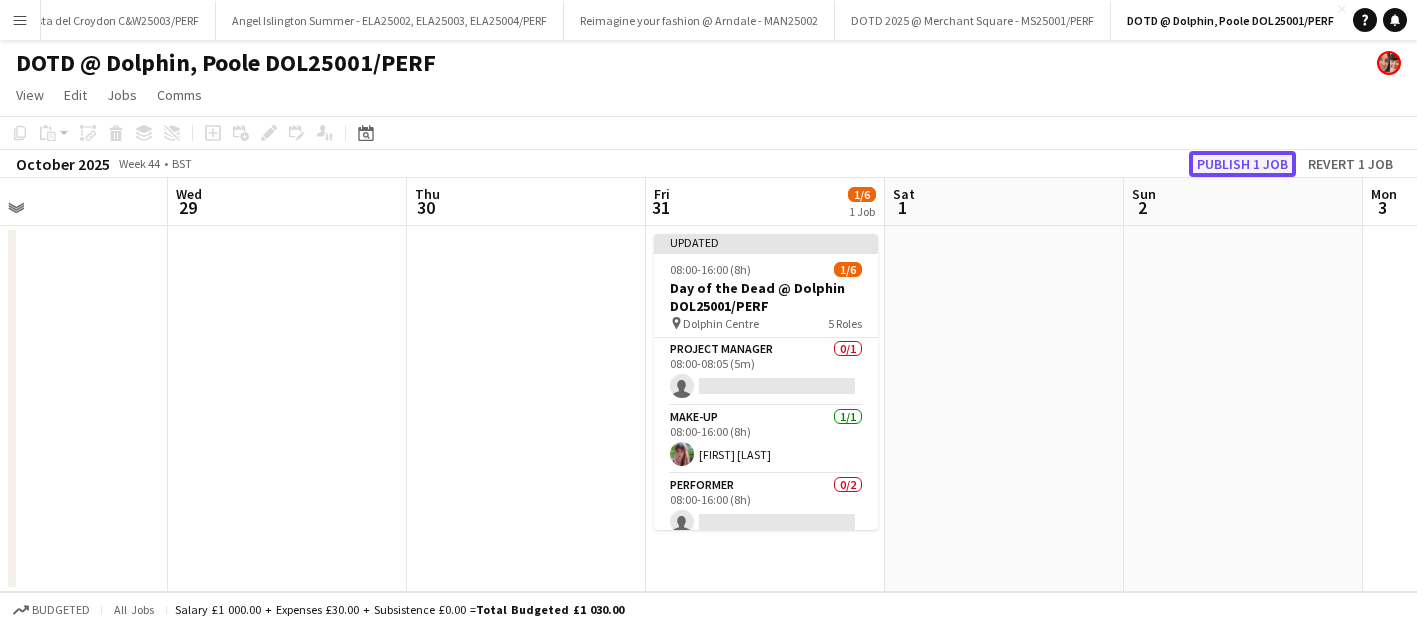 click on "Publish 1 job" 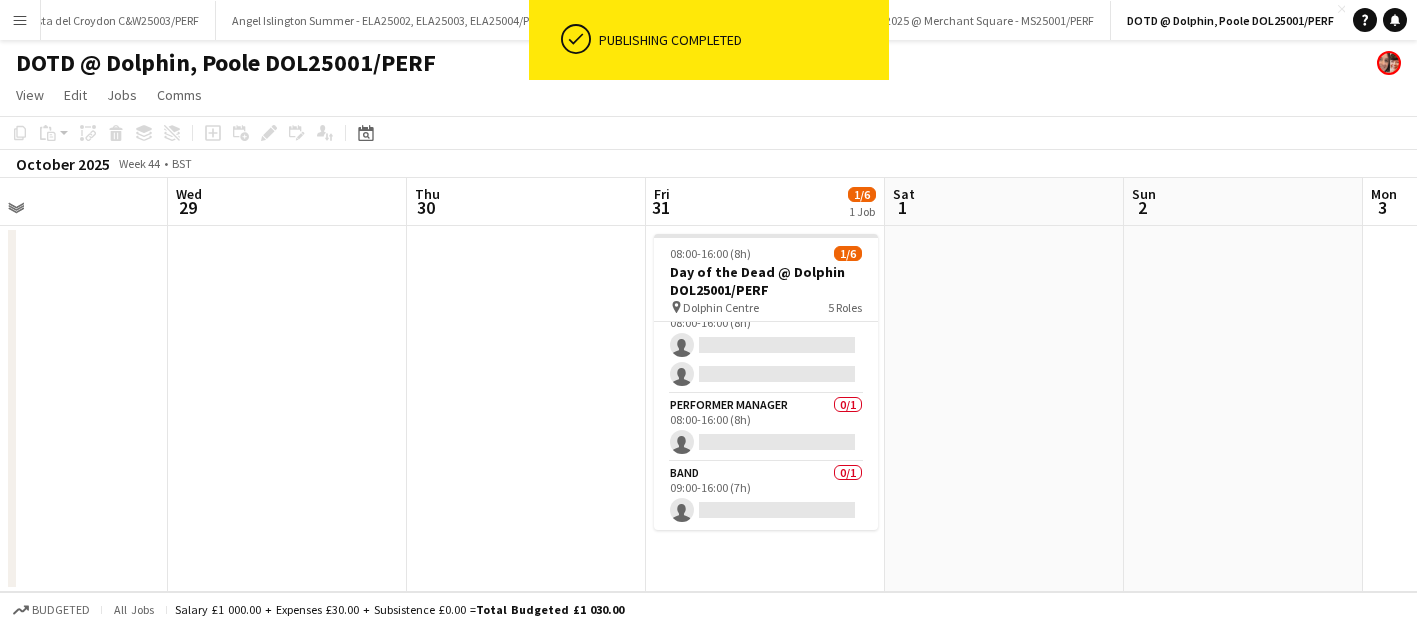 scroll, scrollTop: 0, scrollLeft: 0, axis: both 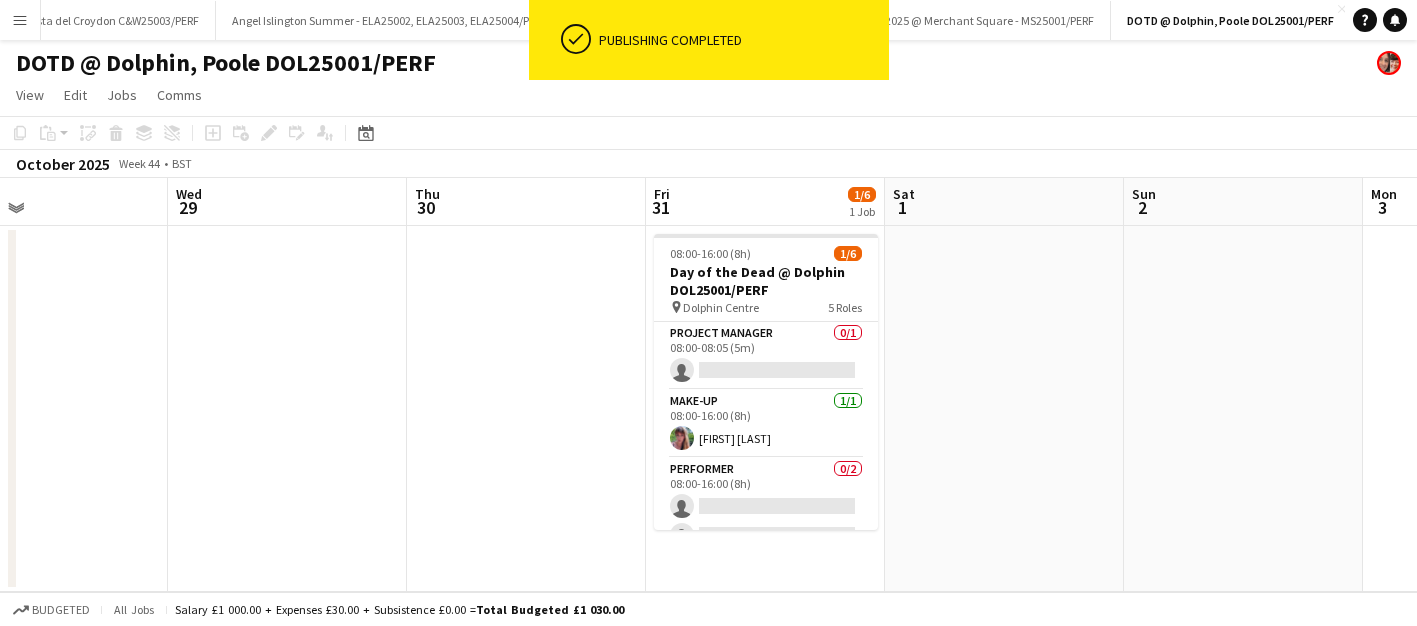 click on "Menu" at bounding box center [20, 20] 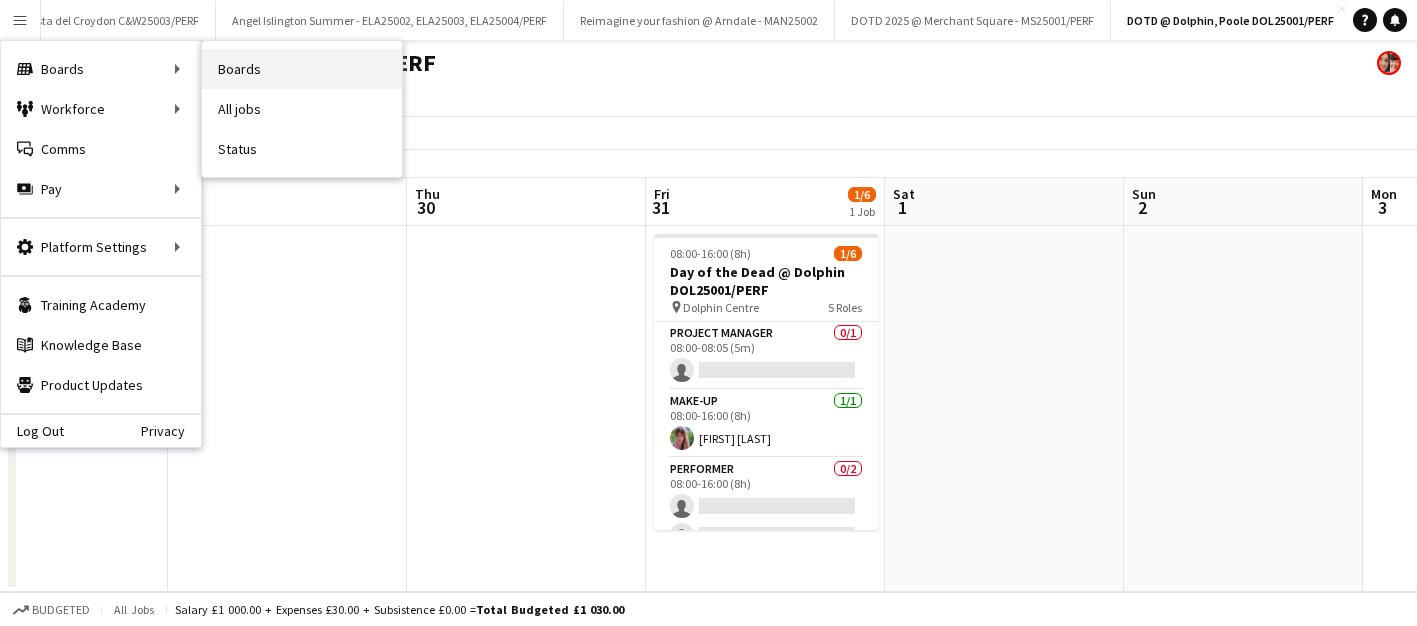 click on "Boards" at bounding box center [302, 69] 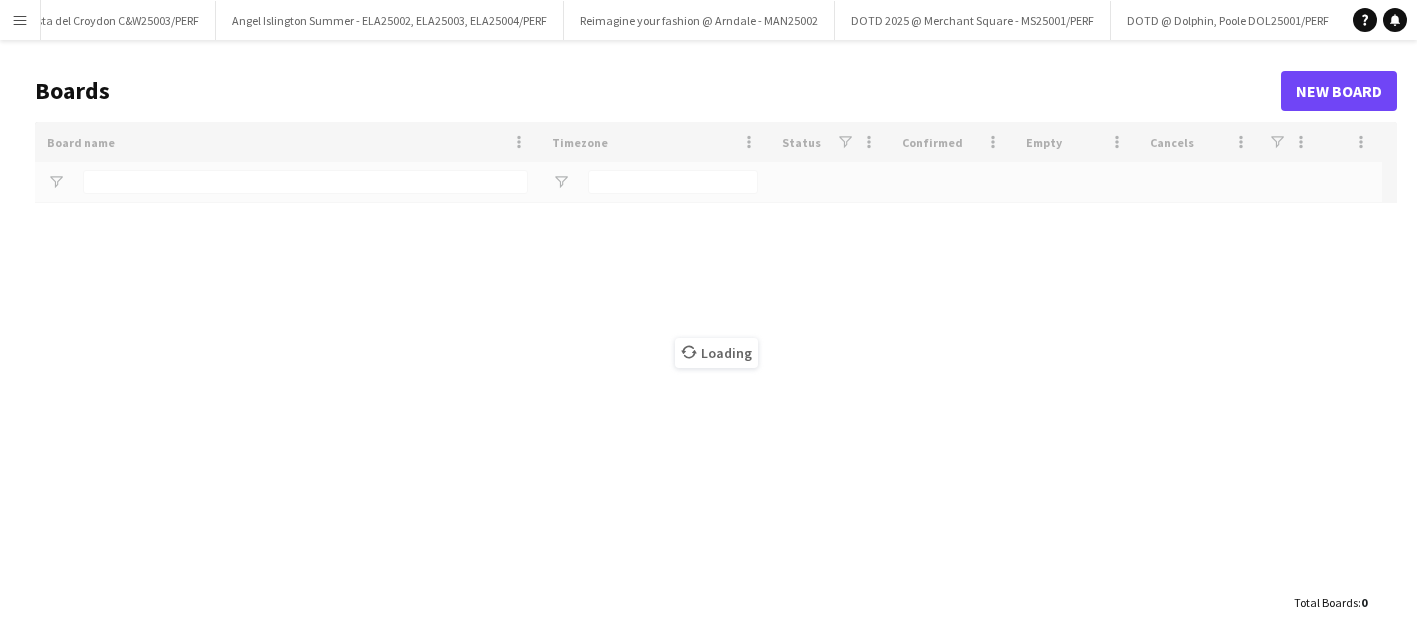 scroll, scrollTop: 0, scrollLeft: 2943, axis: horizontal 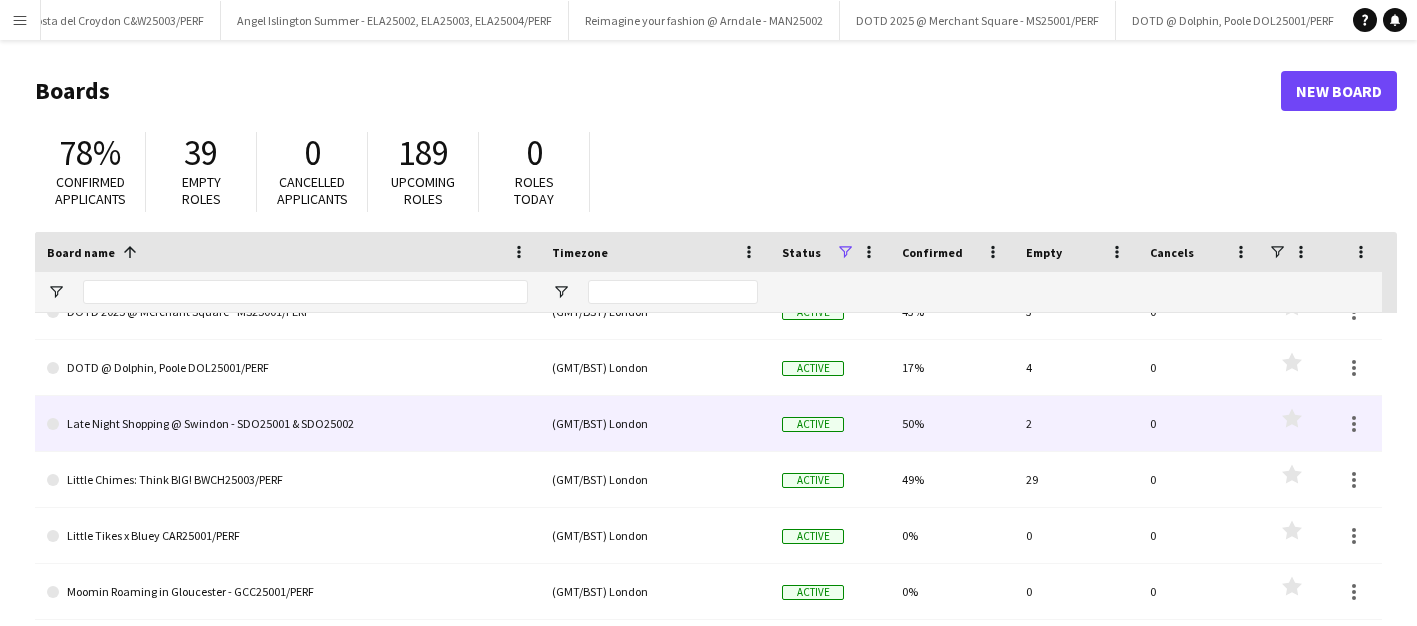 click on "Late Night Shopping @ Swindon - SDO25001 & SDO25002" 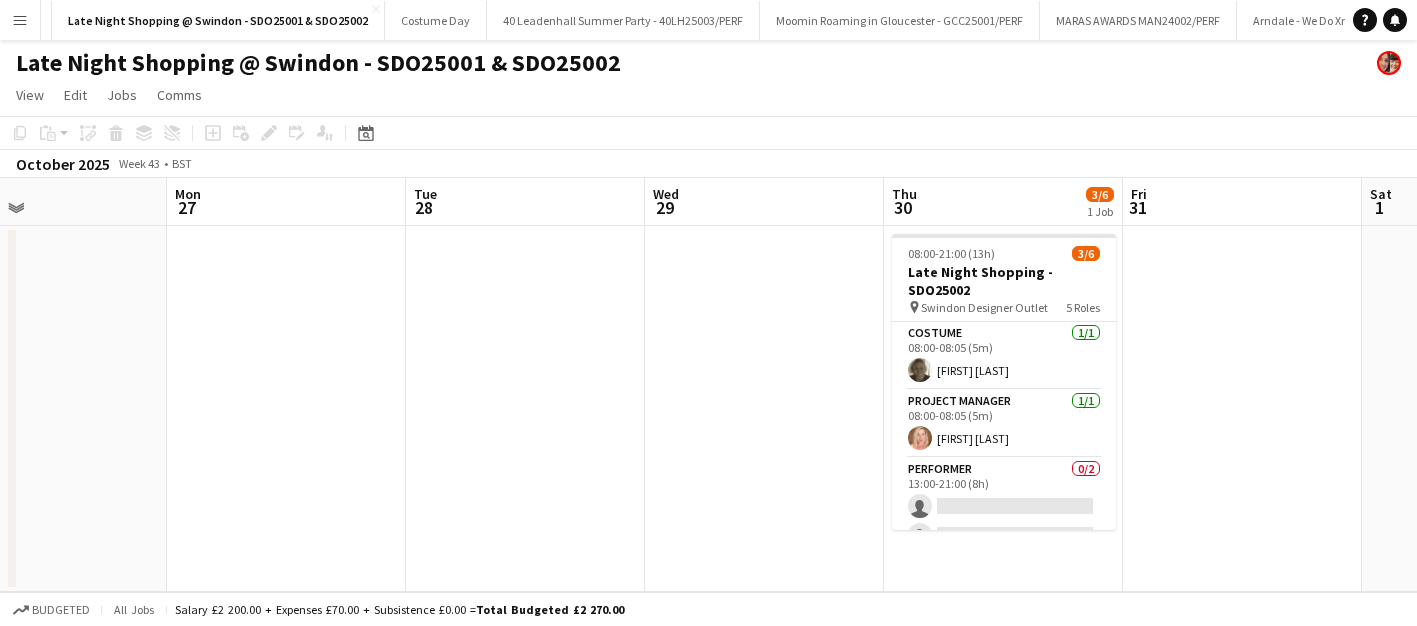 scroll, scrollTop: 0, scrollLeft: 576, axis: horizontal 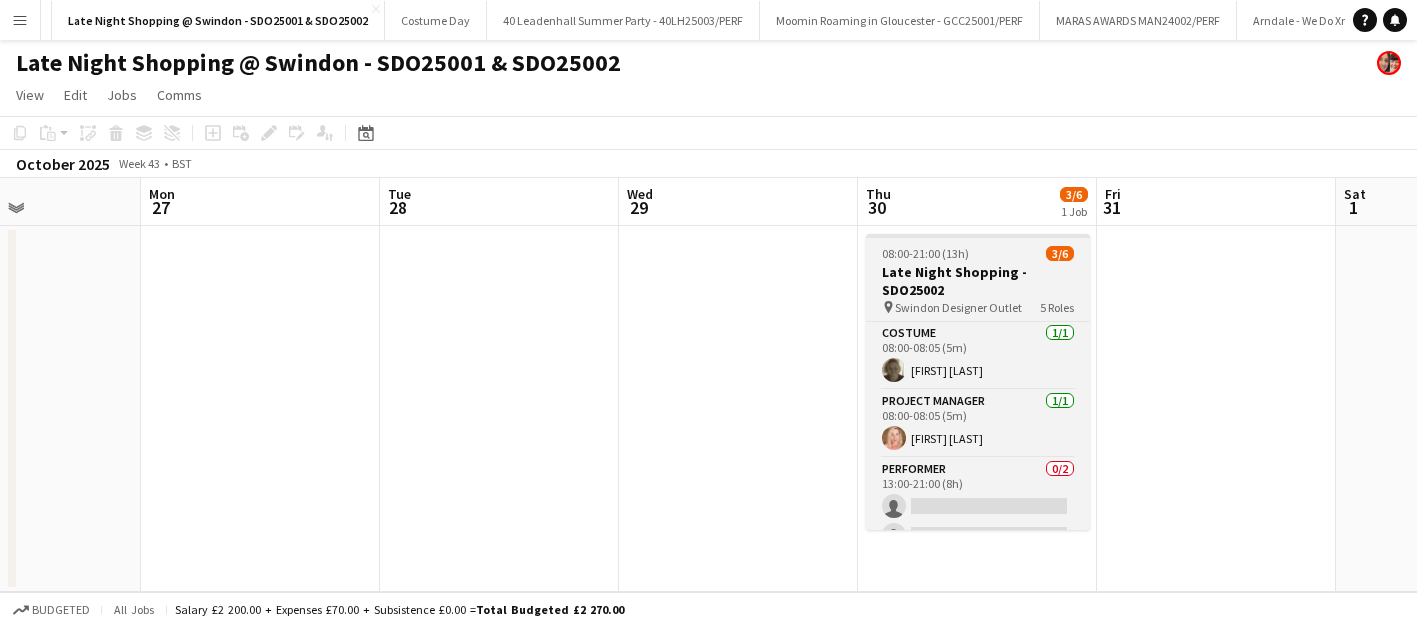 click on "Late Night Shopping - SDO25002" at bounding box center (978, 281) 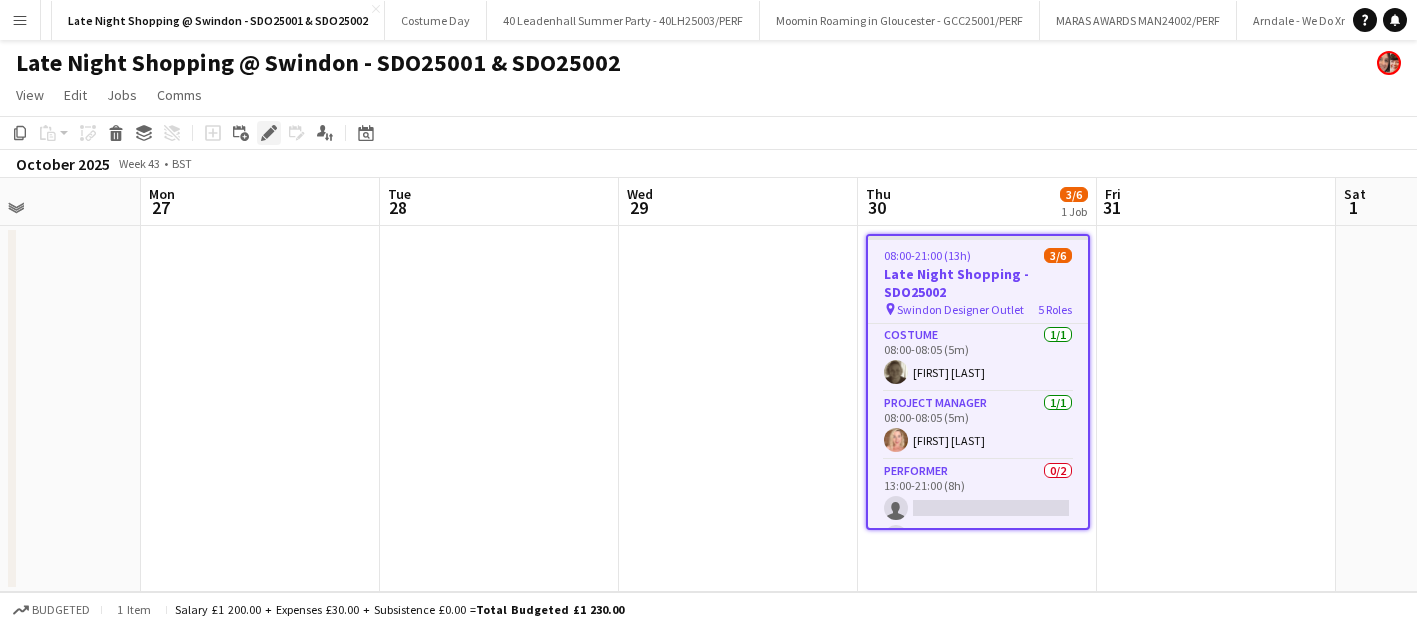 click 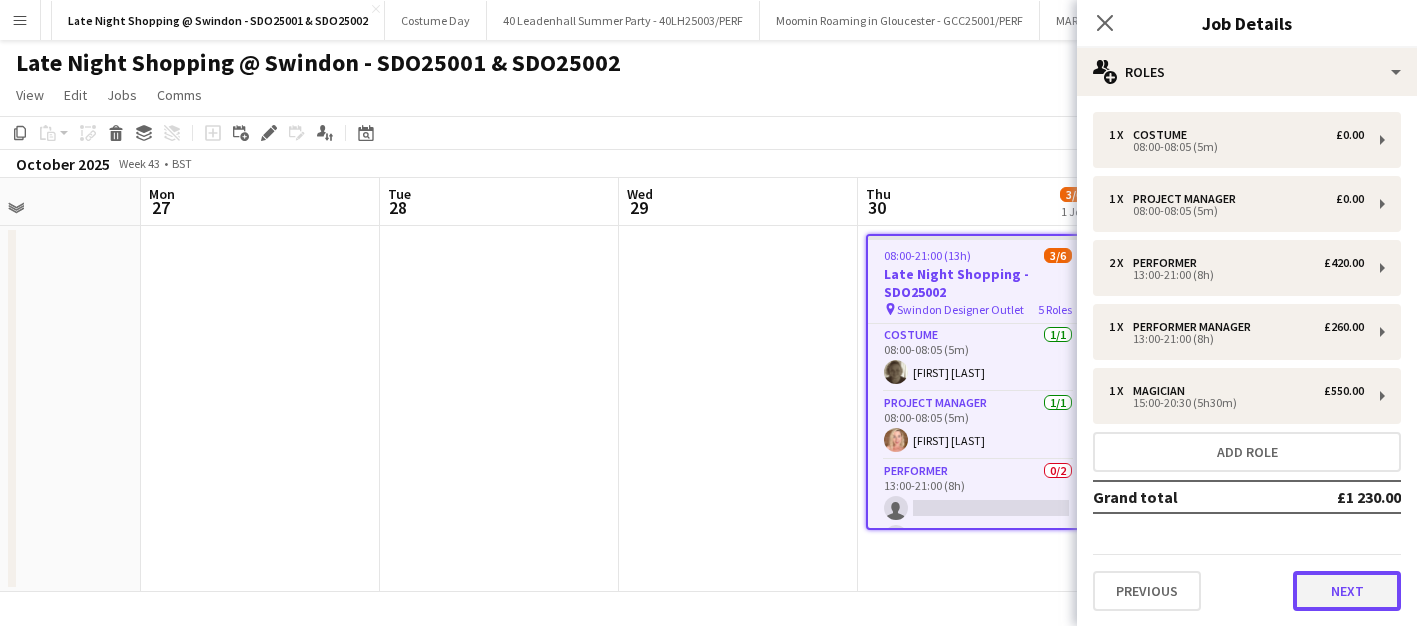click on "Next" at bounding box center (1347, 591) 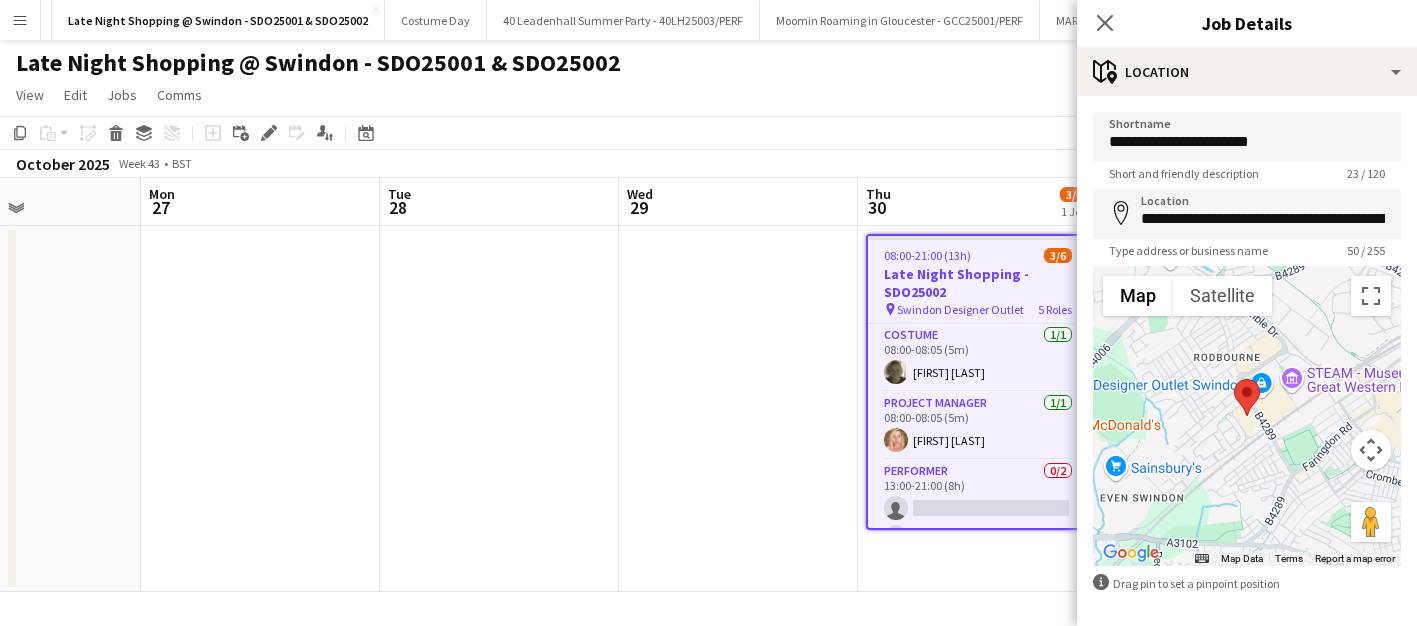 scroll, scrollTop: 80, scrollLeft: 0, axis: vertical 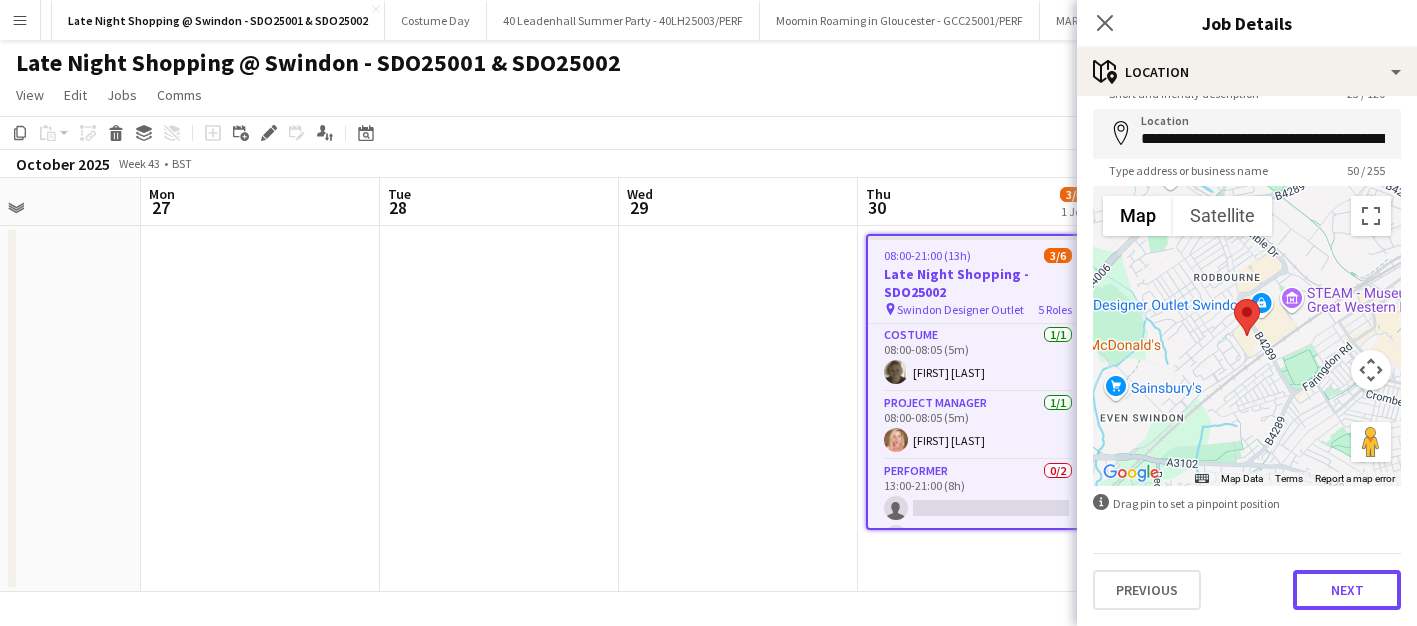 click on "Next" at bounding box center (1347, 590) 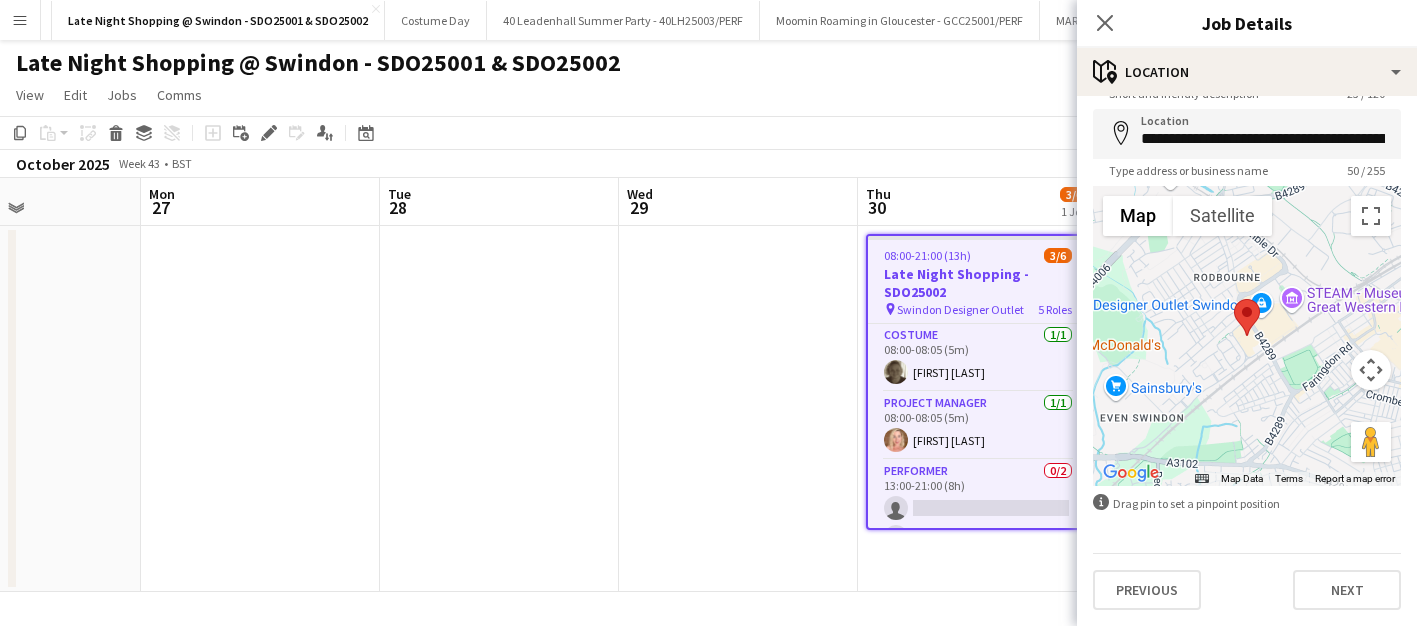 scroll, scrollTop: 0, scrollLeft: 0, axis: both 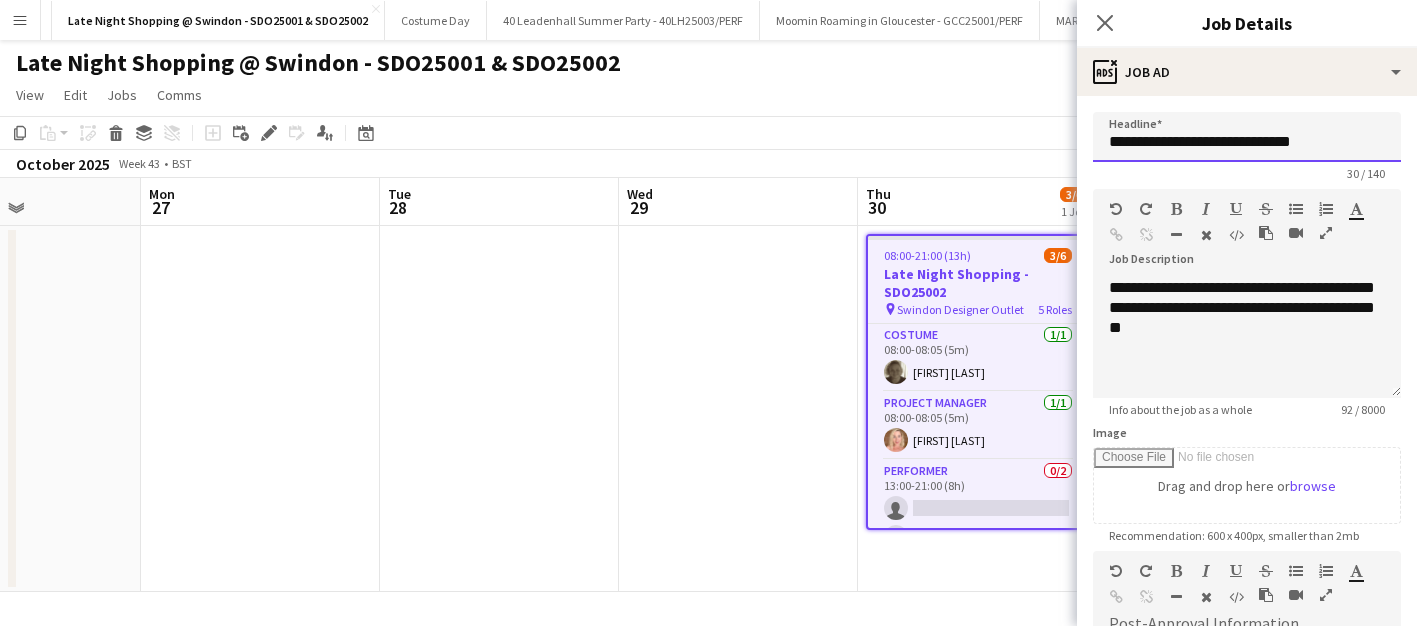 click on "**********" at bounding box center [1247, 137] 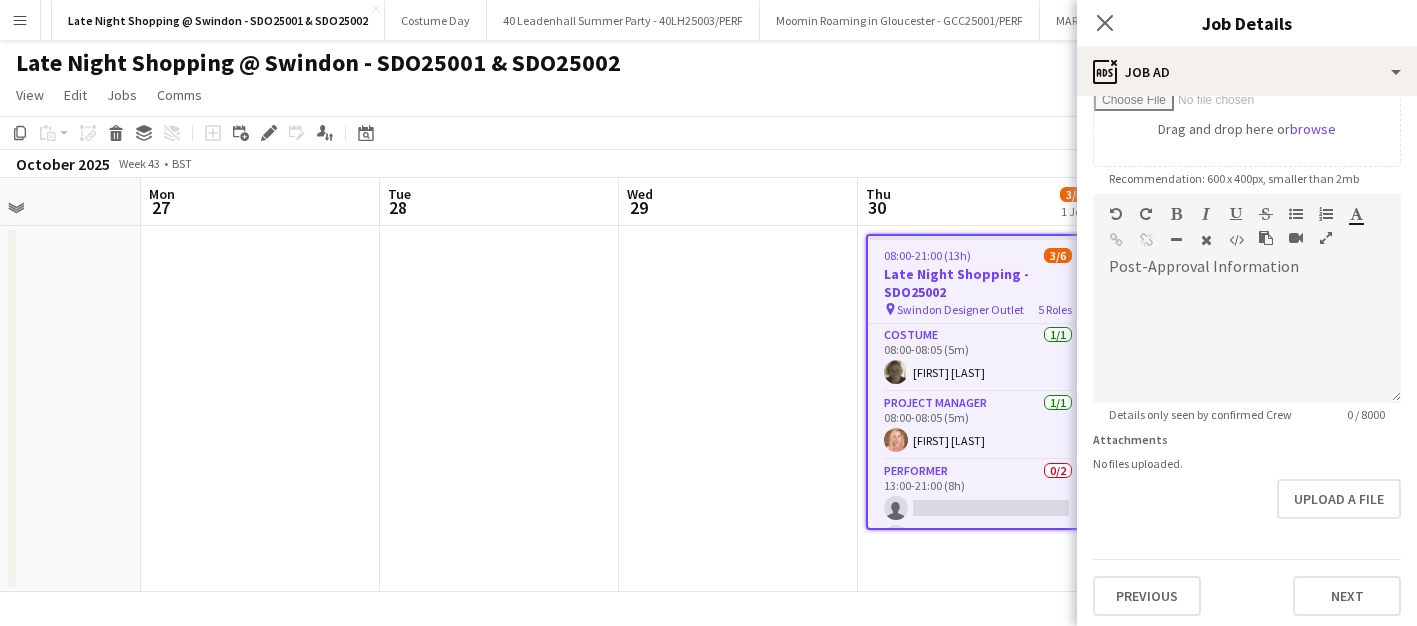 scroll, scrollTop: 362, scrollLeft: 0, axis: vertical 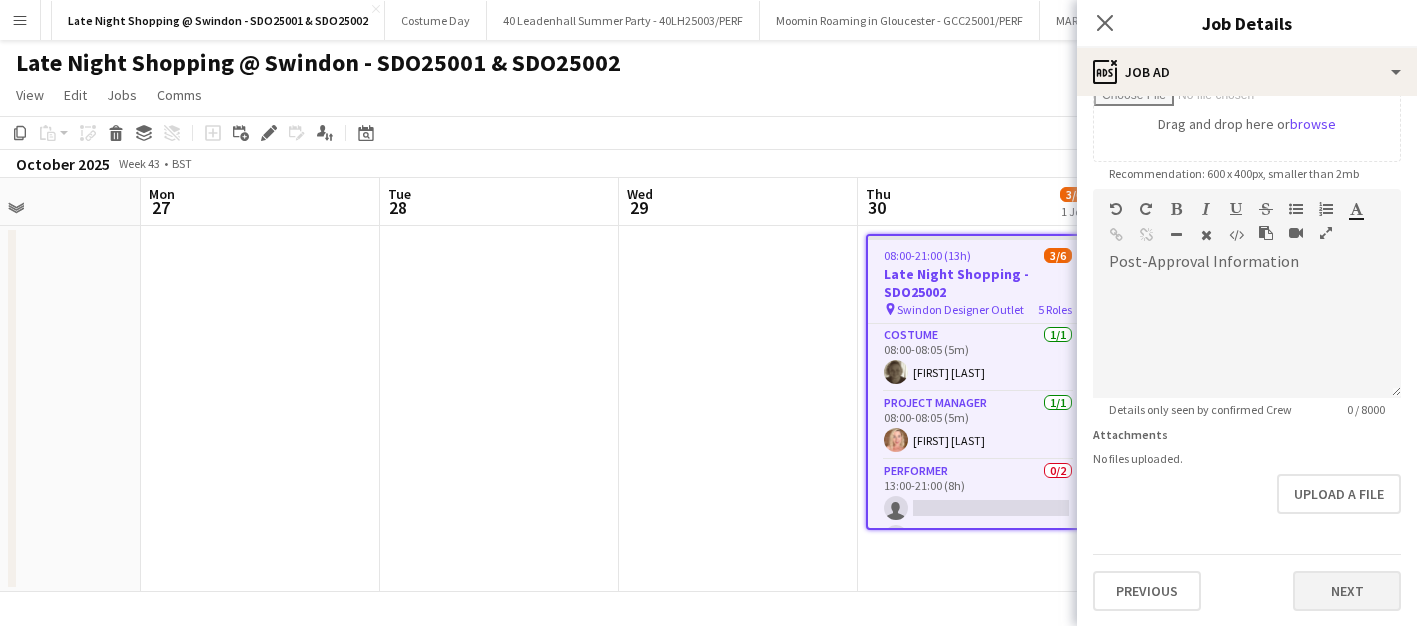 type on "**********" 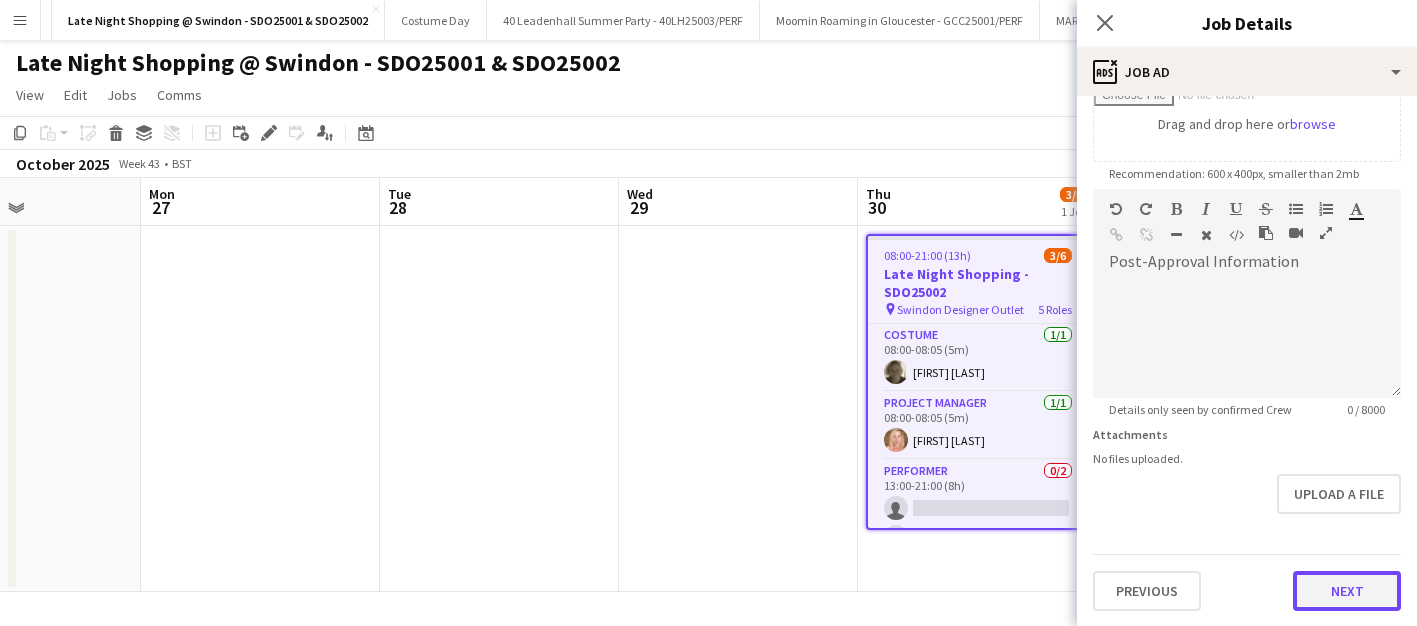 click on "Next" at bounding box center (1347, 591) 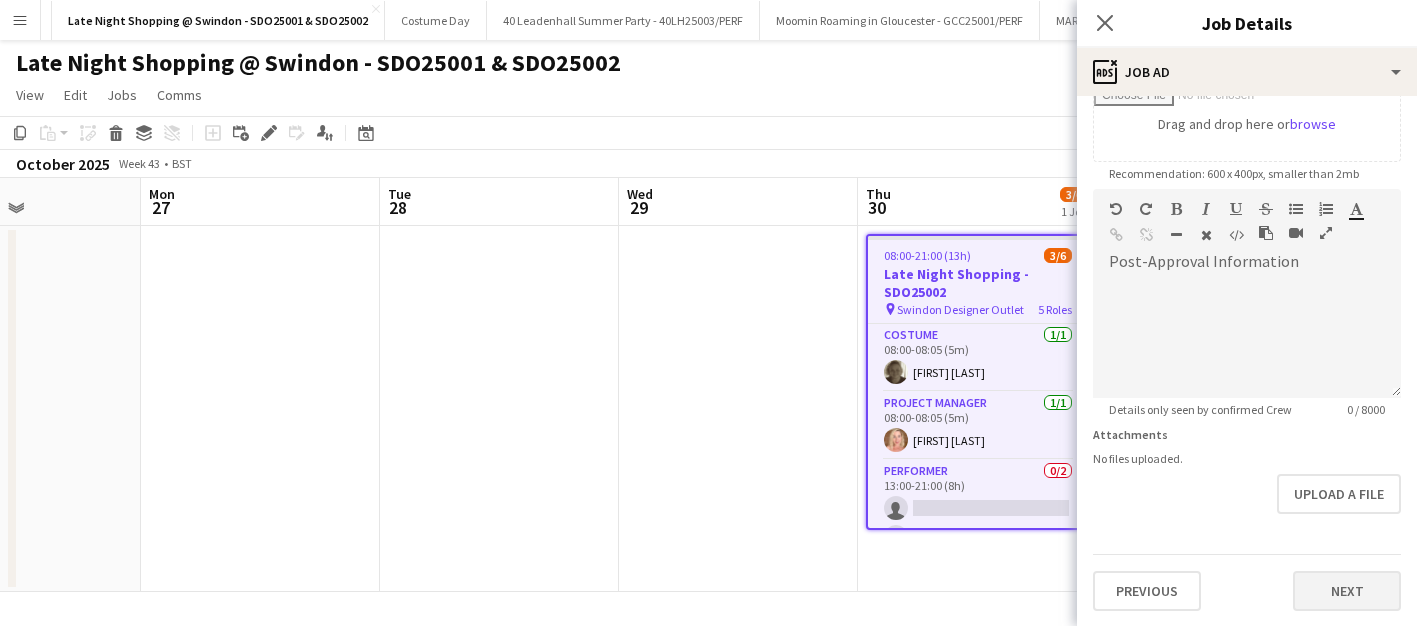 type on "*******" 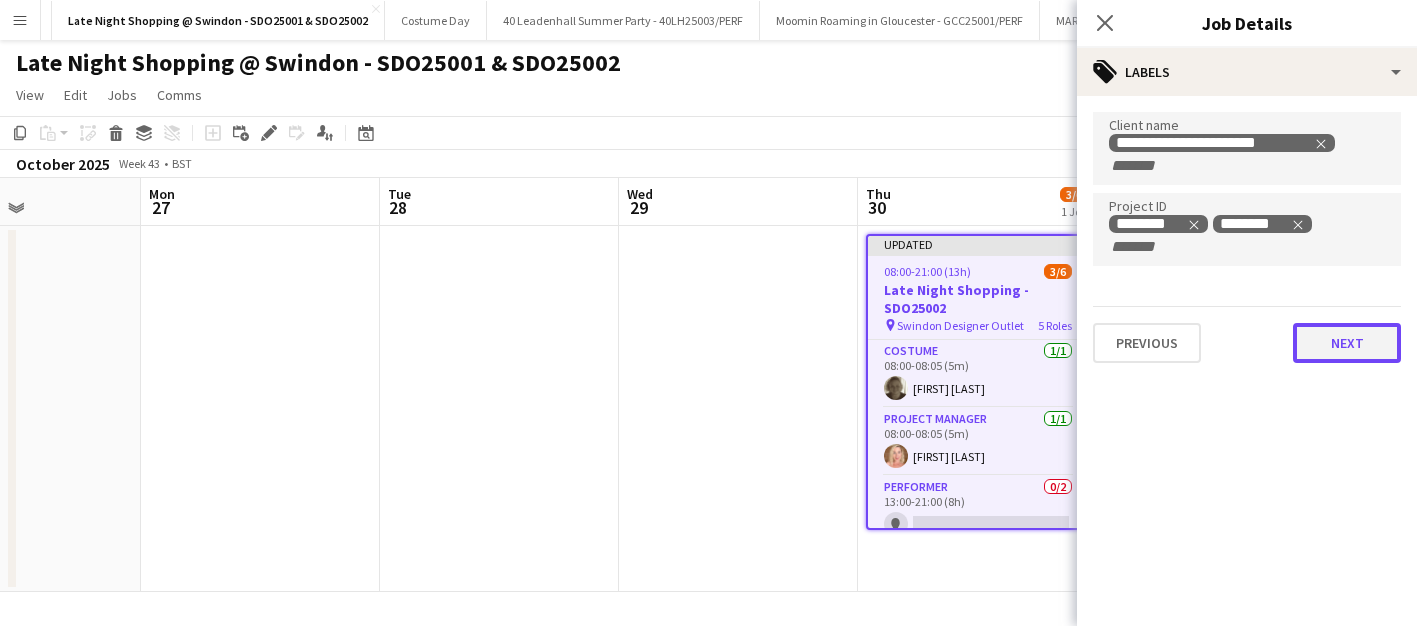 click on "Next" at bounding box center (1347, 343) 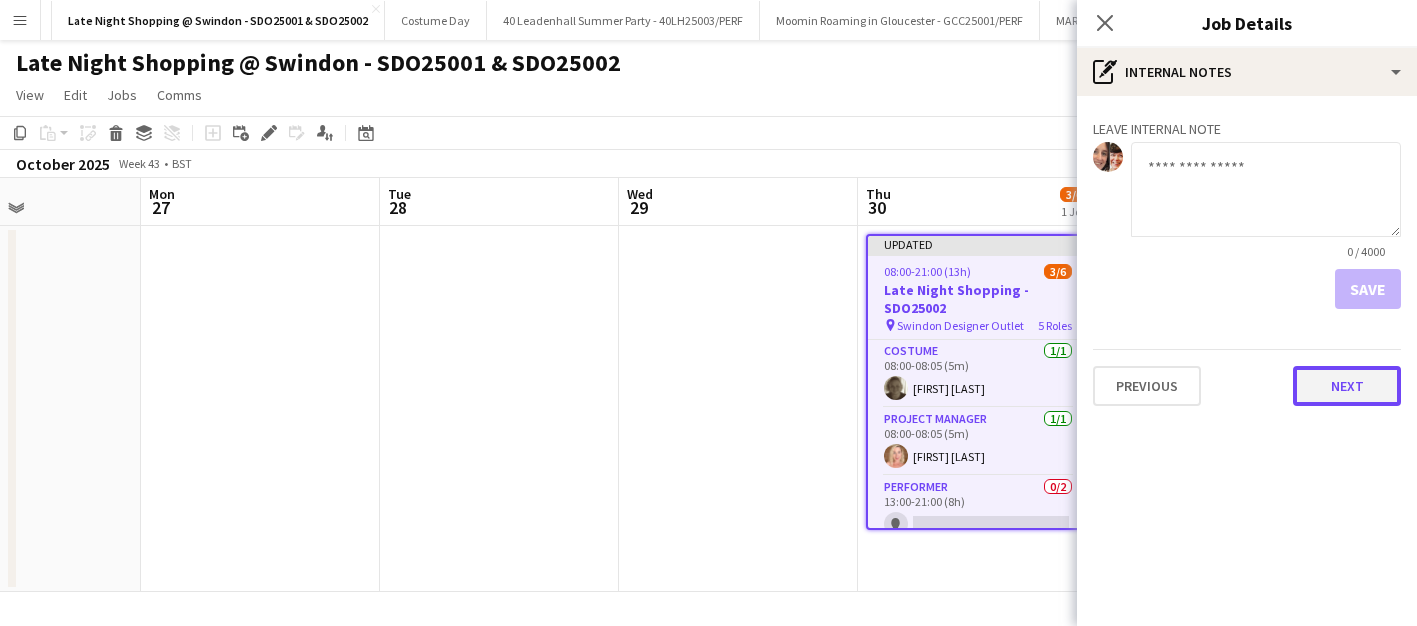 click on "Next" at bounding box center (1347, 386) 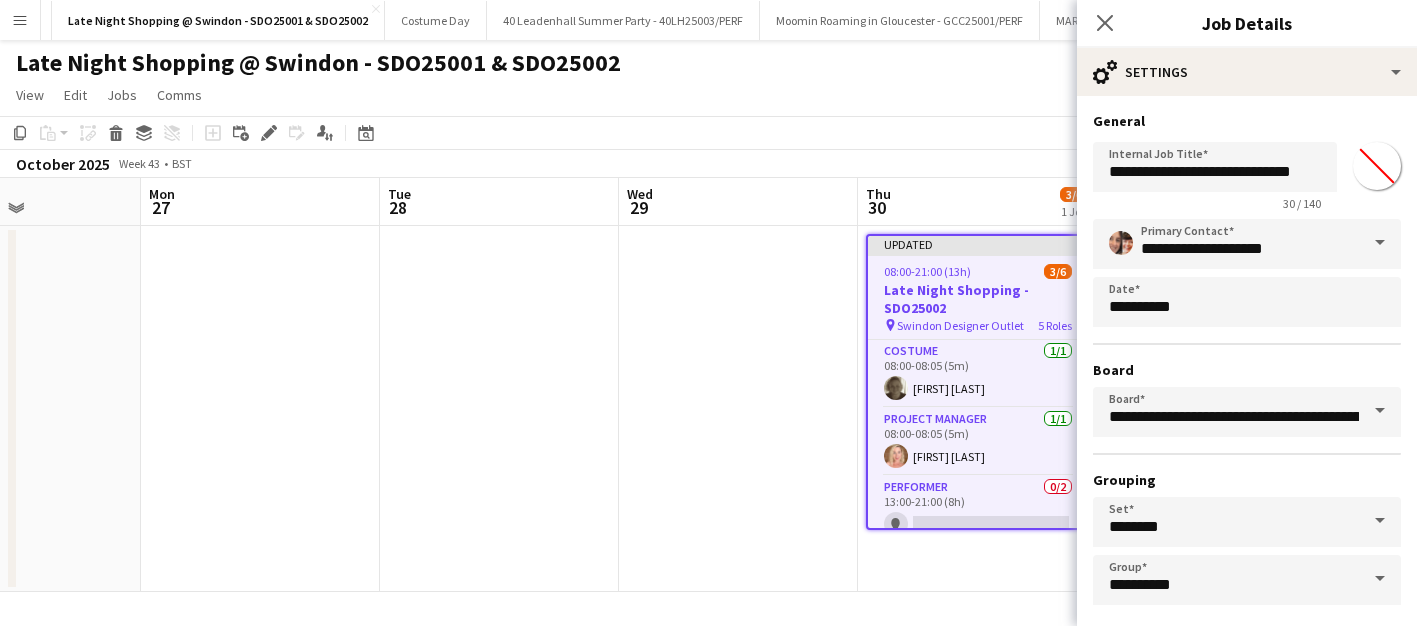 scroll, scrollTop: 92, scrollLeft: 0, axis: vertical 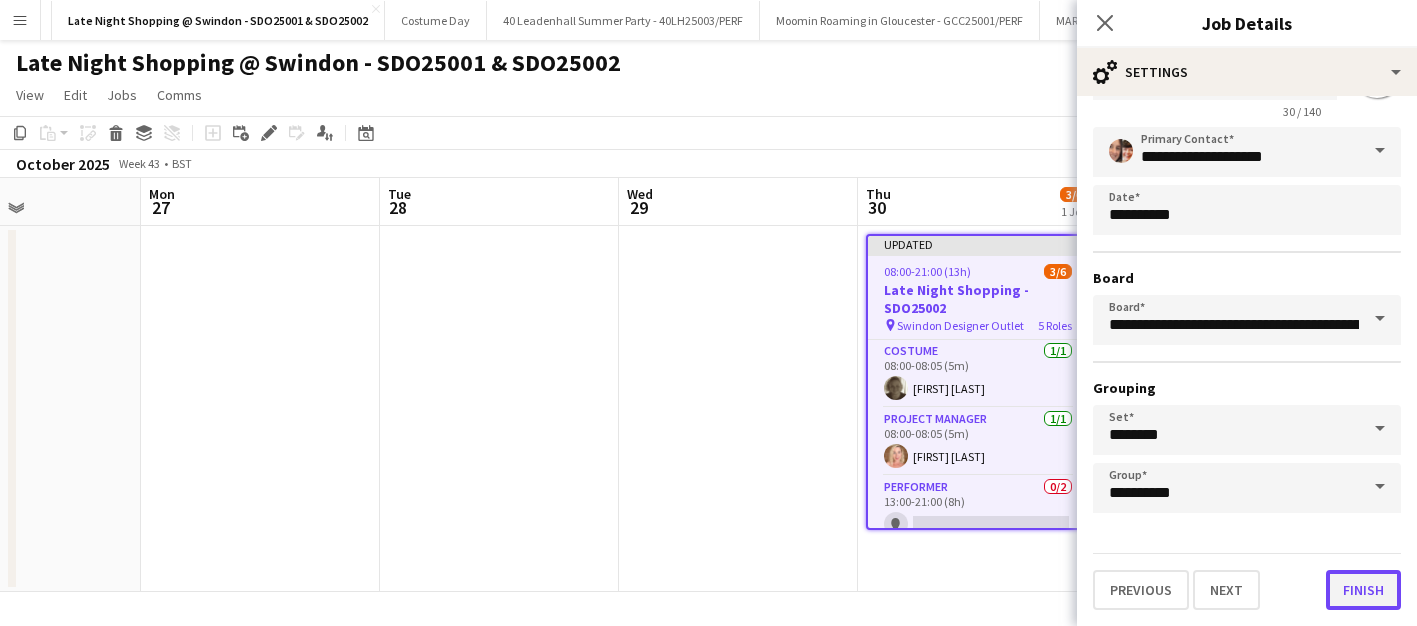 click on "Finish" at bounding box center (1363, 590) 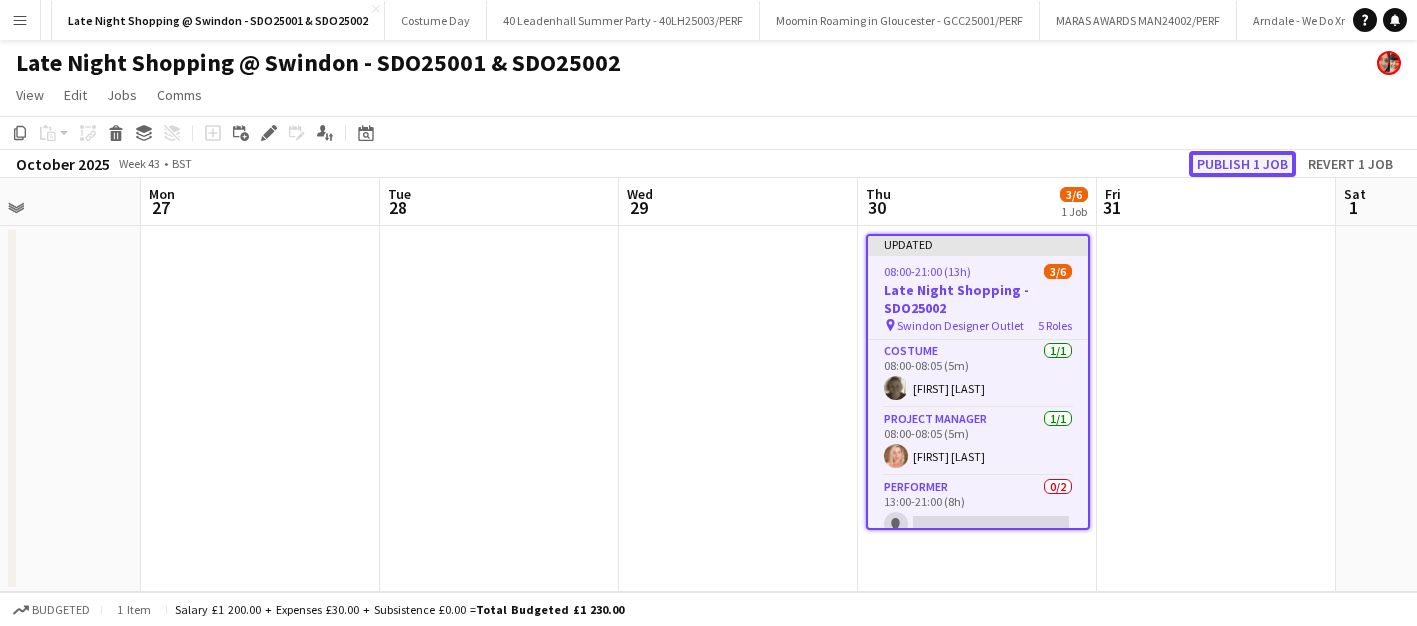 click on "Publish 1 job" 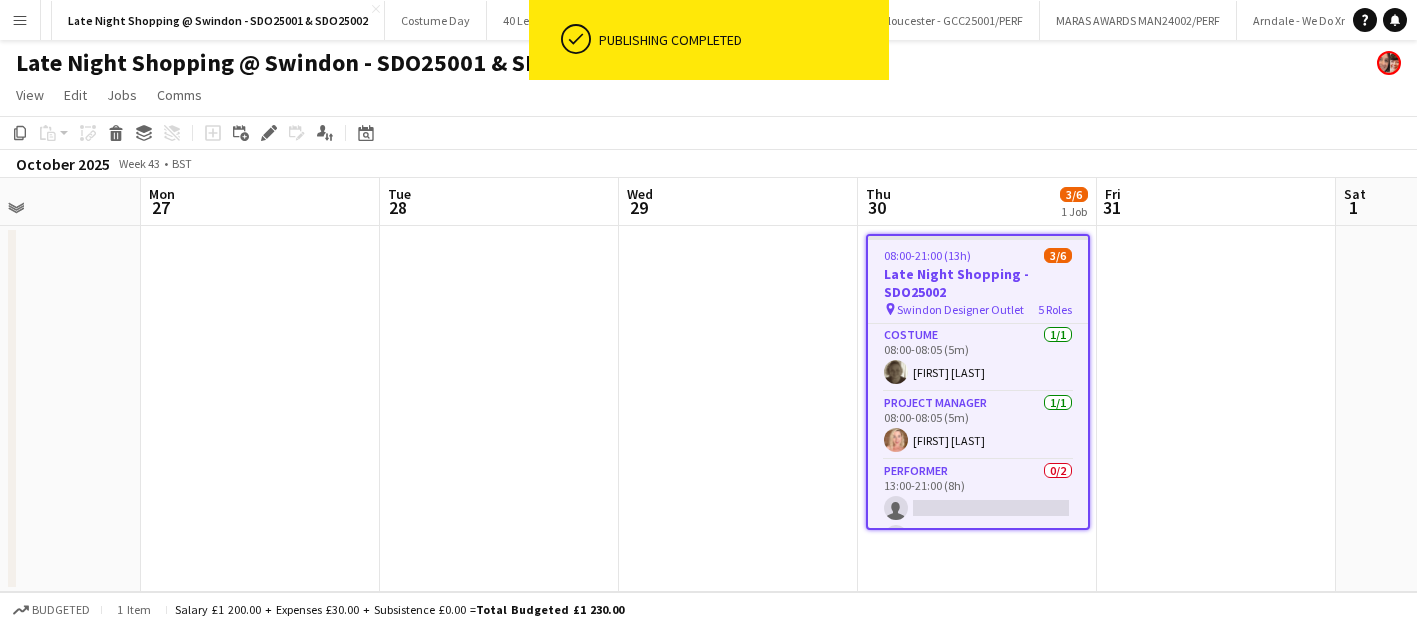 click on "Menu" at bounding box center (20, 20) 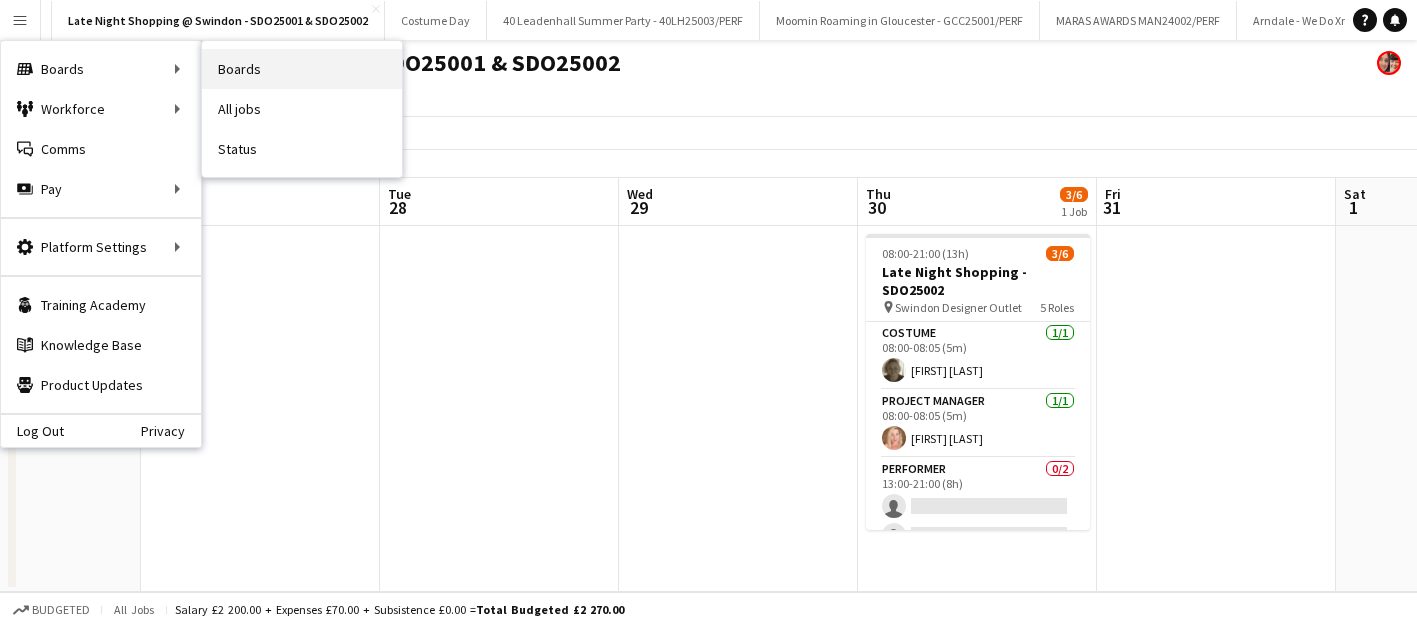 click on "Boards" at bounding box center (302, 69) 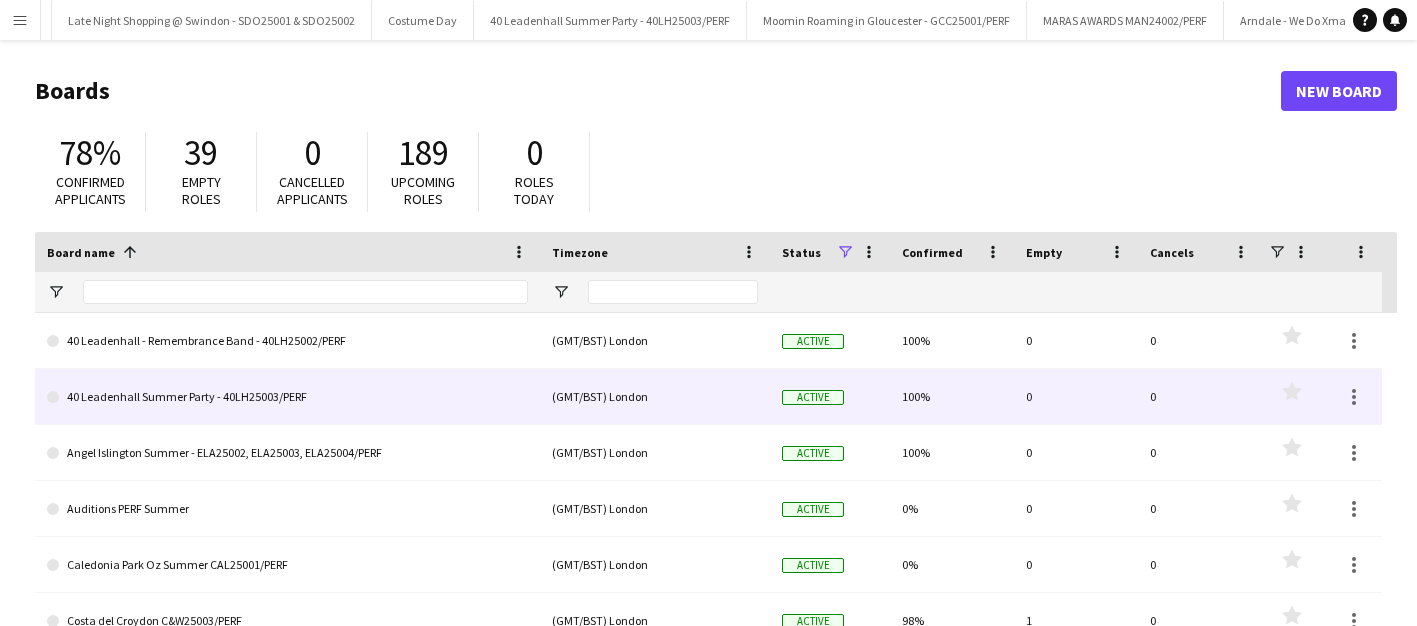 scroll, scrollTop: 242, scrollLeft: 0, axis: vertical 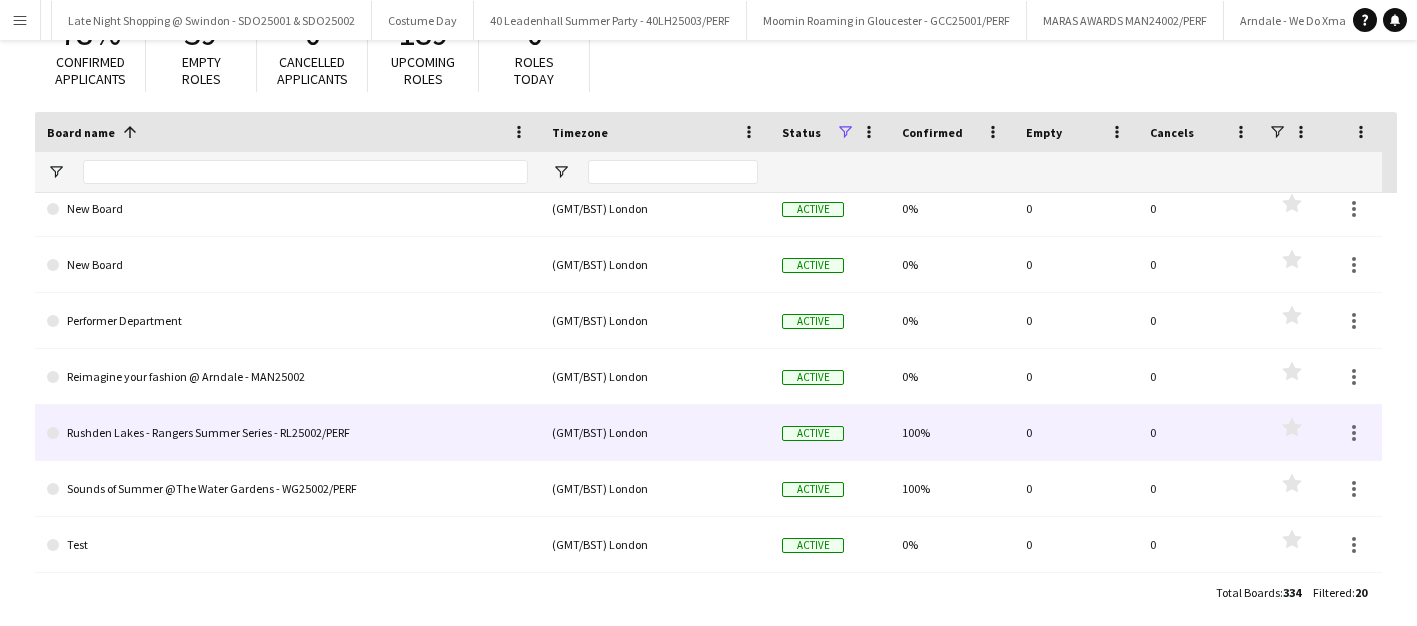 click on "Rushden Lakes - Rangers Summer Series - RL25002/PERF" 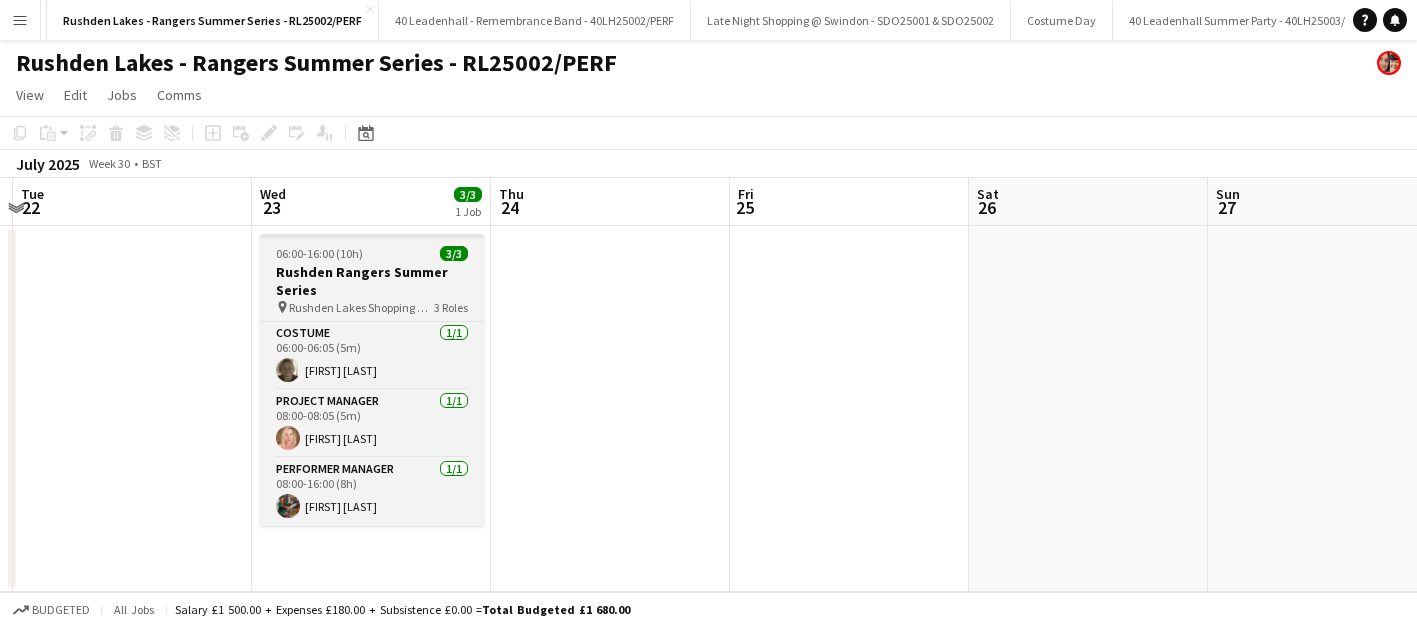 click on "06:00-16:00 (10h)    3/3   Rushden Rangers Summer Series
pin
Rushden Lakes Shopping Centre   3 Roles   Costume   1/1   06:00-06:05 (5m)
[FIRST] [LAST]  Project Manager   1/1   08:00-08:05 (5m)
[FIRST] [LAST]  Performer Manager   1/1   08:00-16:00 (8h)
[FIRST] [LAST]" at bounding box center (372, 380) 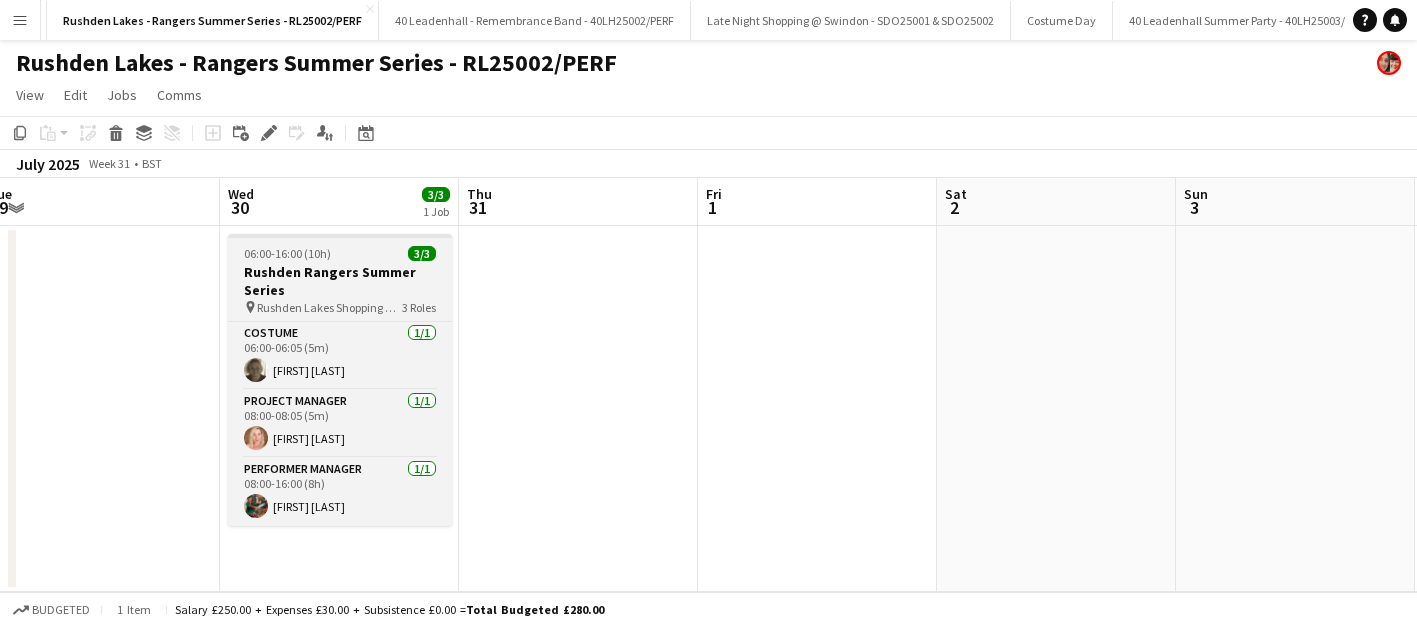 click on "Rushden Rangers Summer Series" at bounding box center (340, 281) 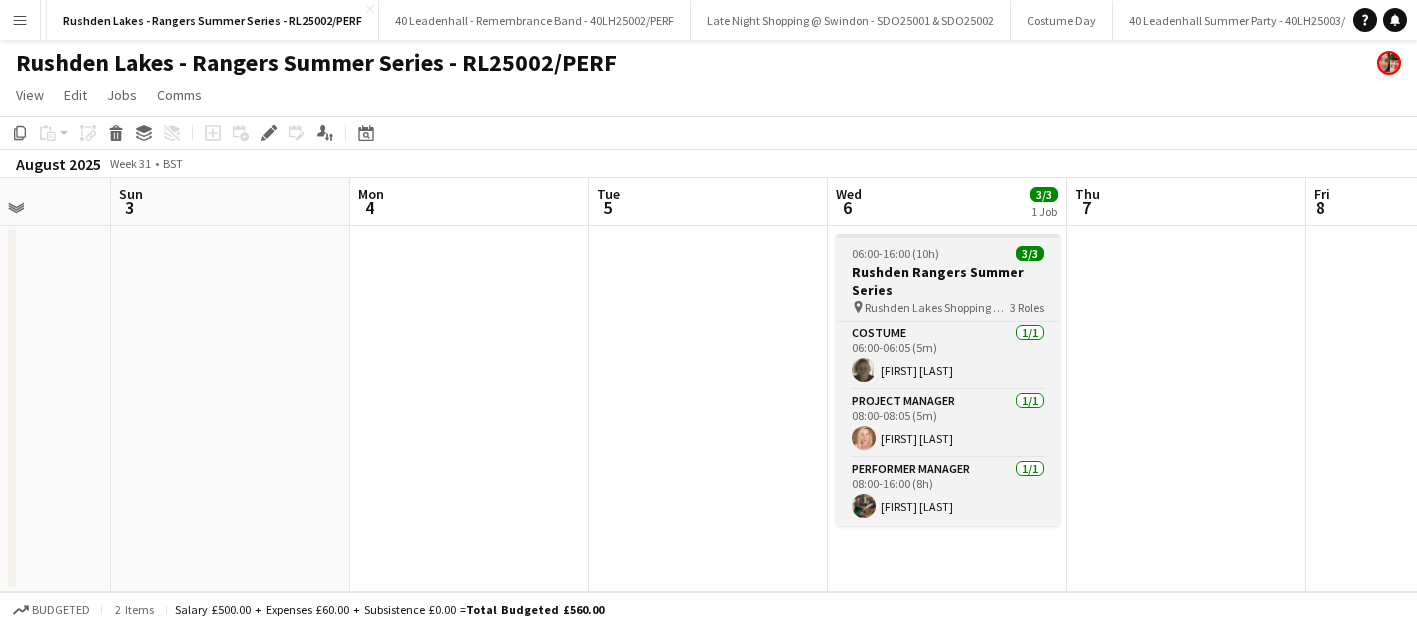 click on "Rushden Rangers Summer Series" at bounding box center (948, 281) 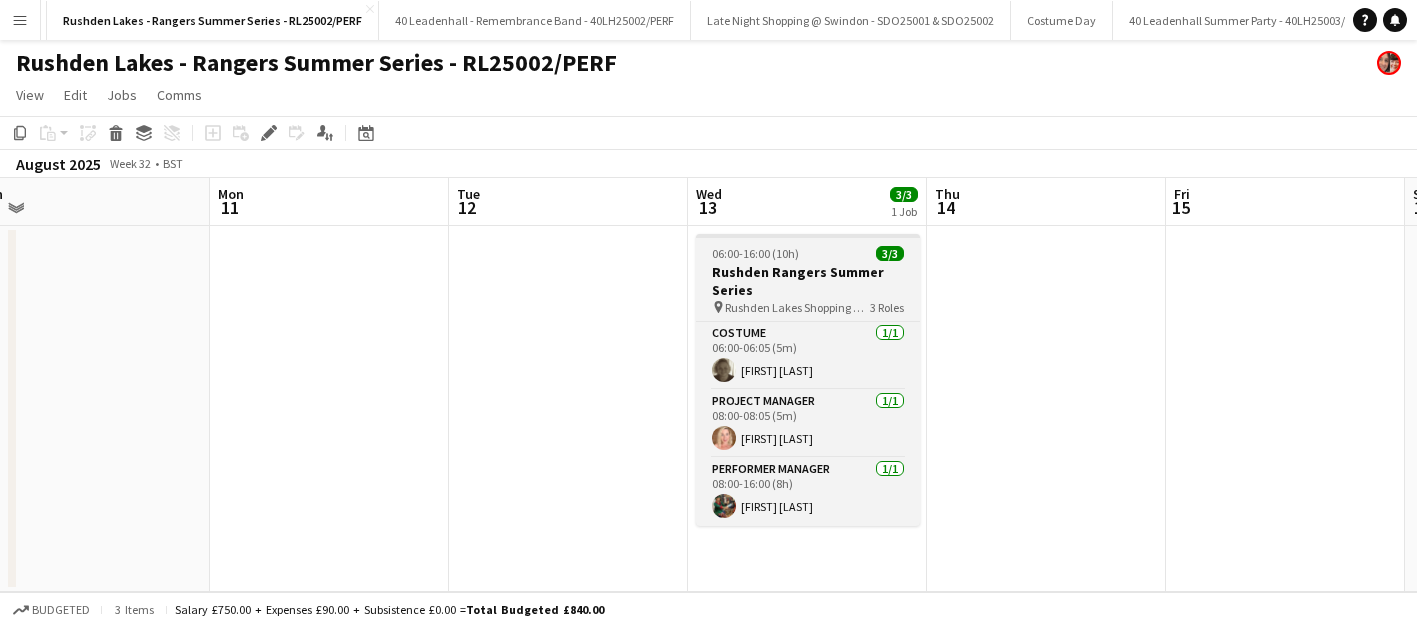 click on "Rushden Rangers Summer Series" at bounding box center [808, 281] 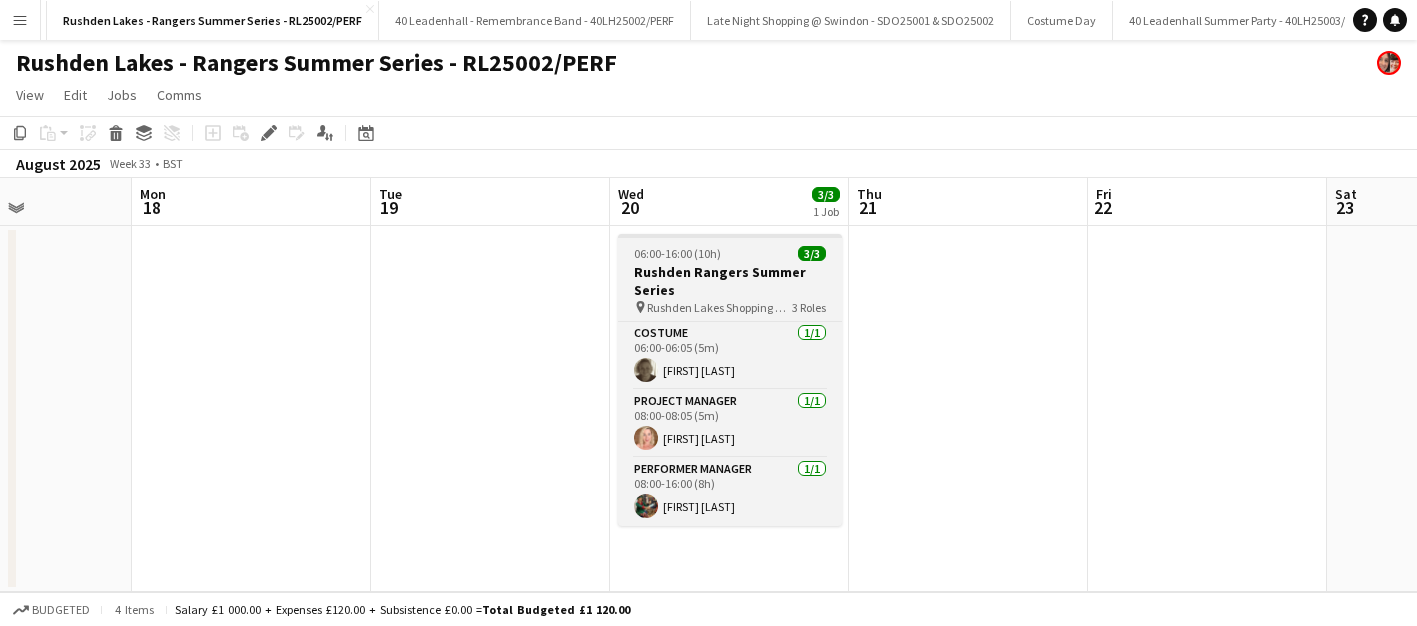 click on "06:00-16:00 (10h)    3/3   Rushden Rangers Summer Series
pin
Rushden Lakes Shopping Centre   3 Roles   Costume   1/1   06:00-06:05 (5m)
[FIRST] [LAST]  Project Manager   1/1   08:00-08:05 (5m)
[FIRST] [LAST]  Performer Manager   1/1   08:00-16:00 (8h)
[FIRST] [LAST]" at bounding box center (730, 380) 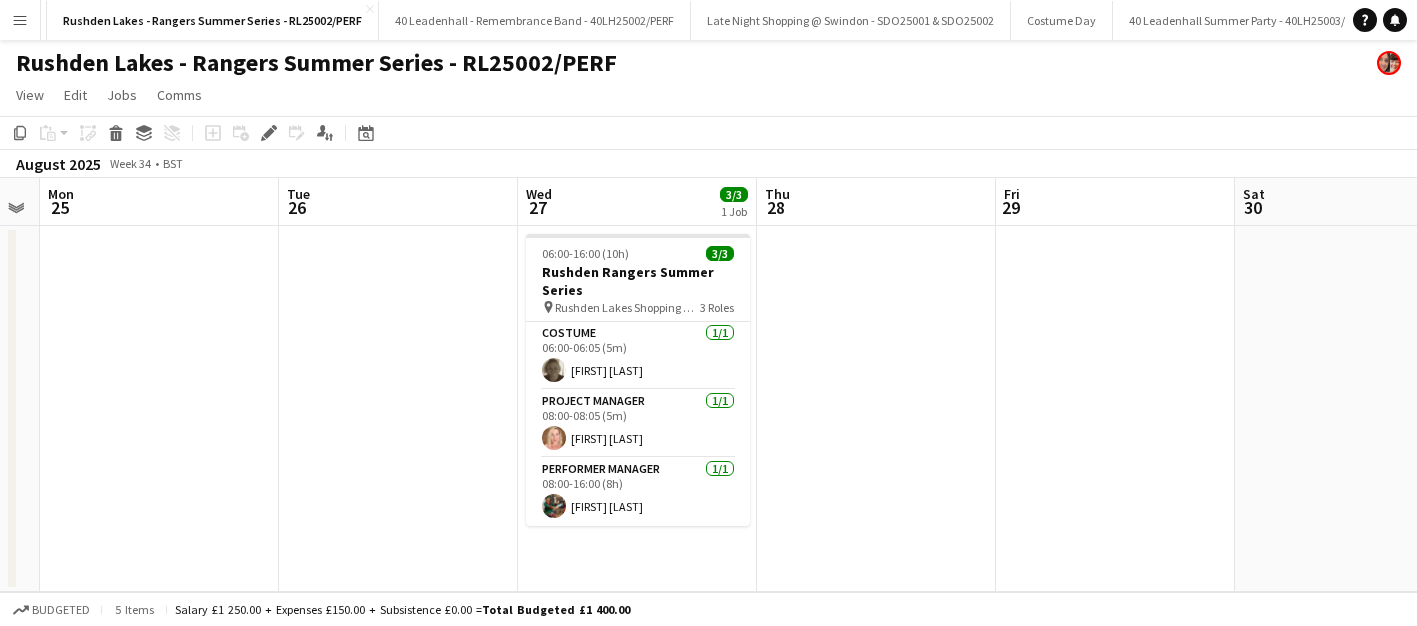 click on "06:00-16:00 (10h)    3/3   Rushden Rangers Summer Series
pin
Rushden Lakes Shopping Centre   3 Roles   Costume   1/1   06:00-06:05 (5m)
[FIRST] [LAST]  Project Manager   1/1   08:00-08:05 (5m)
[FIRST] [LAST]  Performer Manager   1/1   08:00-16:00 (8h)
[FIRST] [LAST]" at bounding box center (638, 380) 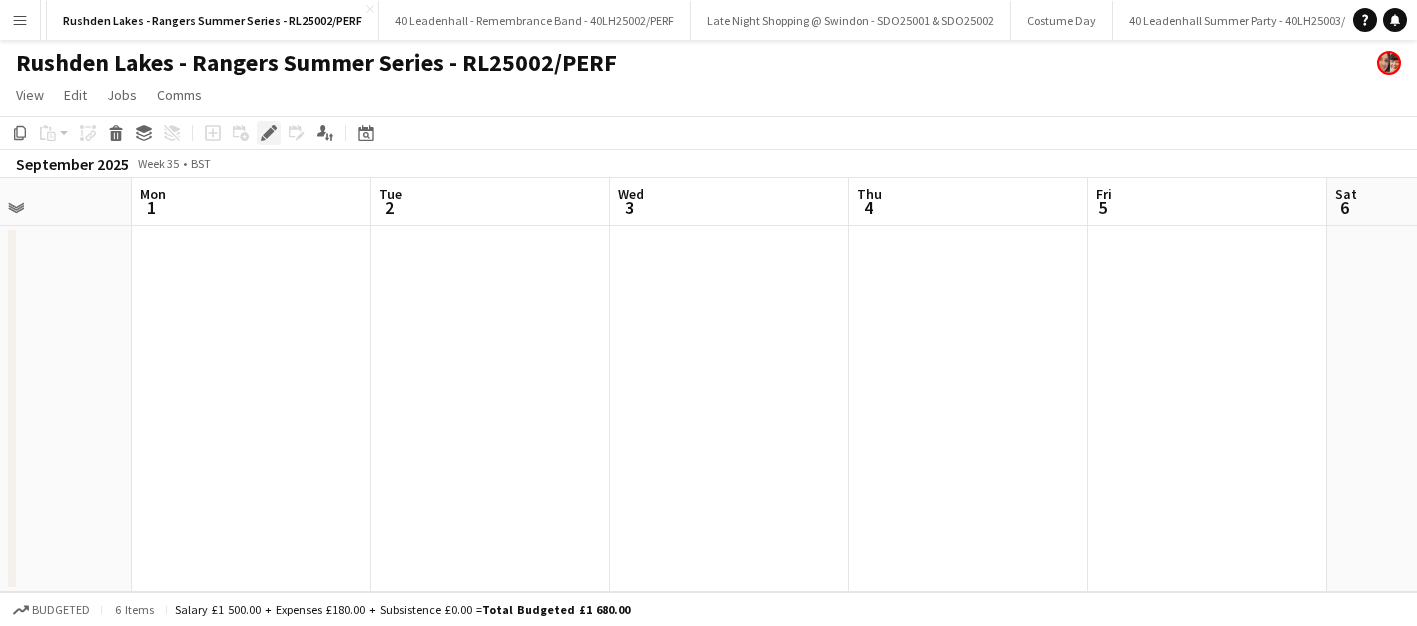 click 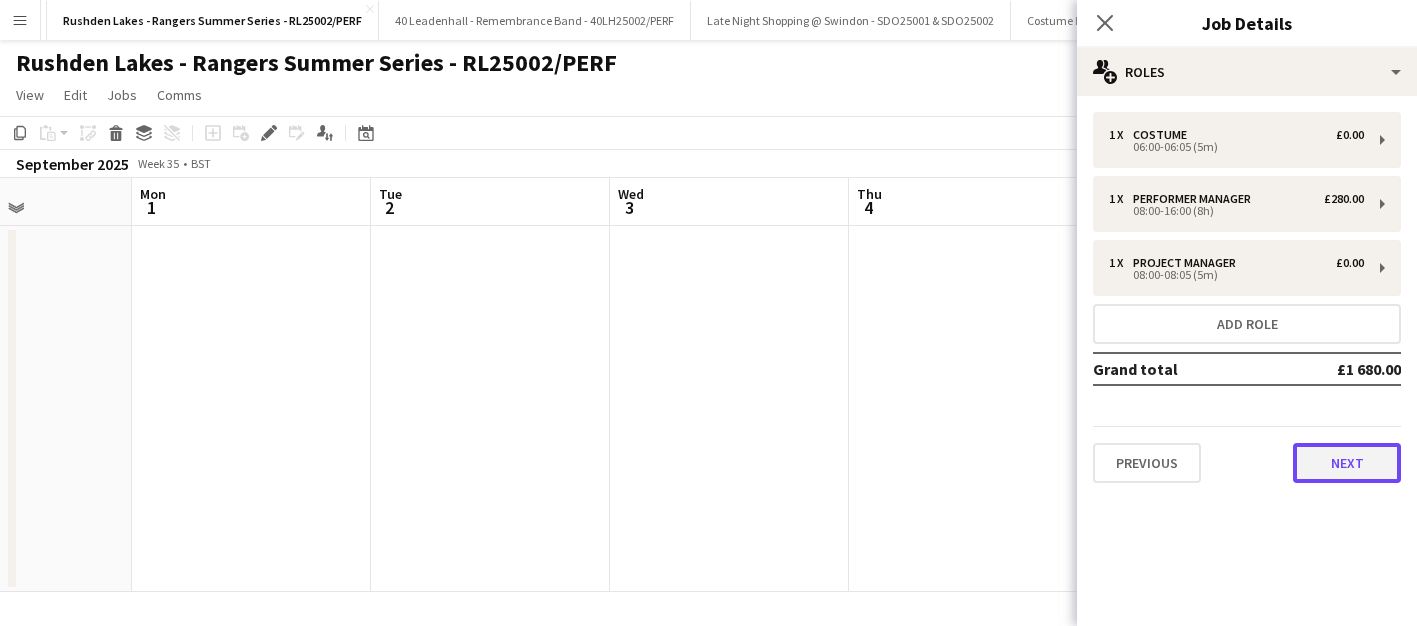 click on "Next" at bounding box center (1347, 463) 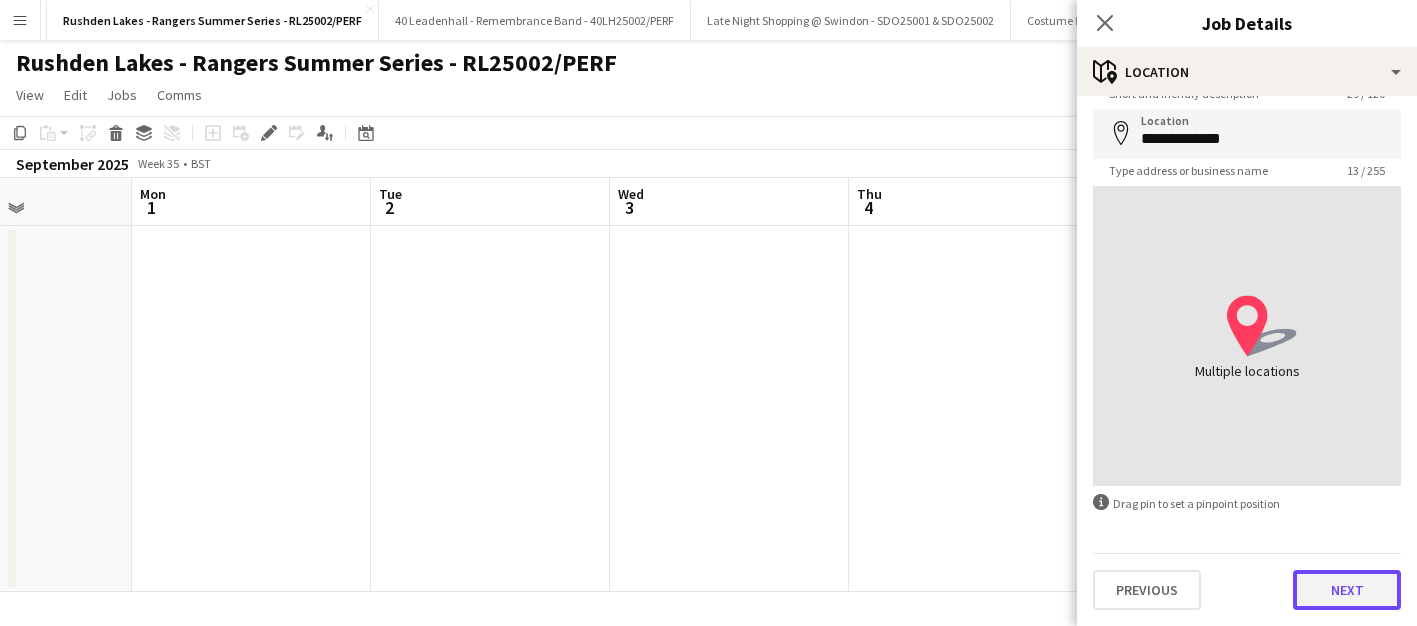 click on "Next" at bounding box center (1347, 590) 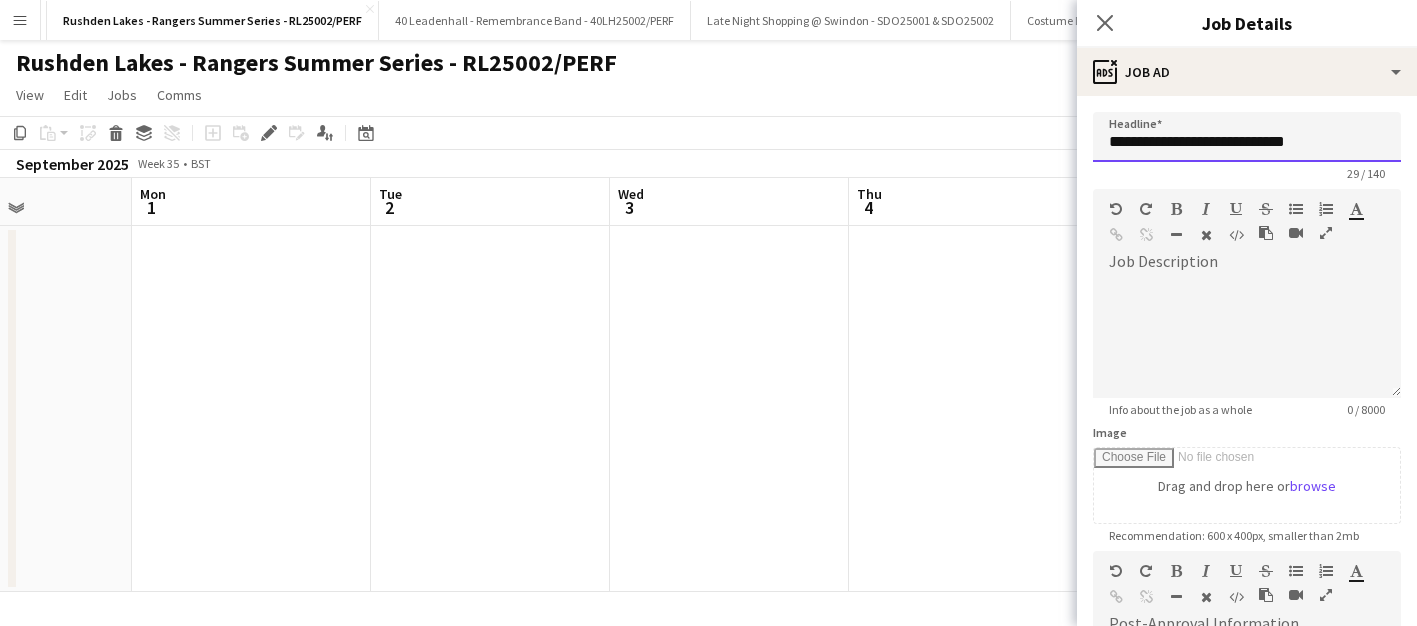 click on "**********" at bounding box center (1247, 137) 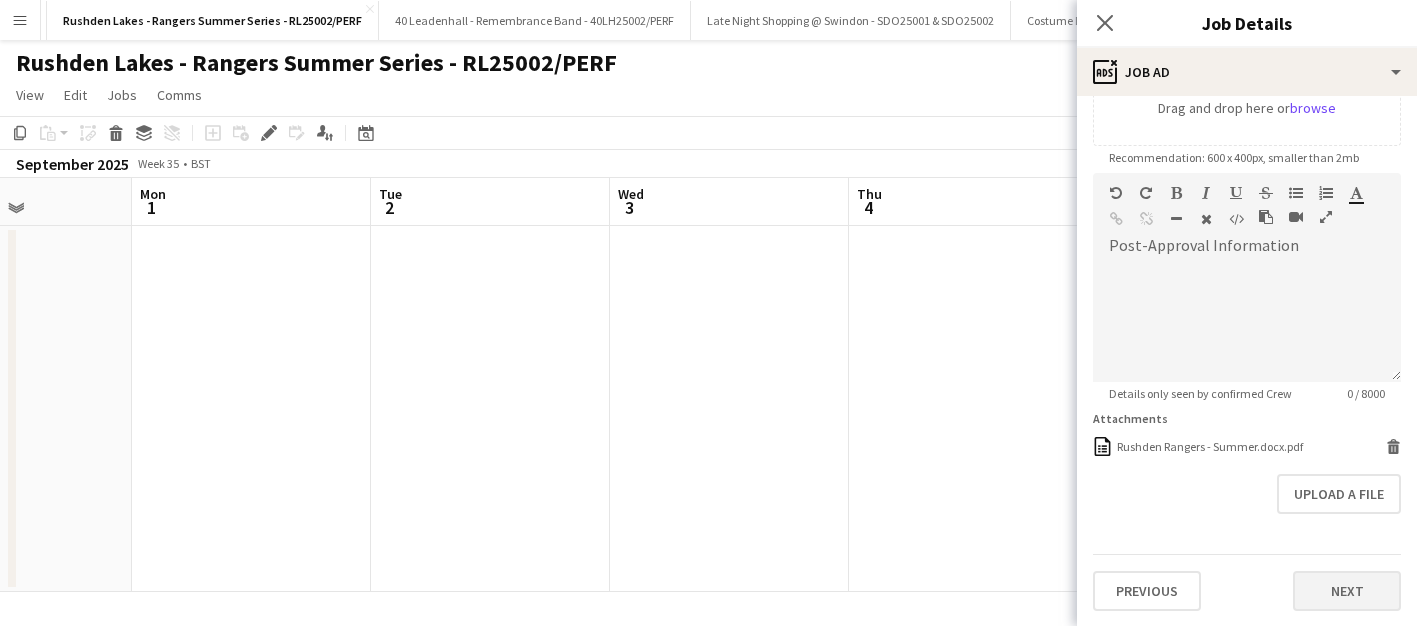 type on "**********" 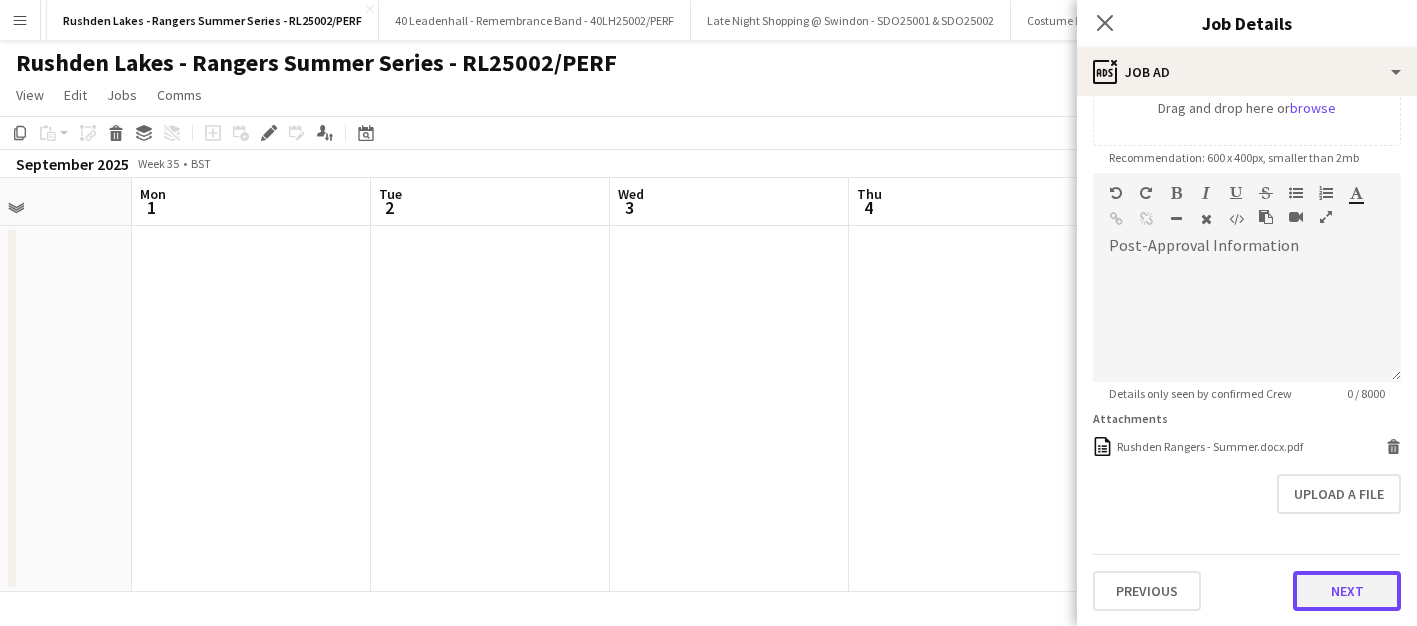 click on "Next" at bounding box center [1347, 591] 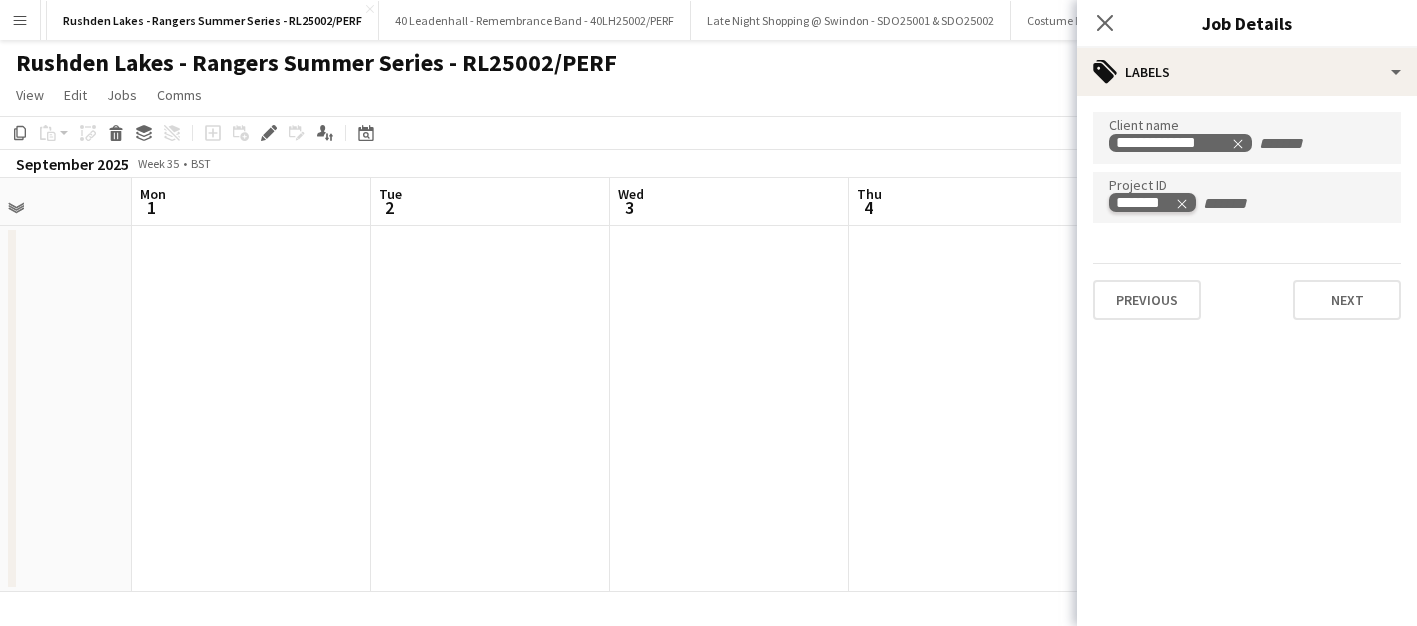 click 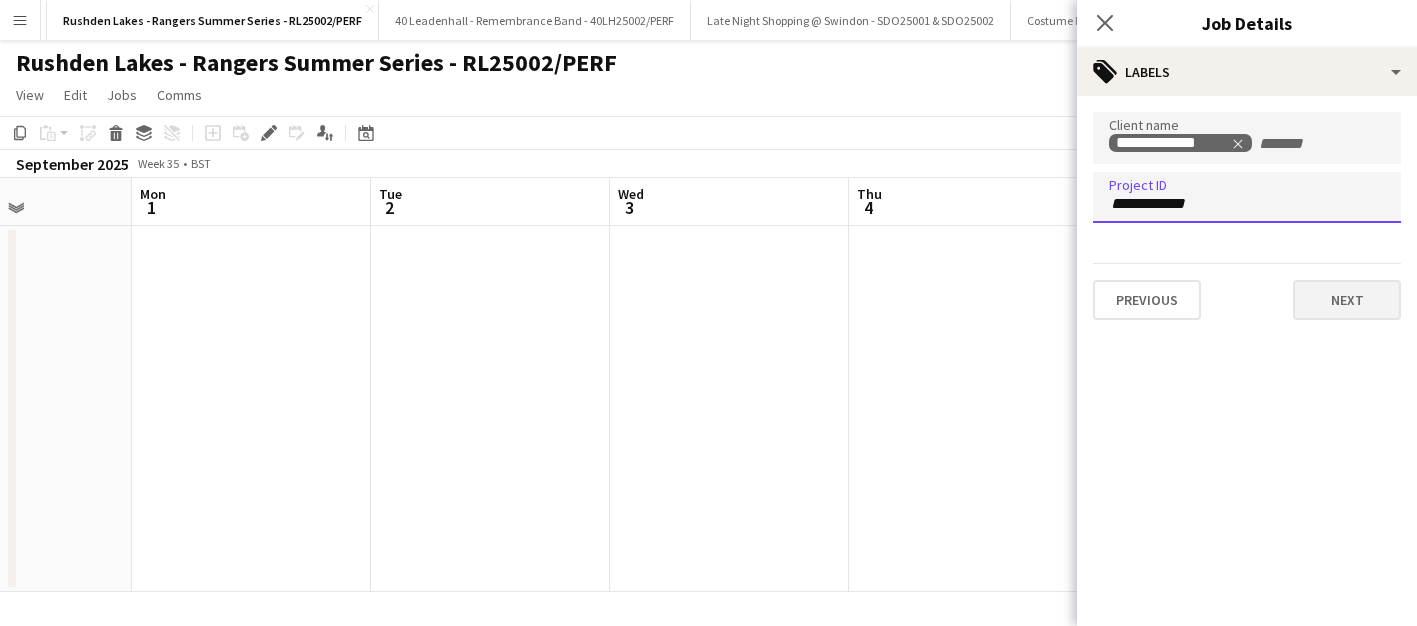 type on "**********" 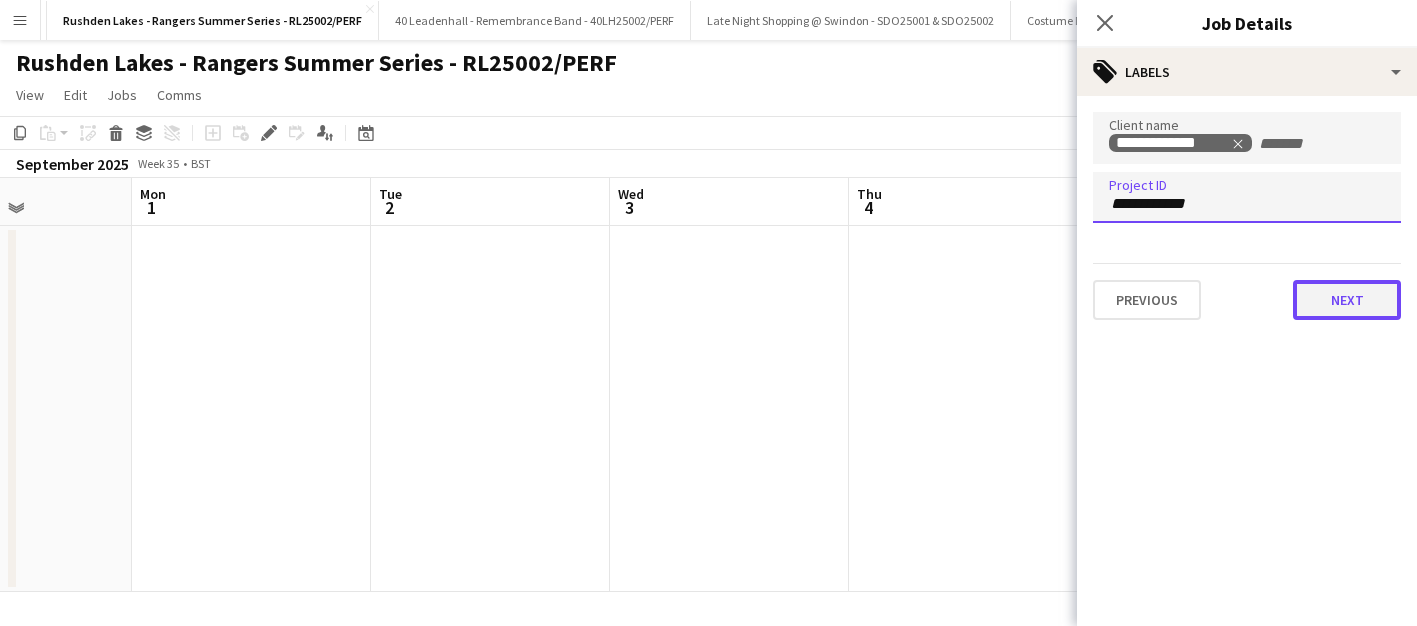 click on "Next" at bounding box center (1347, 300) 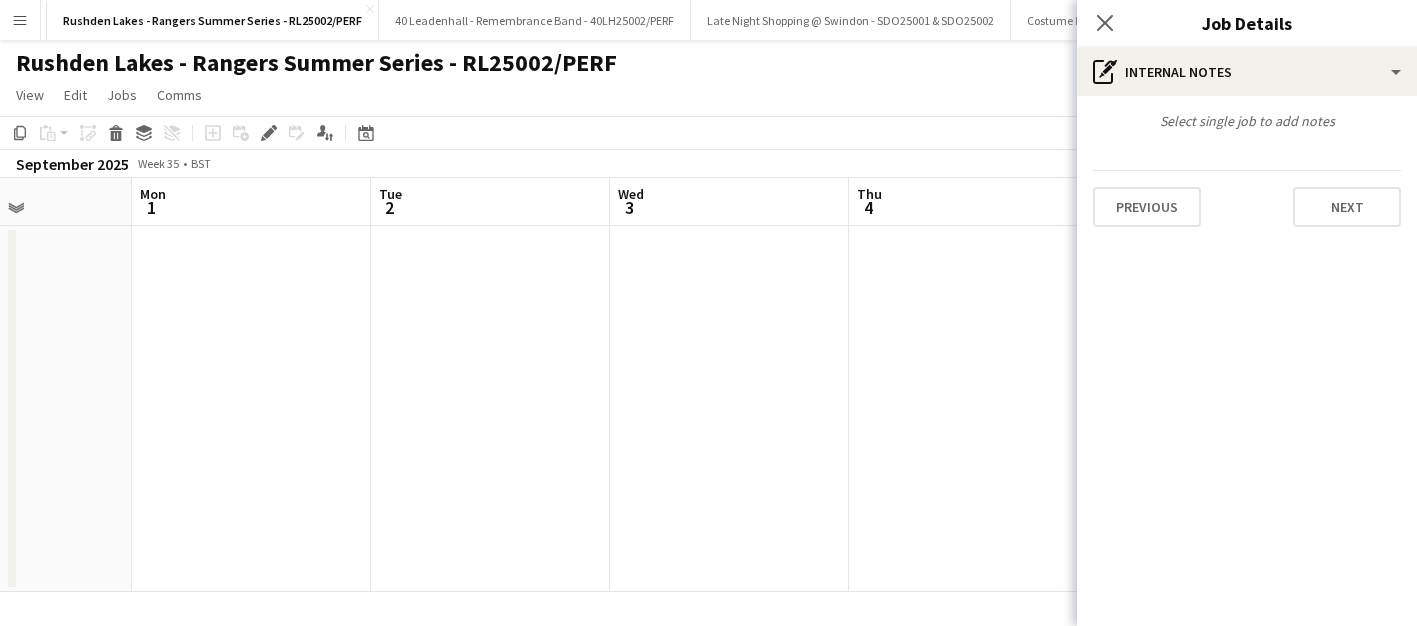 click on "View  Day view expanded Day view collapsed Month view Date picker Jump to today Expand Linked Jobs Collapse Linked Jobs  Edit  Copy
Command
C  Paste  Without Crew
Command
V With Crew
Command
Shift
V Paste as linked job  Group  Group Ungroup  Jobs  New Job Edit Job Delete Job New Linked Job Edit Linked Jobs Job fulfilment Promote Role Copy Role URL  Comms  Notify confirmed crew Create chat" 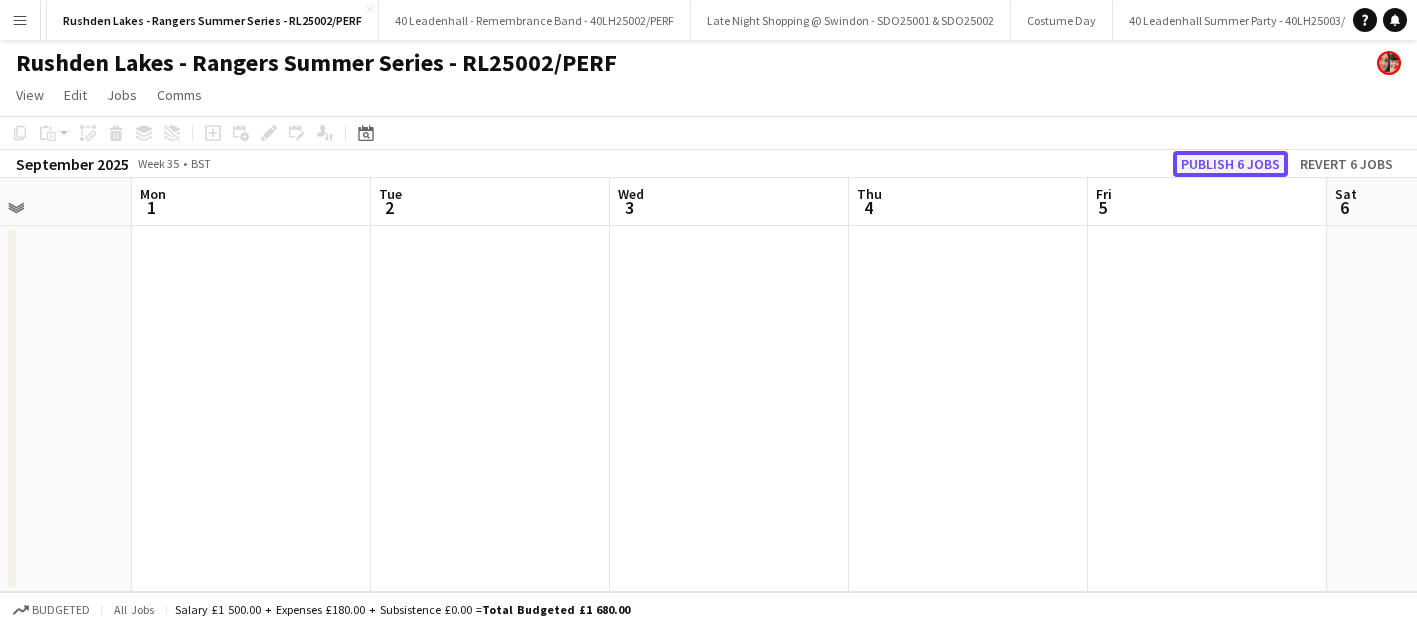 click on "Publish 6 jobs" 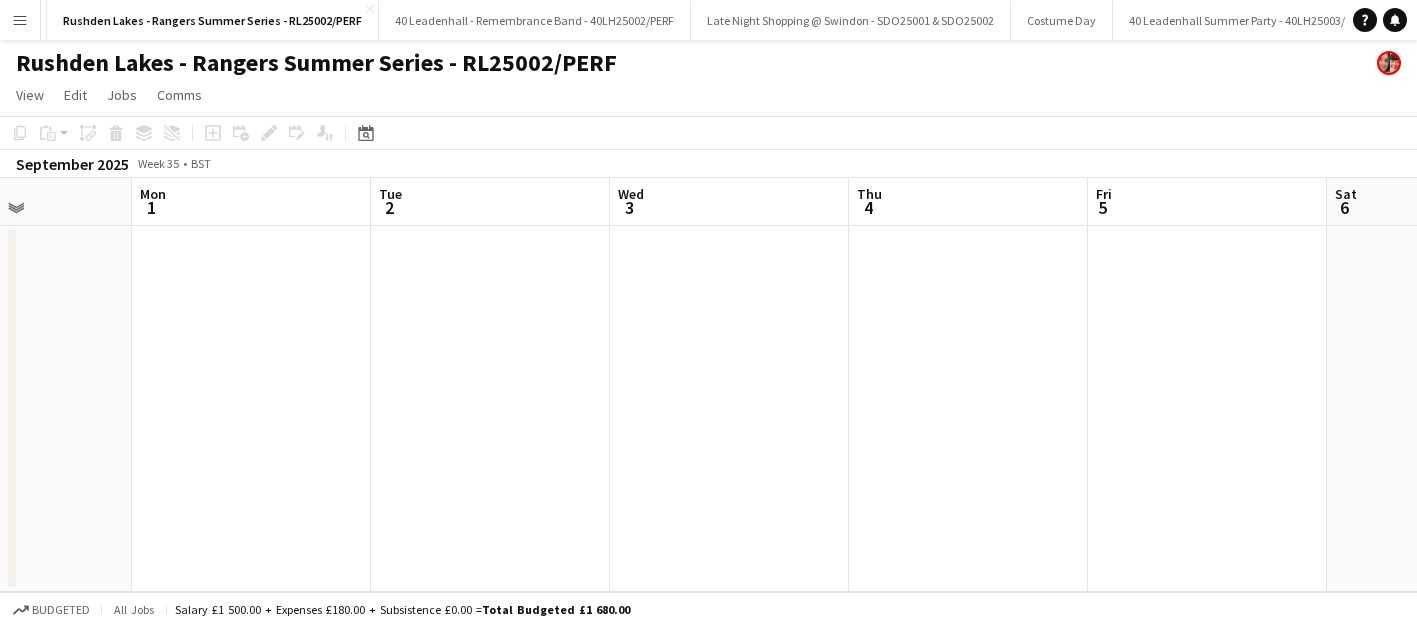 click on "Menu" at bounding box center [20, 20] 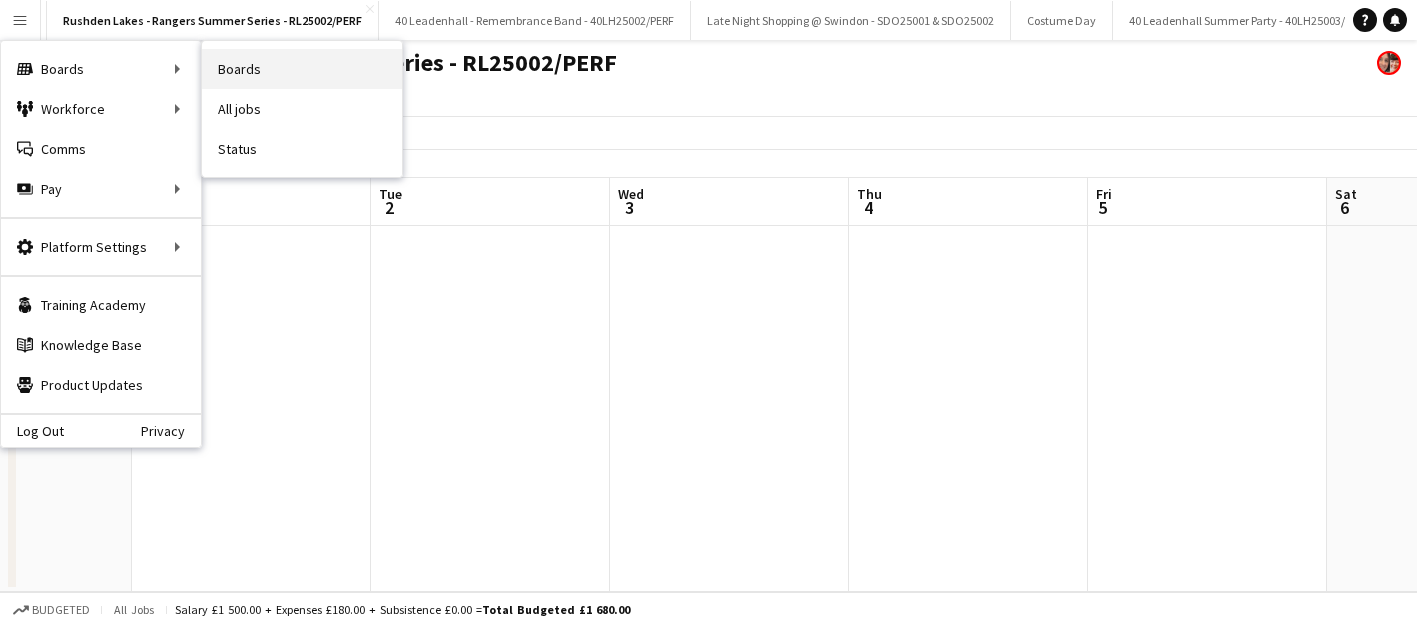 click on "Boards" at bounding box center [302, 69] 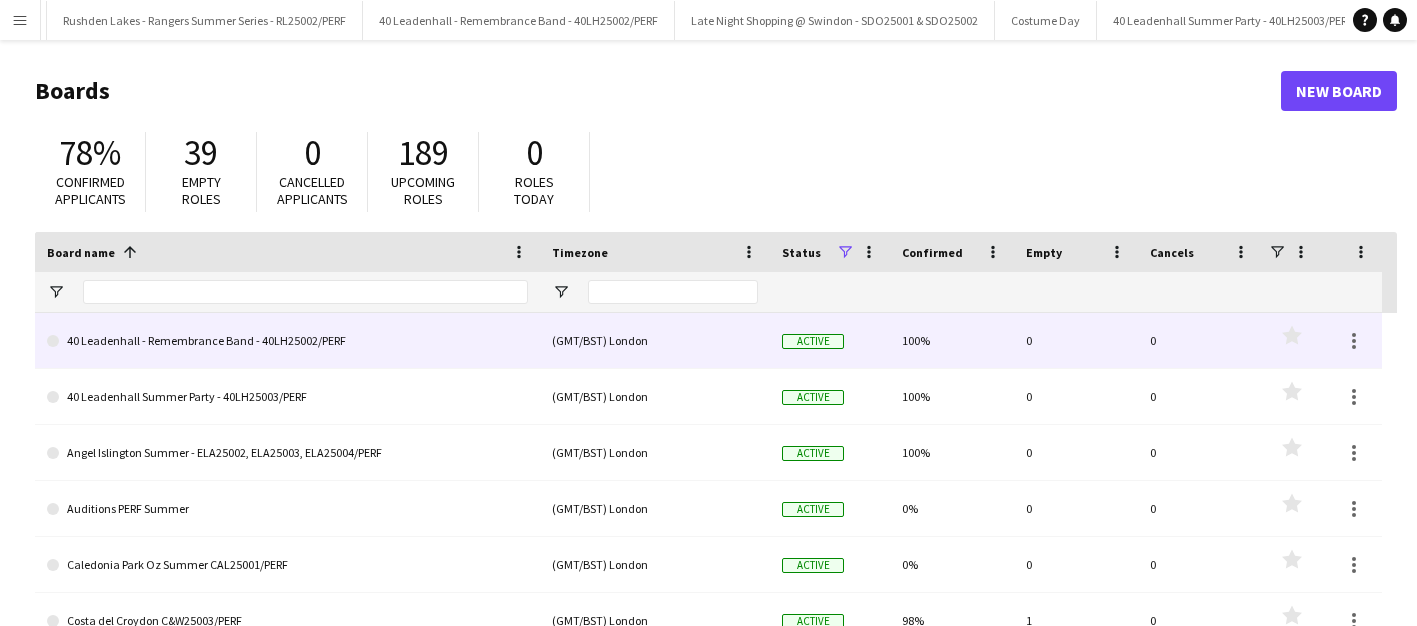 scroll, scrollTop: 28, scrollLeft: 0, axis: vertical 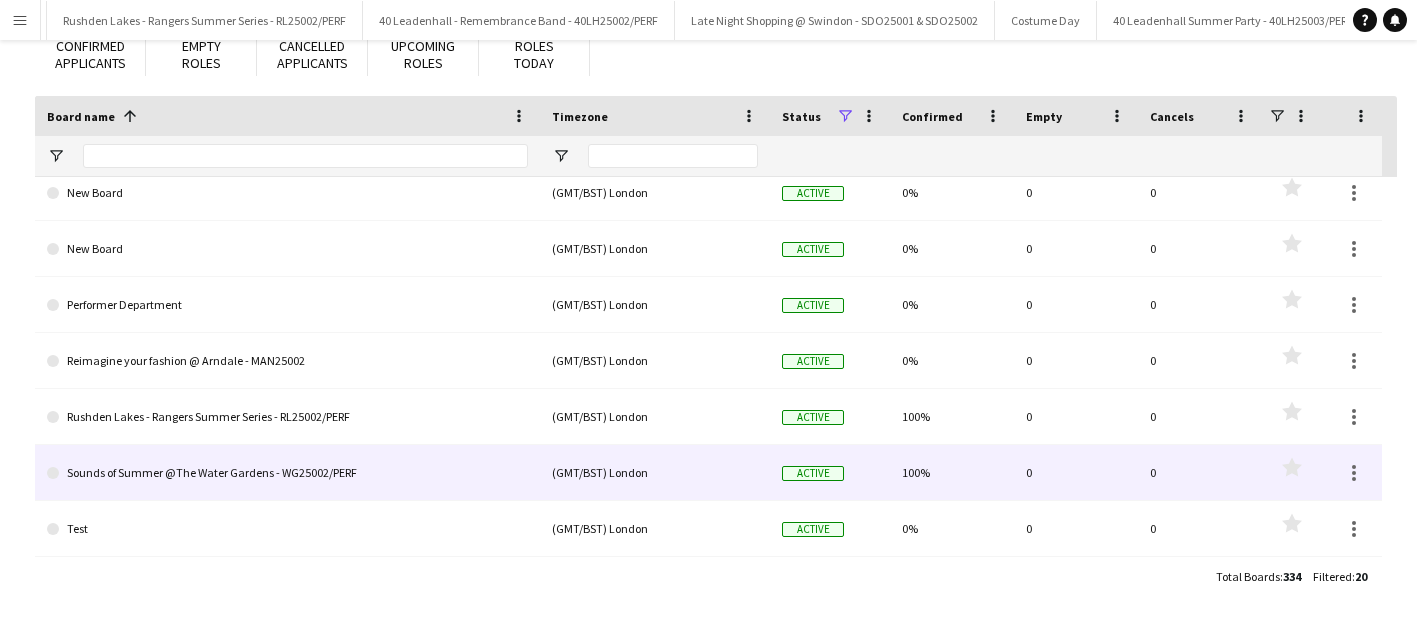 click on "Sounds of Summer @The Water Gardens - WG25002/PERF" 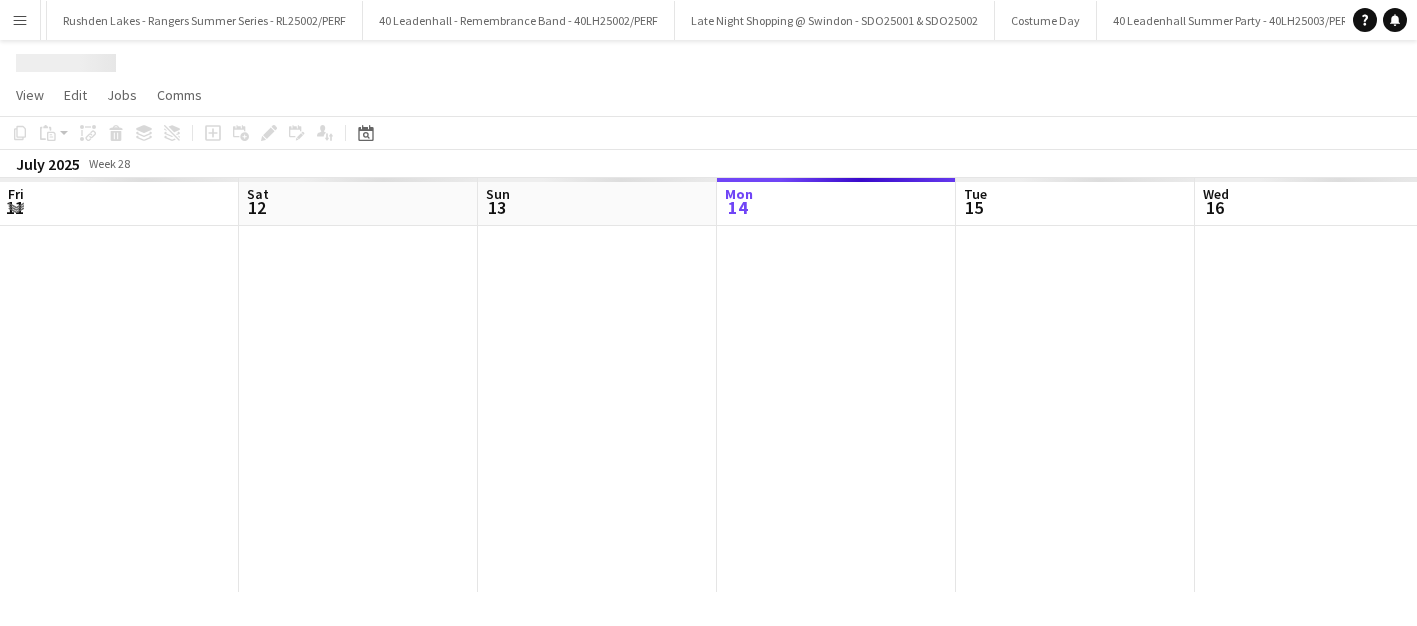 scroll, scrollTop: 0, scrollLeft: 0, axis: both 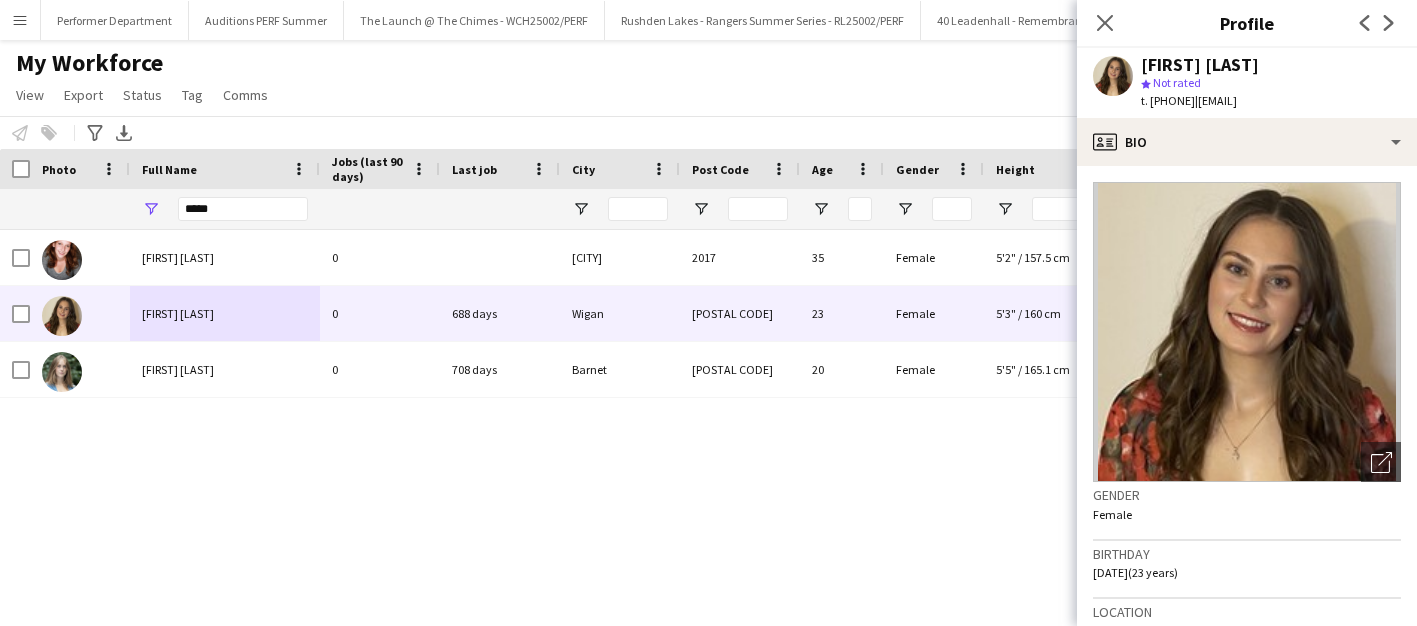 click on "Menu" at bounding box center (20, 20) 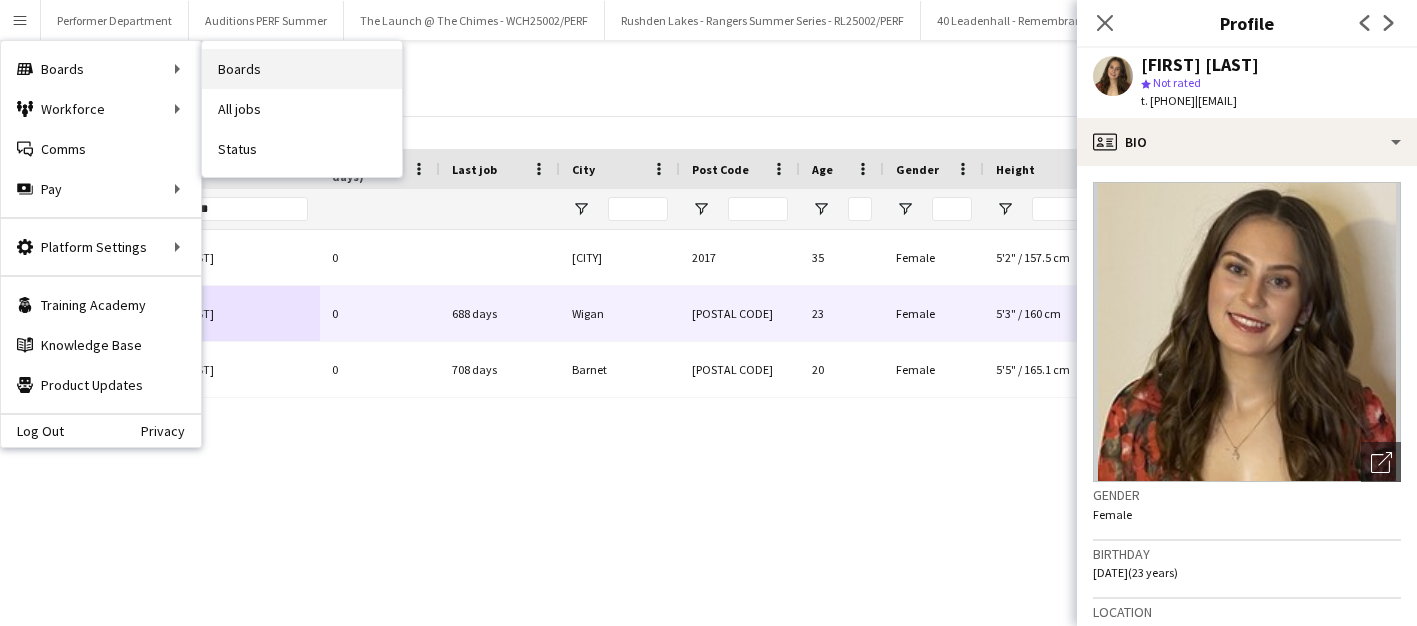 click on "Boards" at bounding box center [302, 69] 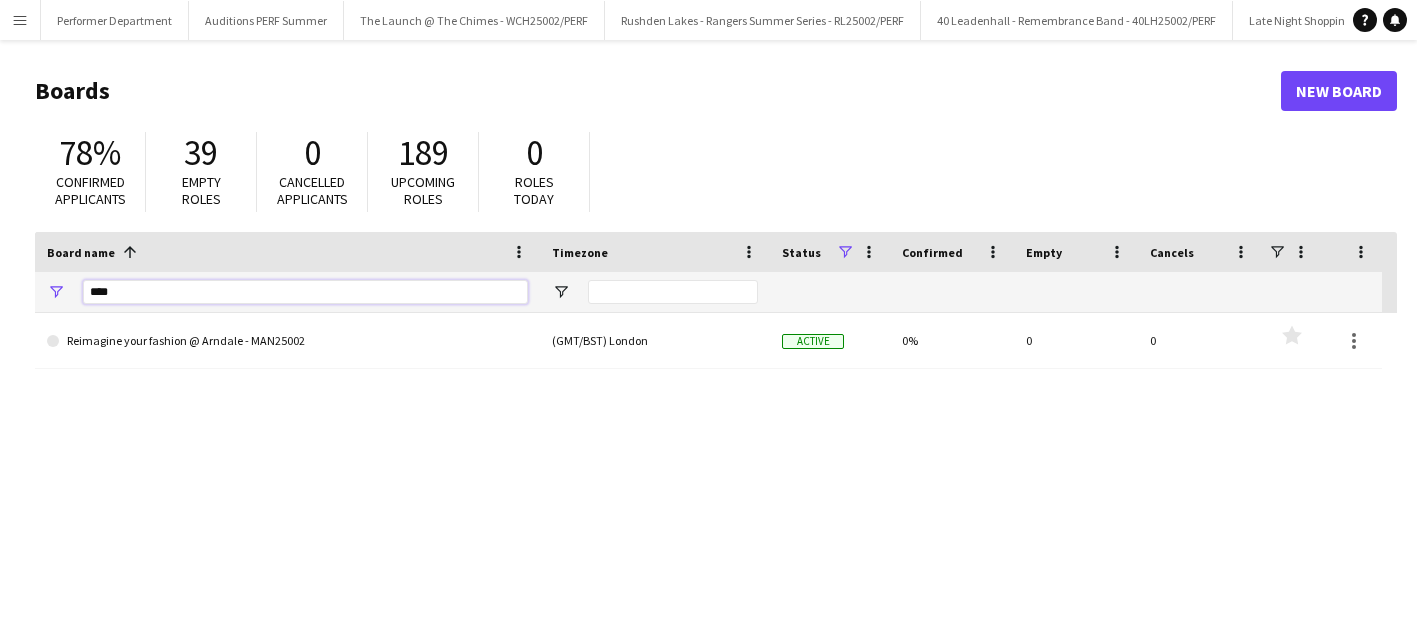drag, startPoint x: 144, startPoint y: 289, endPoint x: 39, endPoint y: 285, distance: 105.076164 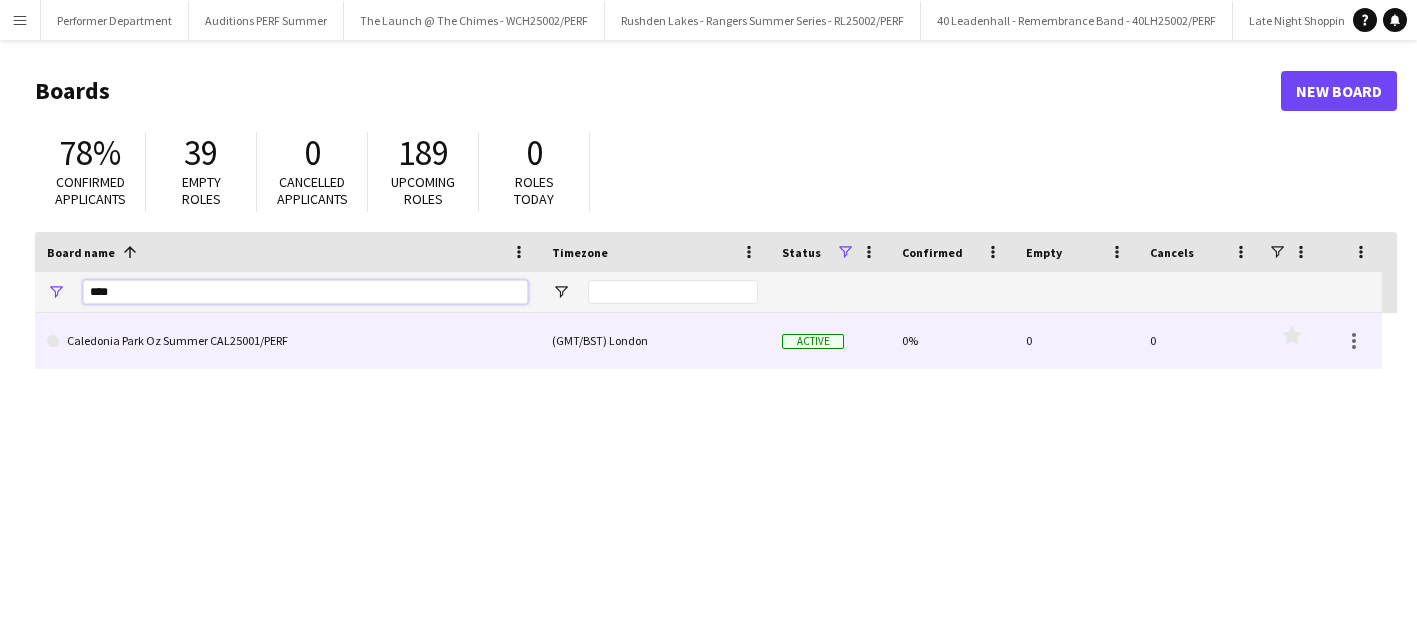 type on "****" 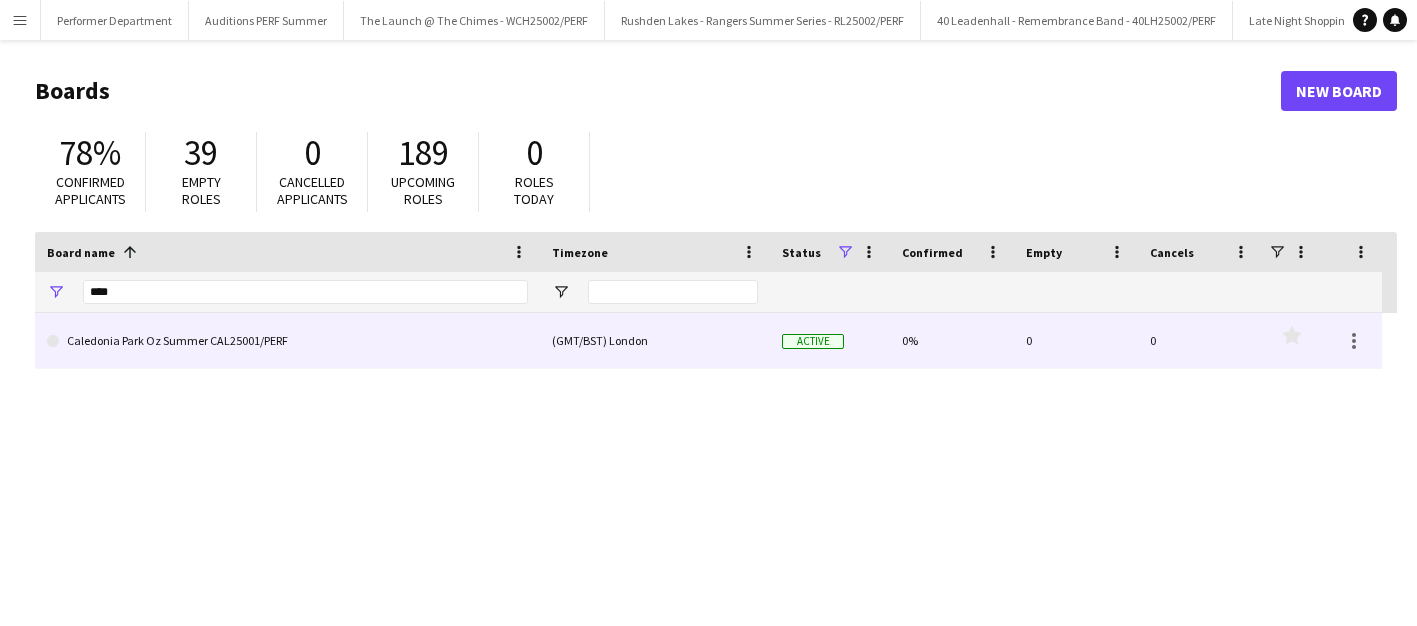 click on "Caledonia Park Oz Summer CAL25001/PERF" 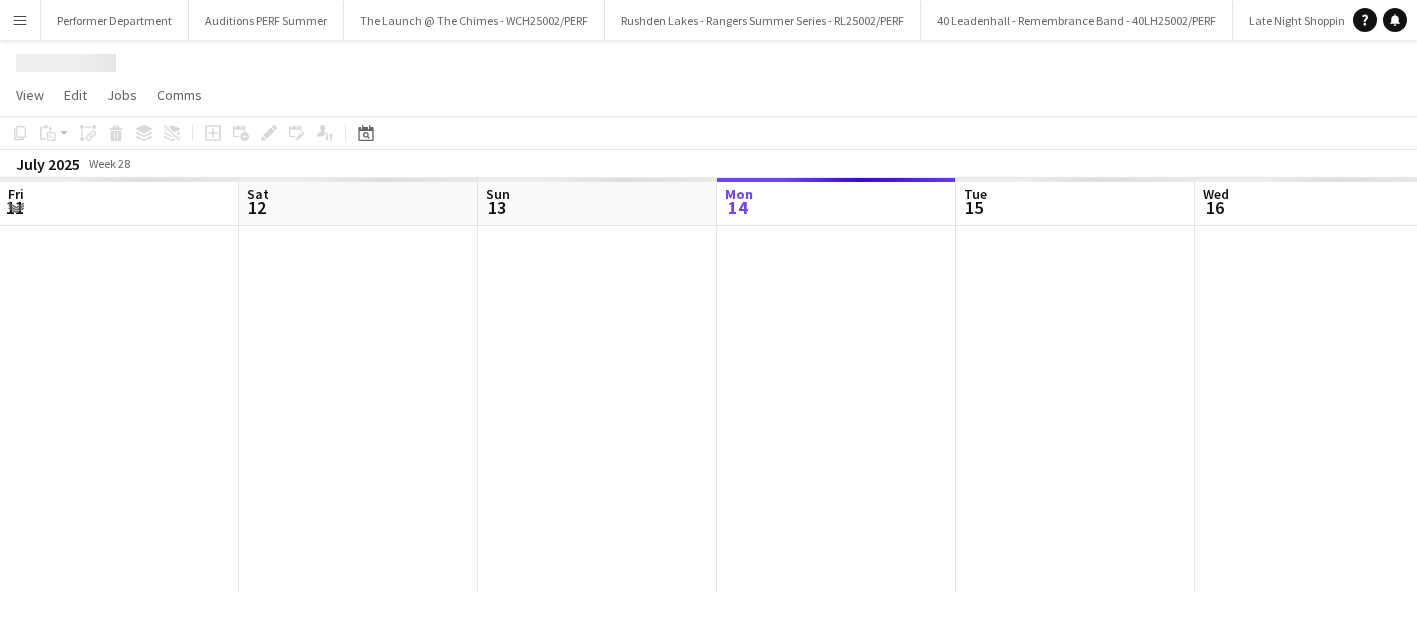 scroll, scrollTop: 0, scrollLeft: 478, axis: horizontal 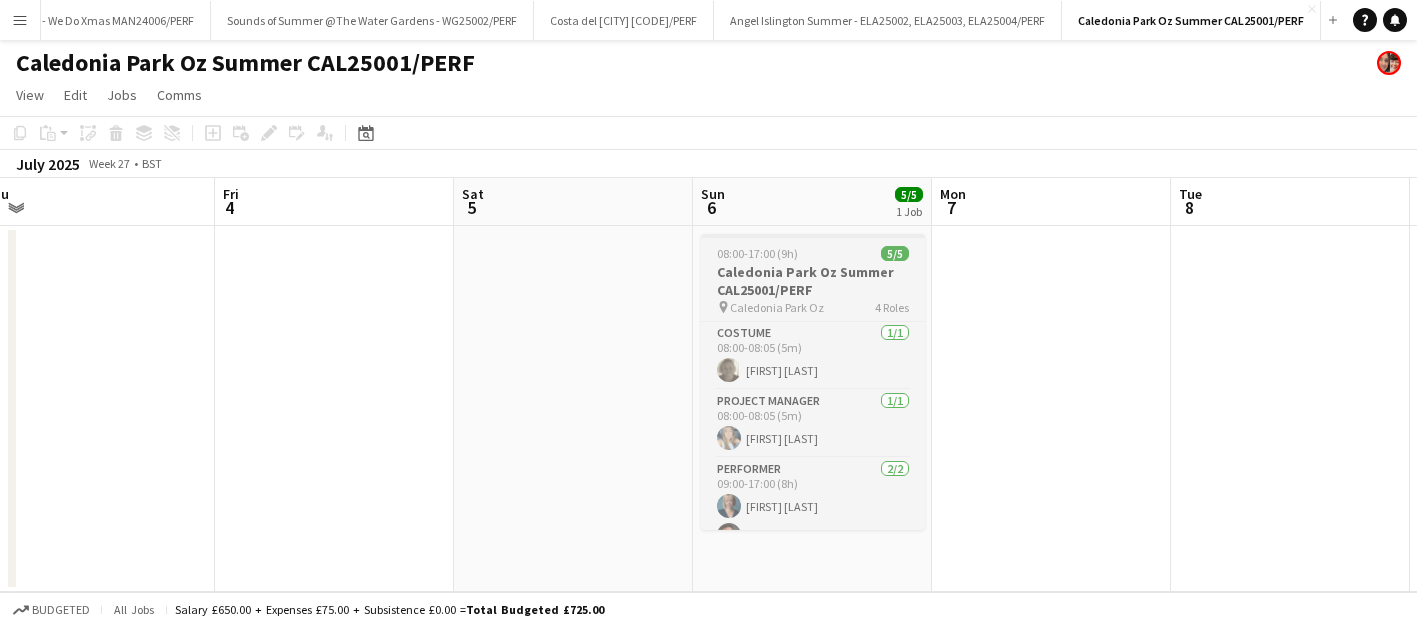 click on "Caledonia Park Oz Summer CAL25001/PERF" at bounding box center [813, 281] 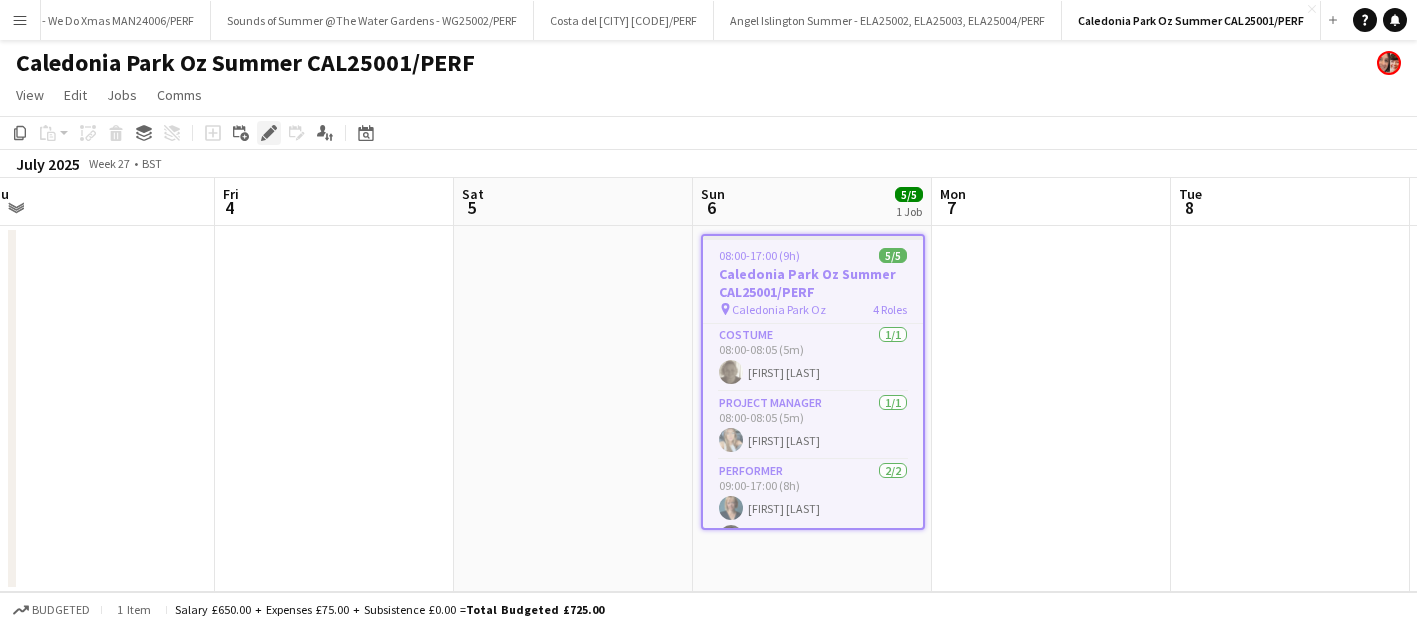 click 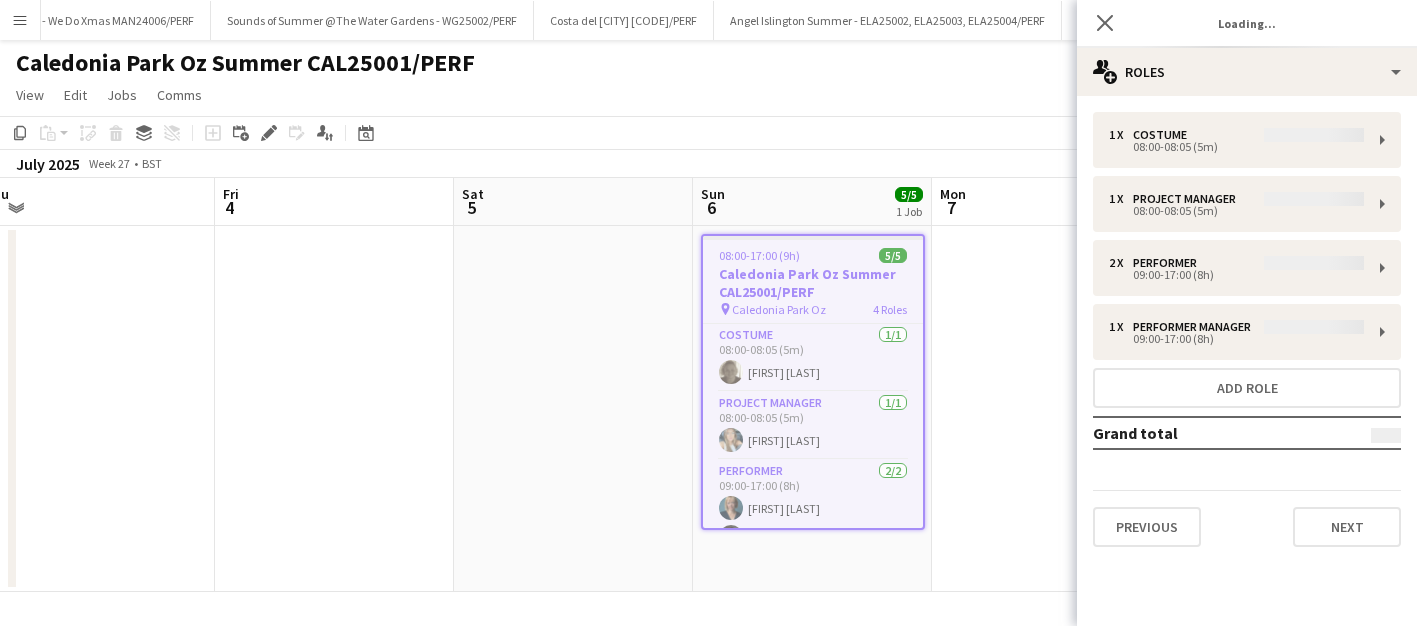 type on "**********" 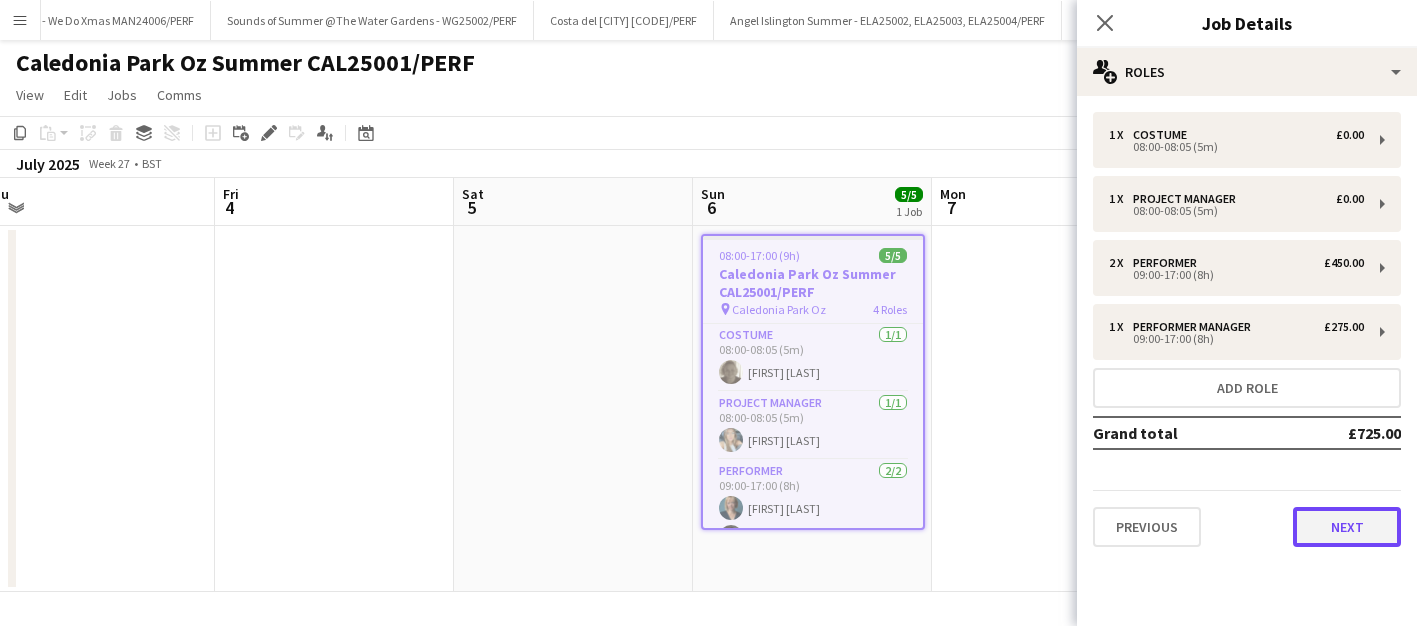 click on "Next" at bounding box center [1347, 527] 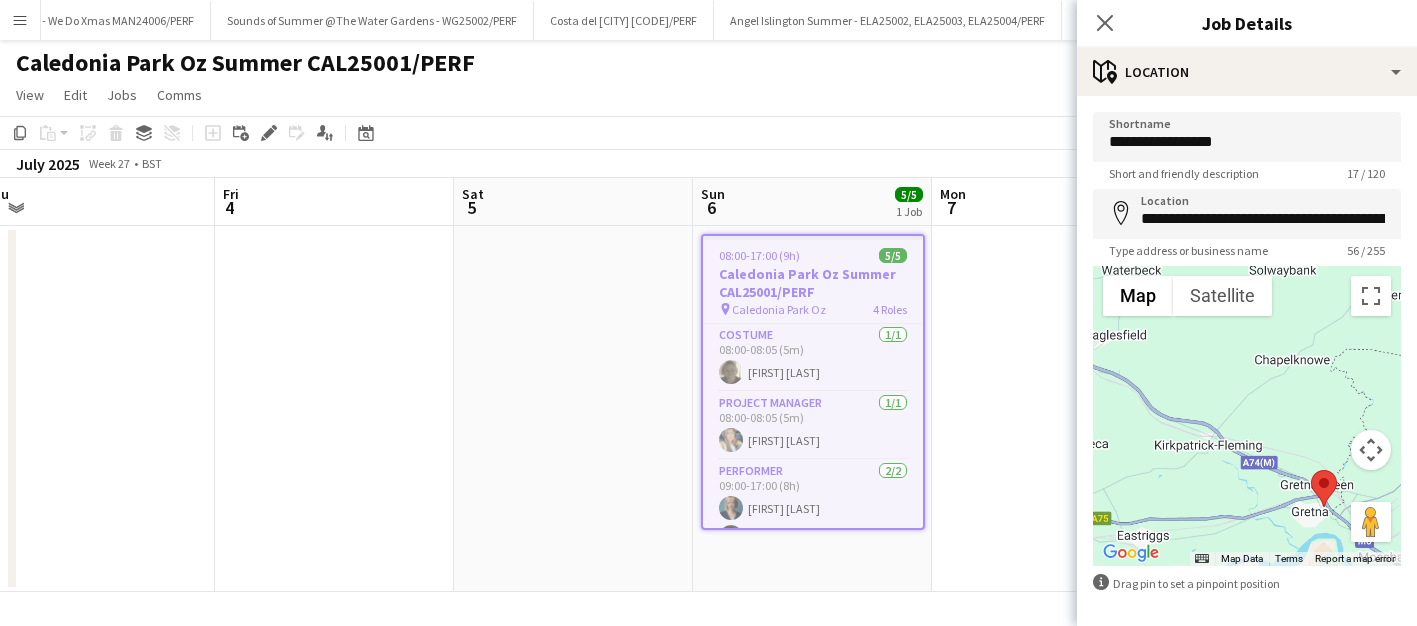 scroll, scrollTop: 80, scrollLeft: 0, axis: vertical 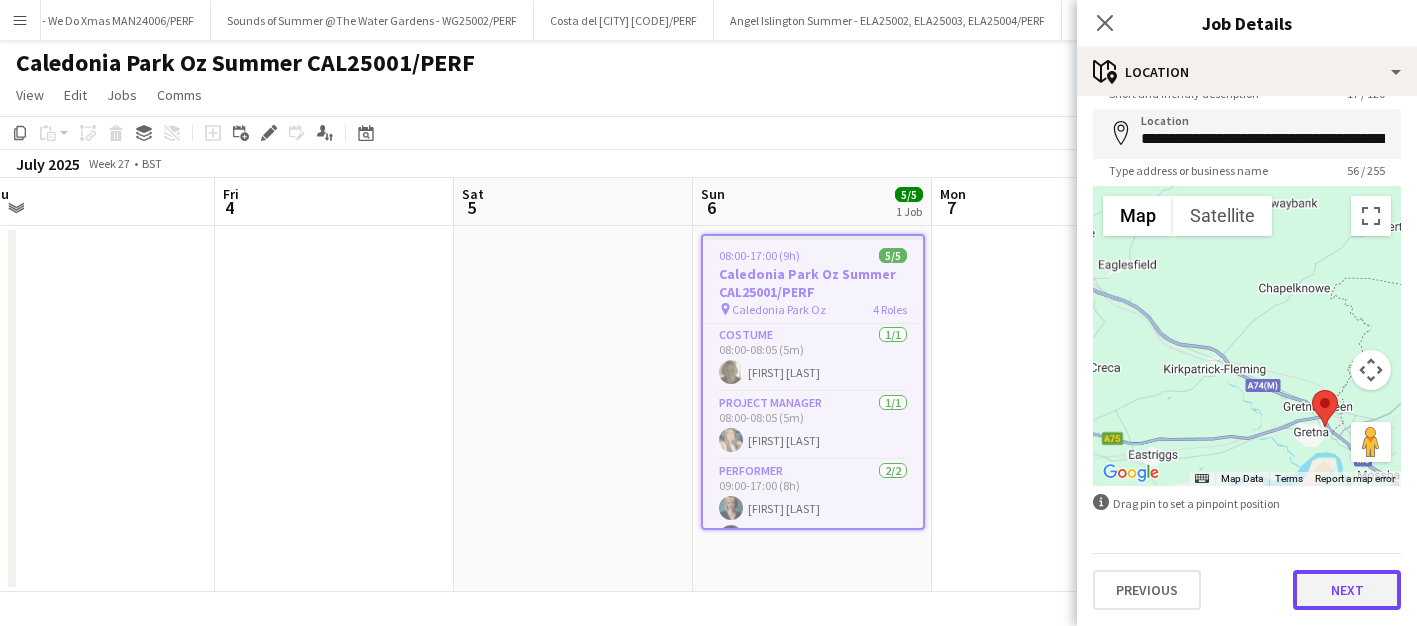 click on "Next" at bounding box center (1347, 590) 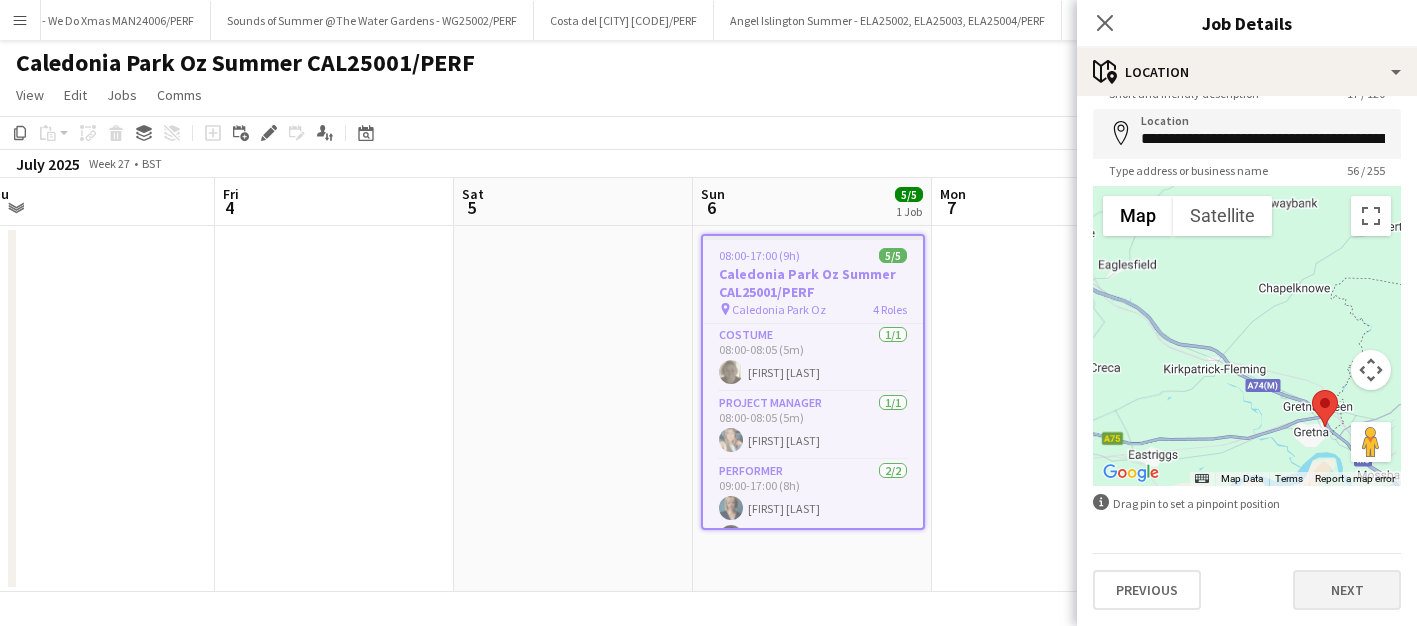 scroll, scrollTop: 0, scrollLeft: 0, axis: both 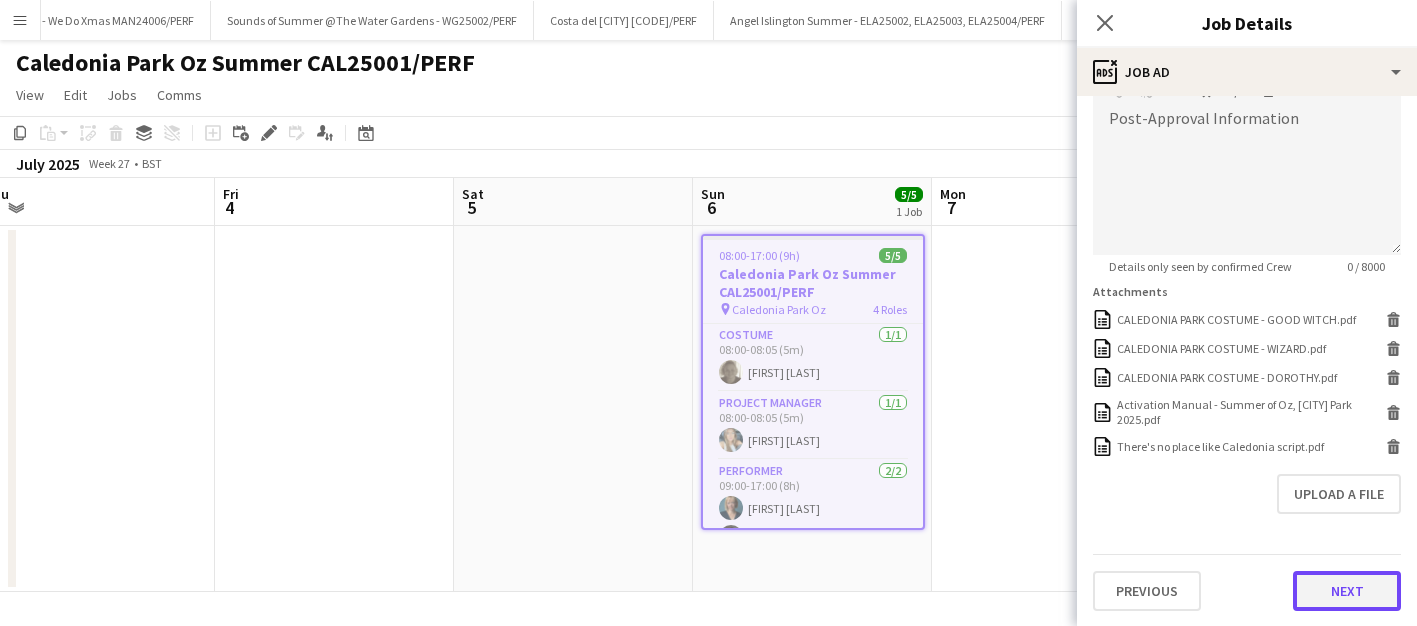 click on "Next" at bounding box center (1347, 591) 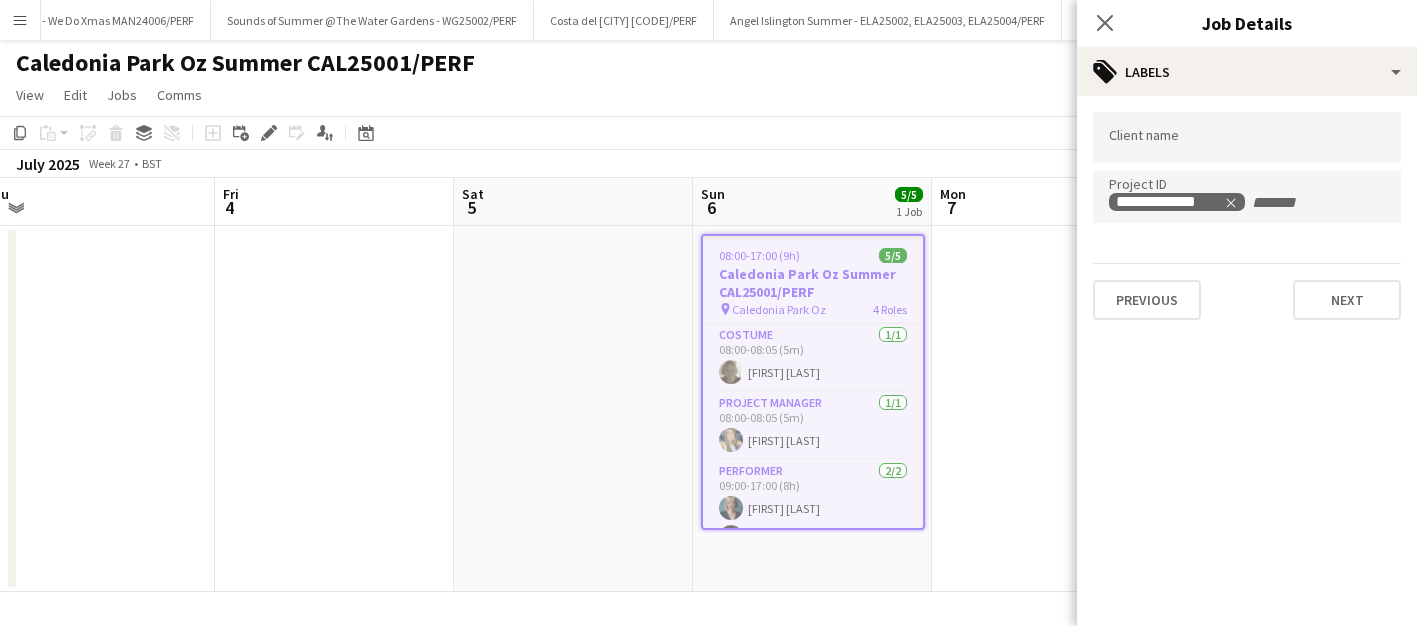 scroll, scrollTop: 0, scrollLeft: 0, axis: both 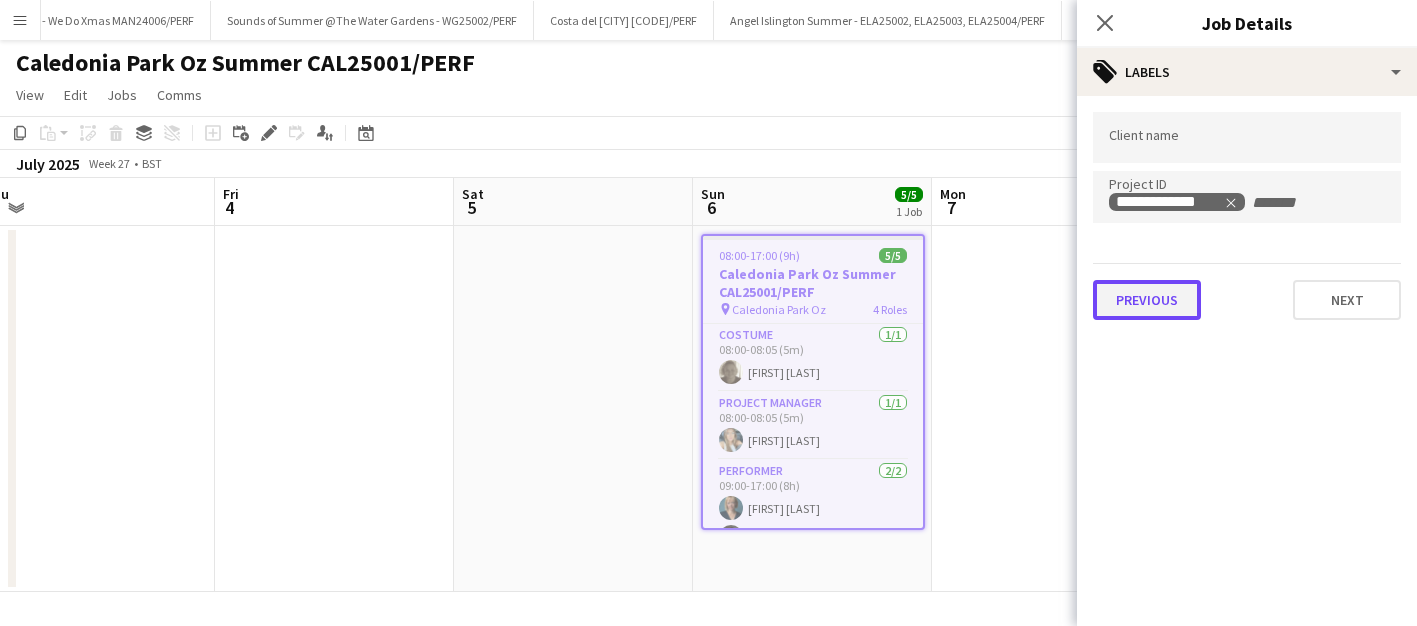 click on "Previous" at bounding box center (1147, 300) 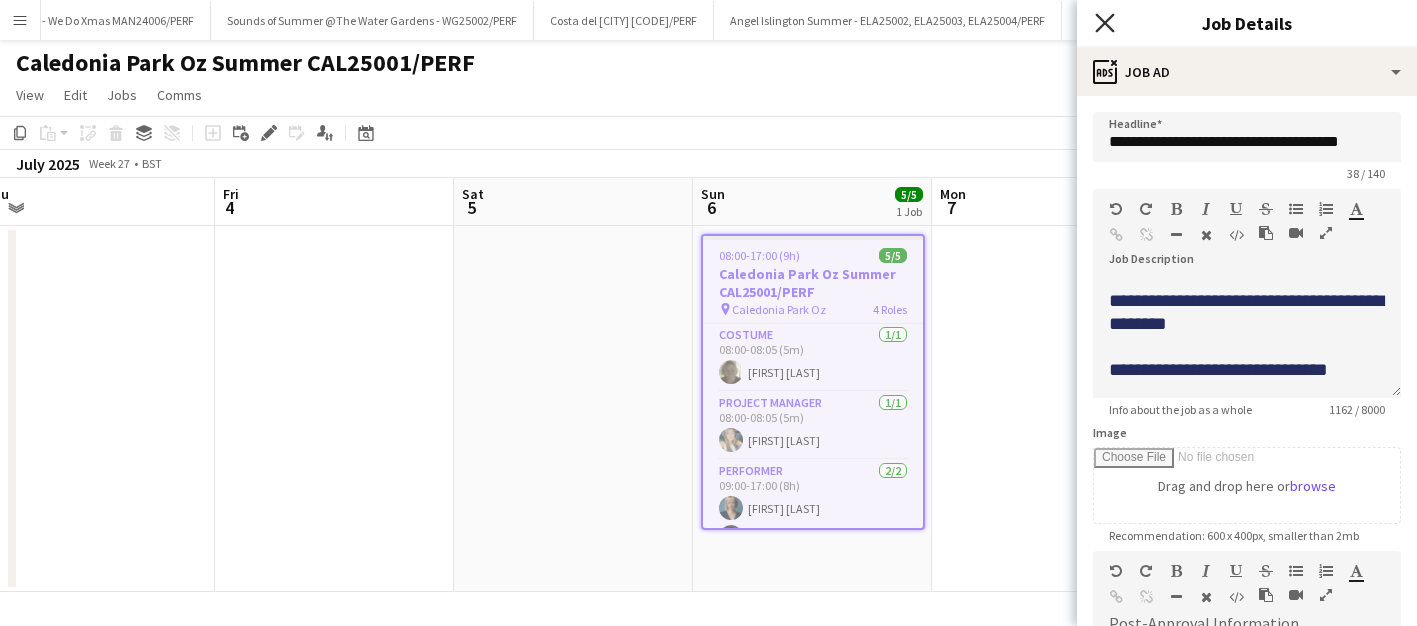 click 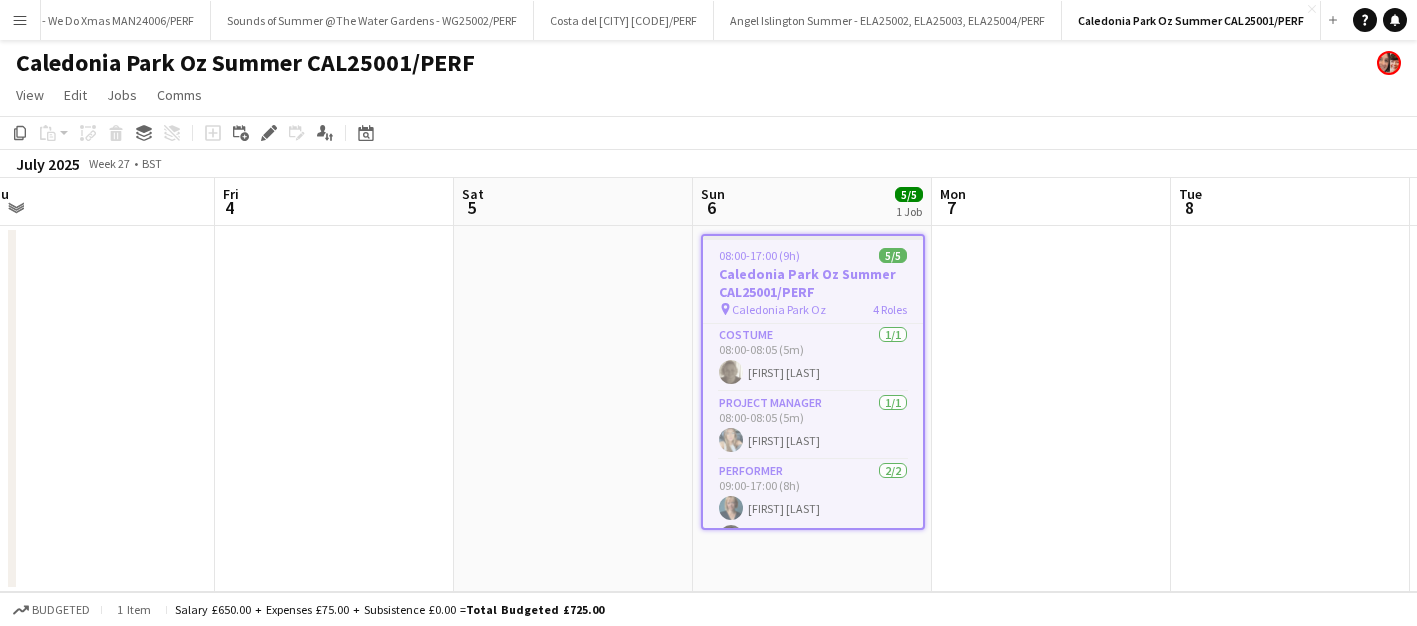 click on "Menu" at bounding box center (20, 20) 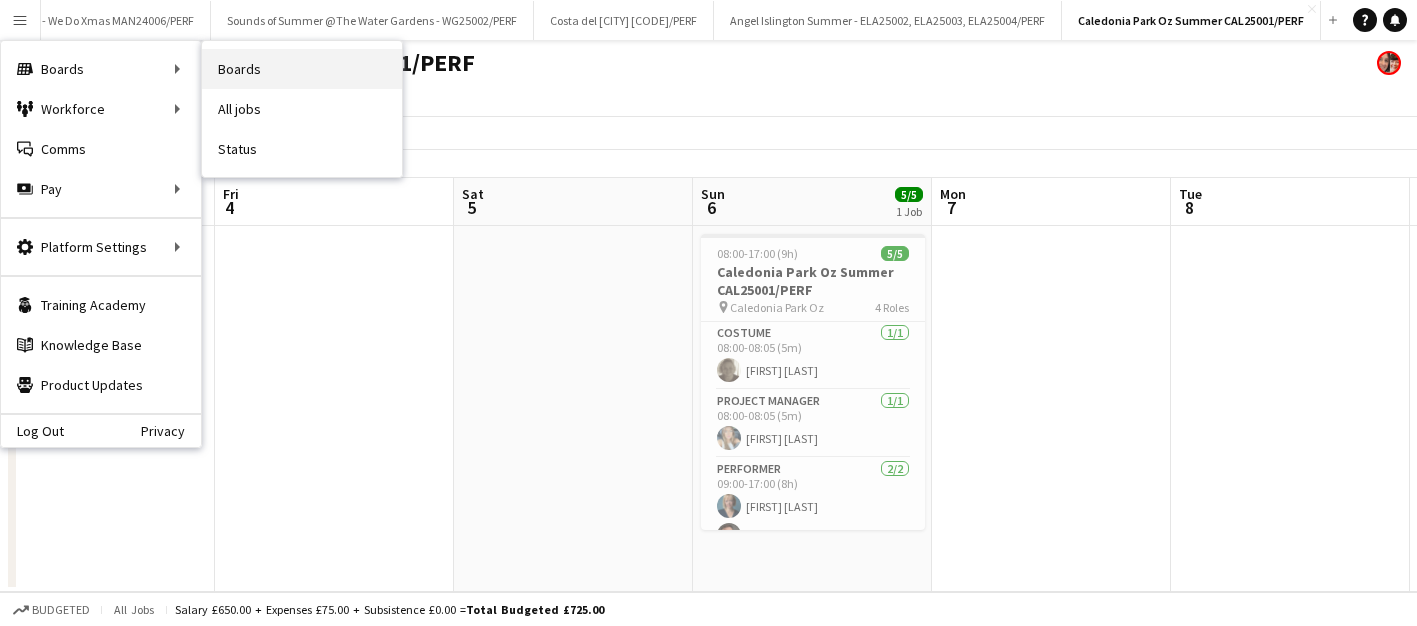 click on "Boards" at bounding box center (302, 69) 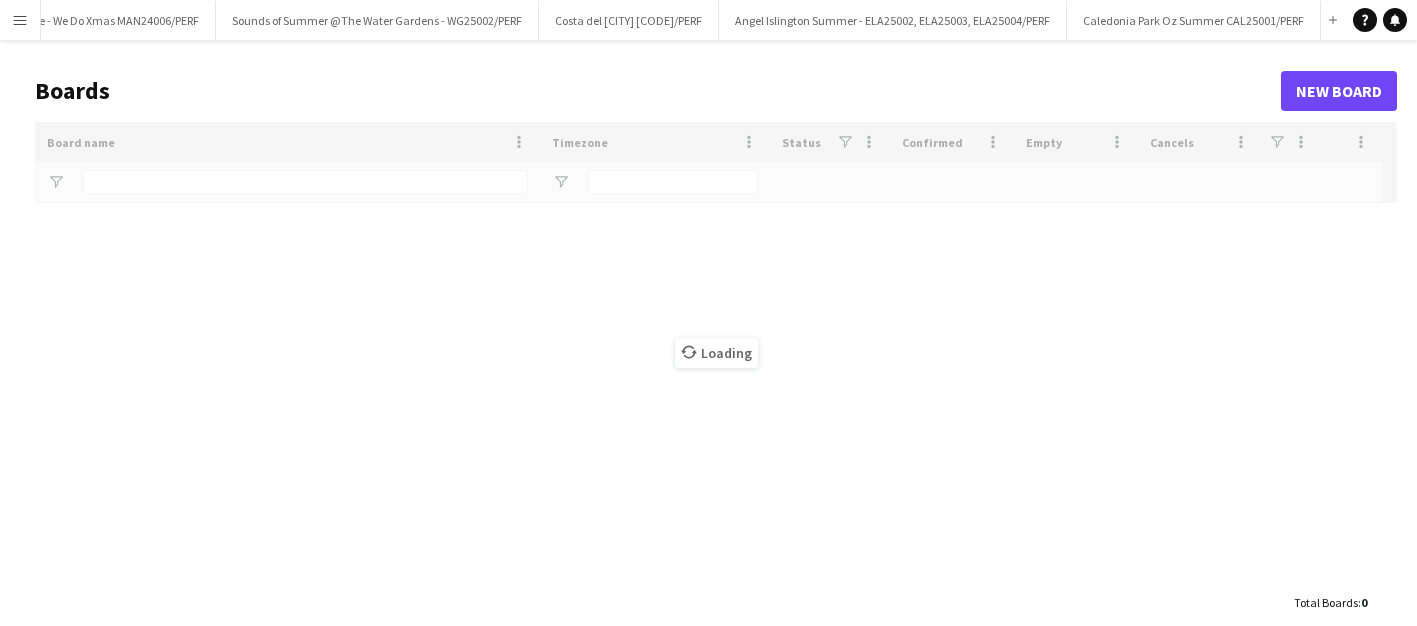 scroll, scrollTop: 0, scrollLeft: 2422, axis: horizontal 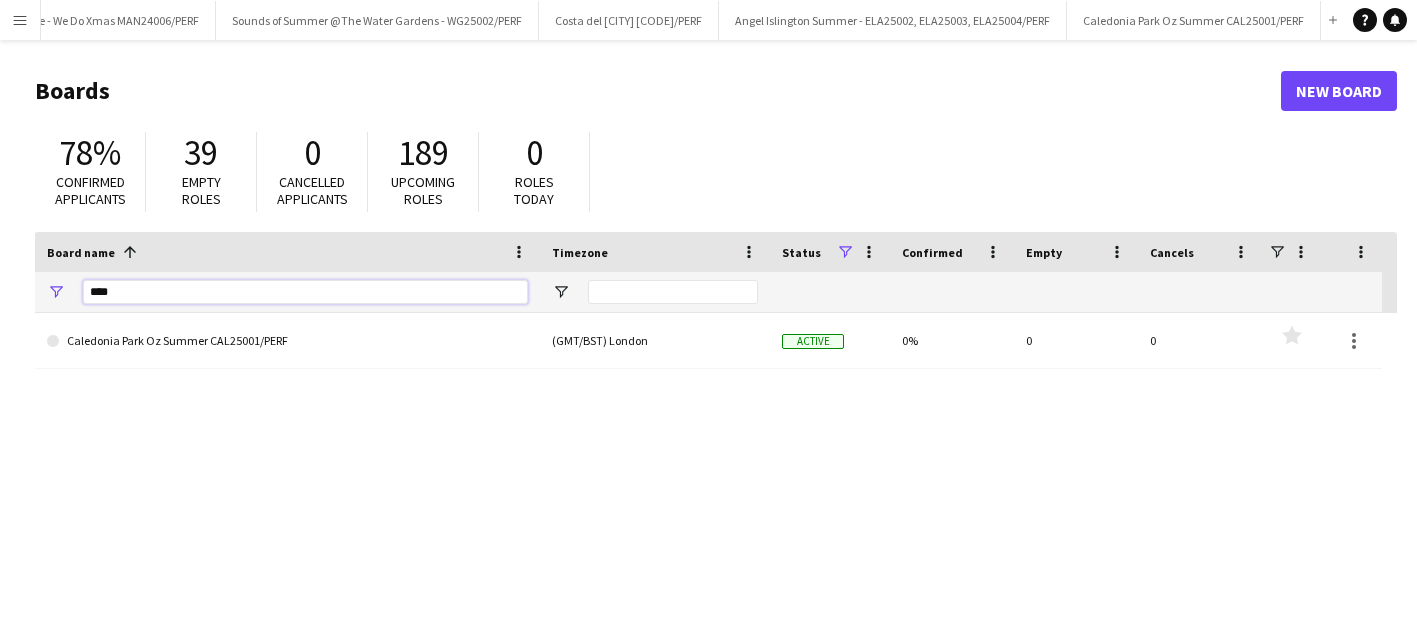drag, startPoint x: 176, startPoint y: 293, endPoint x: -1, endPoint y: 288, distance: 177.0706 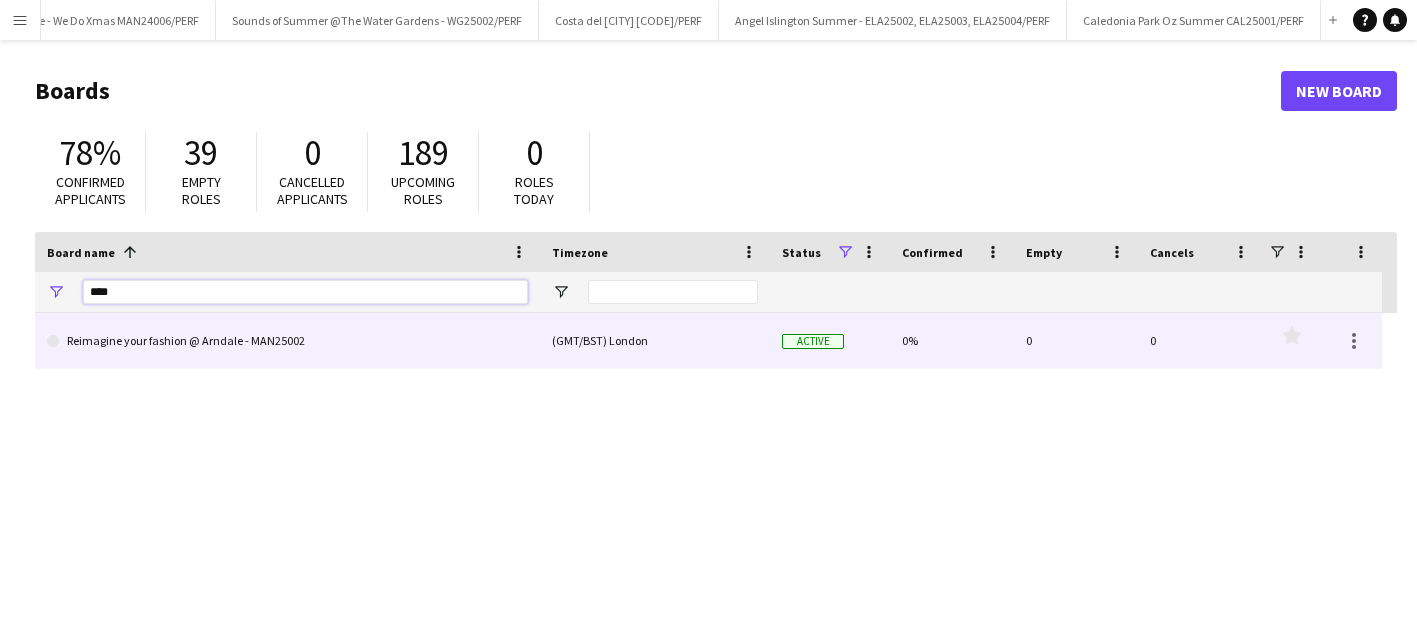 type on "****" 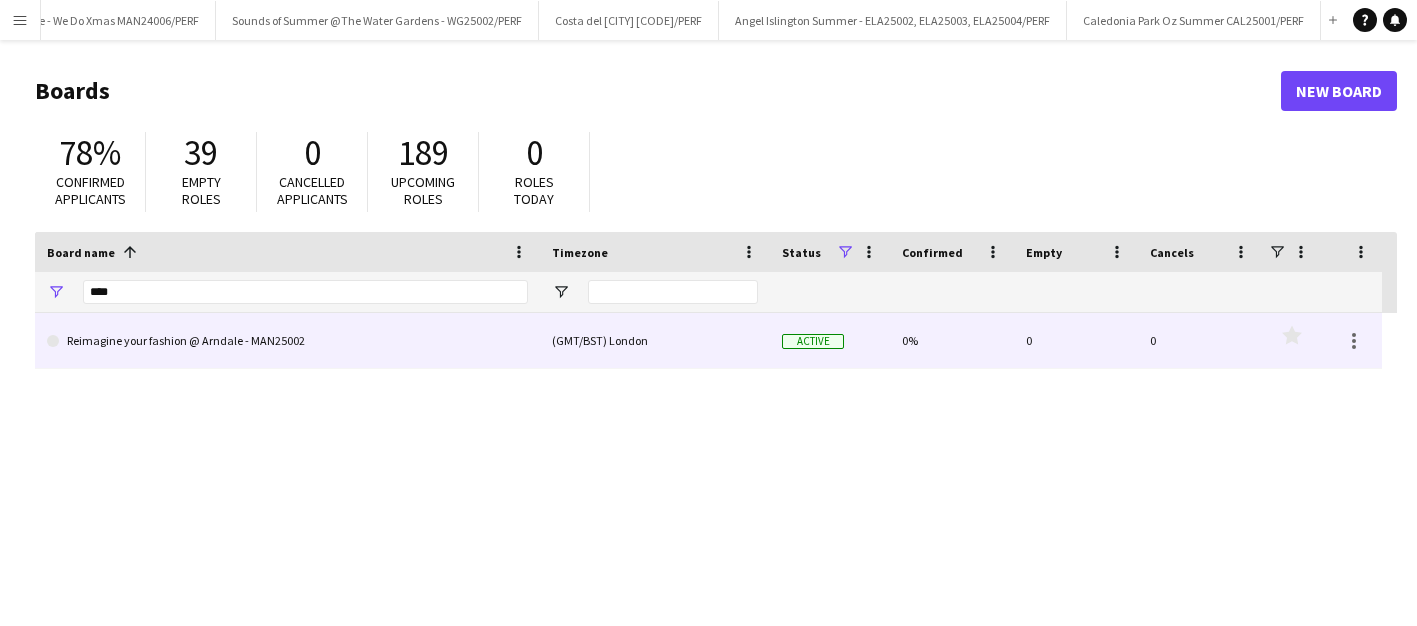 click on "Reimagine your fashion @ Arndale - MAN25002" 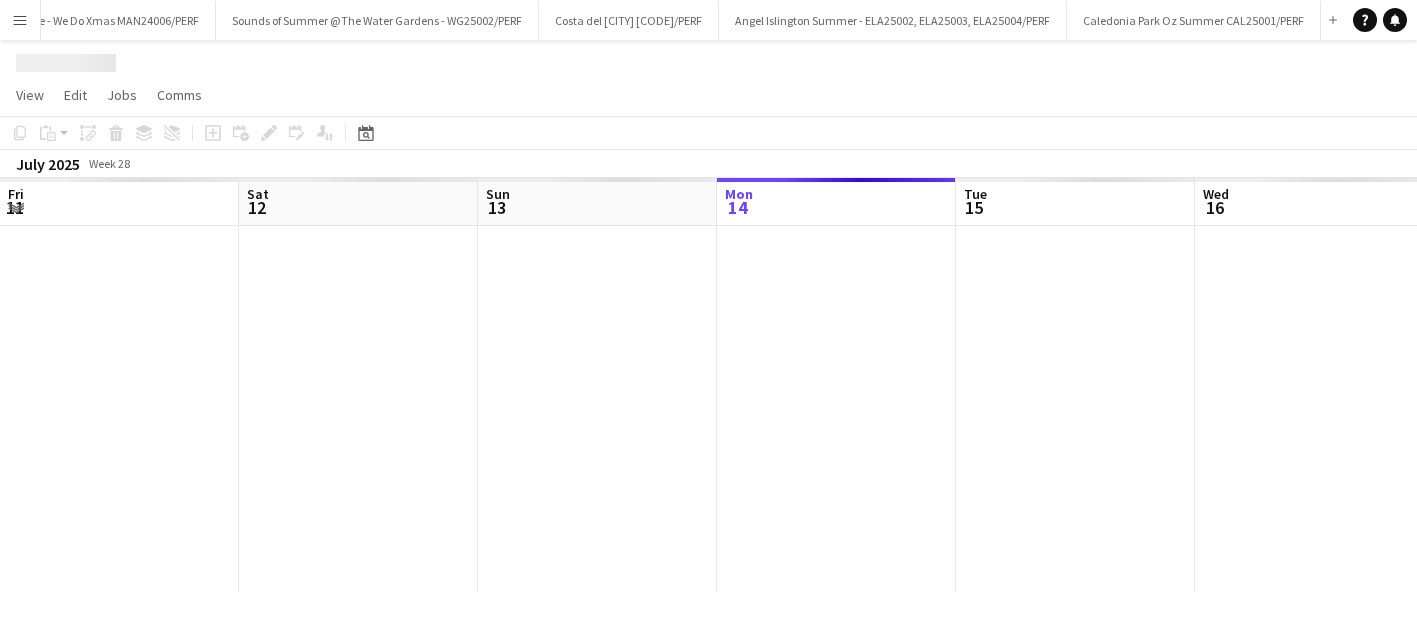 scroll, scrollTop: 0, scrollLeft: 478, axis: horizontal 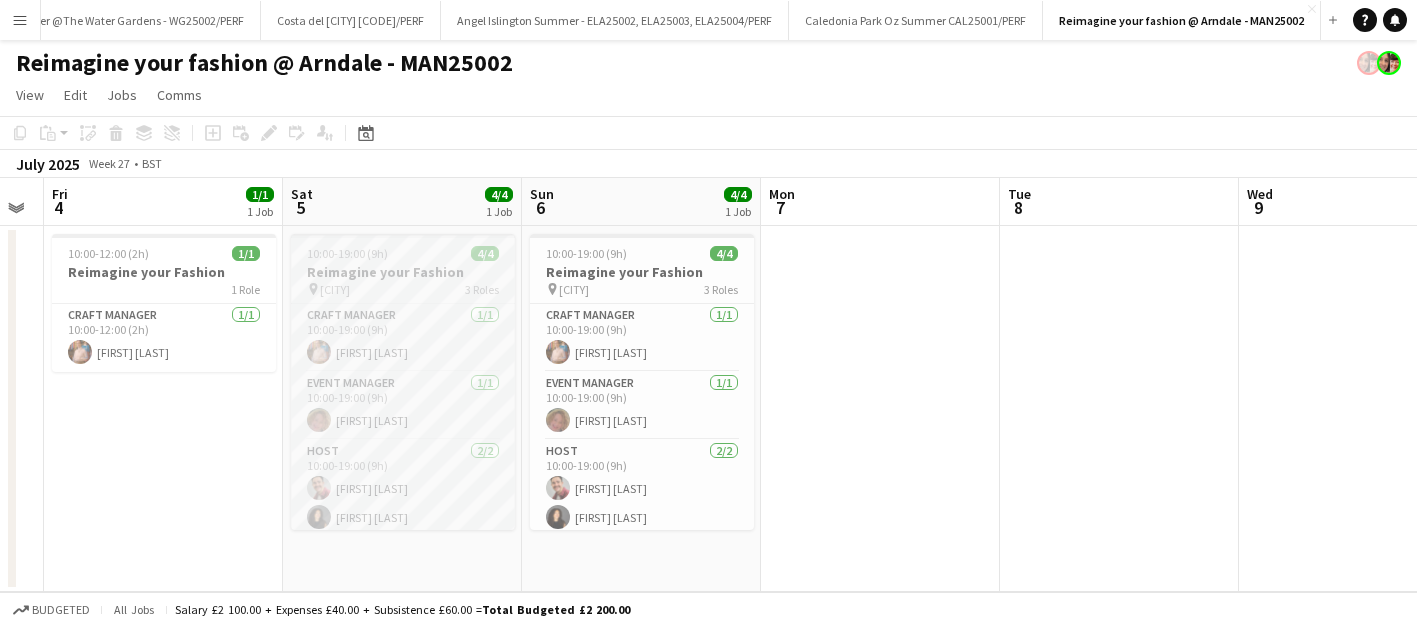 click on "Reimagine your Fashion" at bounding box center [403, 272] 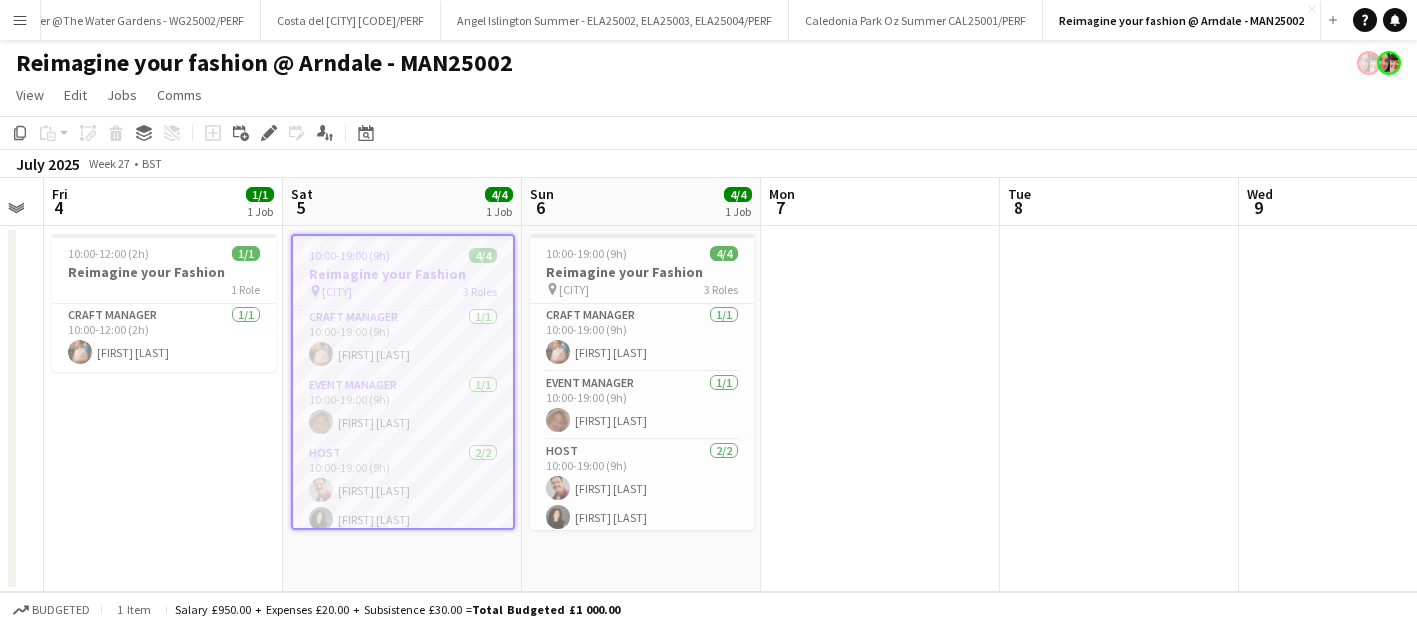 click on "10:00-19:00 (9h)" at bounding box center [349, 255] 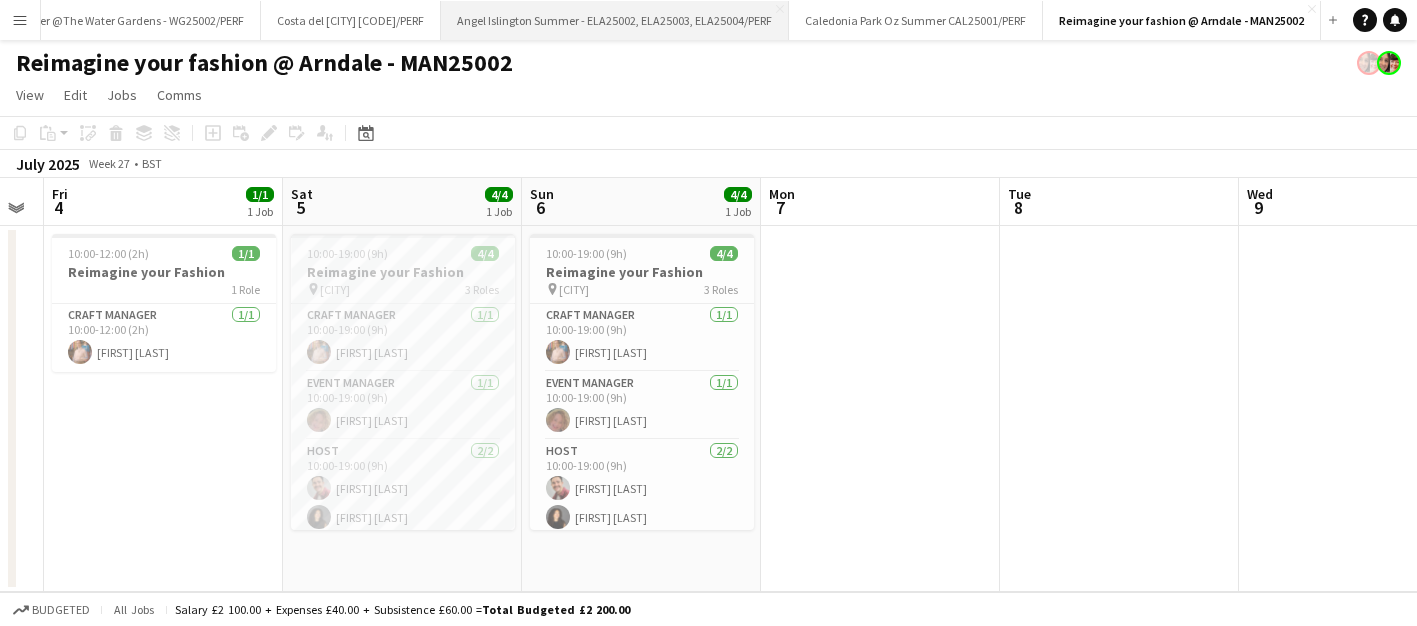 click on "Angel Islington Summer - ELA25002, ELA25003, ELA25004/PERF
Close" at bounding box center (615, 20) 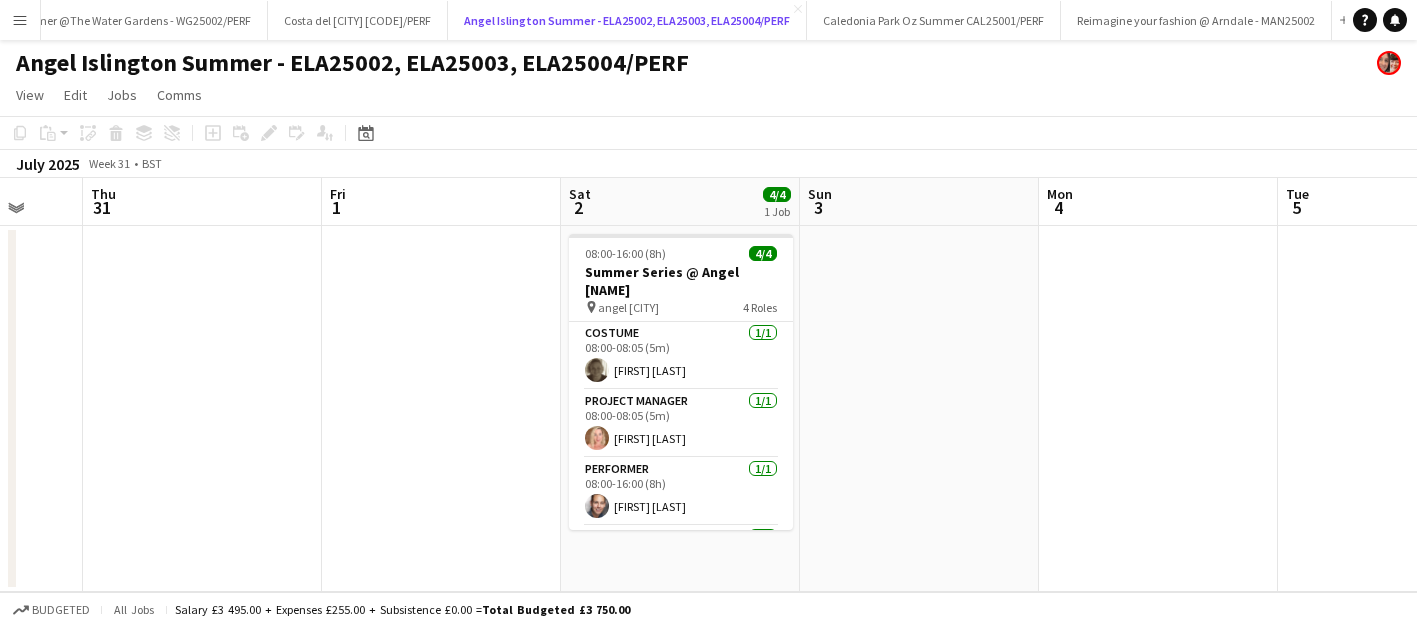 scroll, scrollTop: 0, scrollLeft: 645, axis: horizontal 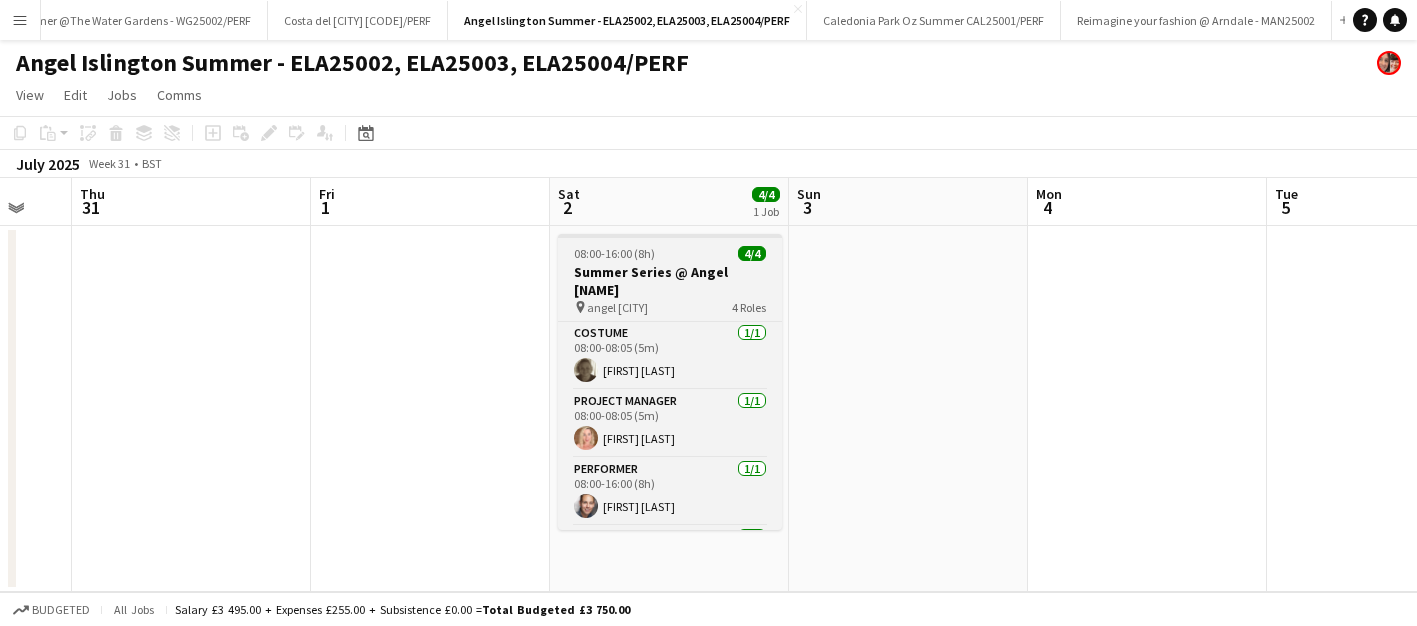 click on "Summer Series @ Angel Mischevious Mice" at bounding box center [670, 281] 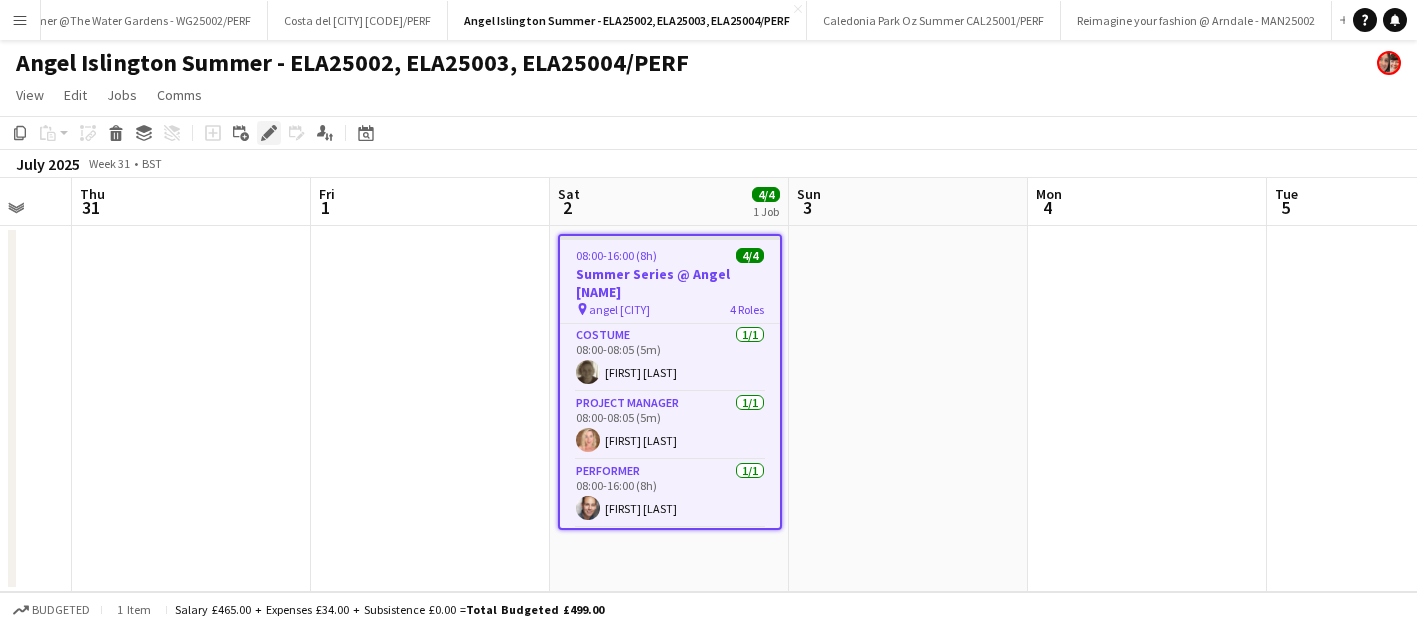 click on "Edit" 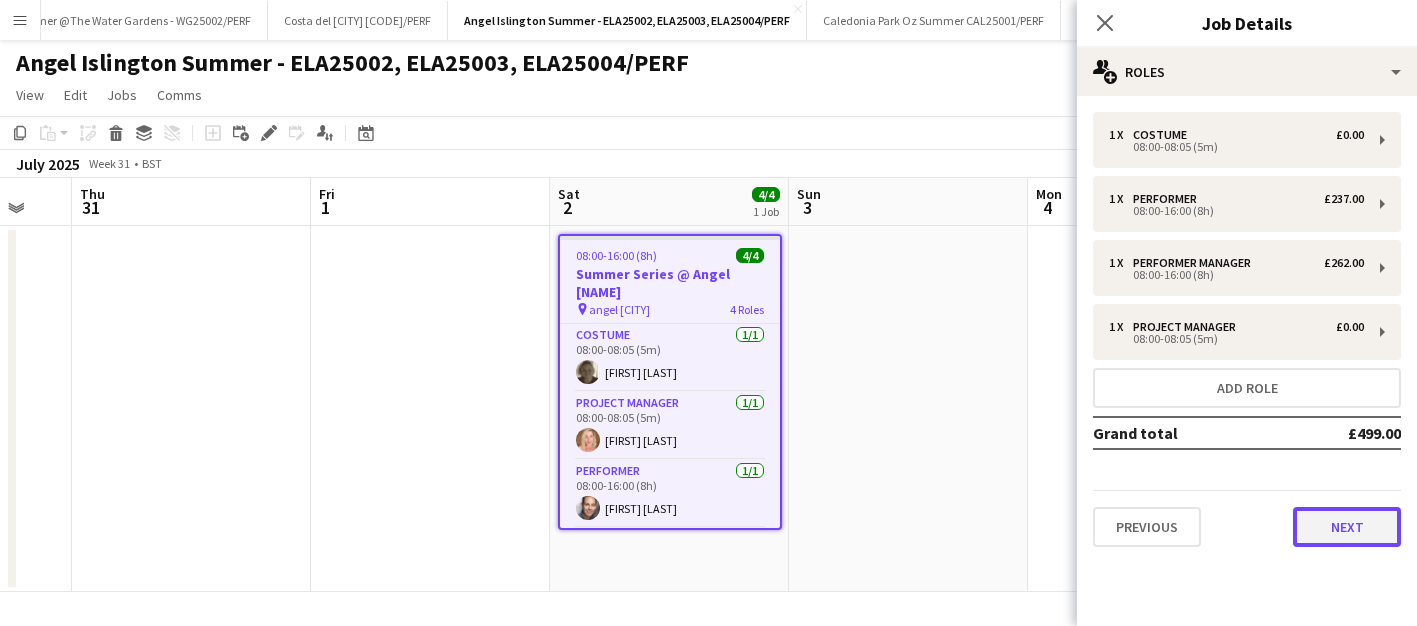 click on "Next" at bounding box center (1347, 527) 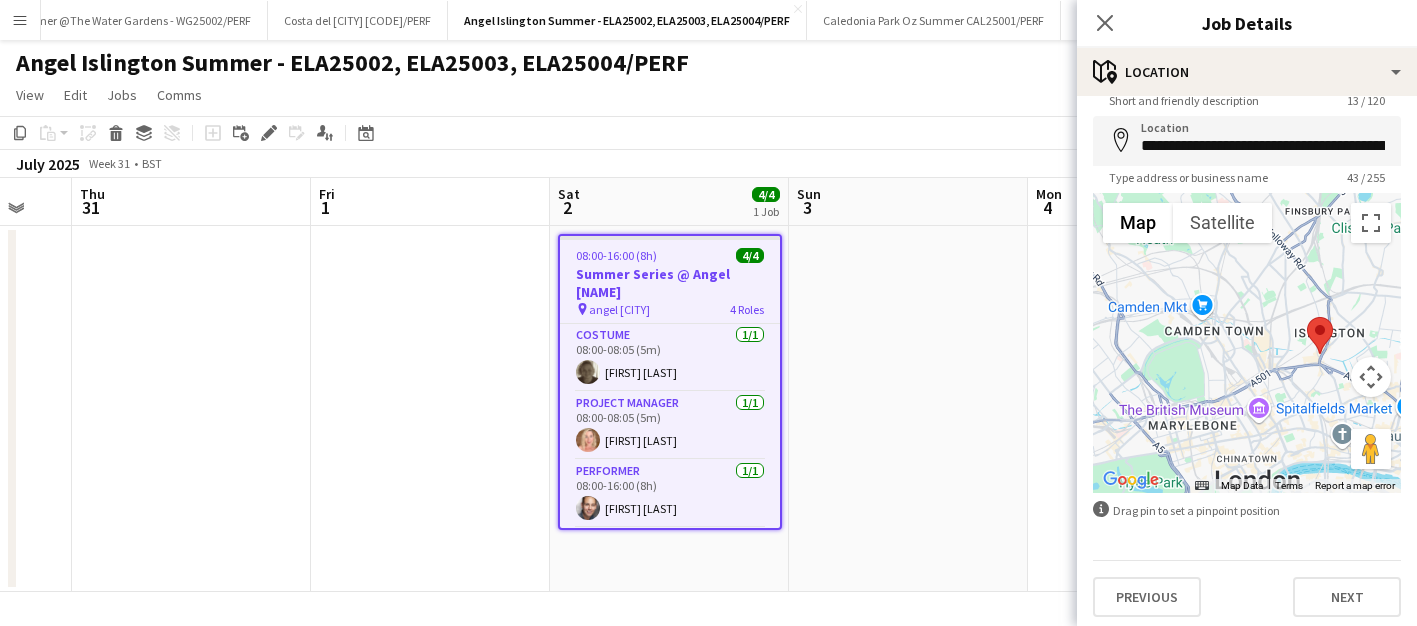 scroll, scrollTop: 80, scrollLeft: 0, axis: vertical 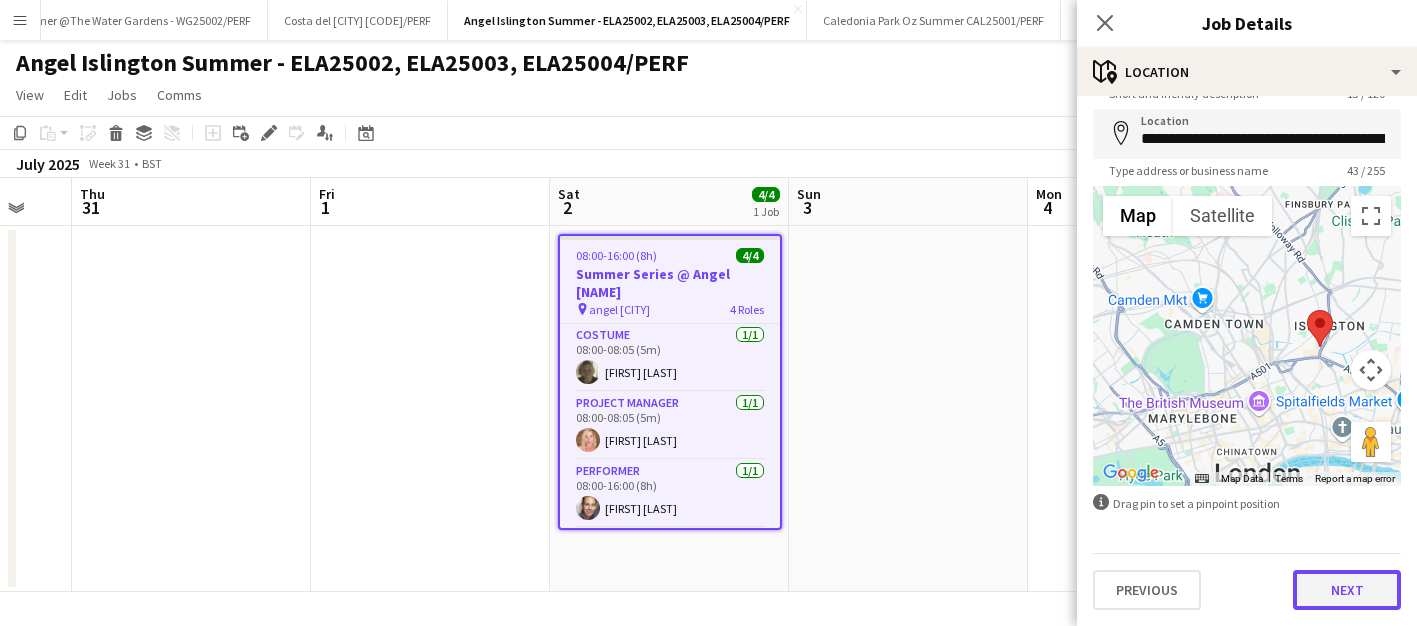 click on "Next" at bounding box center [1347, 590] 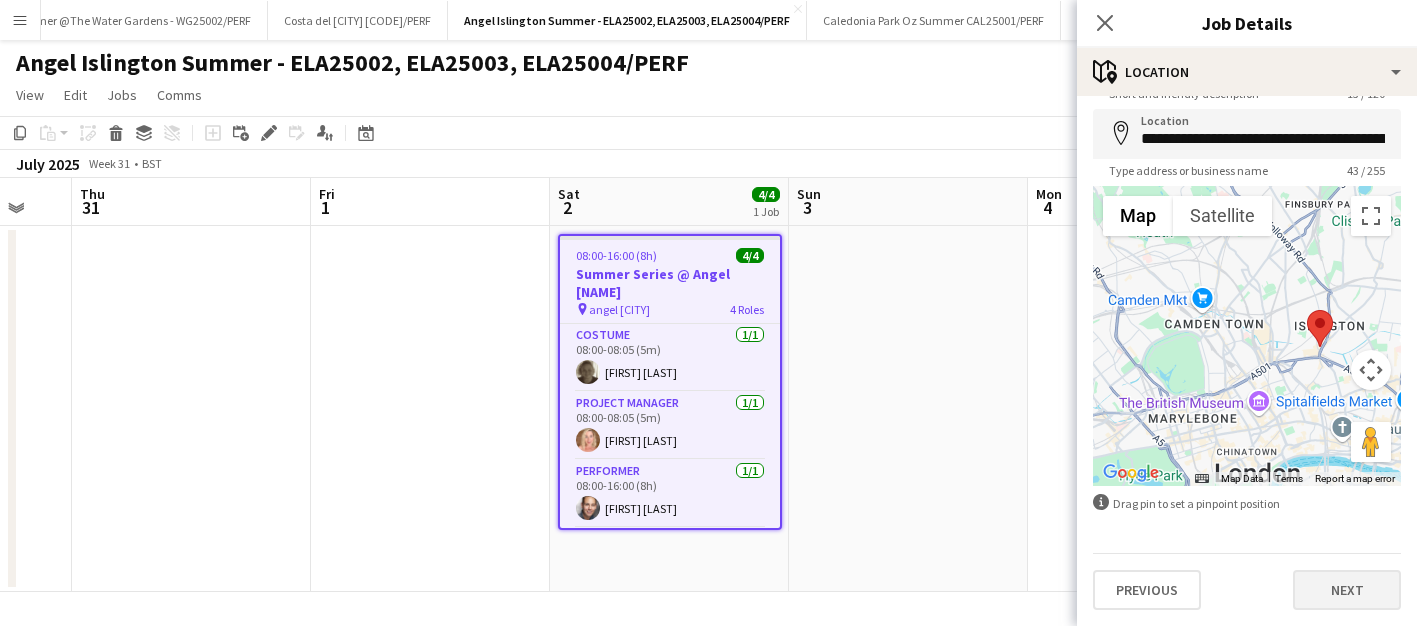 scroll, scrollTop: 0, scrollLeft: 0, axis: both 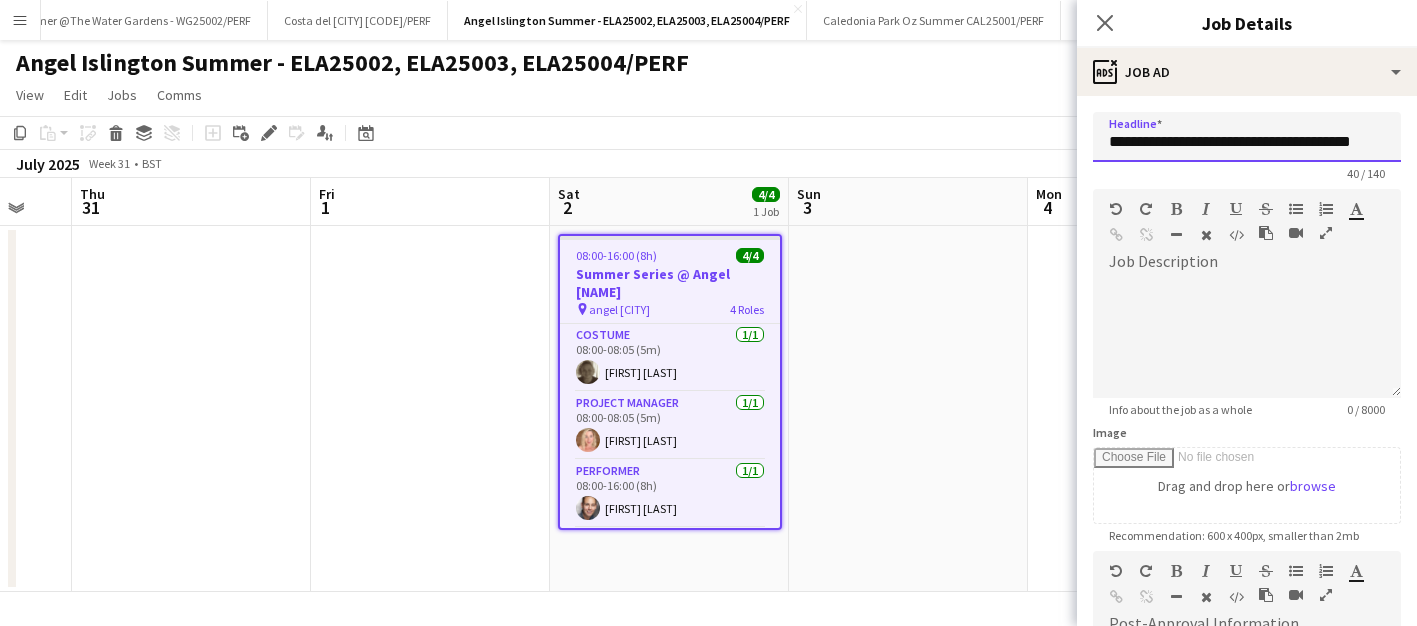 click on "**********" at bounding box center (1247, 137) 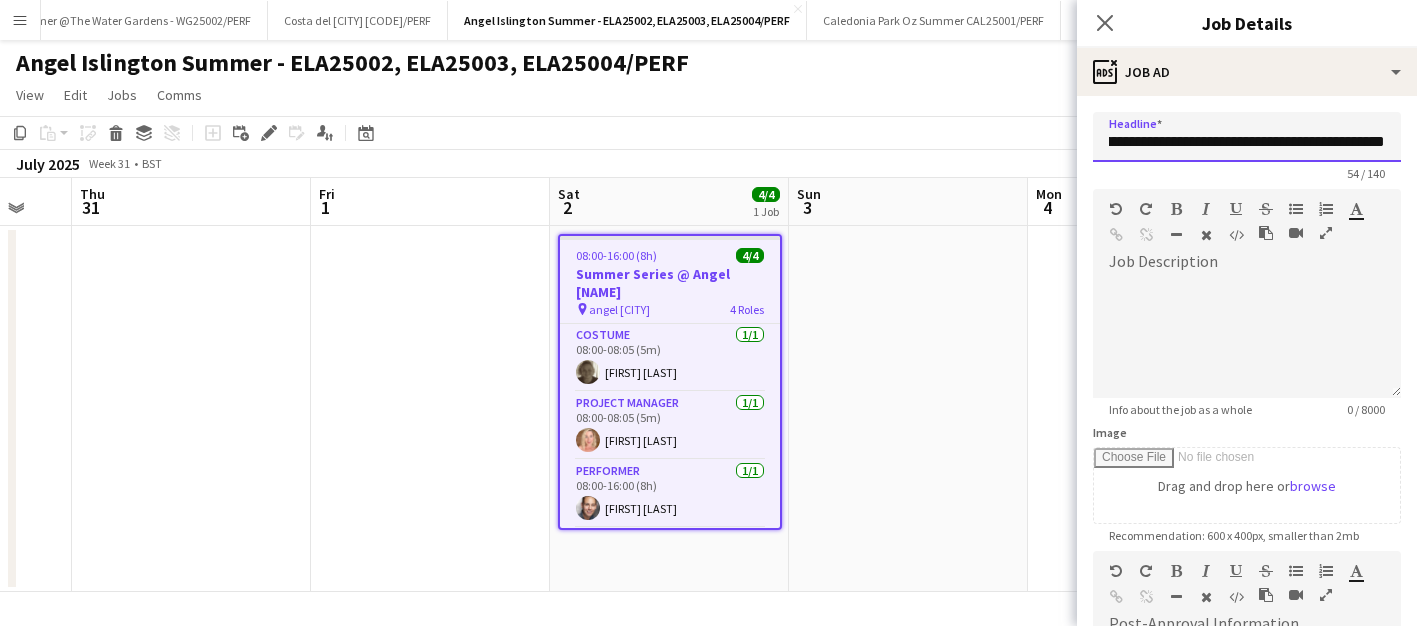 scroll, scrollTop: 0, scrollLeft: 104, axis: horizontal 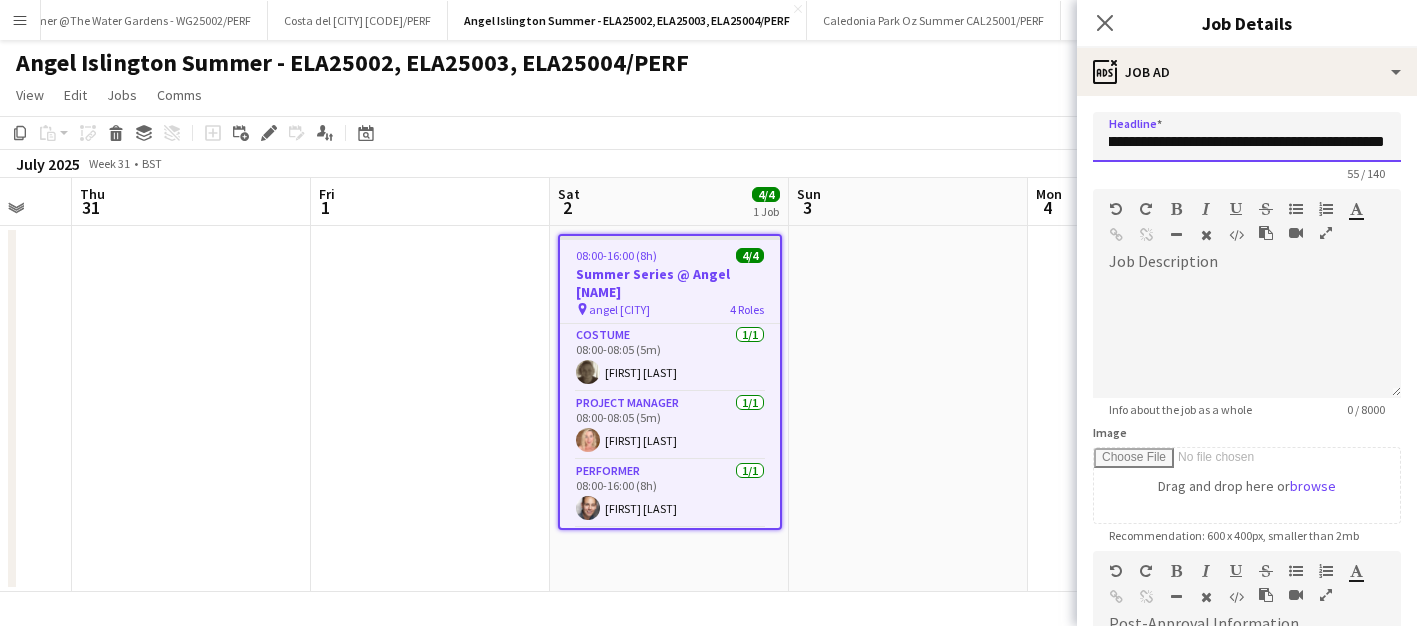 click on "**********" at bounding box center (1247, 137) 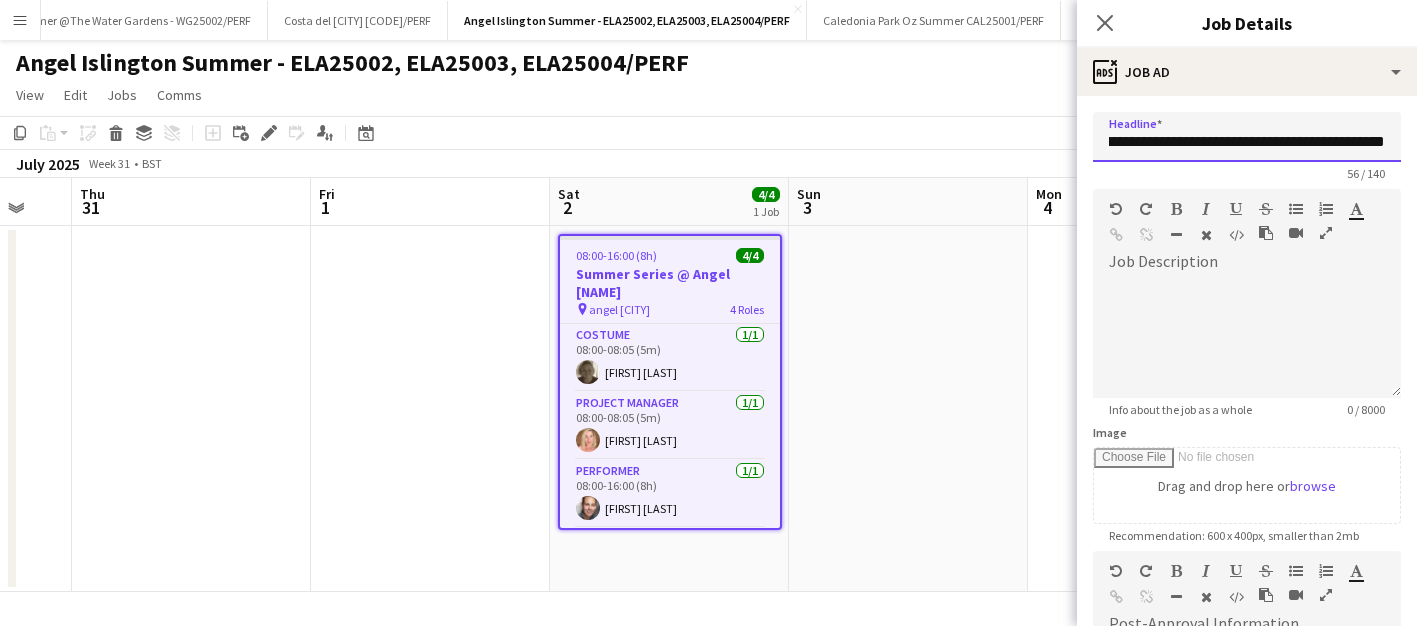 click on "**********" at bounding box center [1247, 137] 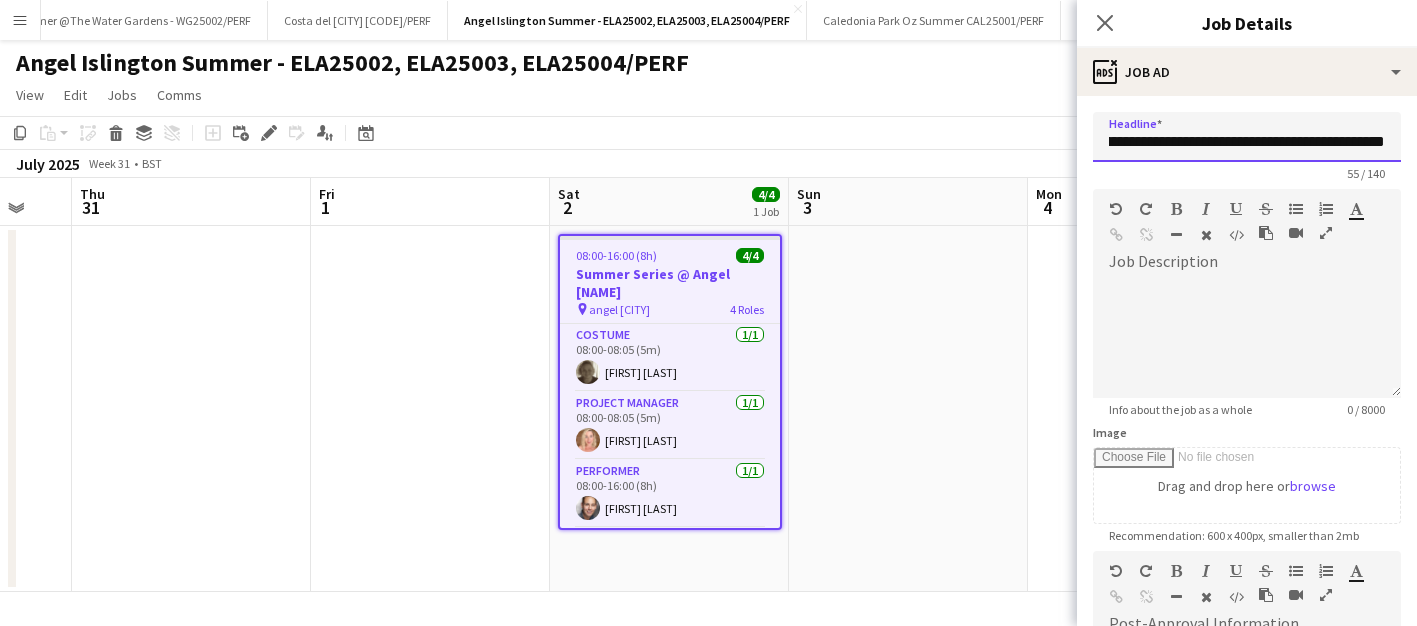 scroll, scrollTop: 0, scrollLeft: 125, axis: horizontal 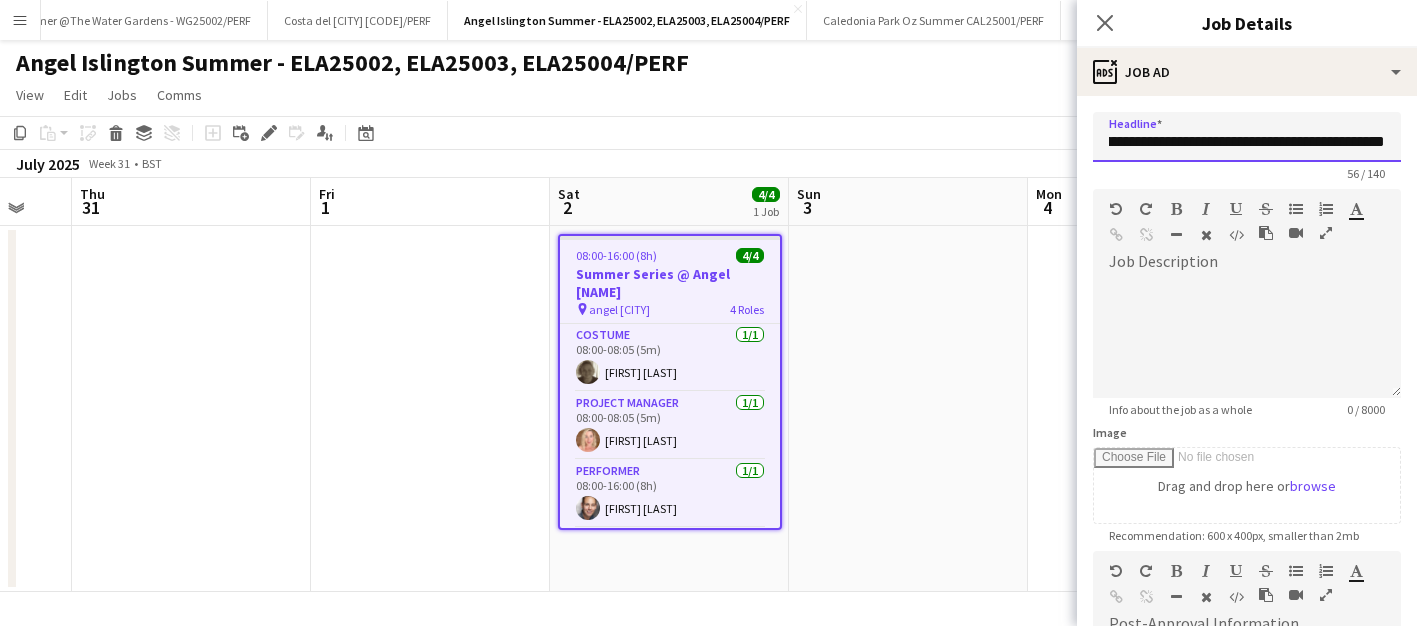 drag, startPoint x: 1282, startPoint y: 143, endPoint x: 1394, endPoint y: 157, distance: 112.871605 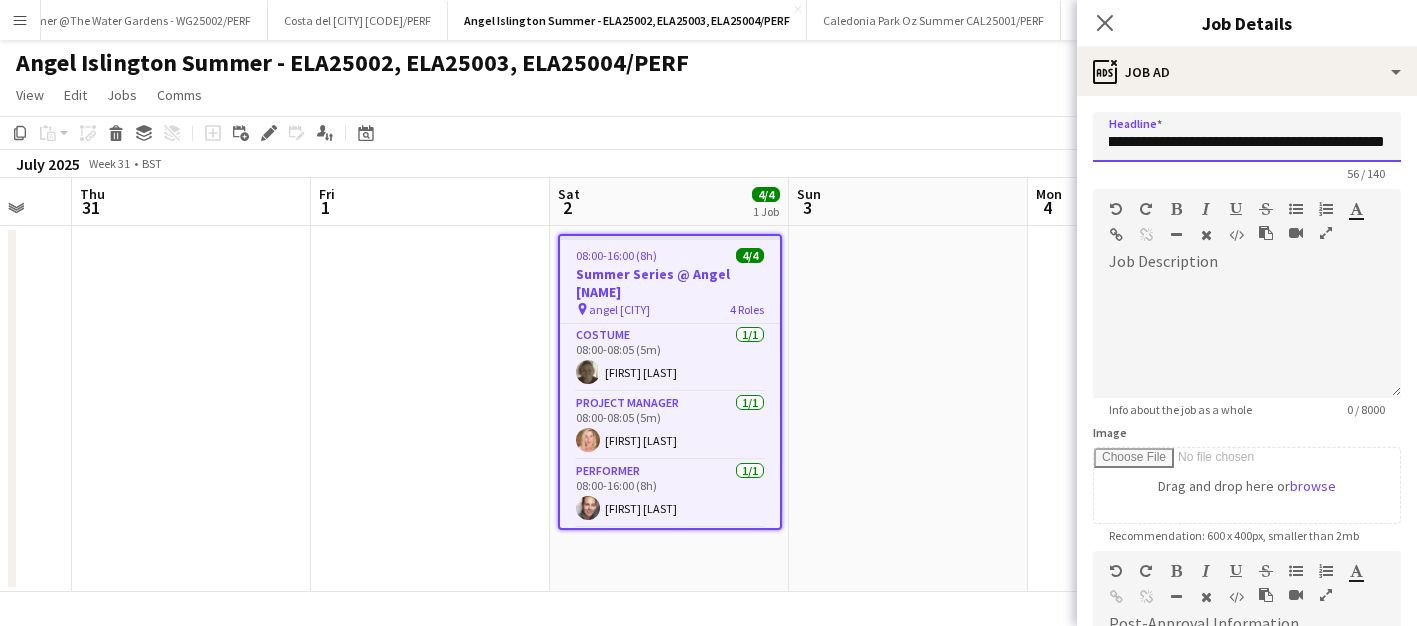 type on "**********" 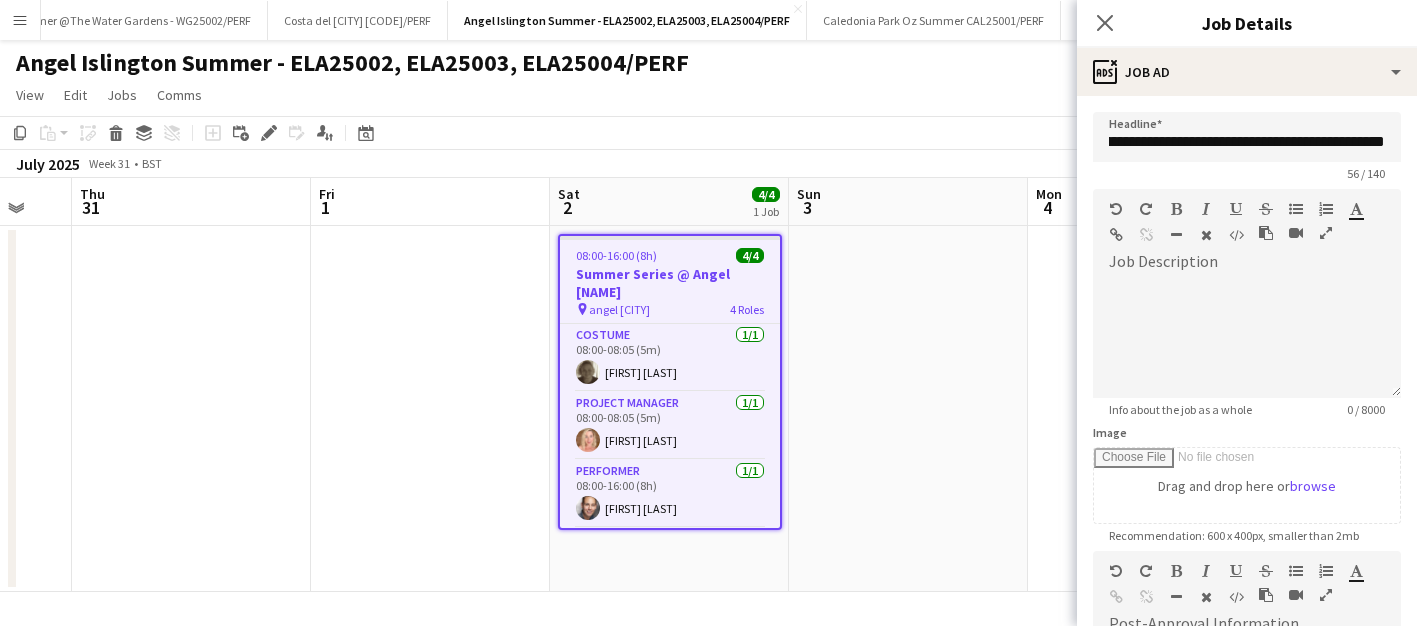 click on "View  Day view expanded Day view collapsed Month view Date picker Jump to today Expand Linked Jobs Collapse Linked Jobs  Edit  Copy
Command
C  Paste  Without Crew
Command
V With Crew
Command
Shift
V Paste as linked job  Group  Group Ungroup  Jobs  New Job Edit Job Delete Job New Linked Job Edit Linked Jobs Job fulfilment Promote Role Copy Role URL  Comms  Notify confirmed crew Create chat" 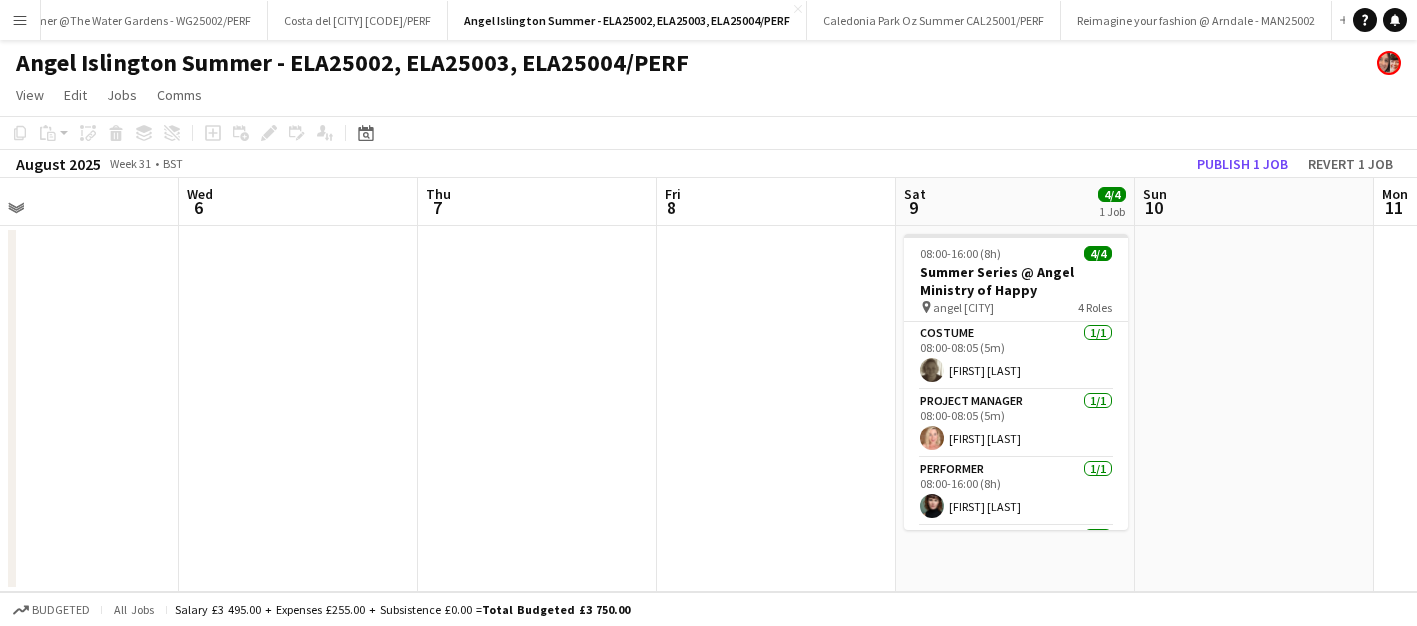 scroll, scrollTop: 0, scrollLeft: 788, axis: horizontal 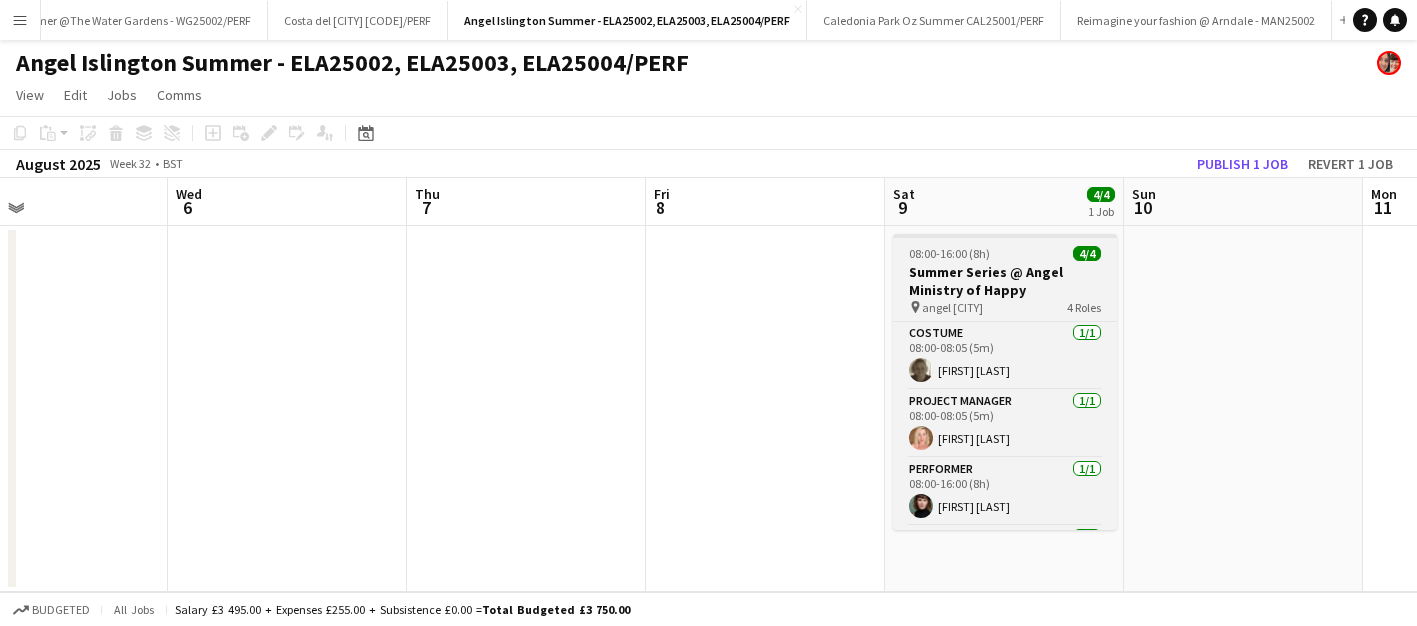 click on "Summer Series @ Angel Ministry of Happy" at bounding box center [1005, 281] 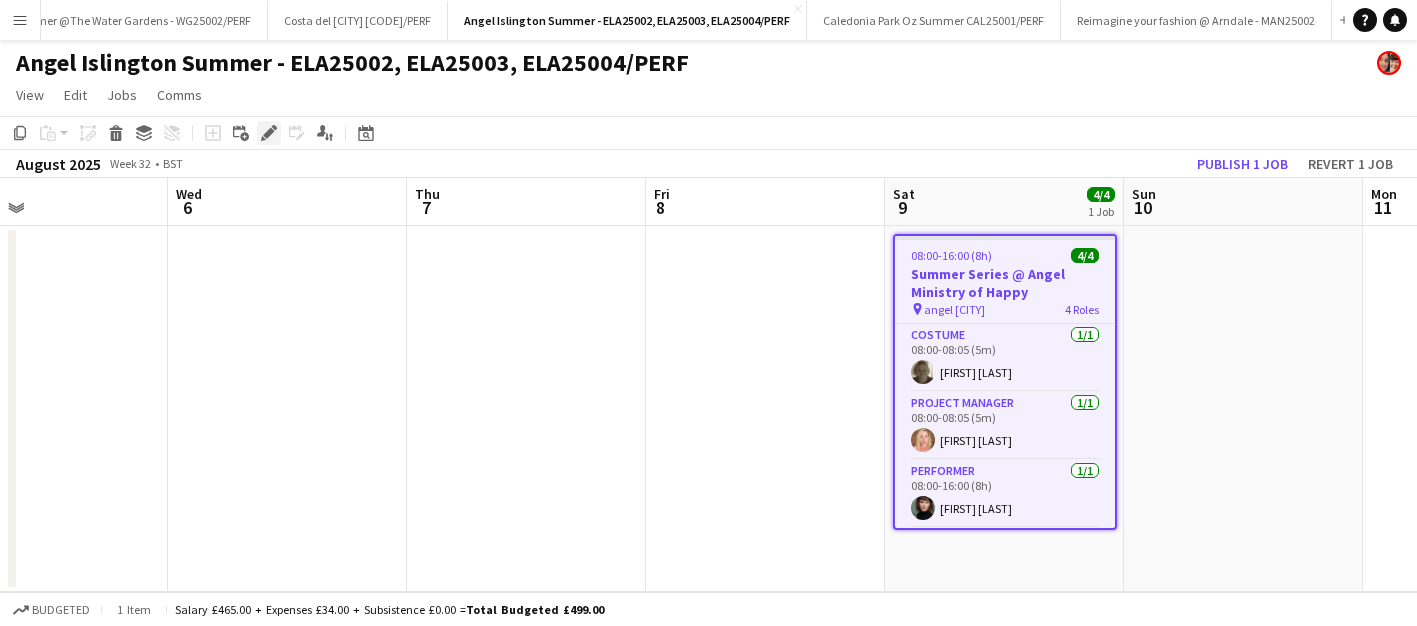click on "Edit" at bounding box center [269, 133] 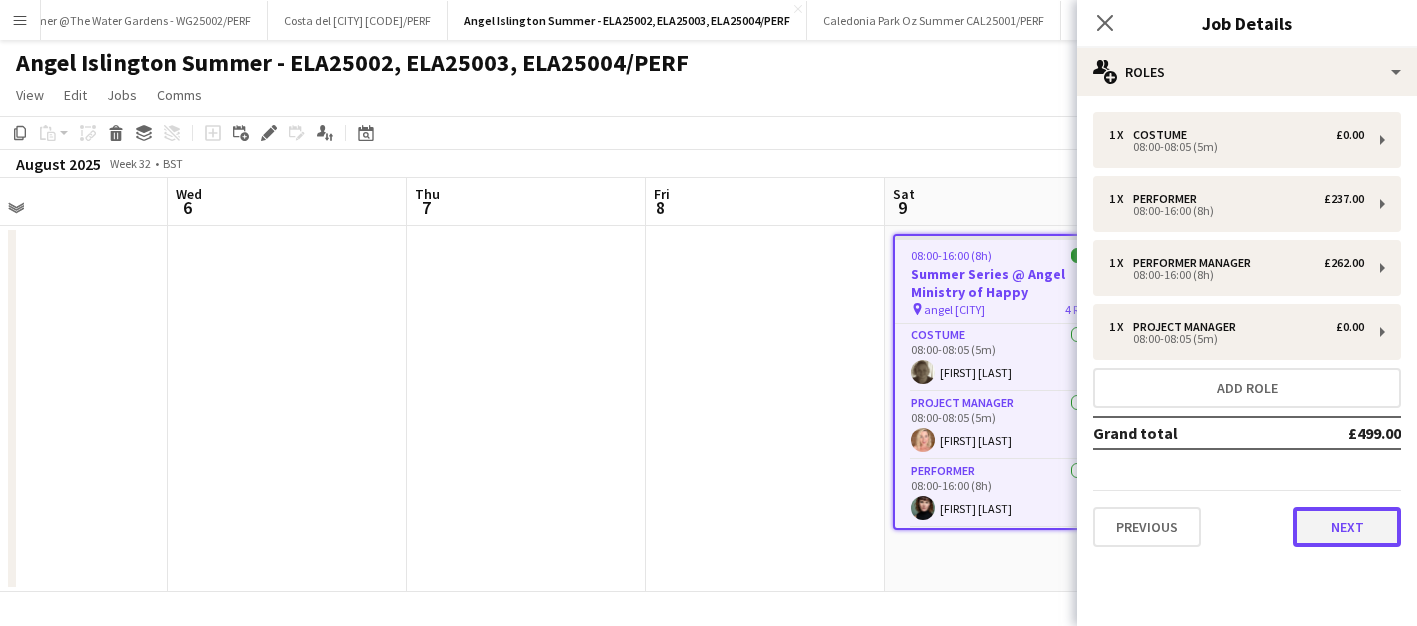 click on "Next" at bounding box center [1347, 527] 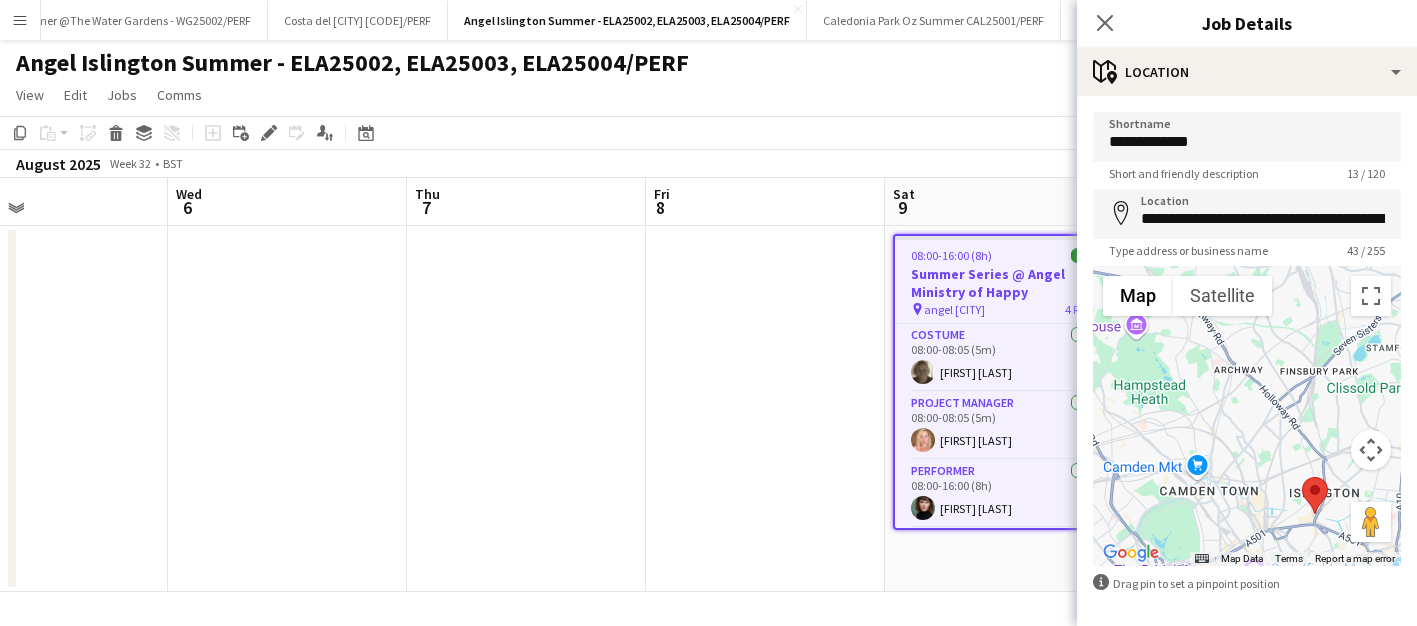 scroll, scrollTop: 80, scrollLeft: 0, axis: vertical 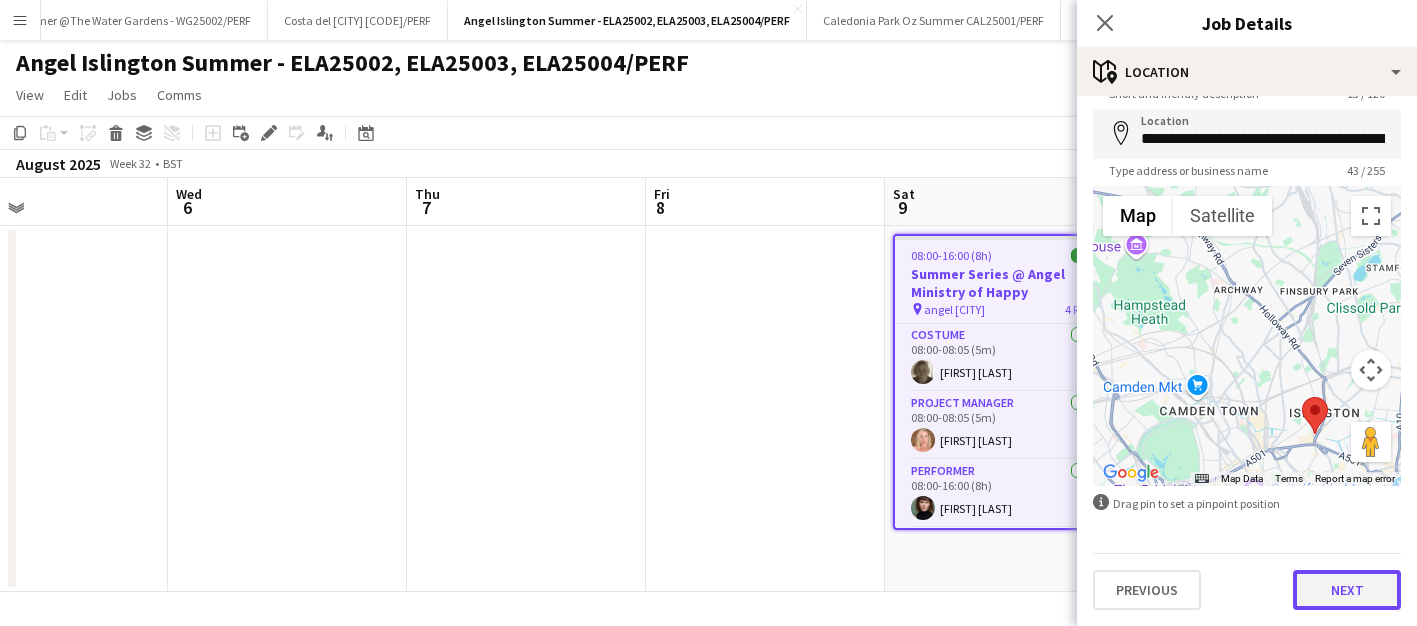 click on "Next" at bounding box center [1347, 590] 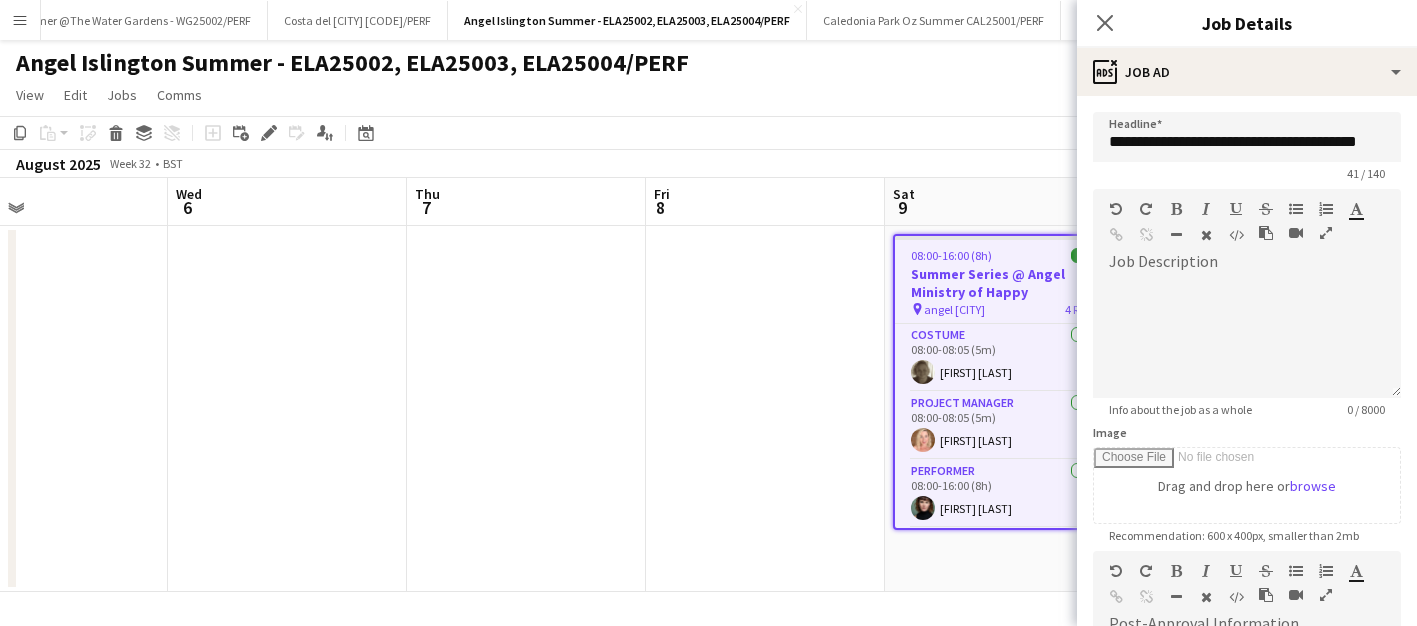 scroll, scrollTop: 0, scrollLeft: 0, axis: both 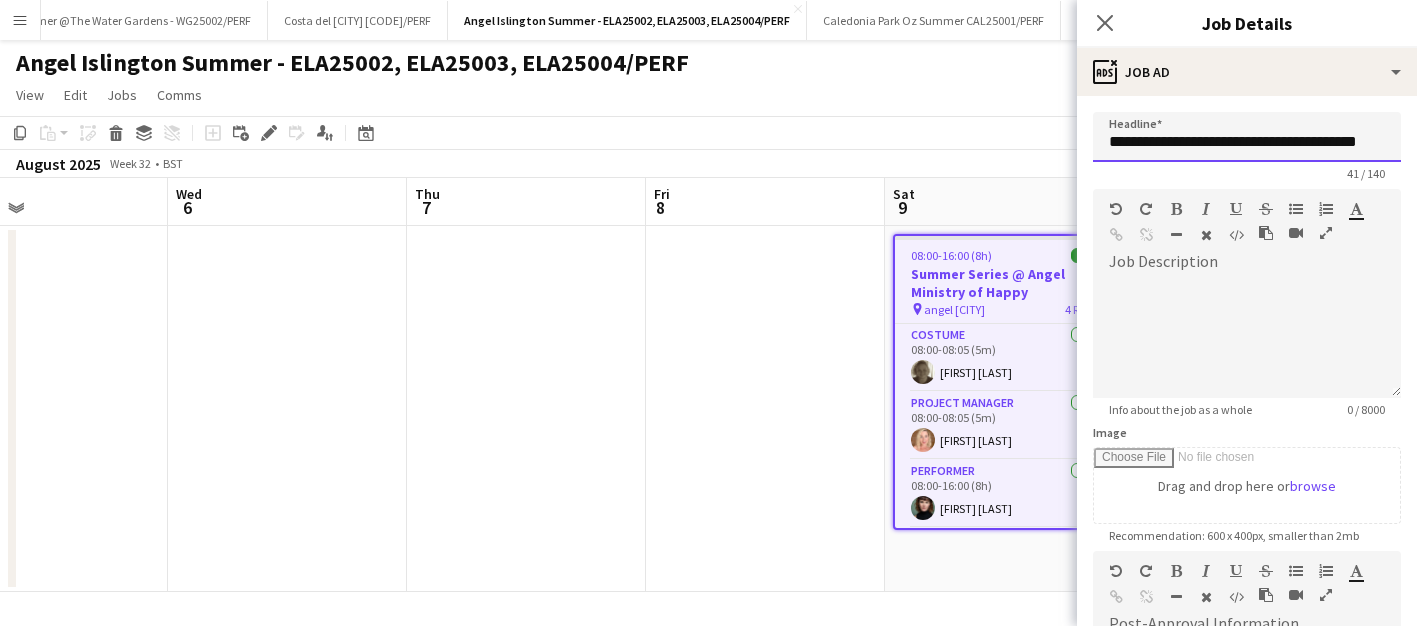 click on "**********" at bounding box center (1247, 137) 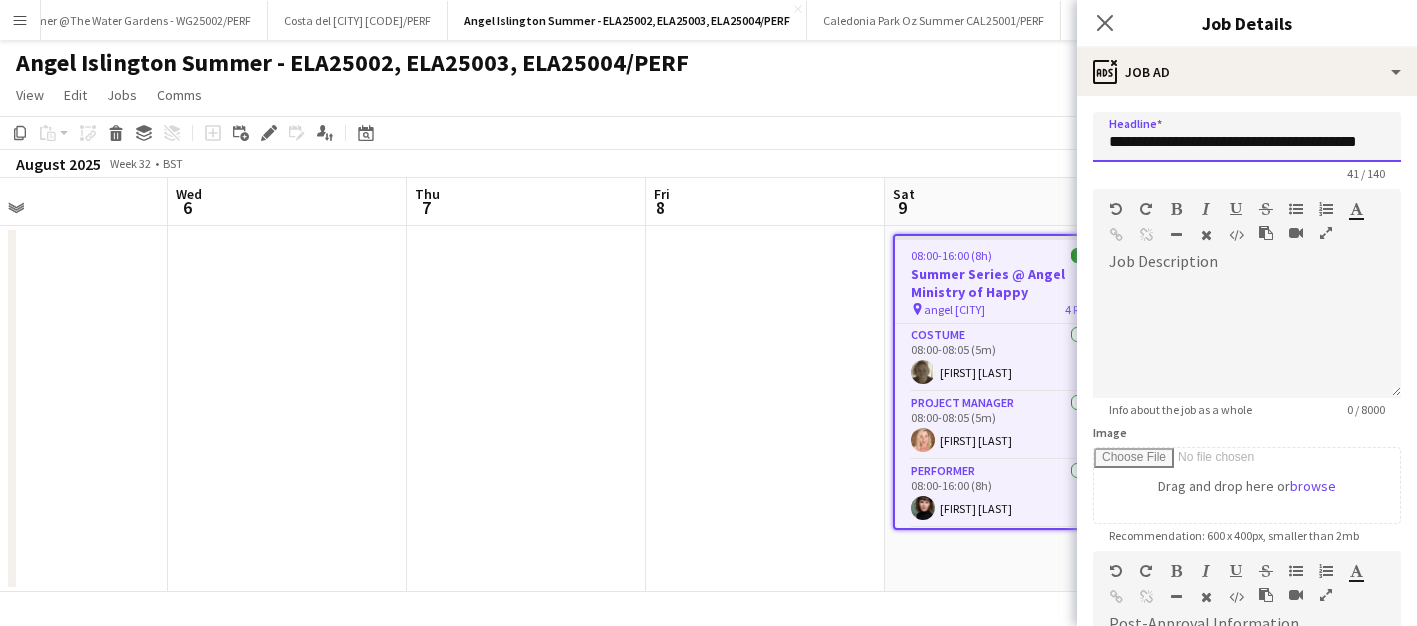 click on "**********" at bounding box center [1247, 137] 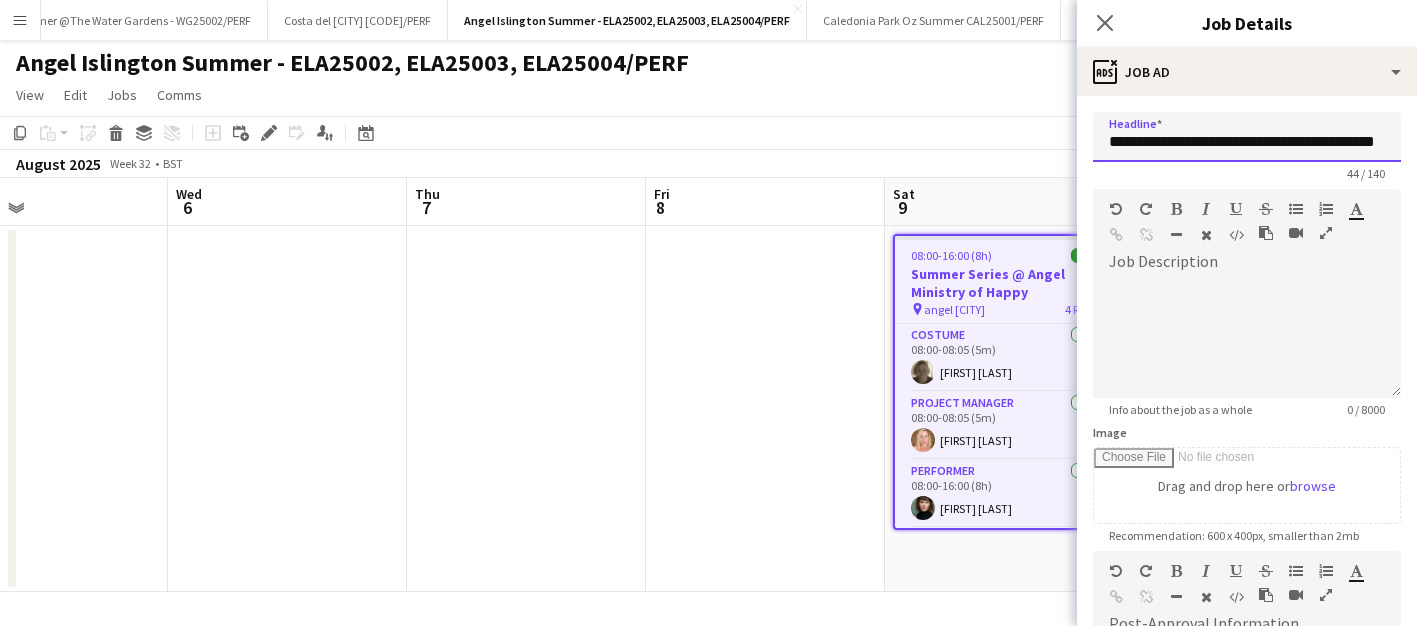 paste on "**********" 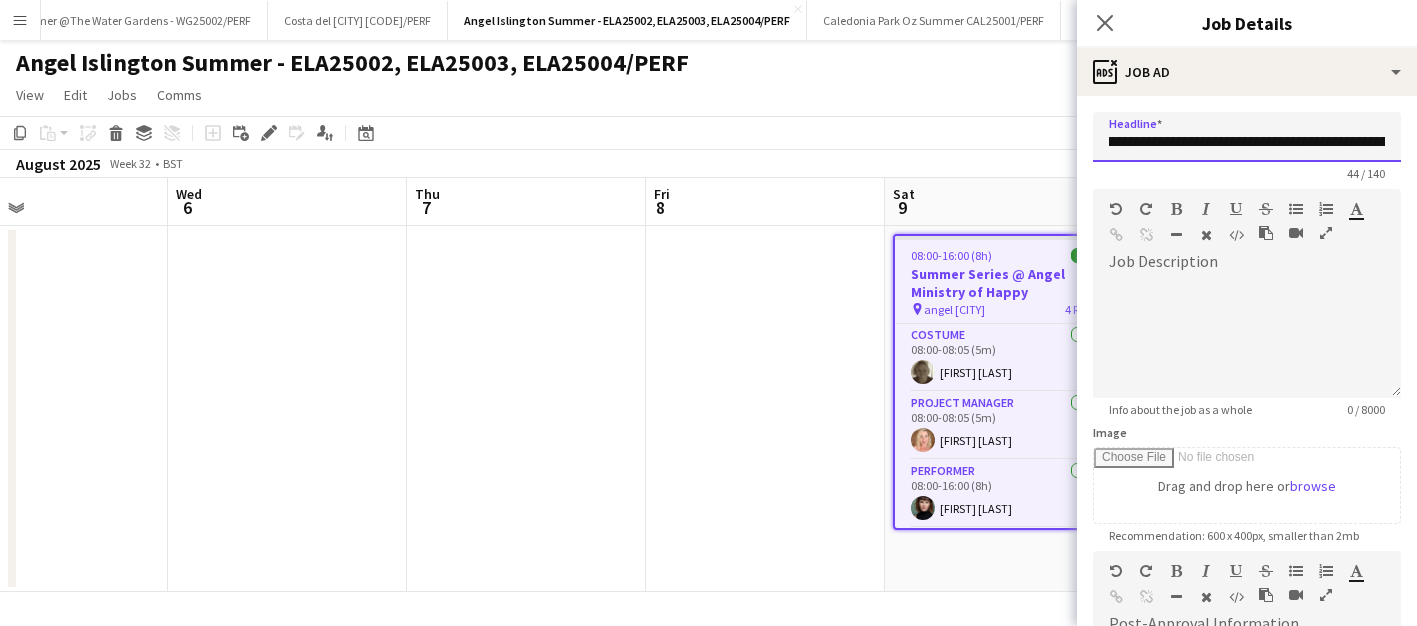 scroll, scrollTop: 0, scrollLeft: 126, axis: horizontal 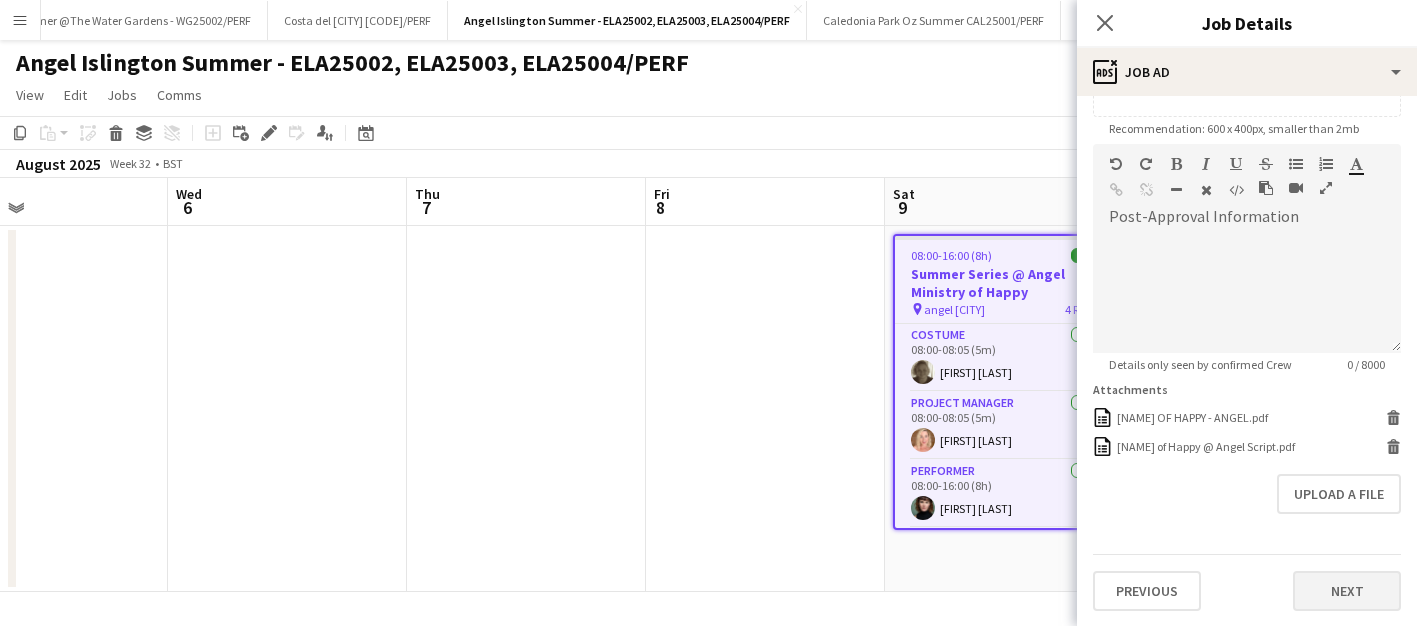 type on "**********" 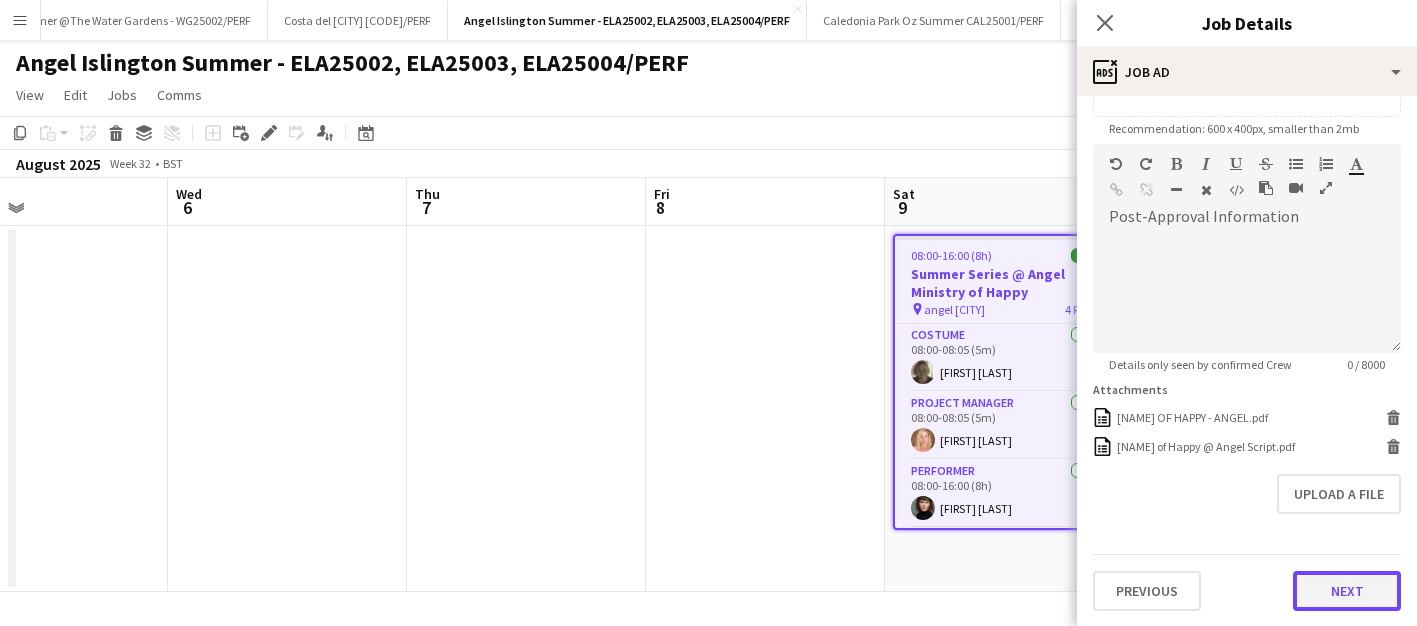 click on "Next" at bounding box center (1347, 591) 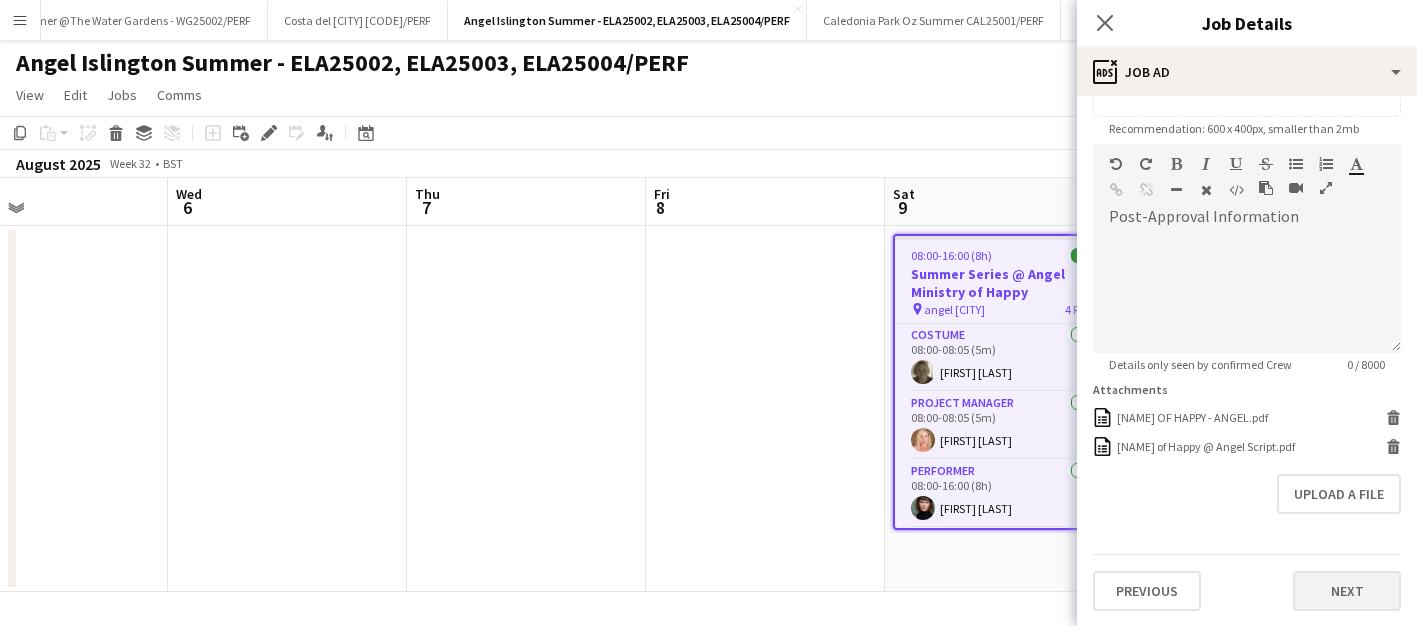 scroll, scrollTop: 0, scrollLeft: 0, axis: both 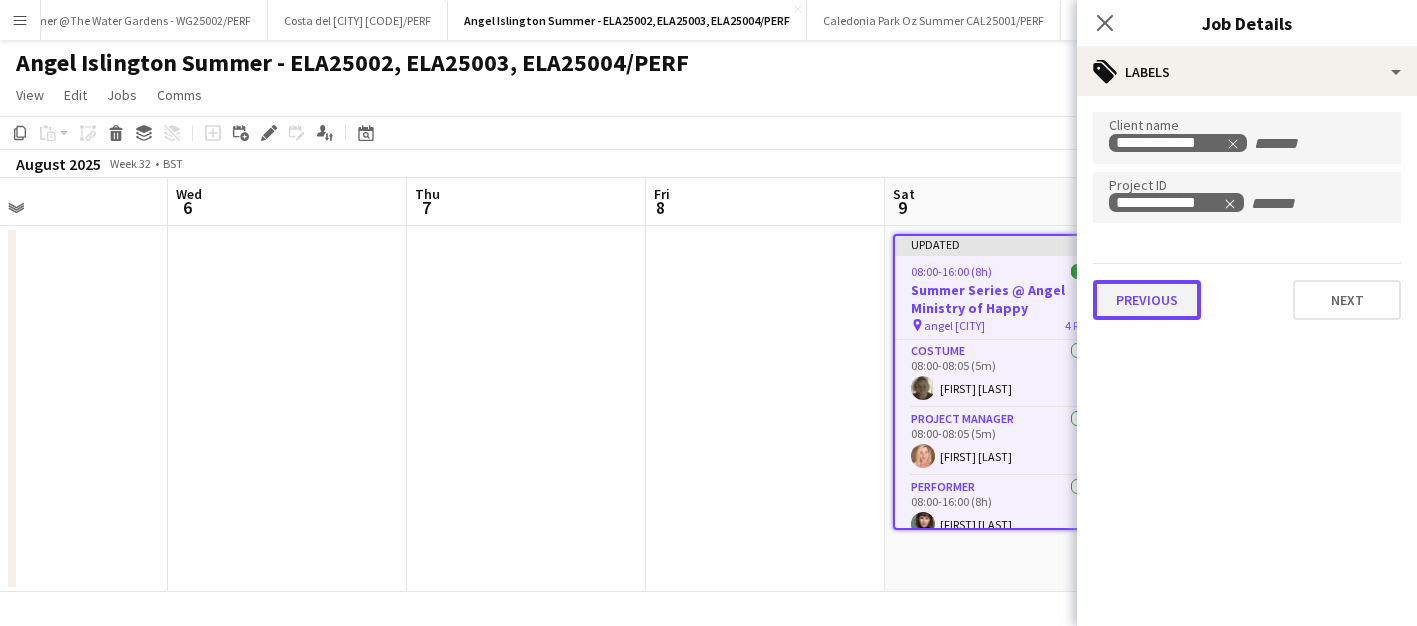 click on "Previous" at bounding box center [1147, 300] 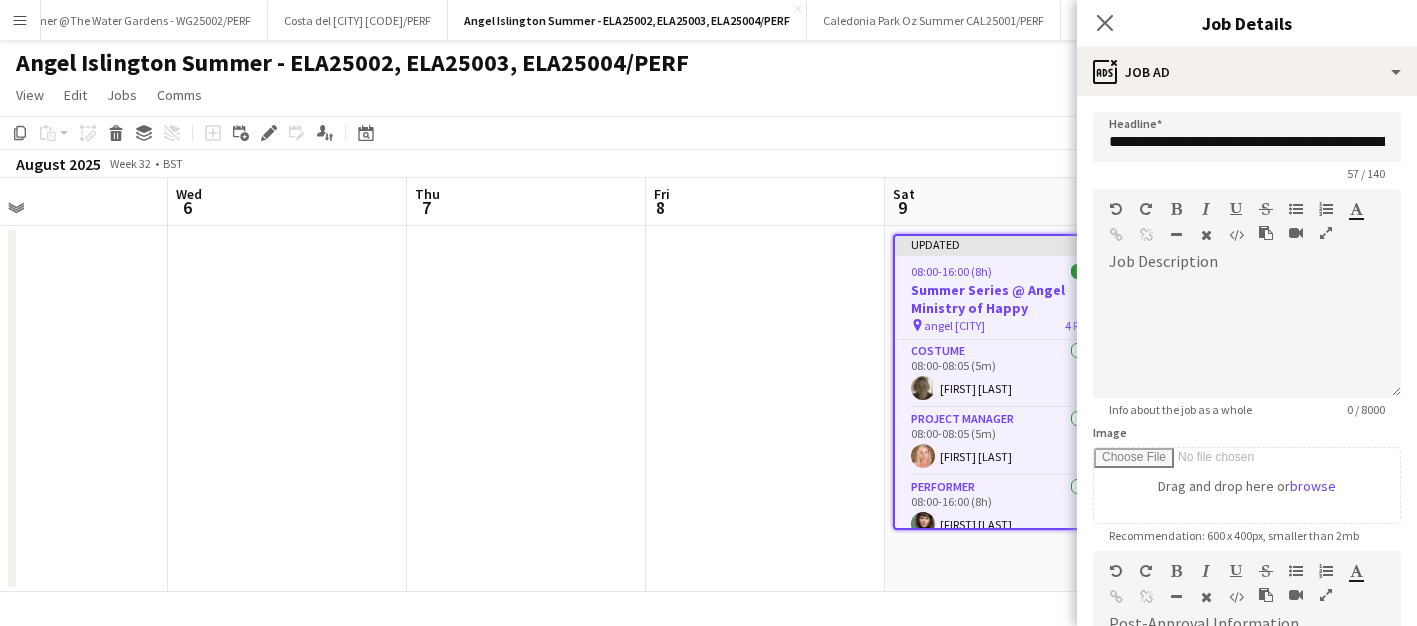 click on "View  Day view expanded Day view collapsed Month view Date picker Jump to today Expand Linked Jobs Collapse Linked Jobs  Edit  Copy
Command
C  Paste  Without Crew
Command
V With Crew
Command
Shift
V Paste as linked job  Group  Group Ungroup  Jobs  New Job Edit Job Delete Job New Linked Job Edit Linked Jobs Job fulfilment Promote Role Copy Role URL  Comms  Notify confirmed crew Create chat" 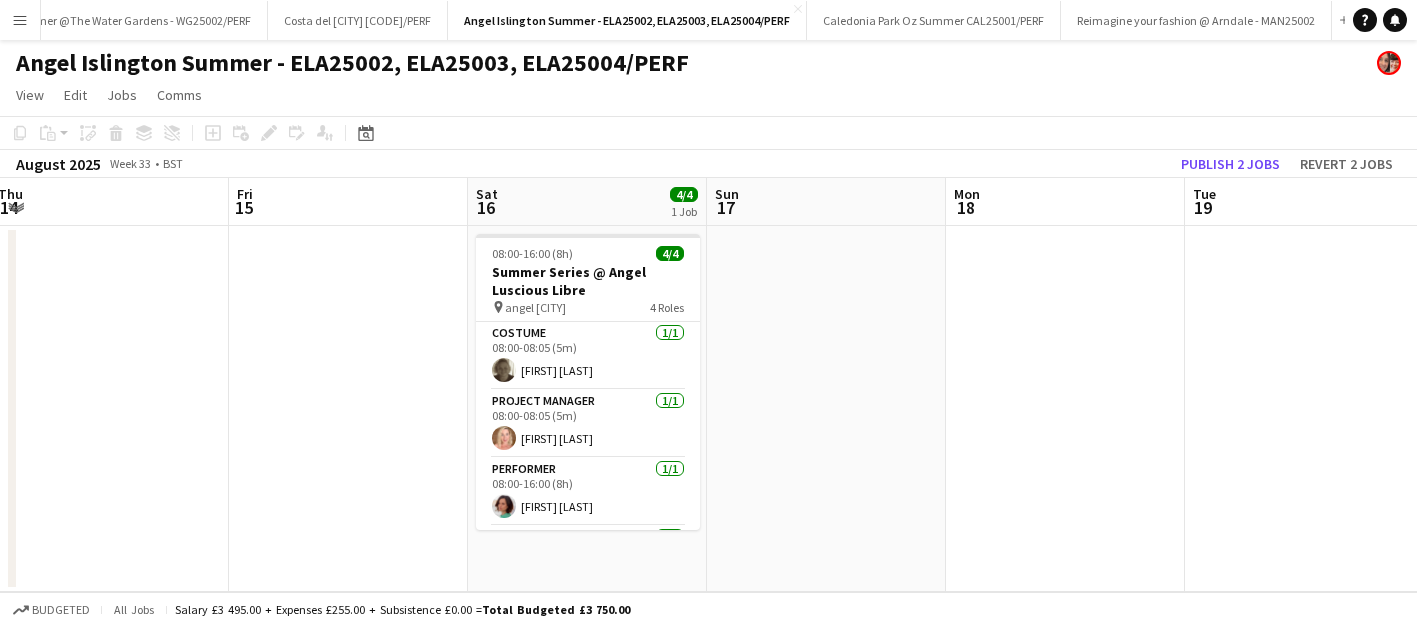 scroll, scrollTop: 0, scrollLeft: 735, axis: horizontal 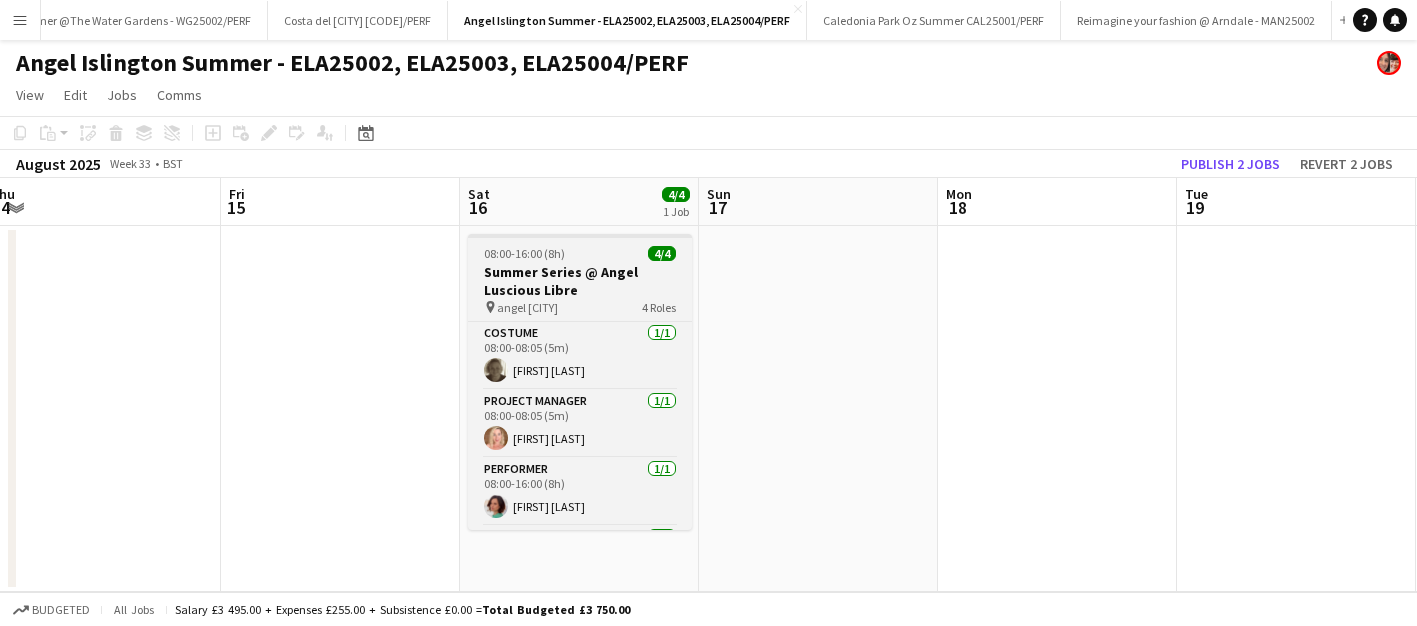 click on "Summer Series @ Angel Luscious Libre" at bounding box center (580, 281) 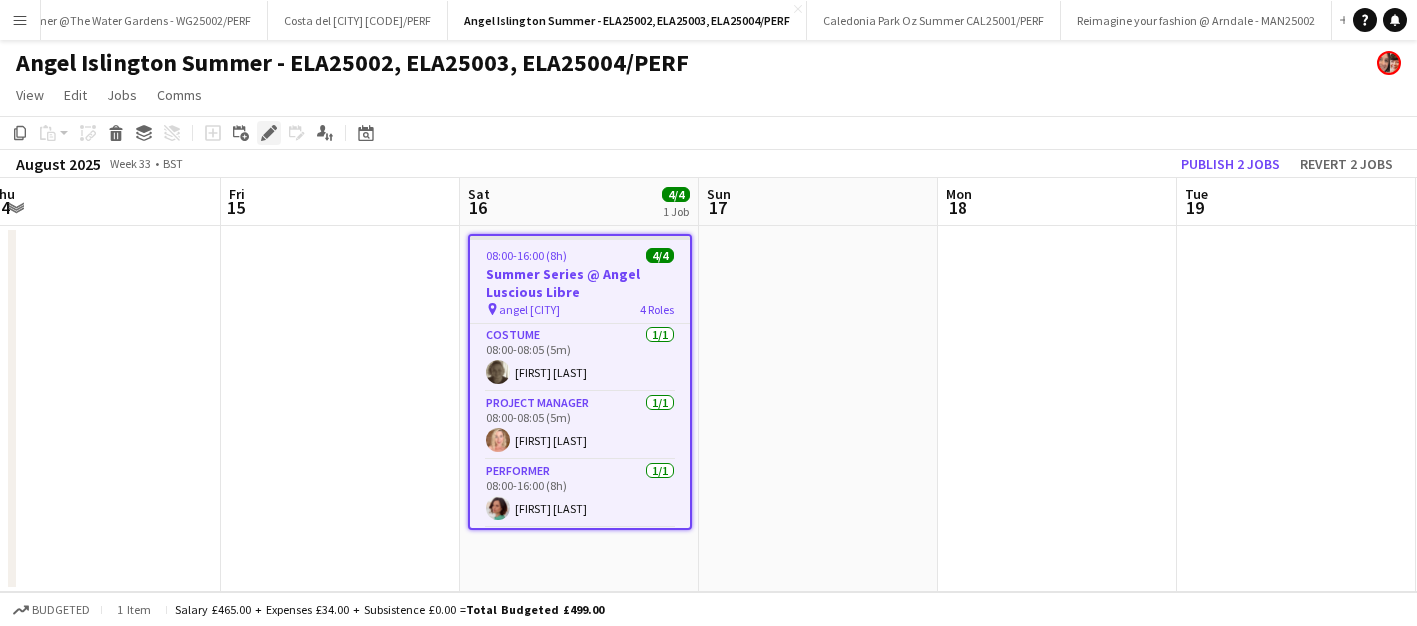 click on "Edit" at bounding box center [269, 133] 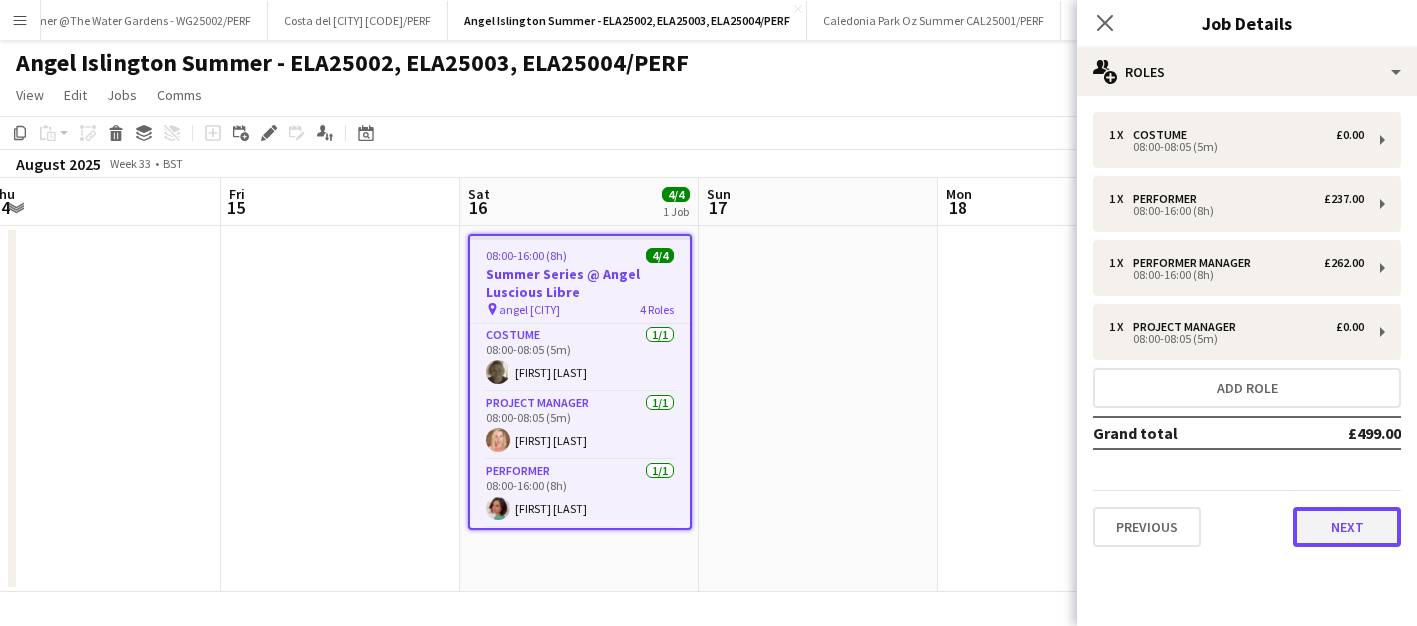 click on "Next" at bounding box center (1347, 527) 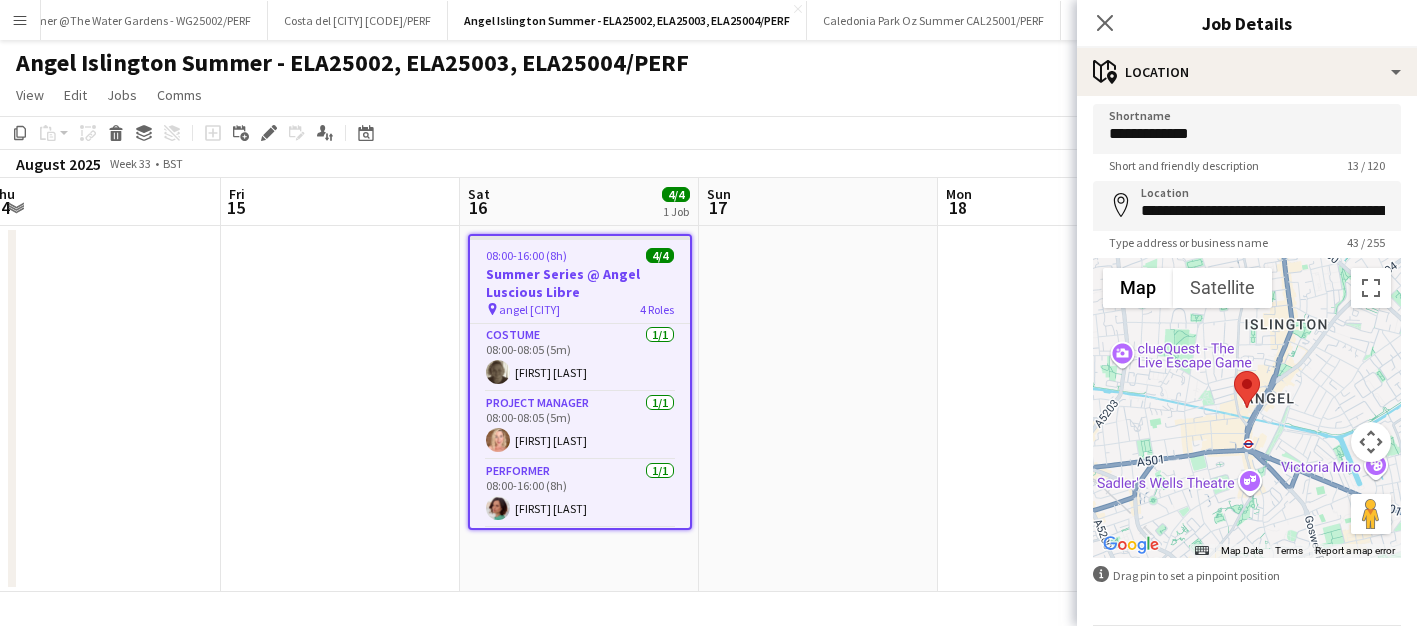 scroll, scrollTop: 80, scrollLeft: 0, axis: vertical 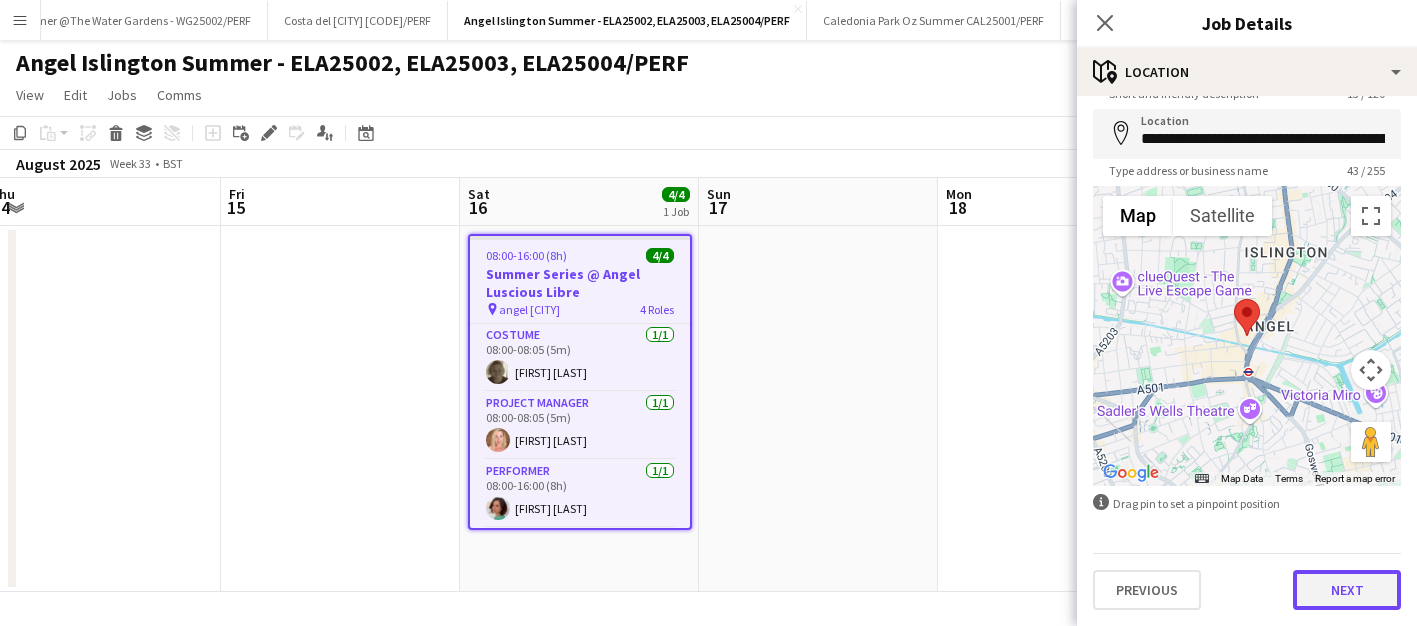 click on "Next" at bounding box center [1347, 590] 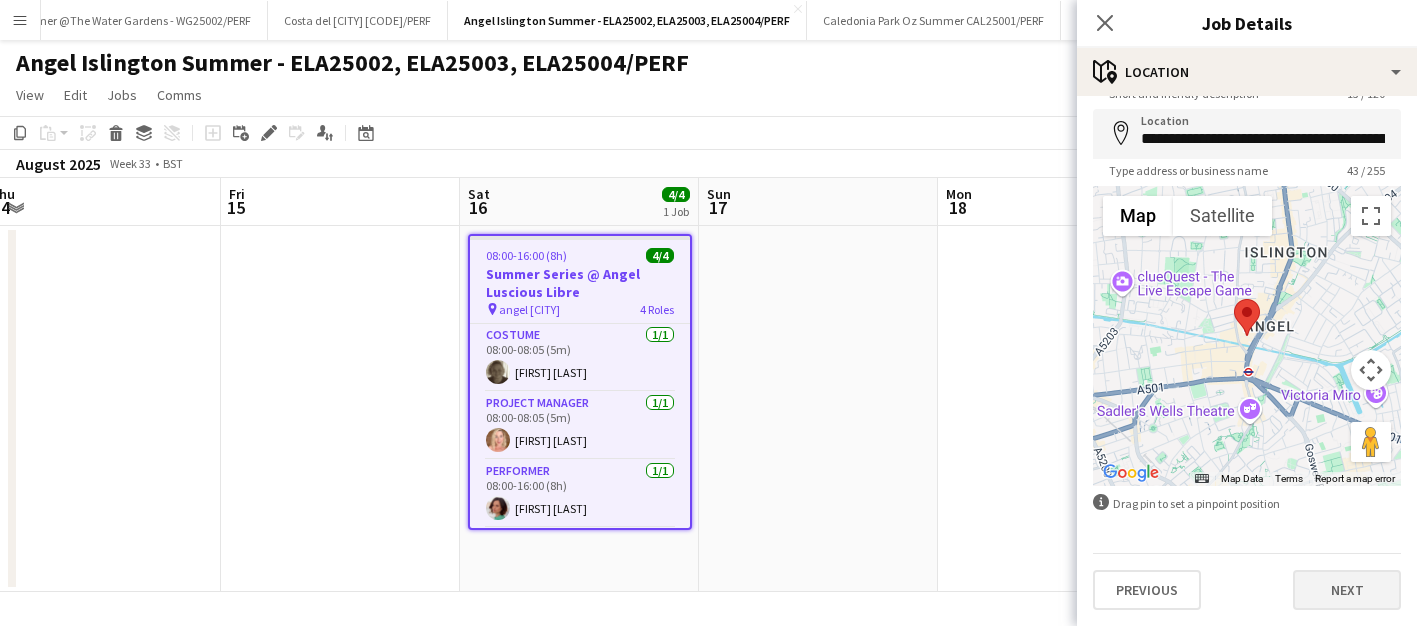 scroll, scrollTop: 0, scrollLeft: 0, axis: both 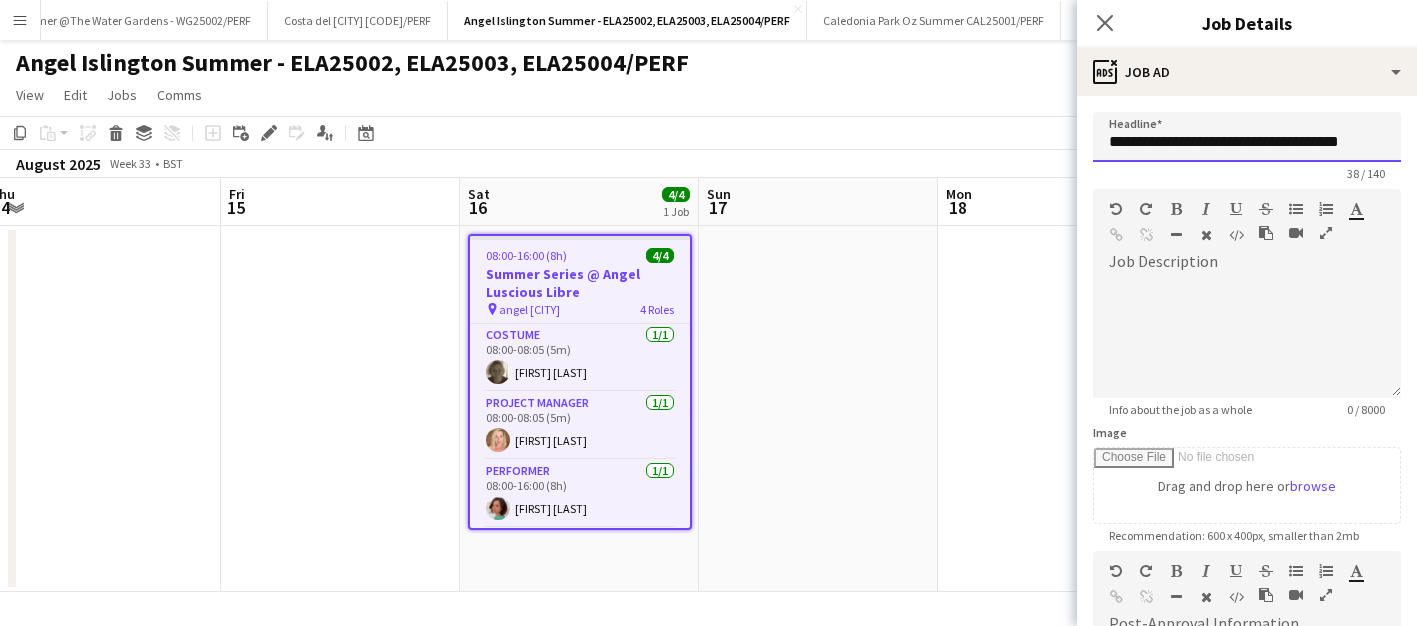 click on "**********" at bounding box center [1247, 137] 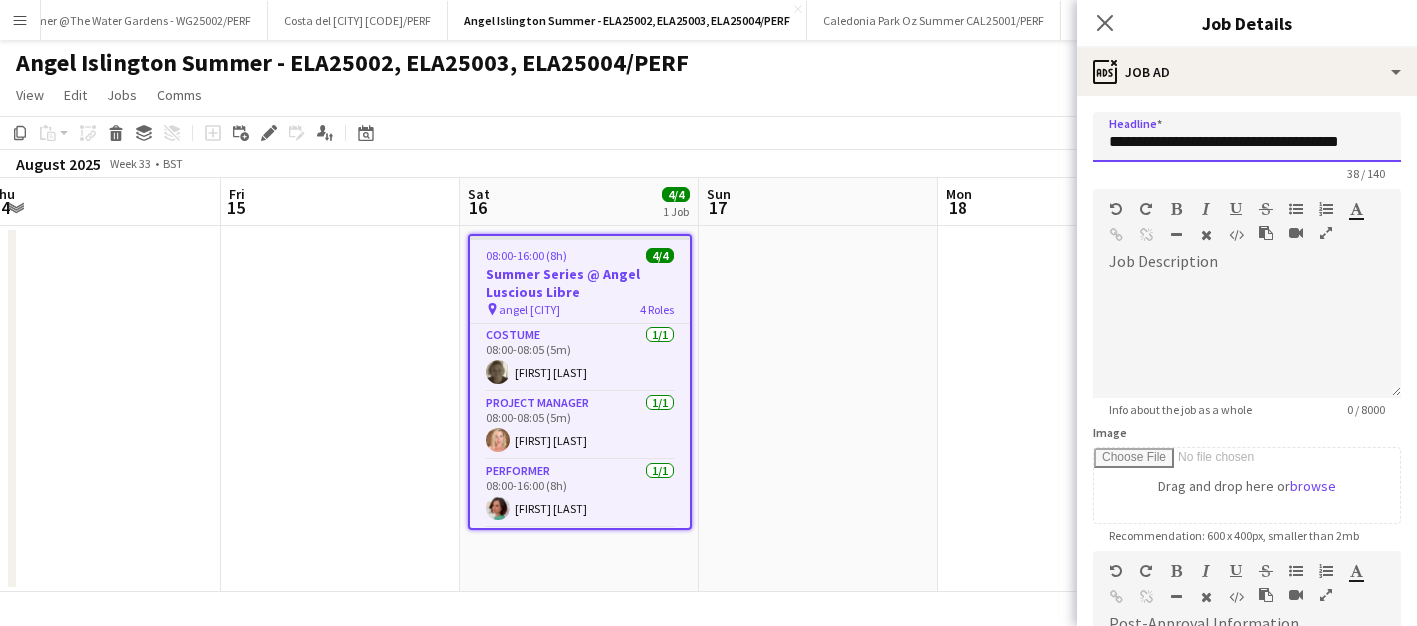 click on "**********" at bounding box center [1247, 137] 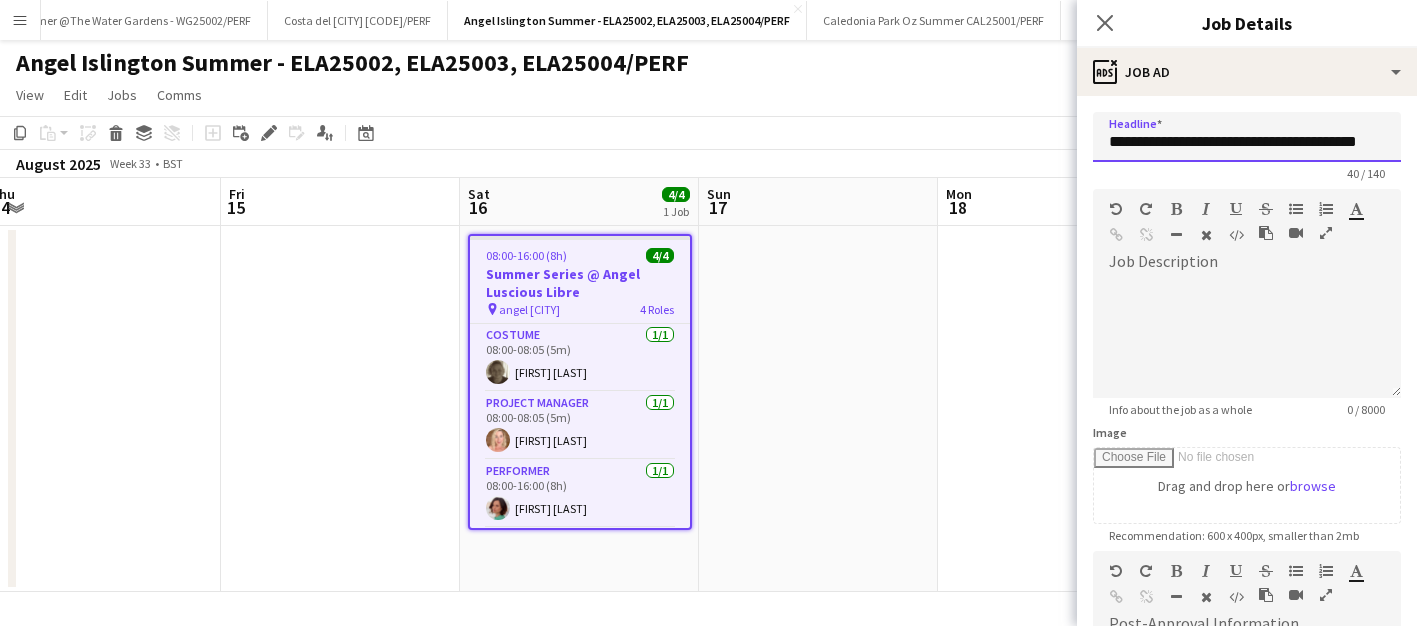 scroll, scrollTop: 0, scrollLeft: 0, axis: both 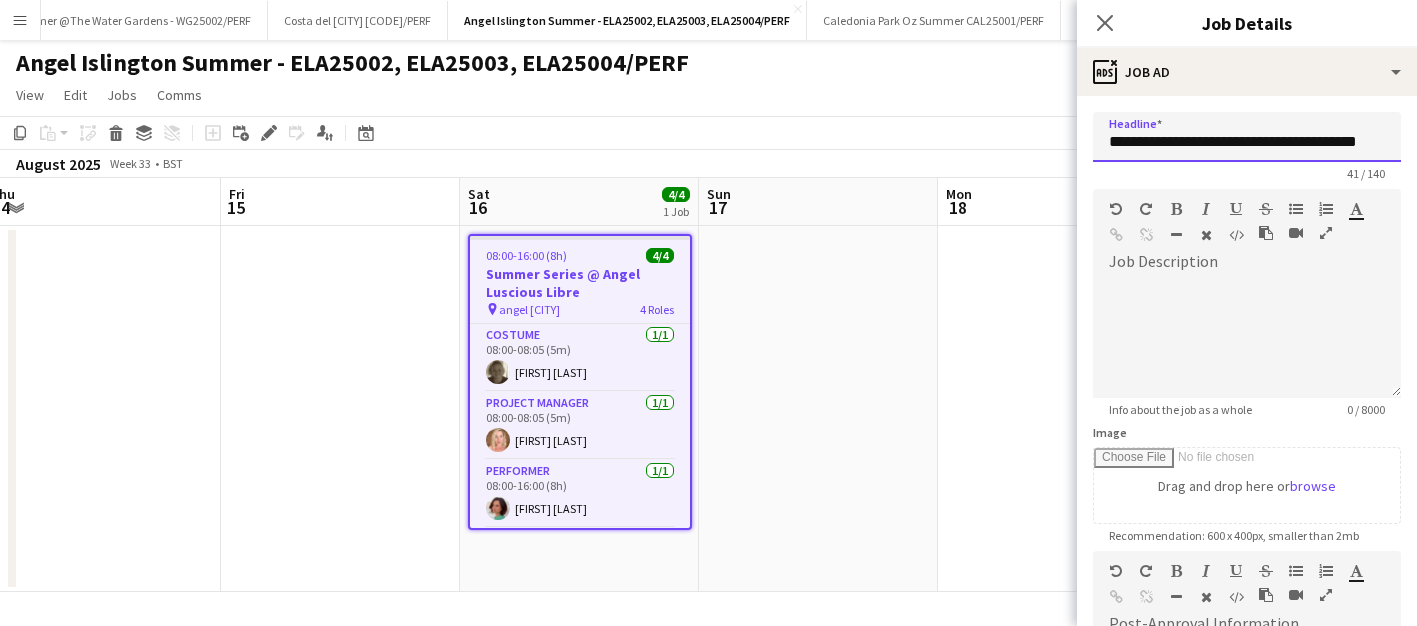 paste on "**********" 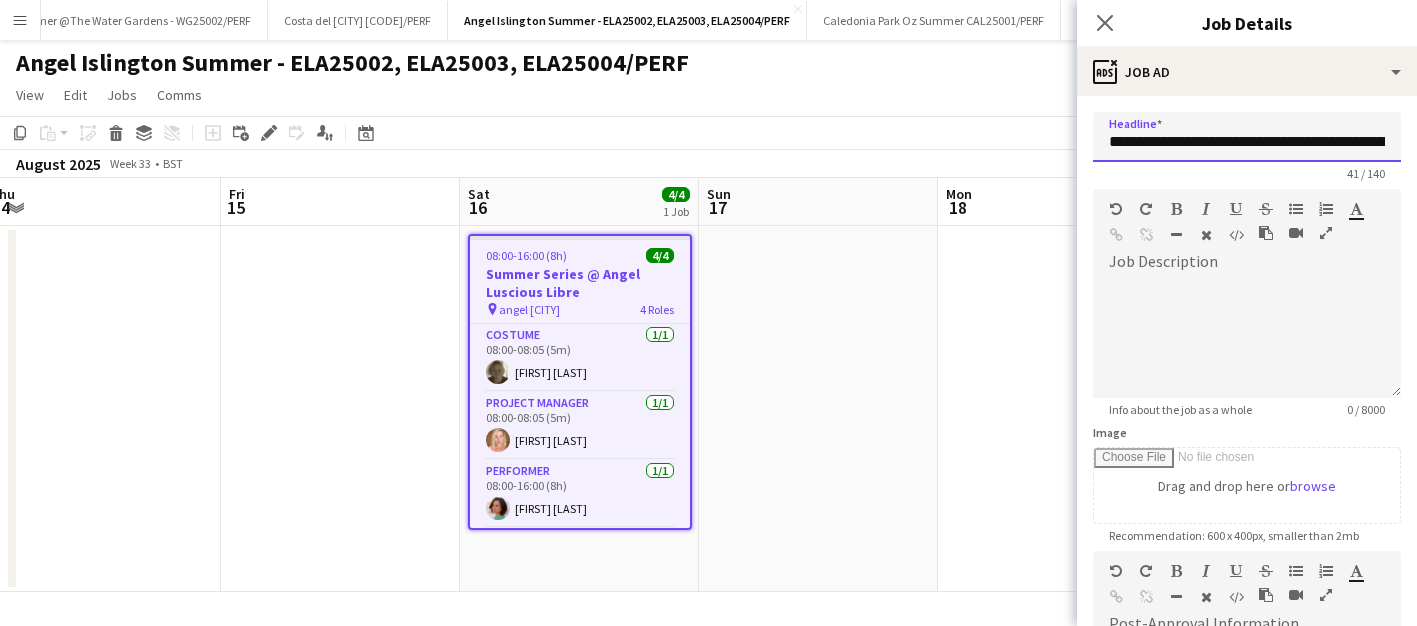 scroll, scrollTop: 0, scrollLeft: 105, axis: horizontal 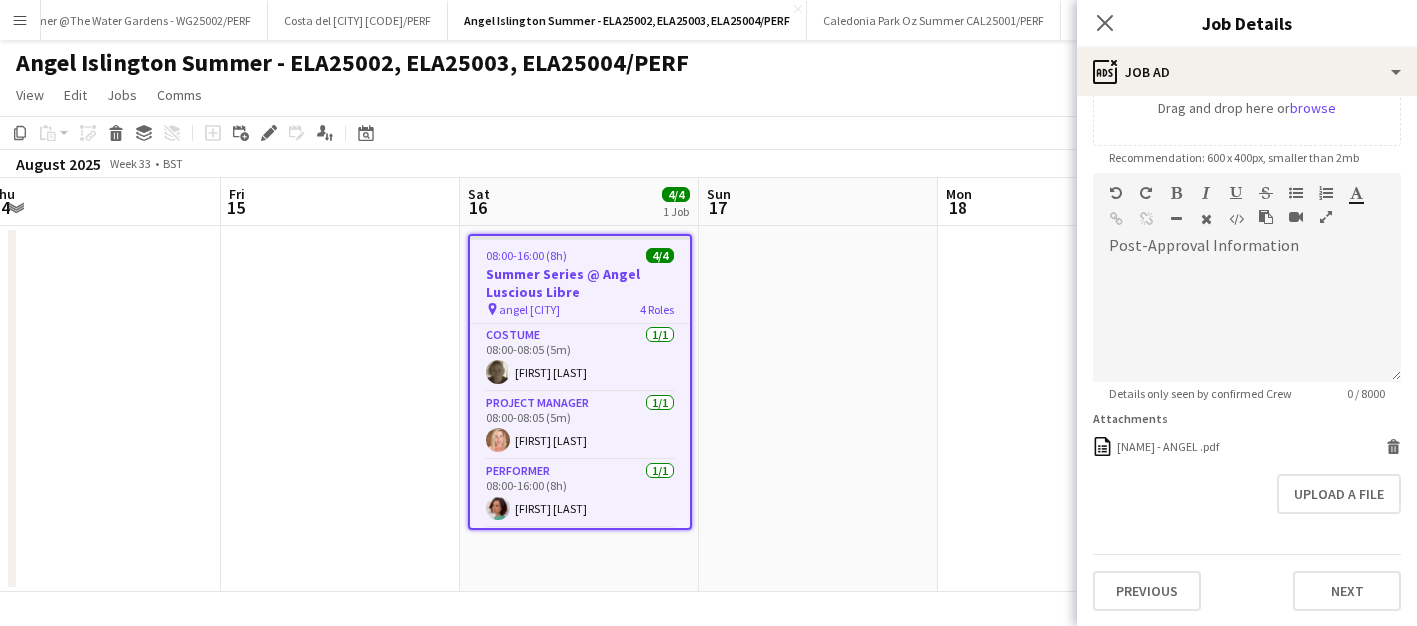 type on "**********" 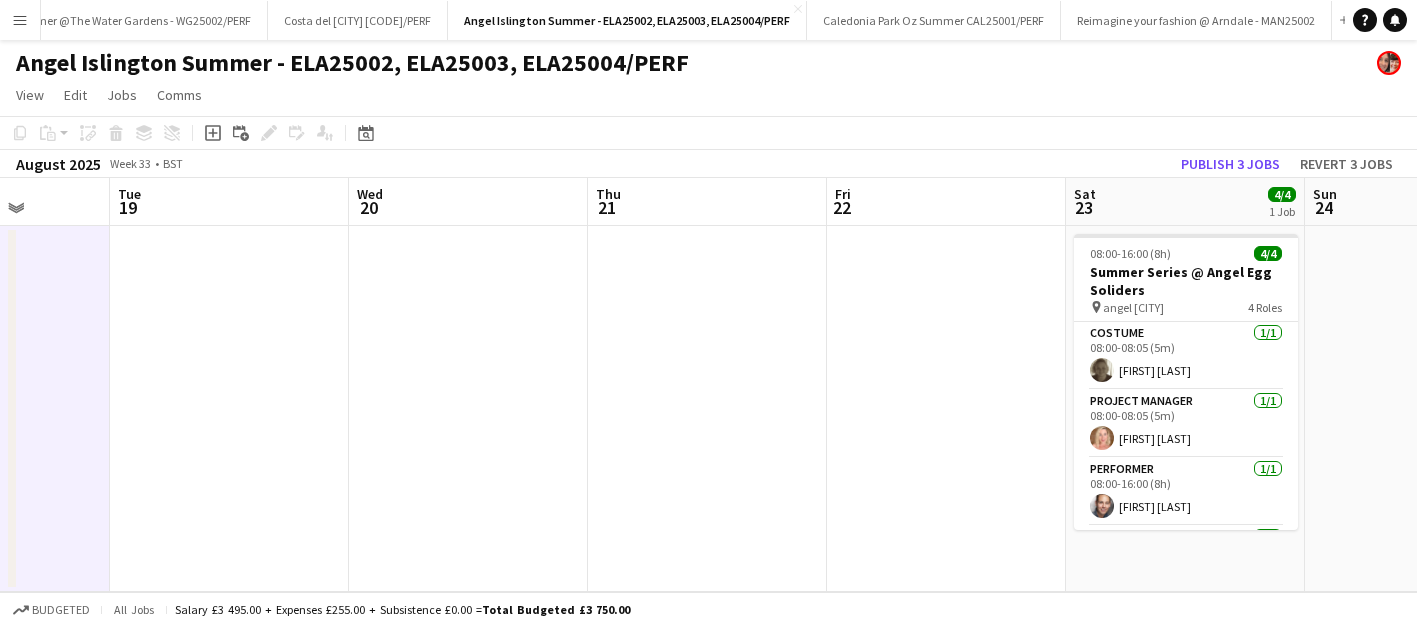 scroll, scrollTop: 0, scrollLeft: 792, axis: horizontal 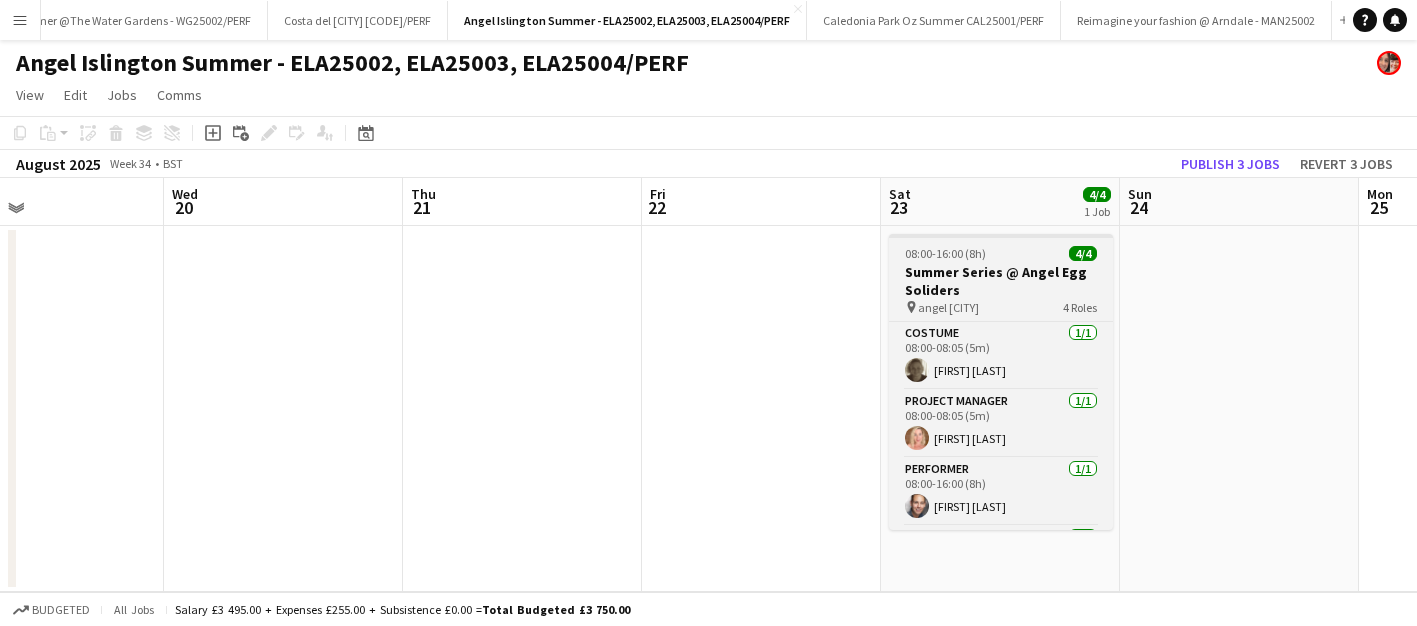 click on "Summer Series @ Angel Egg Soliders" at bounding box center (1001, 281) 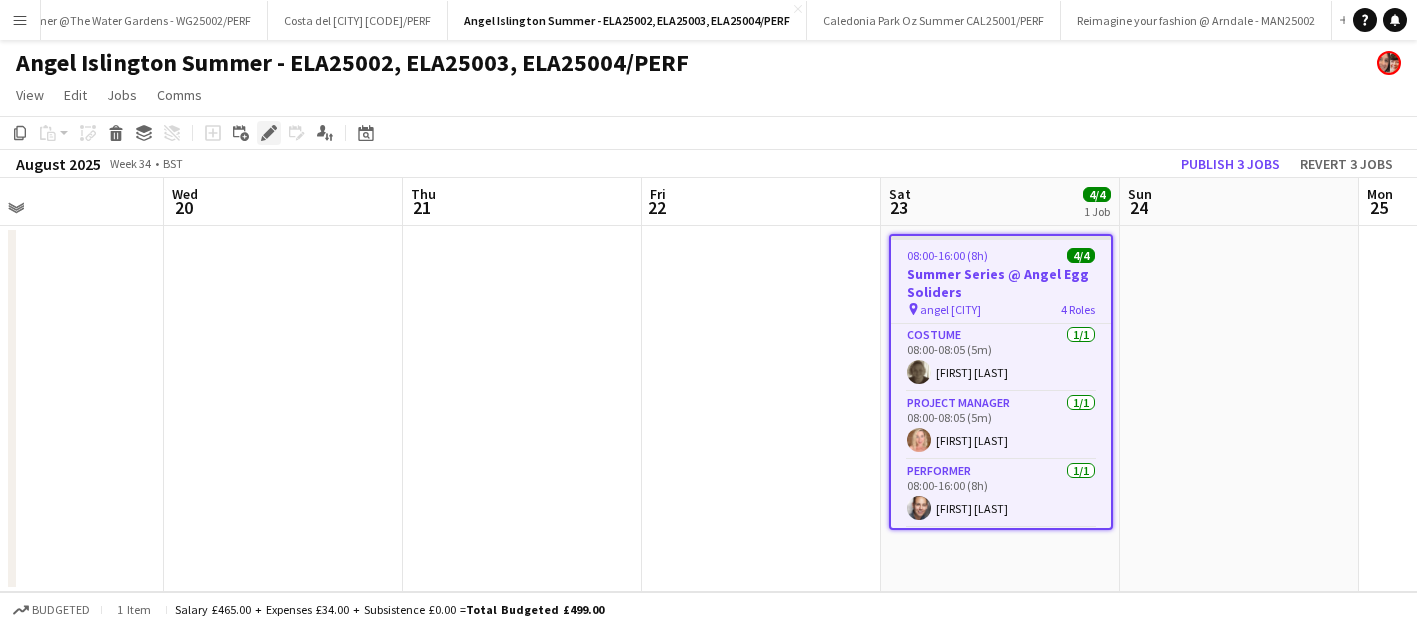 click on "Edit" 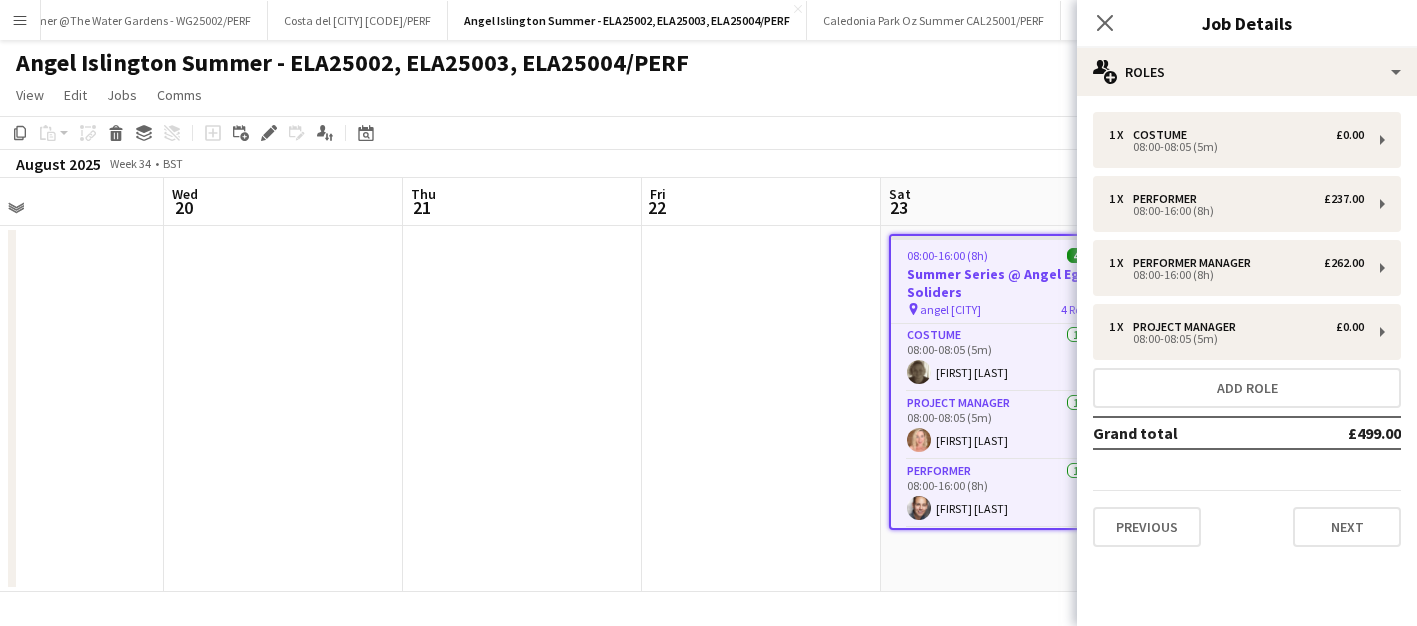 click on "1 x   Costume   £0.00   08:00-08:05 (5m)   1 x   Performer   £237.00   08:00-16:00 (8h)   1 x   Performer Manager   £262.00   08:00-16:00 (8h)   1 x   Project Manager   £0.00   08:00-08:05 (5m)   Add role   Grand total   £499.00   Previous   Next" at bounding box center [1247, 329] 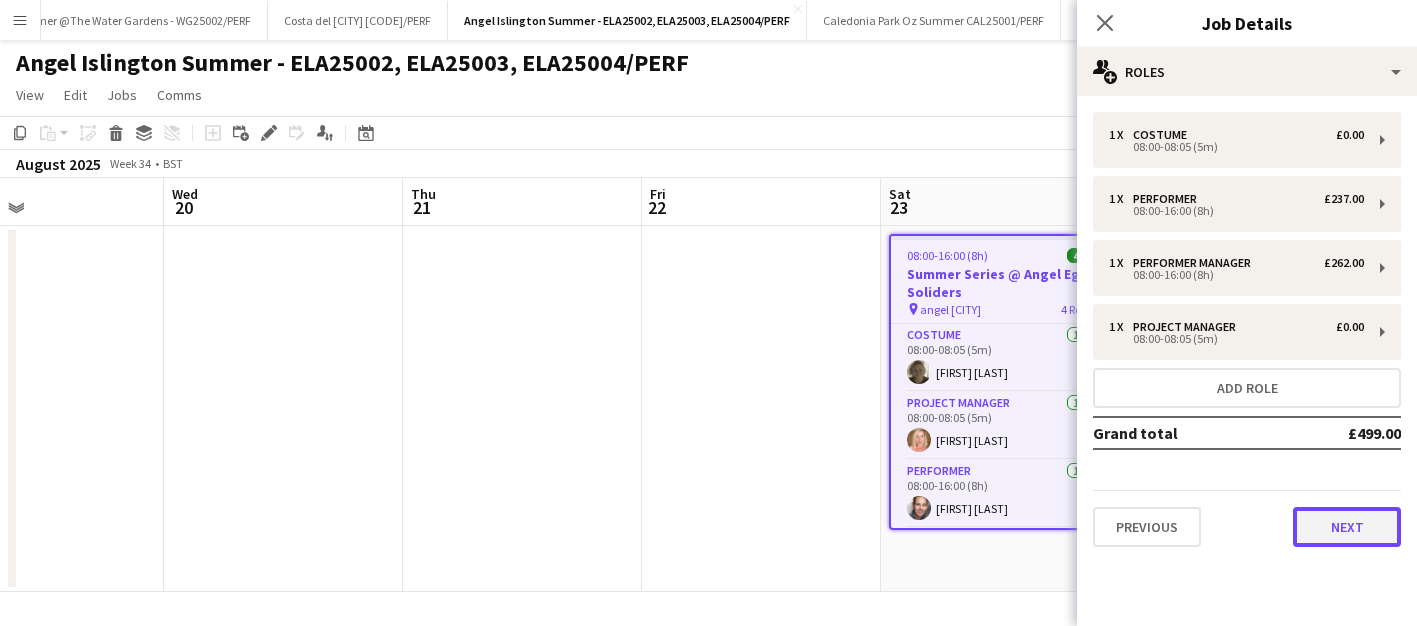 click on "Next" at bounding box center (1347, 527) 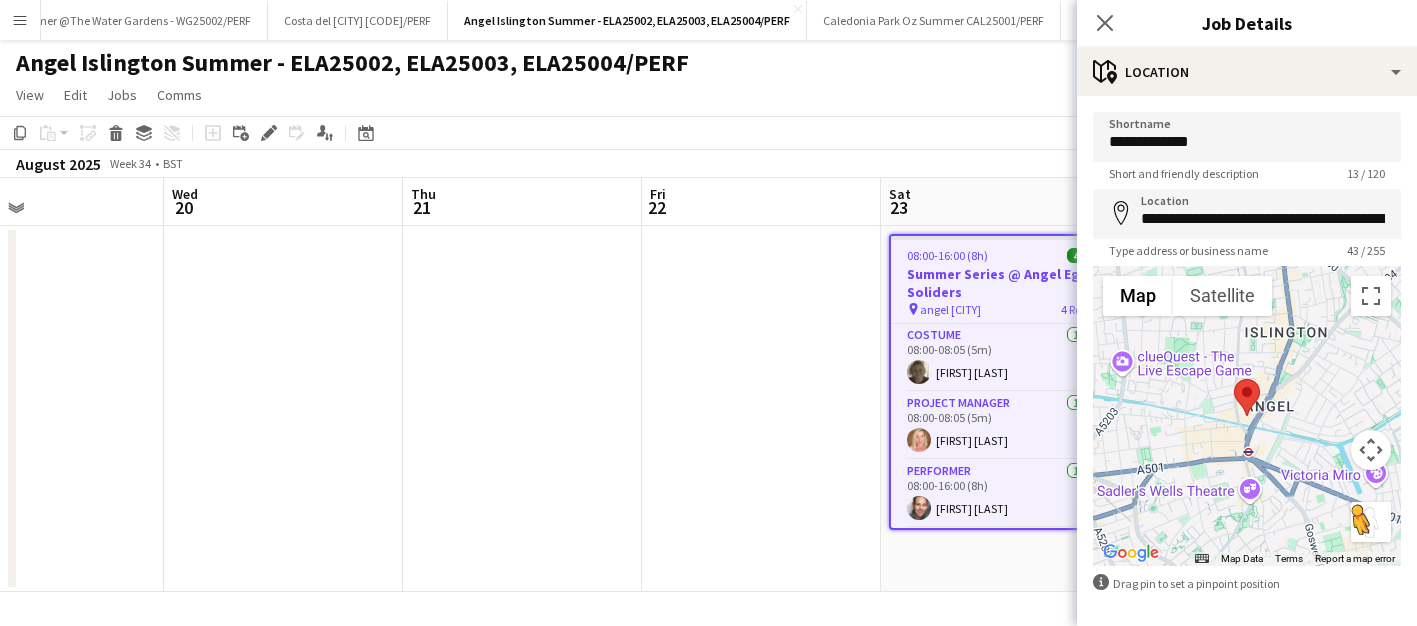 scroll, scrollTop: 80, scrollLeft: 0, axis: vertical 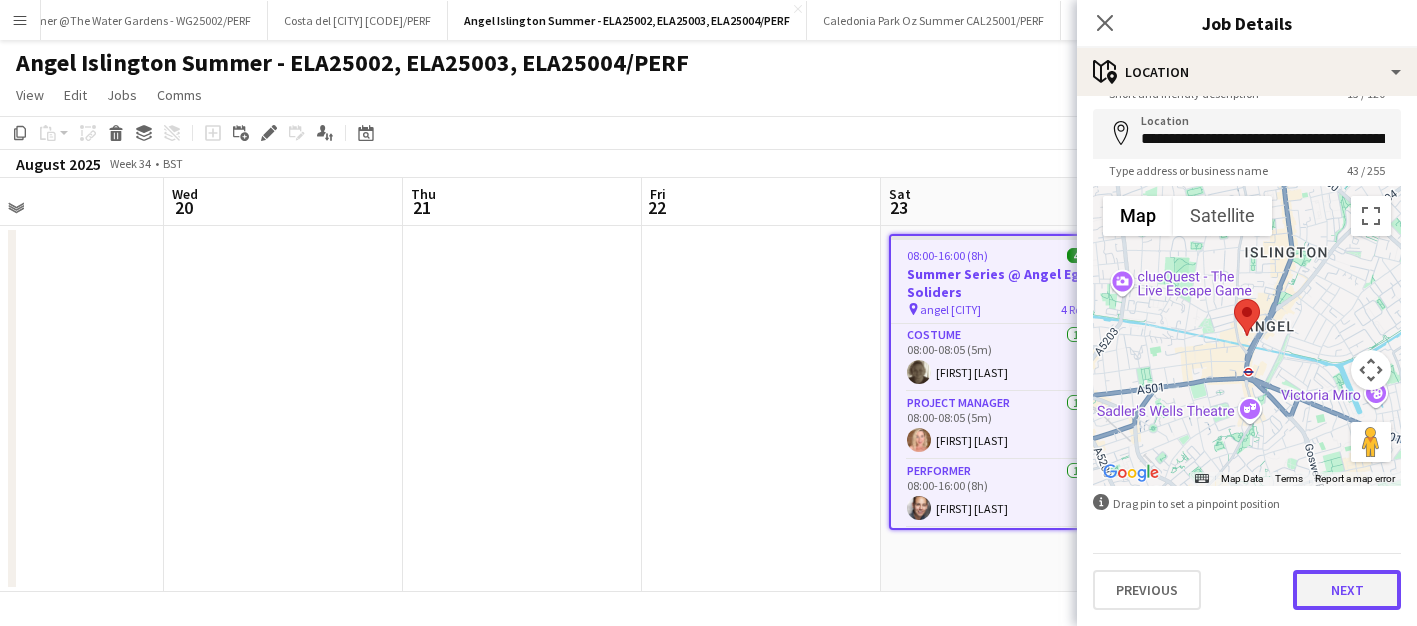 click on "Next" at bounding box center (1347, 590) 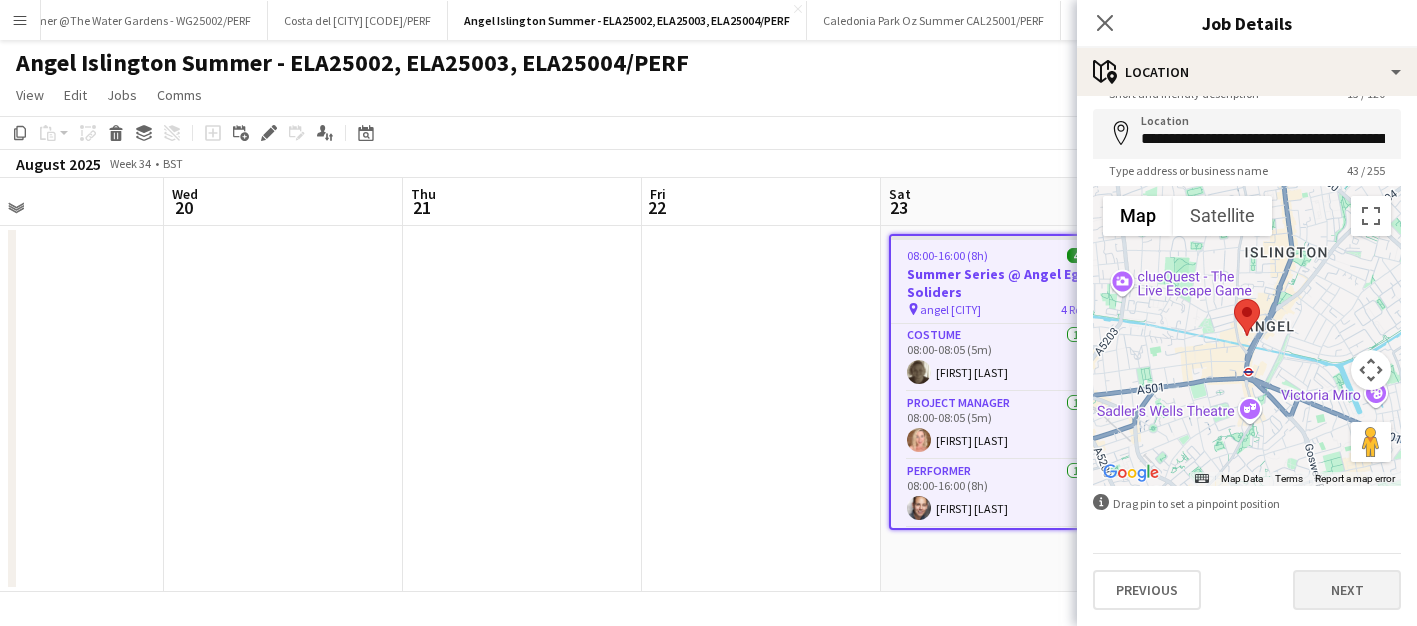scroll, scrollTop: 0, scrollLeft: 0, axis: both 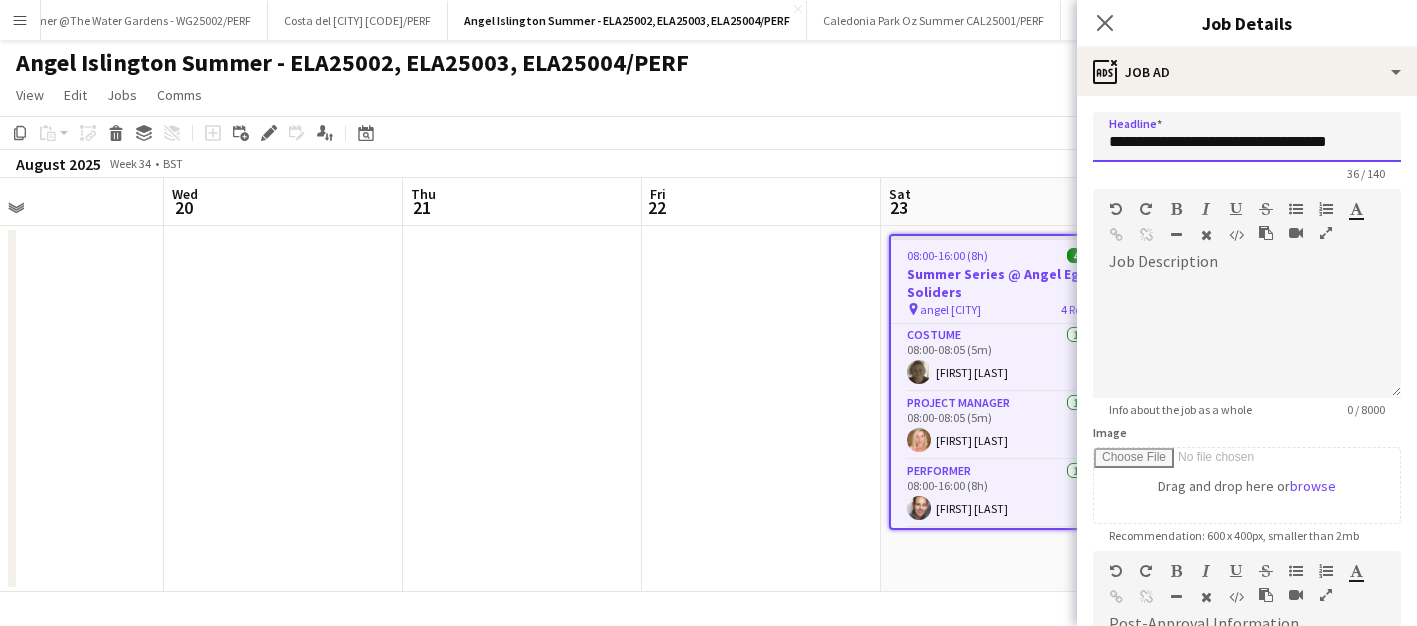 click on "**********" at bounding box center (1247, 137) 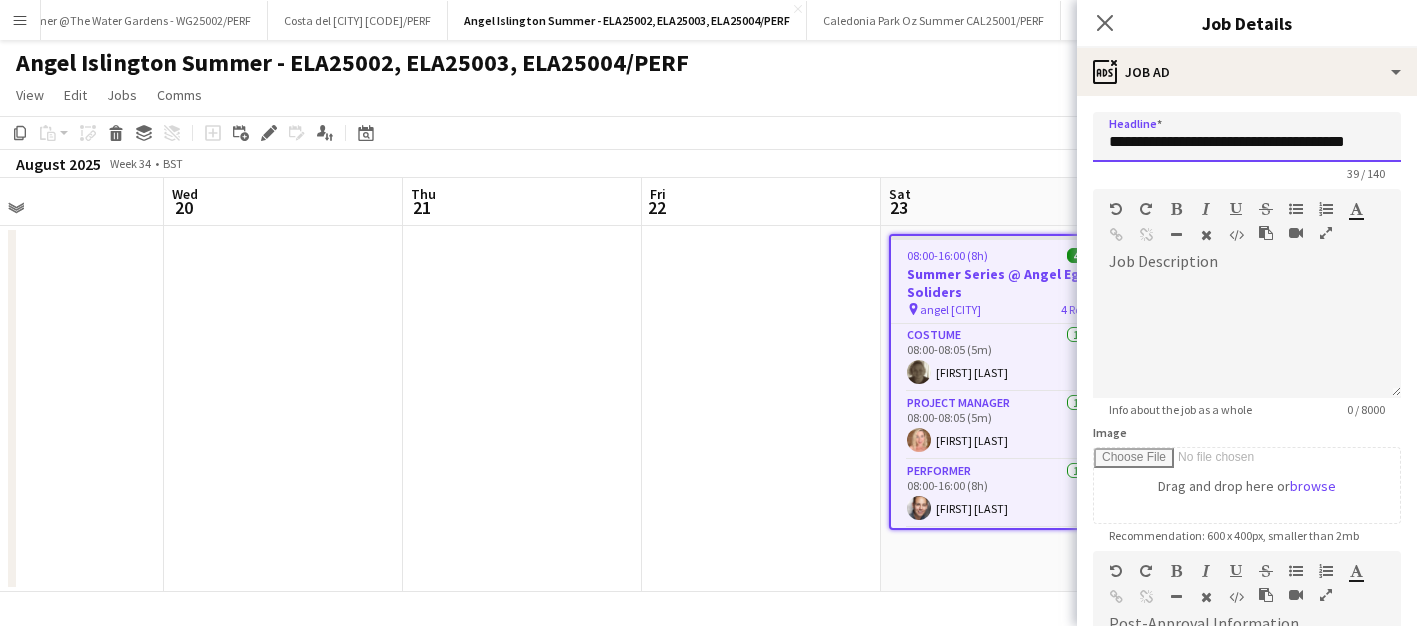 paste on "**********" 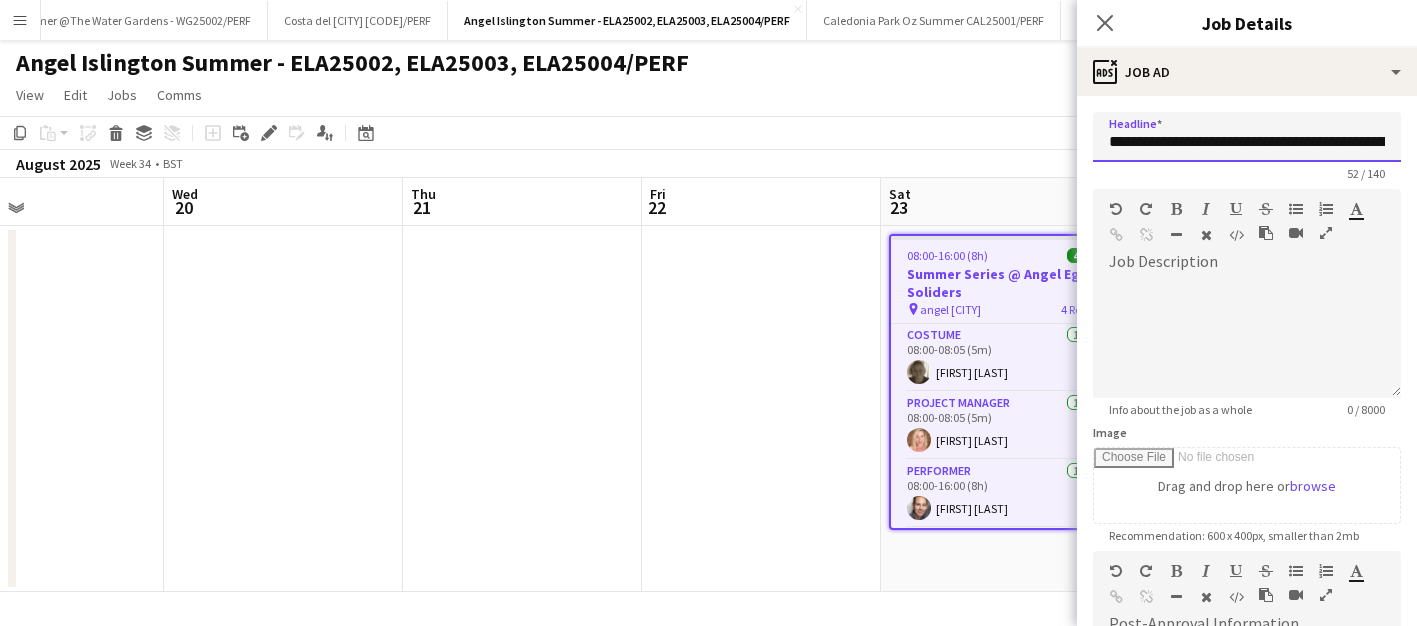 scroll, scrollTop: 0, scrollLeft: 91, axis: horizontal 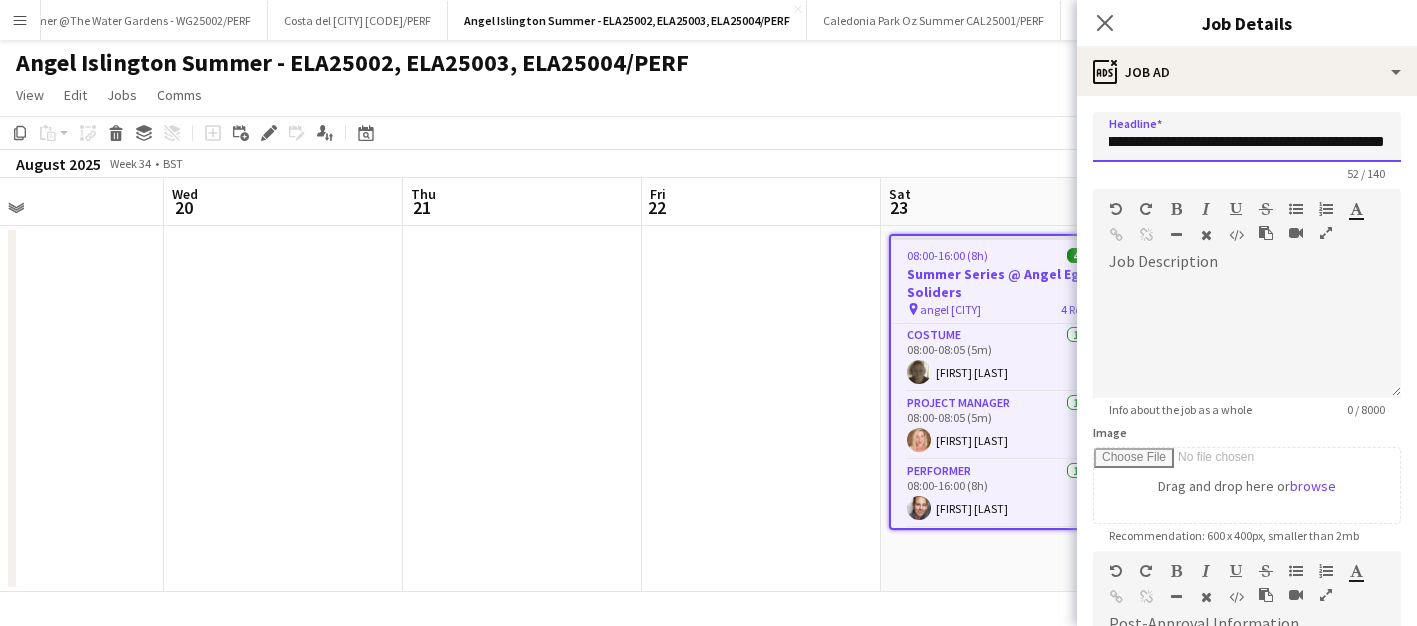 type on "**********" 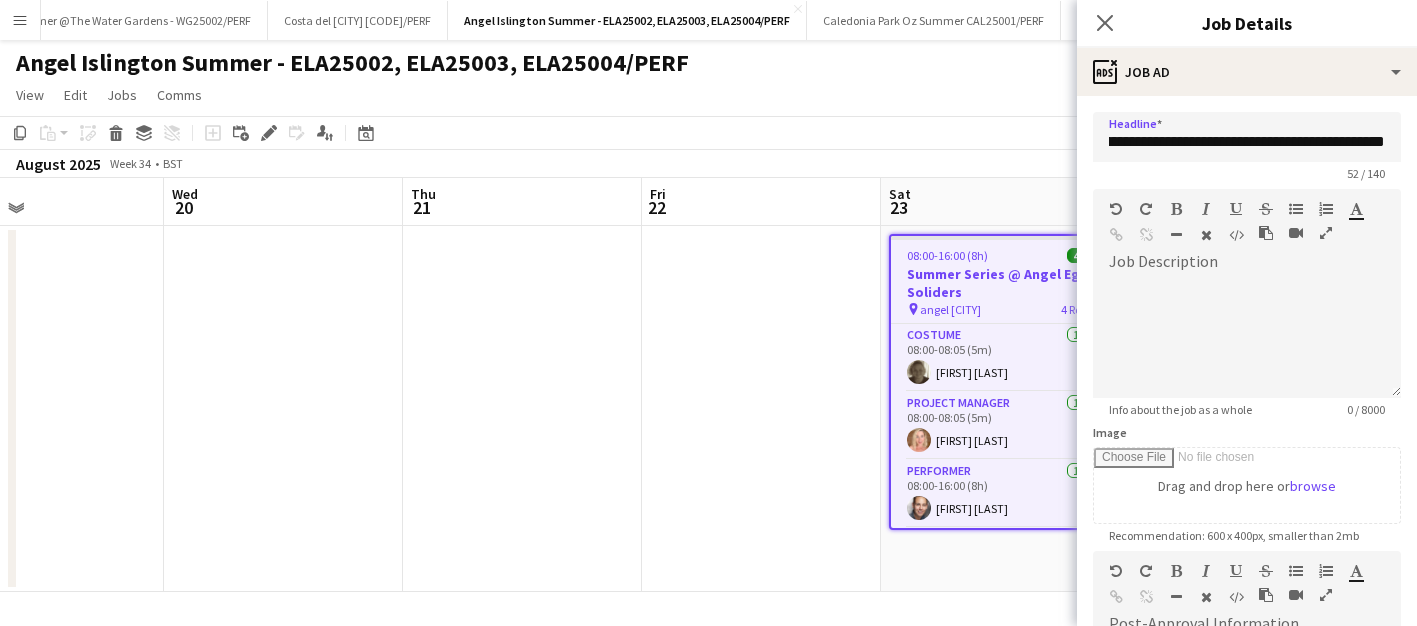 click on "Copy
Paste
Paste
Command
V Paste with crew
Command
Shift
V
Paste linked Job
Delete
Group
Ungroup
Add job
Add linked Job
Edit
Edit linked Job
Applicants
Date picker
JUL 2025 JUL 2025 Monday M Tuesday T Wednesday W Thursday T Friday F Saturday S Sunday S  JUL      1   2   3   4   5   6   7   8   9   10   11   12   13   14   15   16   17   18   19   20   21   22   23   24" 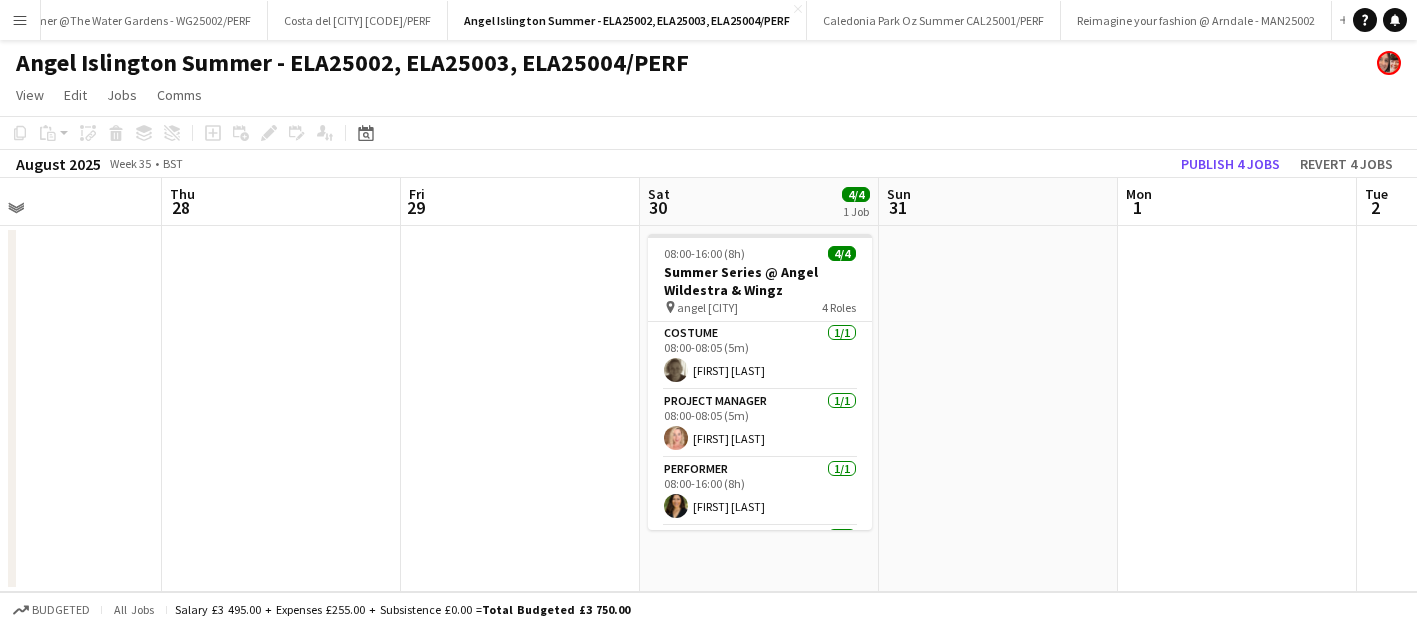 scroll, scrollTop: 0, scrollLeft: 797, axis: horizontal 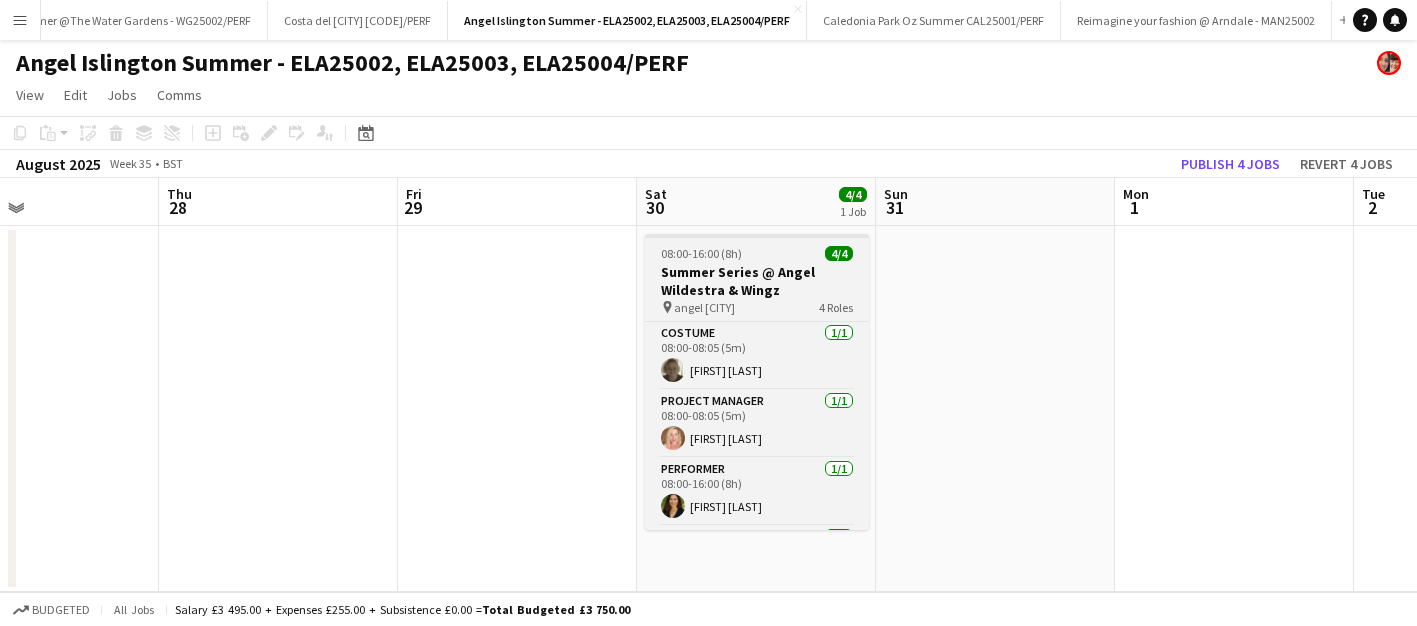 click on "08:00-16:00 (8h)    4/4" at bounding box center [757, 253] 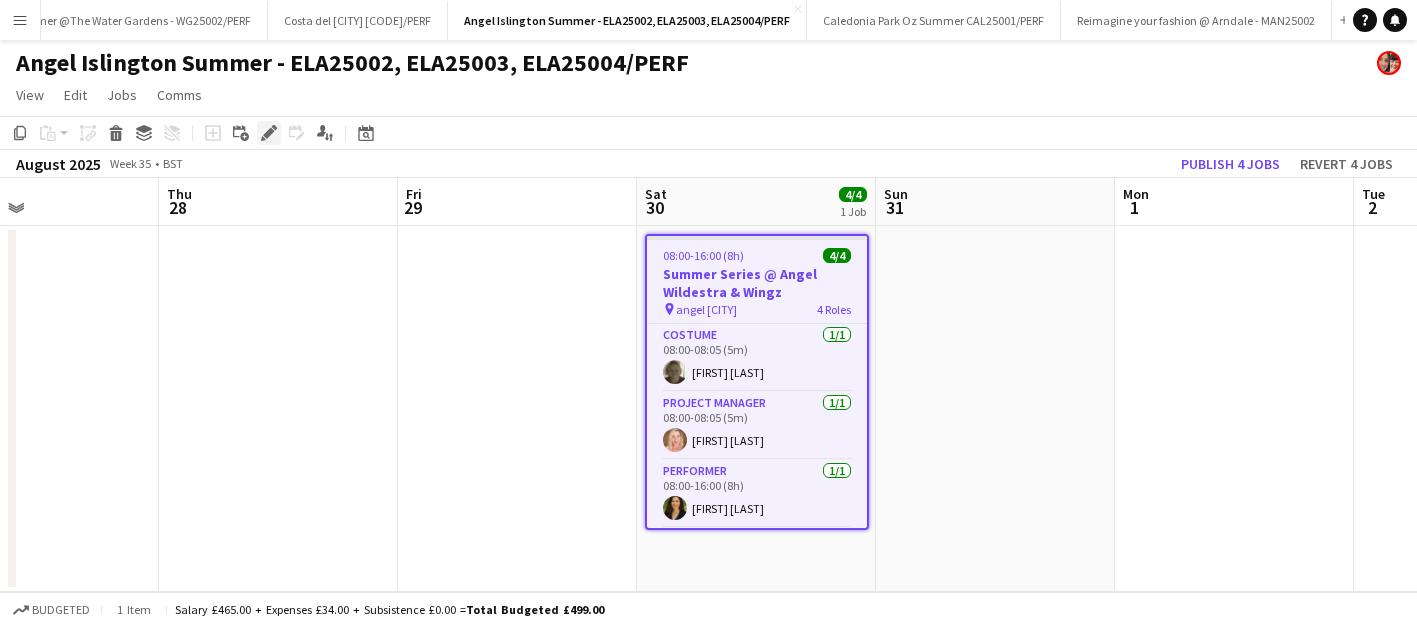 click 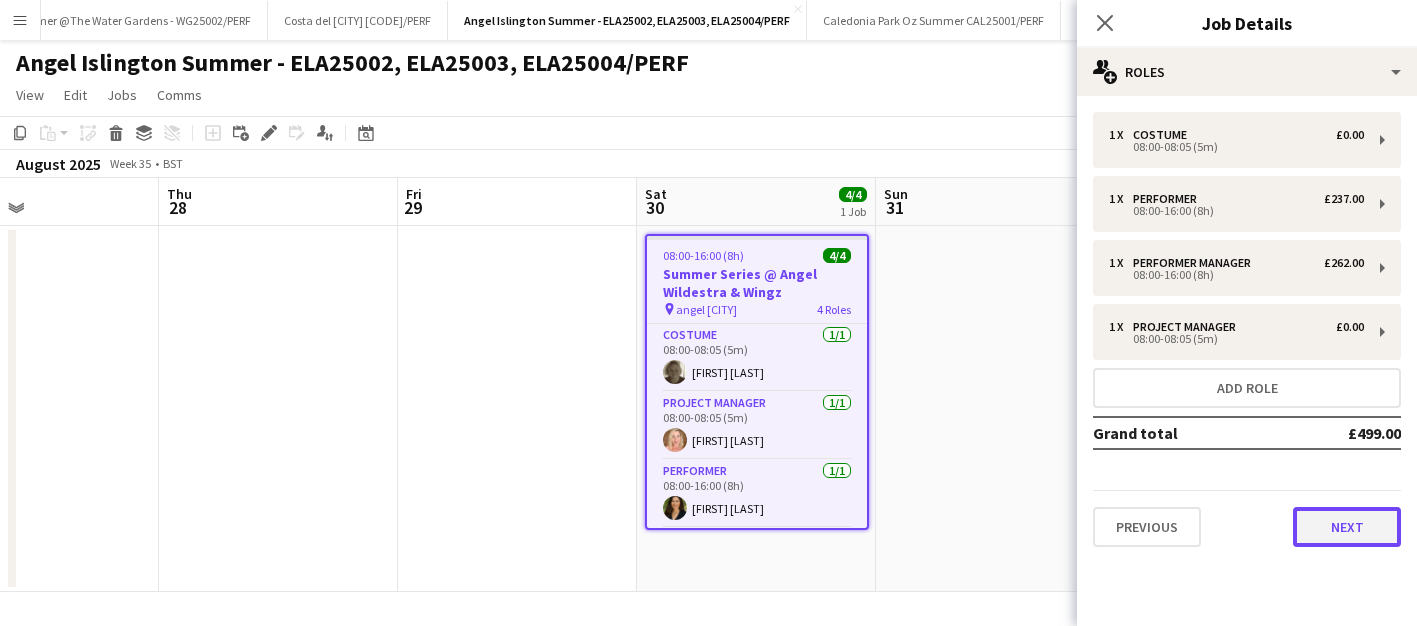 click on "Next" at bounding box center (1347, 527) 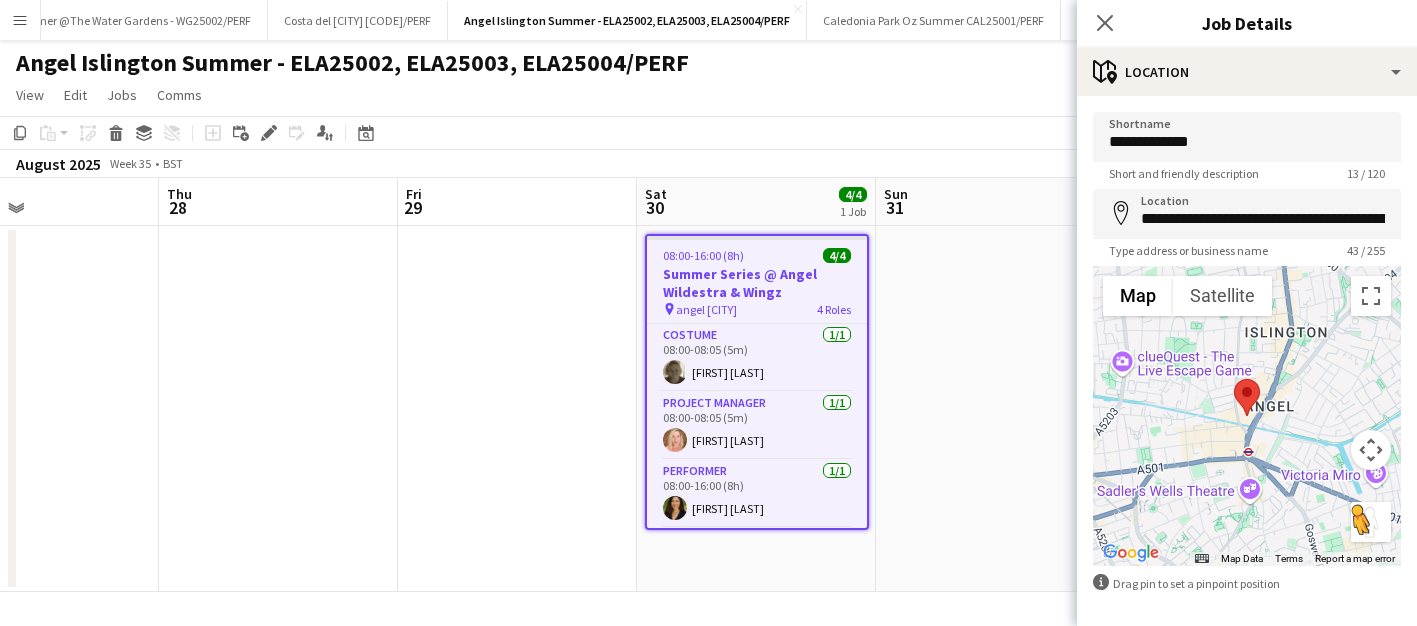 scroll, scrollTop: 80, scrollLeft: 0, axis: vertical 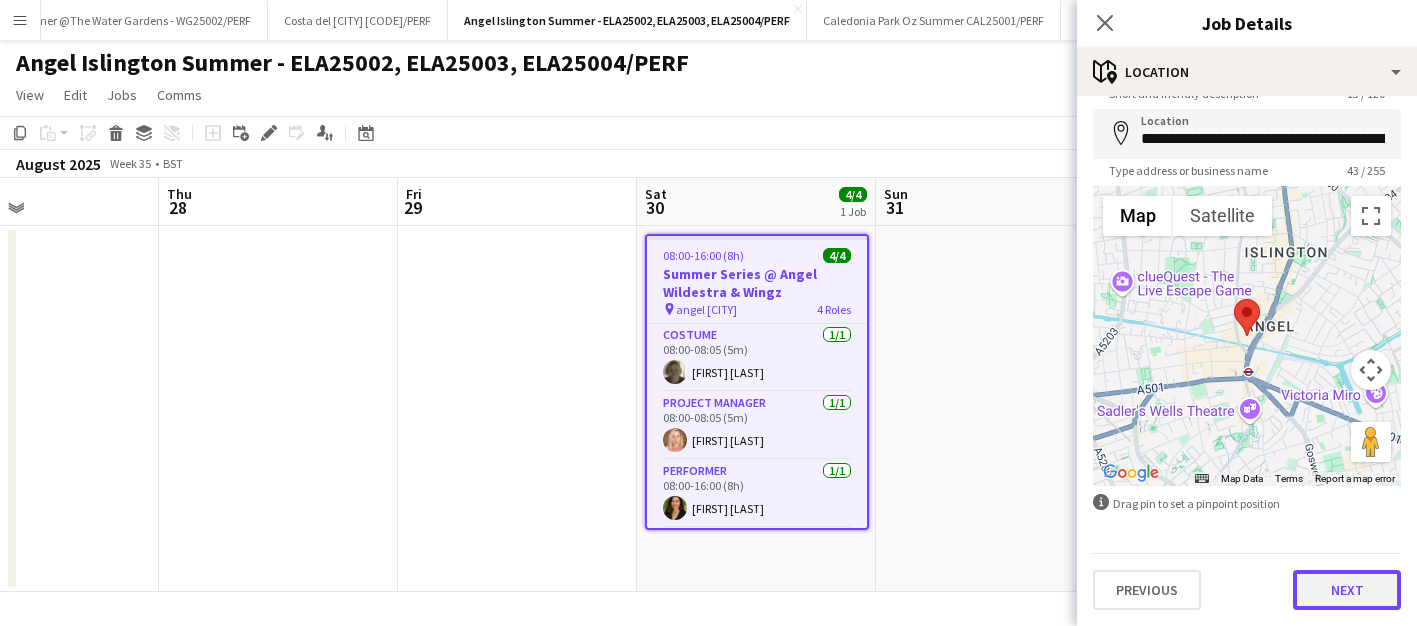 click on "Next" at bounding box center (1347, 590) 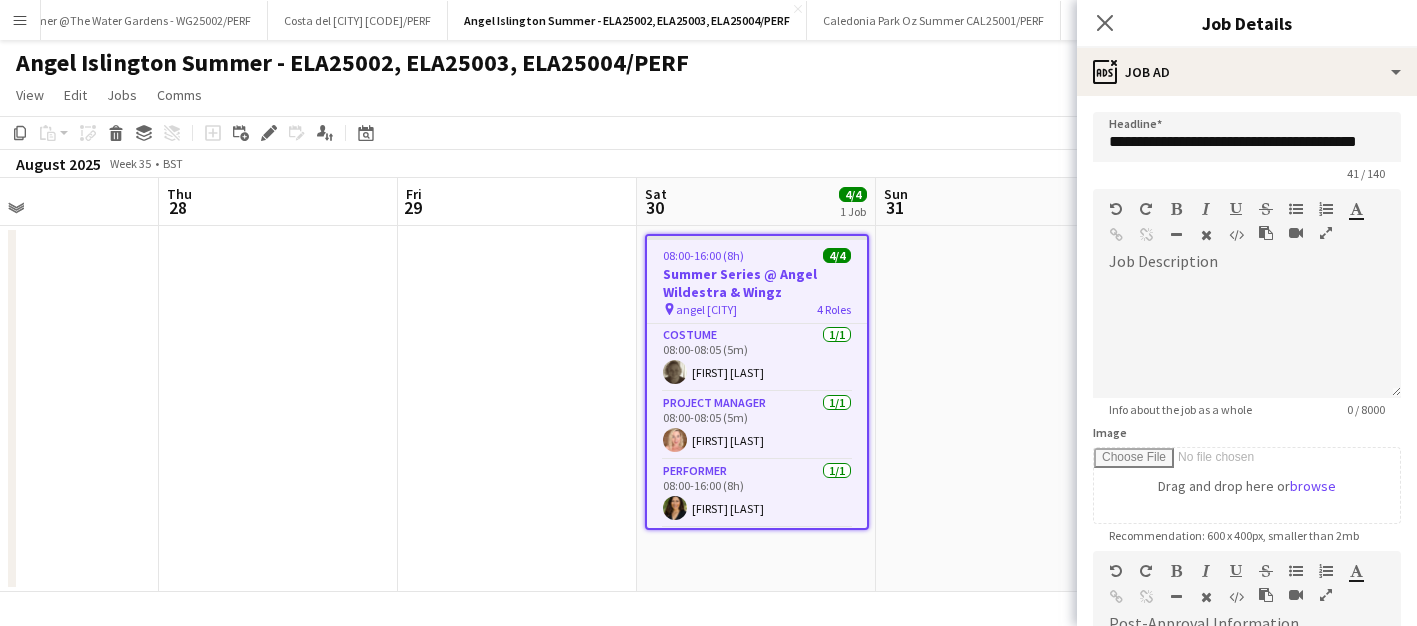 scroll, scrollTop: 0, scrollLeft: 0, axis: both 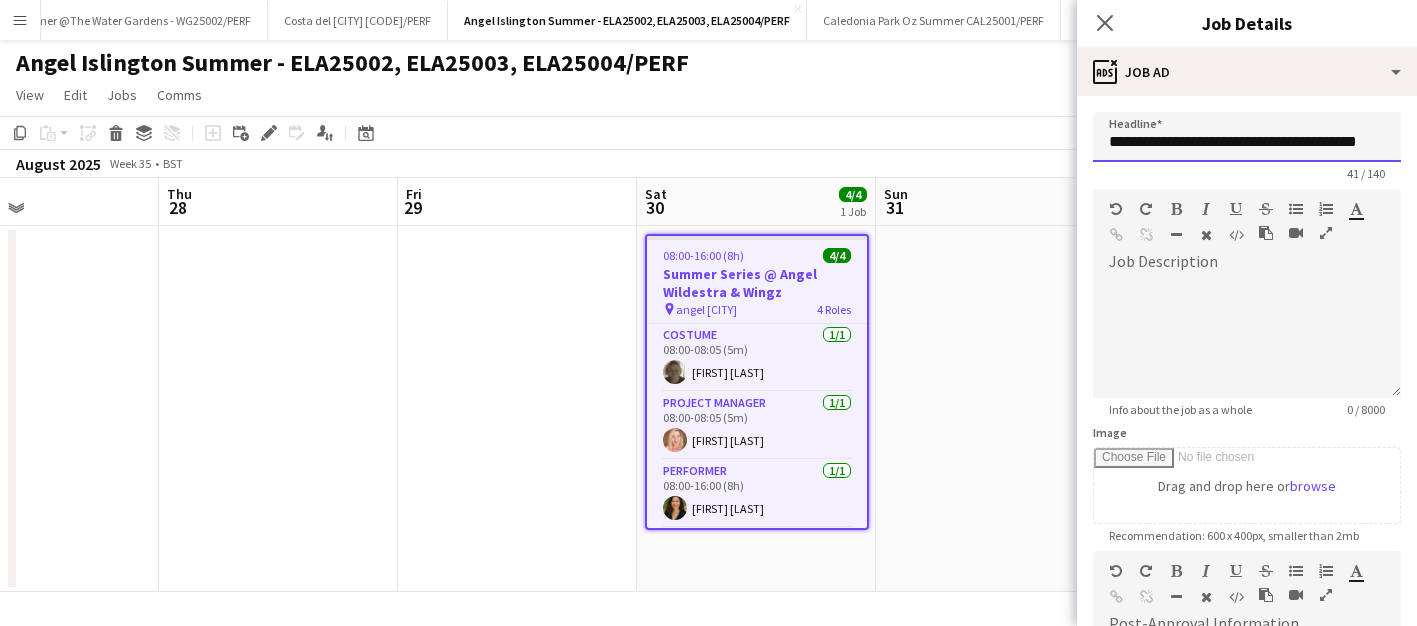 click on "**********" at bounding box center [1247, 137] 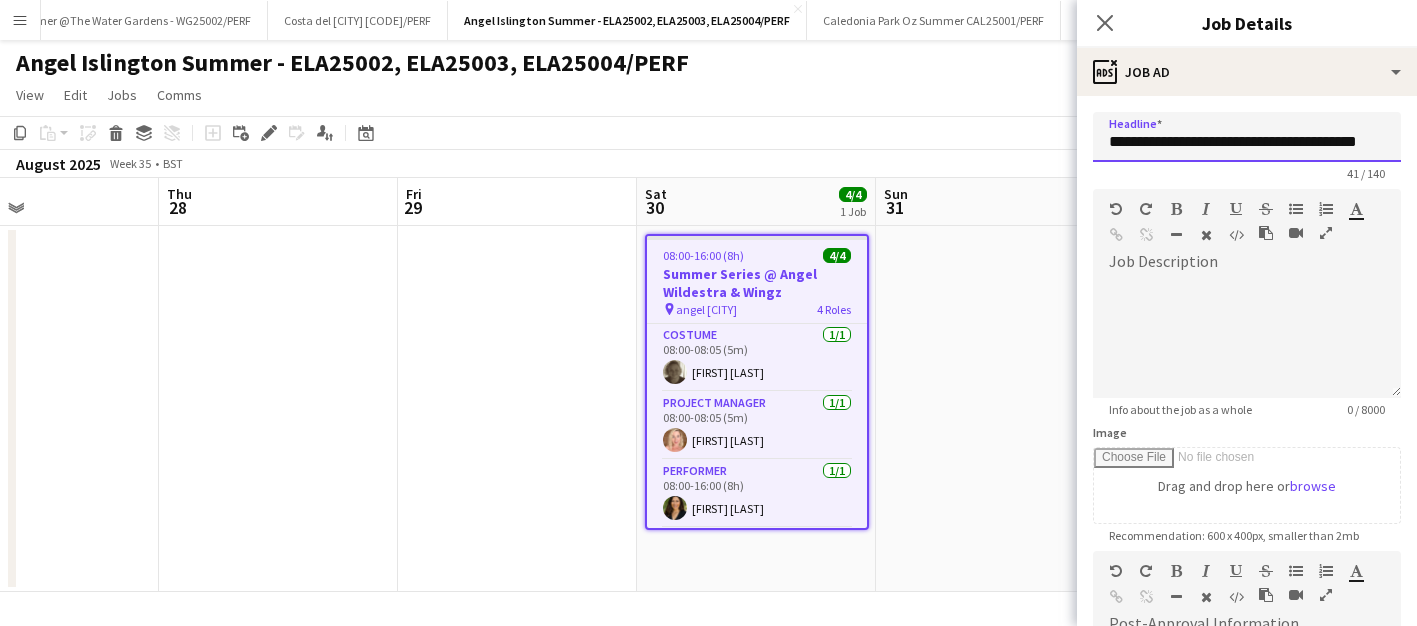 scroll, scrollTop: 0, scrollLeft: 12, axis: horizontal 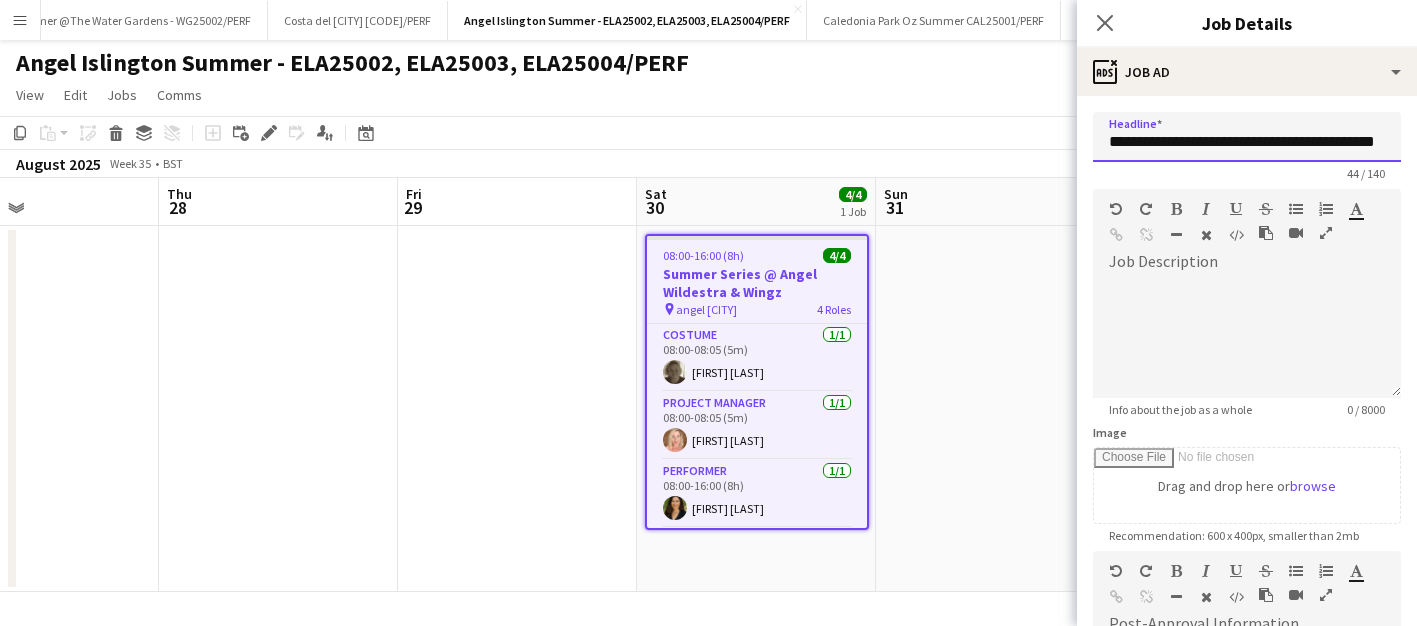paste on "**********" 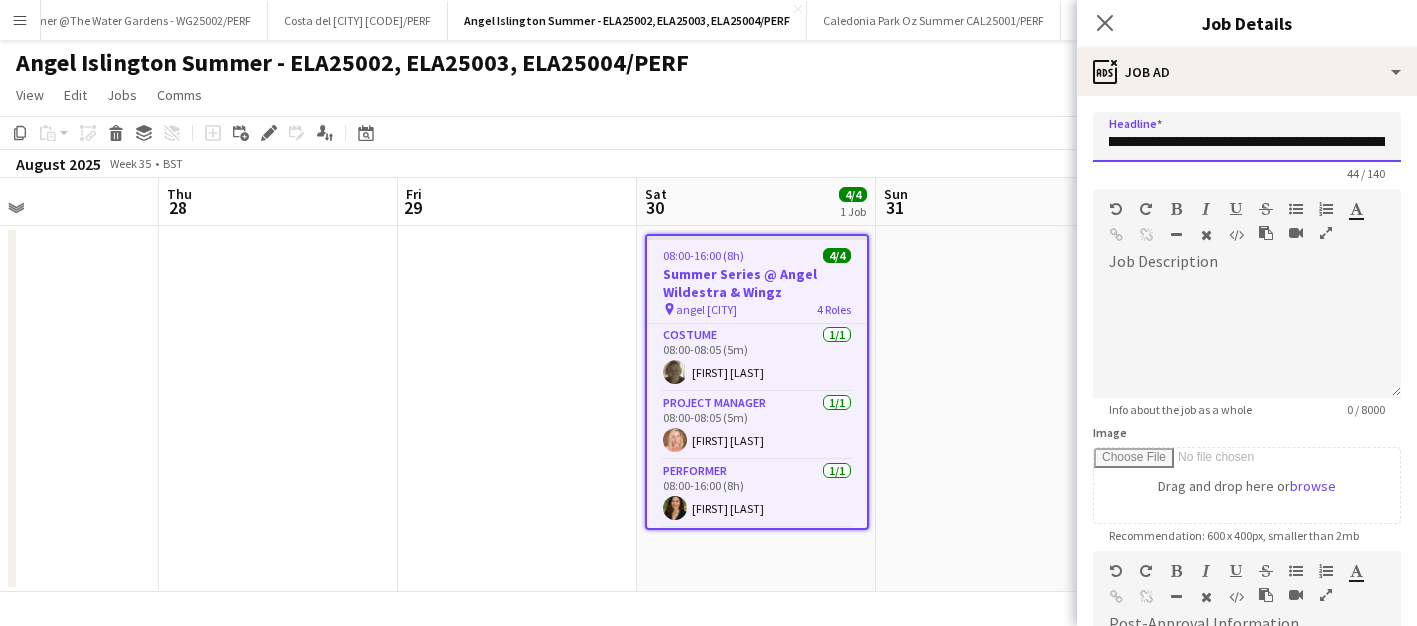 scroll, scrollTop: 0, scrollLeft: 128, axis: horizontal 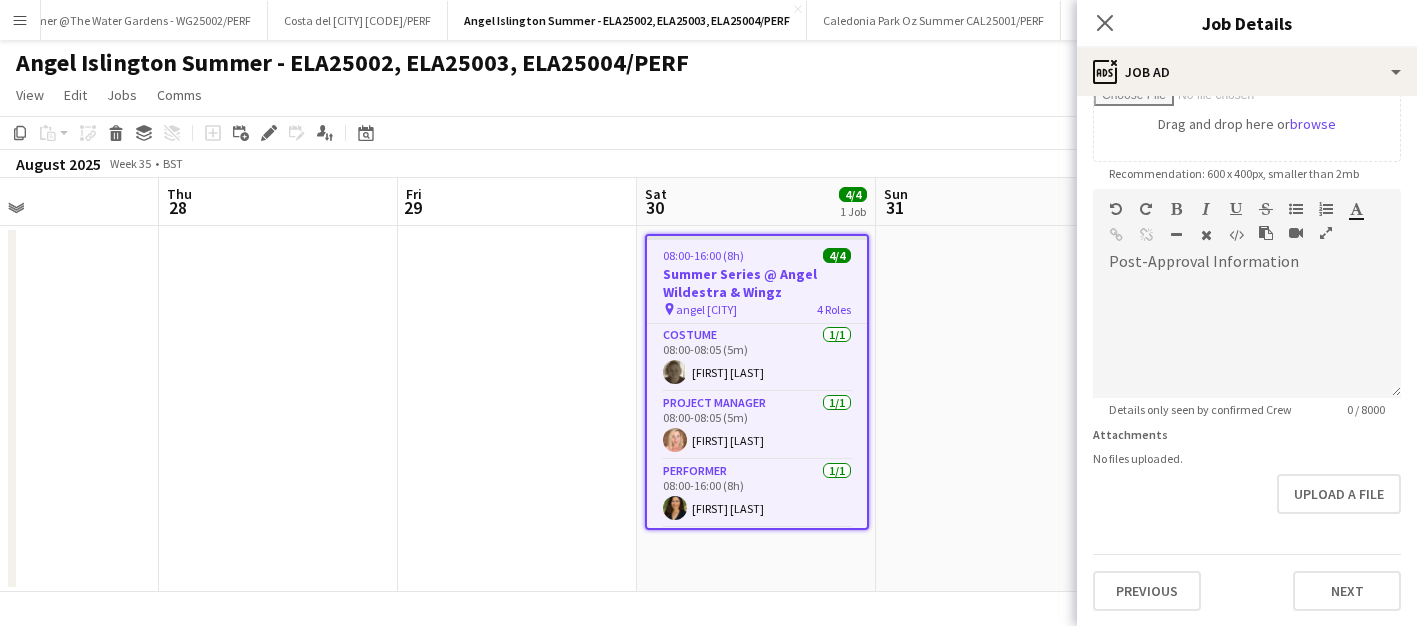 type on "**********" 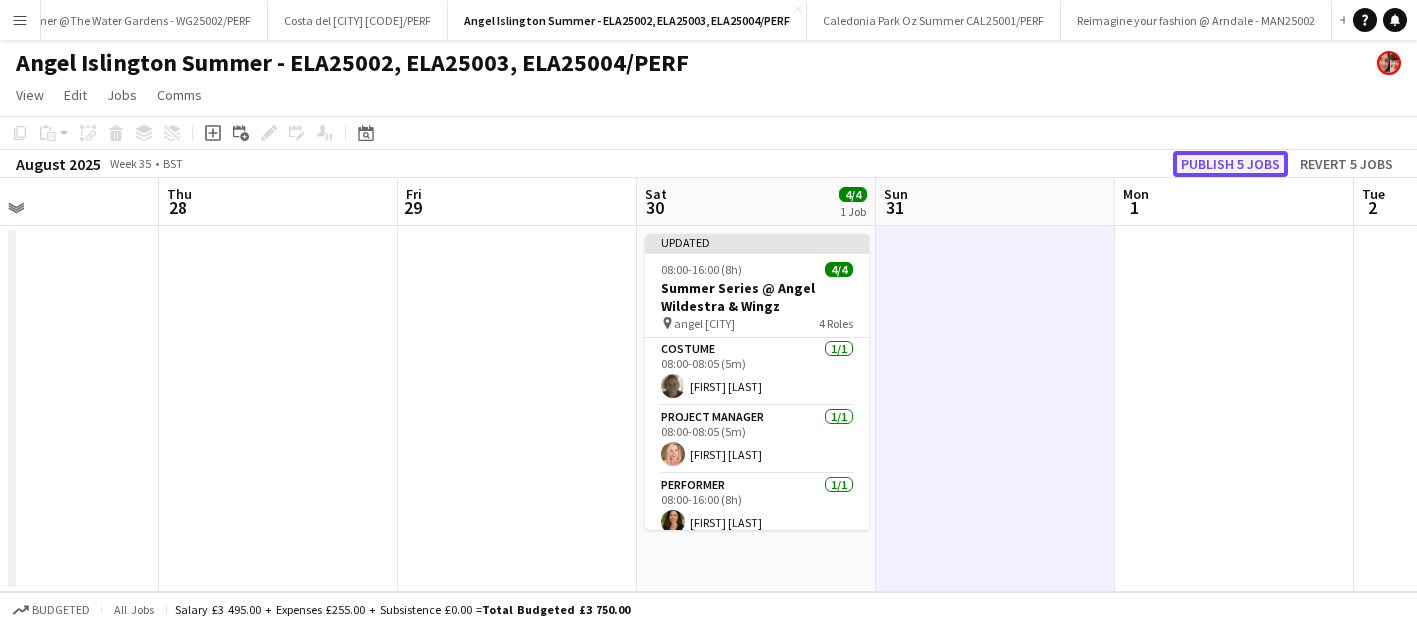 click on "Publish 5 jobs" 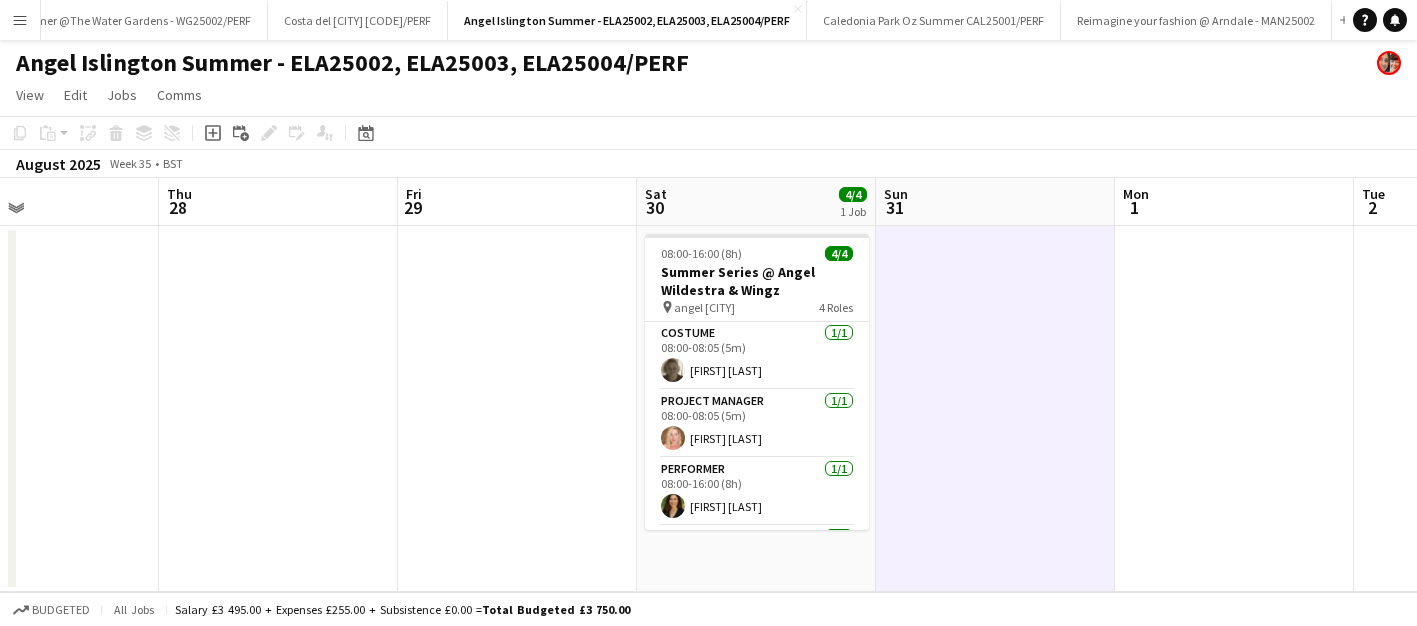 click on "Menu" at bounding box center [20, 20] 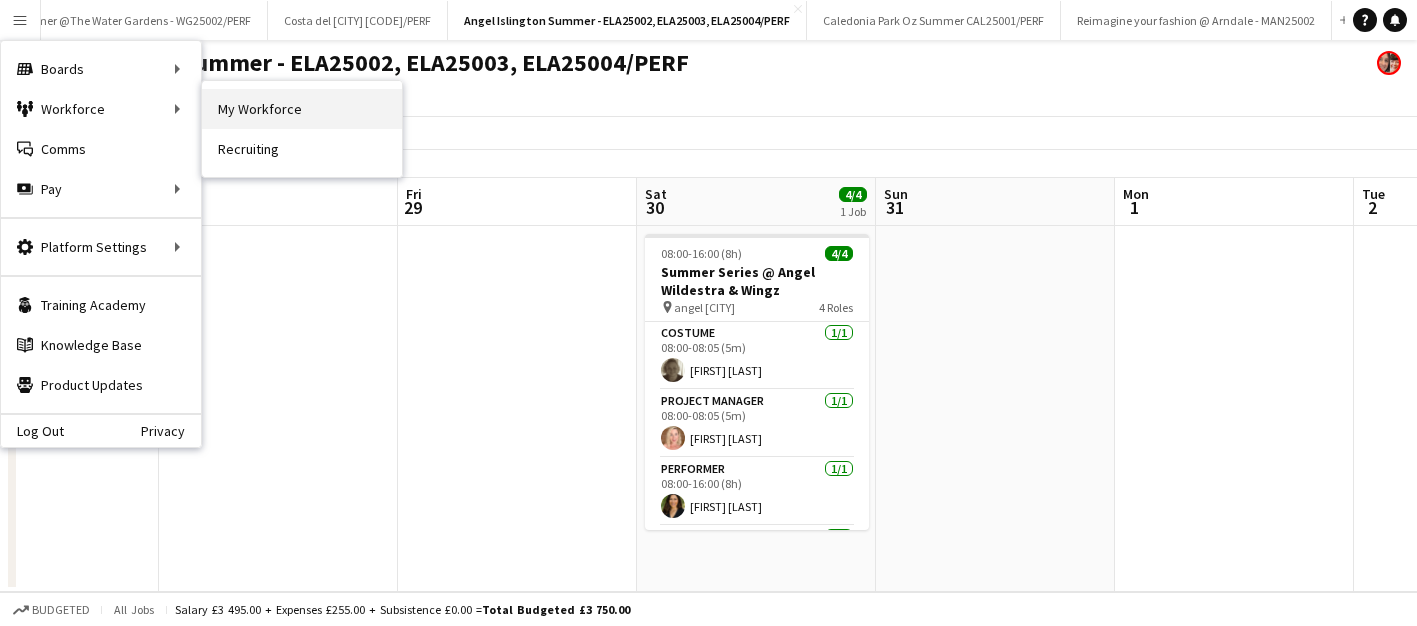 click on "My Workforce" at bounding box center (302, 109) 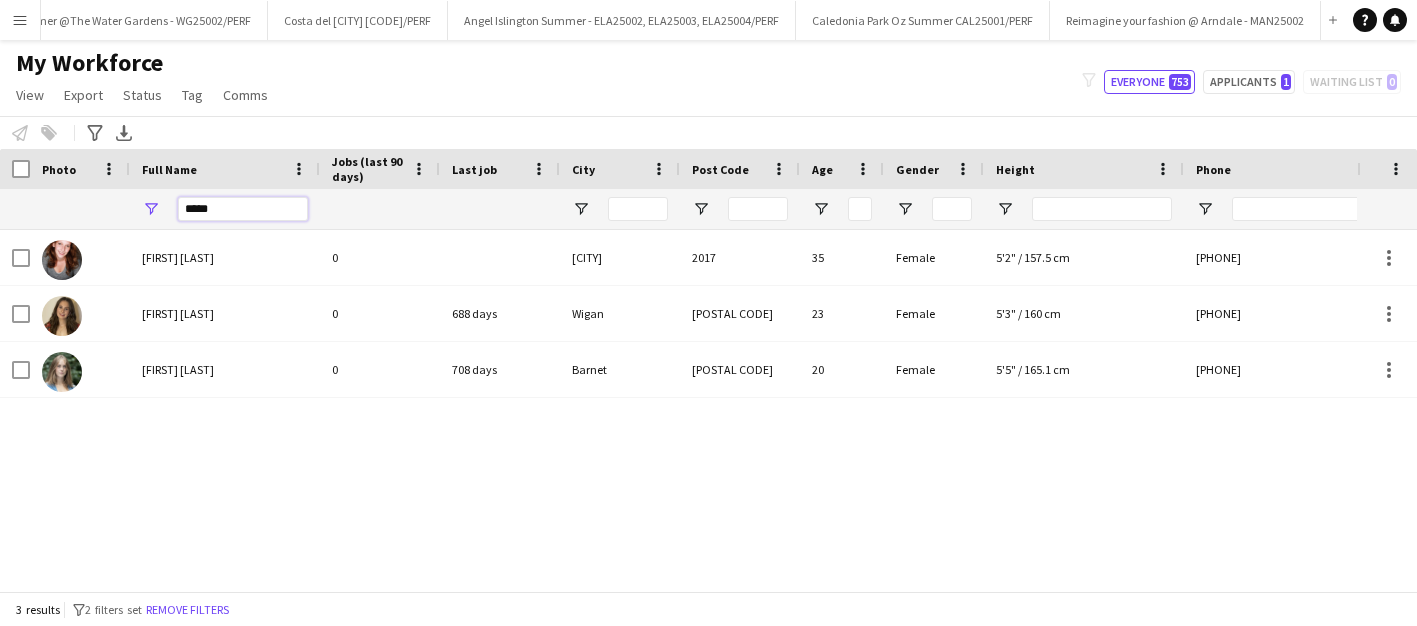 drag, startPoint x: 264, startPoint y: 212, endPoint x: 128, endPoint y: 209, distance: 136.03308 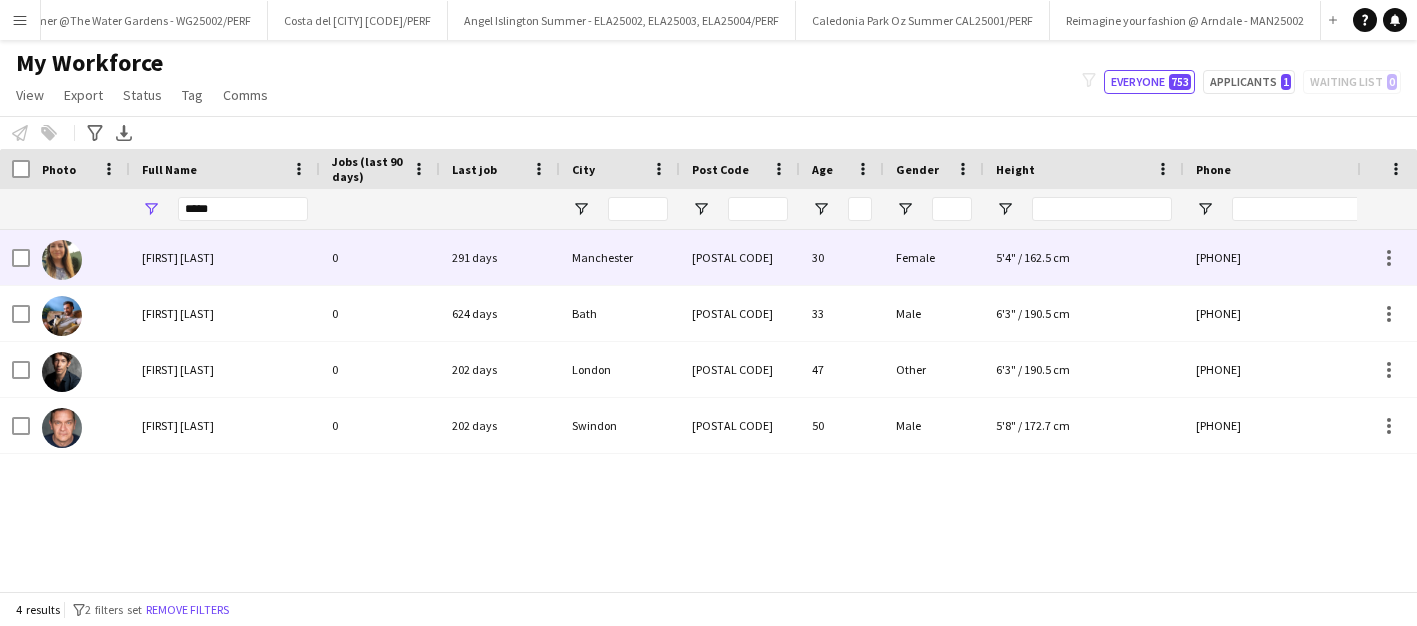 click on "Annie Peterson" at bounding box center [178, 257] 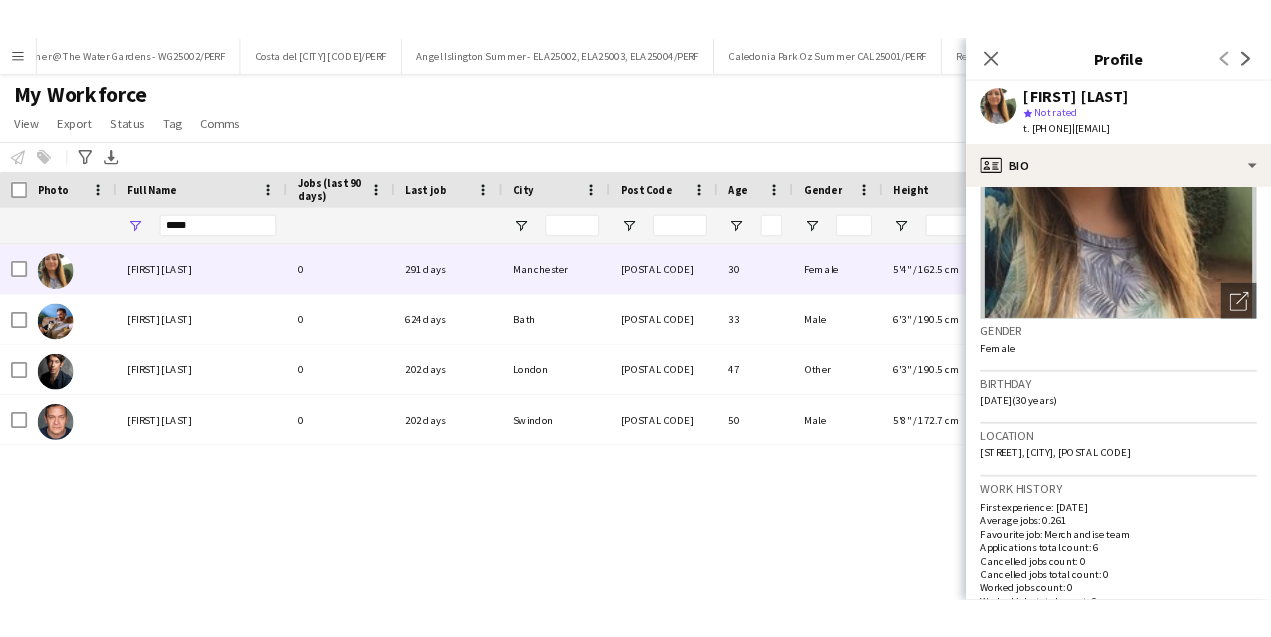 scroll, scrollTop: 0, scrollLeft: 0, axis: both 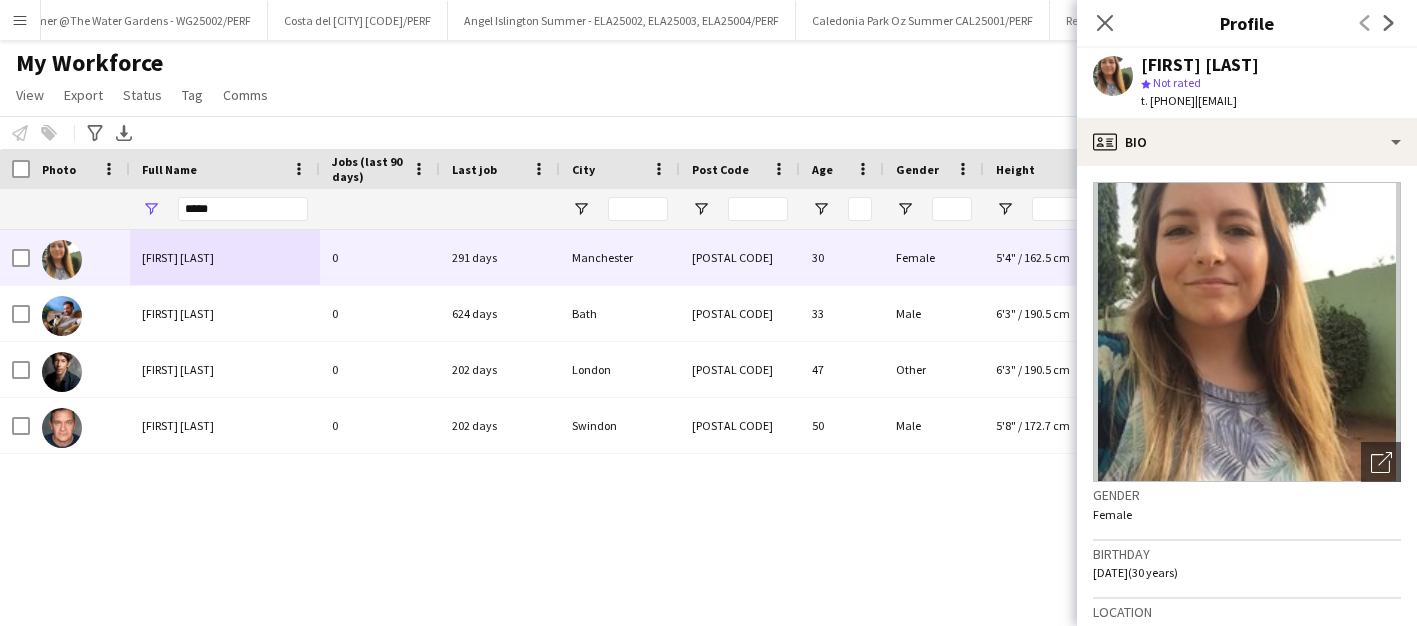 drag, startPoint x: 1235, startPoint y: 103, endPoint x: 1392, endPoint y: 107, distance: 157.05095 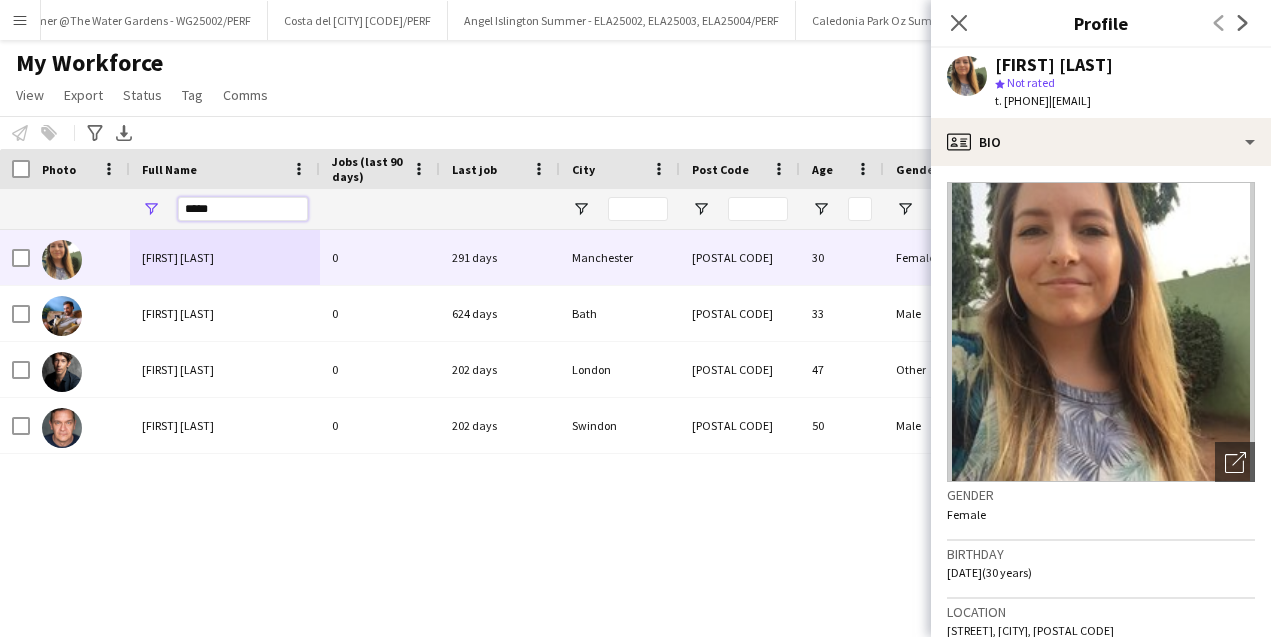 drag, startPoint x: 224, startPoint y: 215, endPoint x: 92, endPoint y: 212, distance: 132.03409 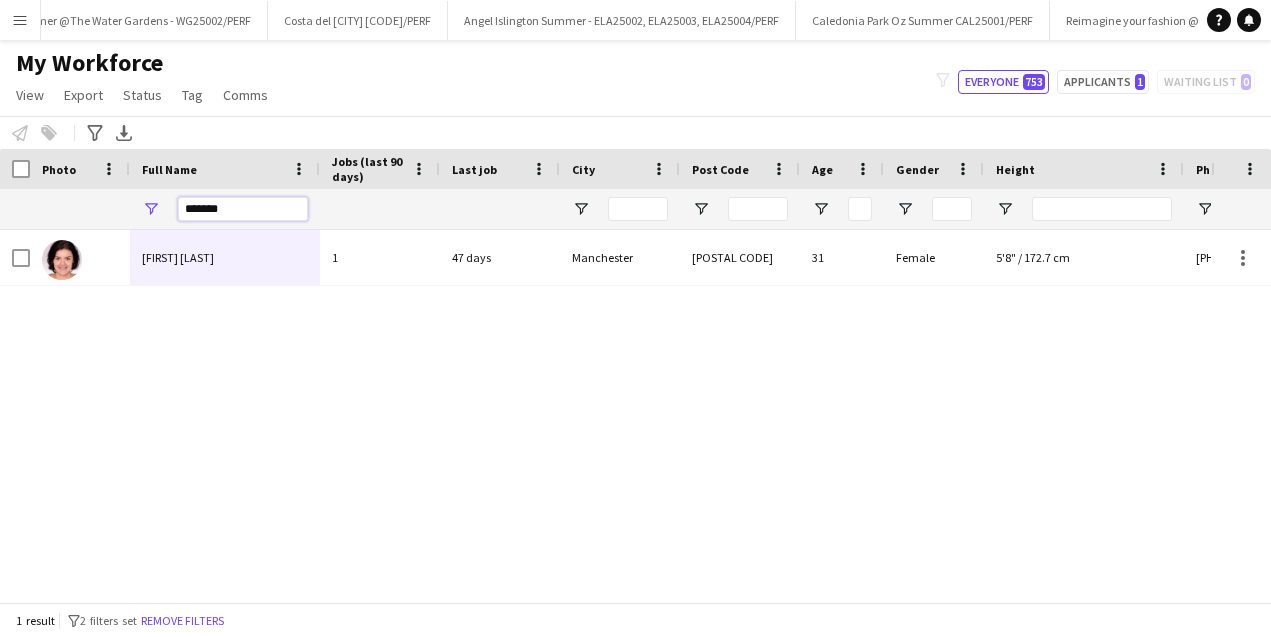type on "*******" 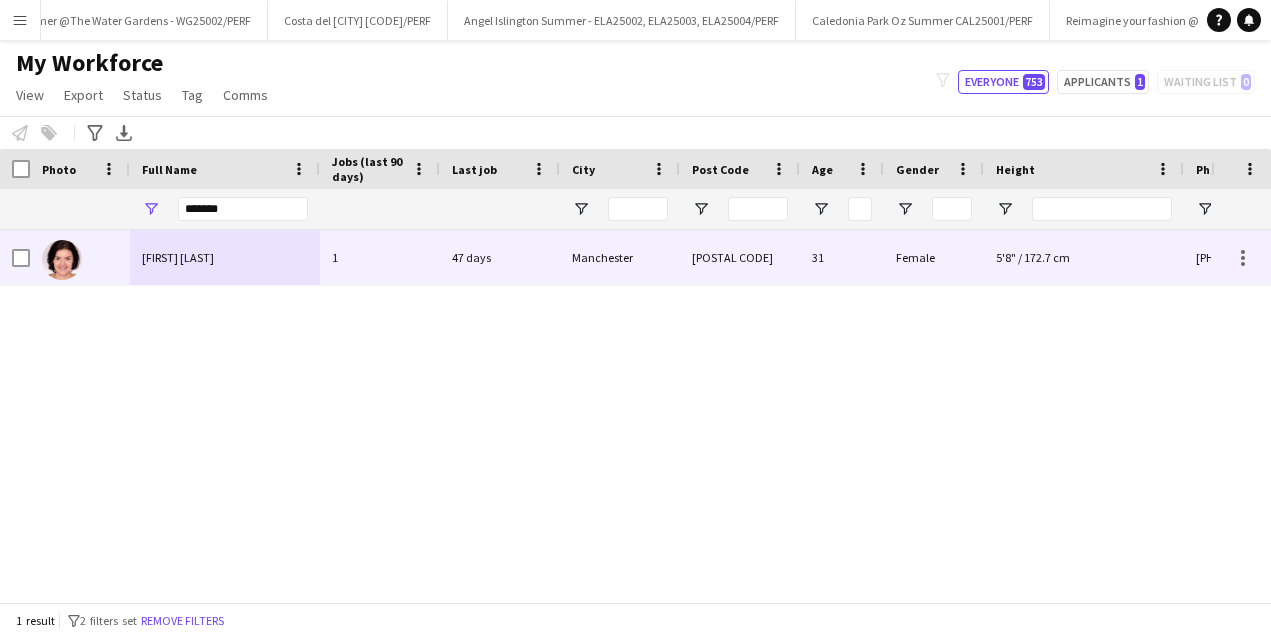 click on "Frances Allison" at bounding box center [178, 257] 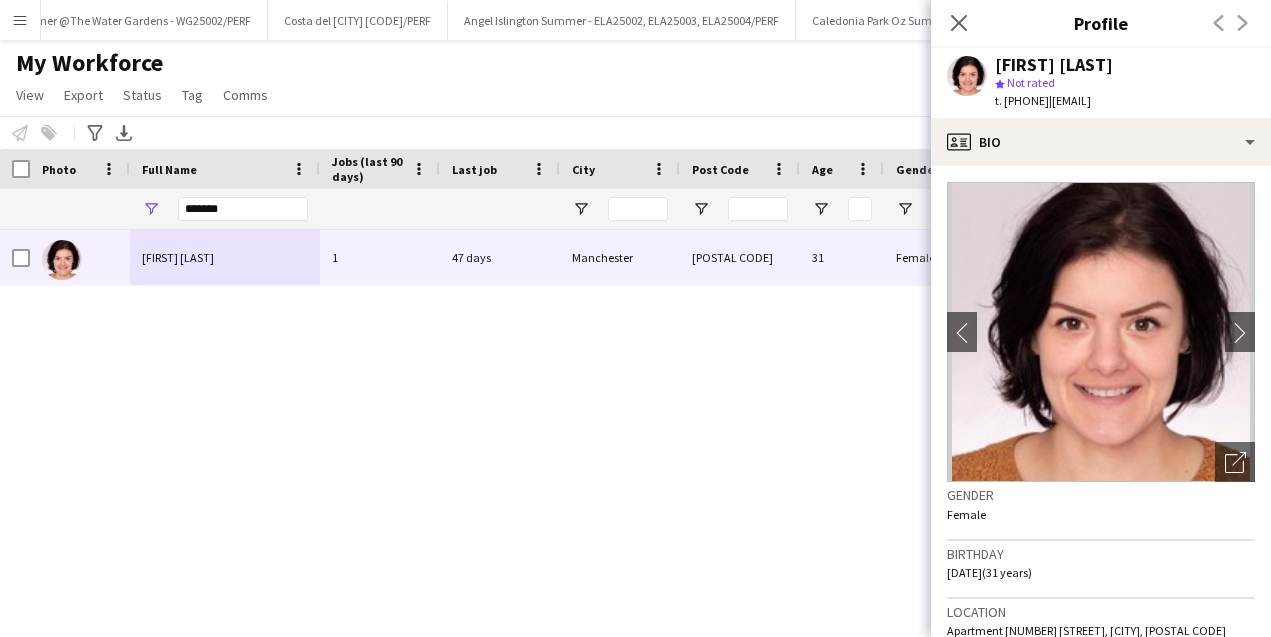 drag, startPoint x: 1097, startPoint y: 101, endPoint x: 1201, endPoint y: 105, distance: 104.0769 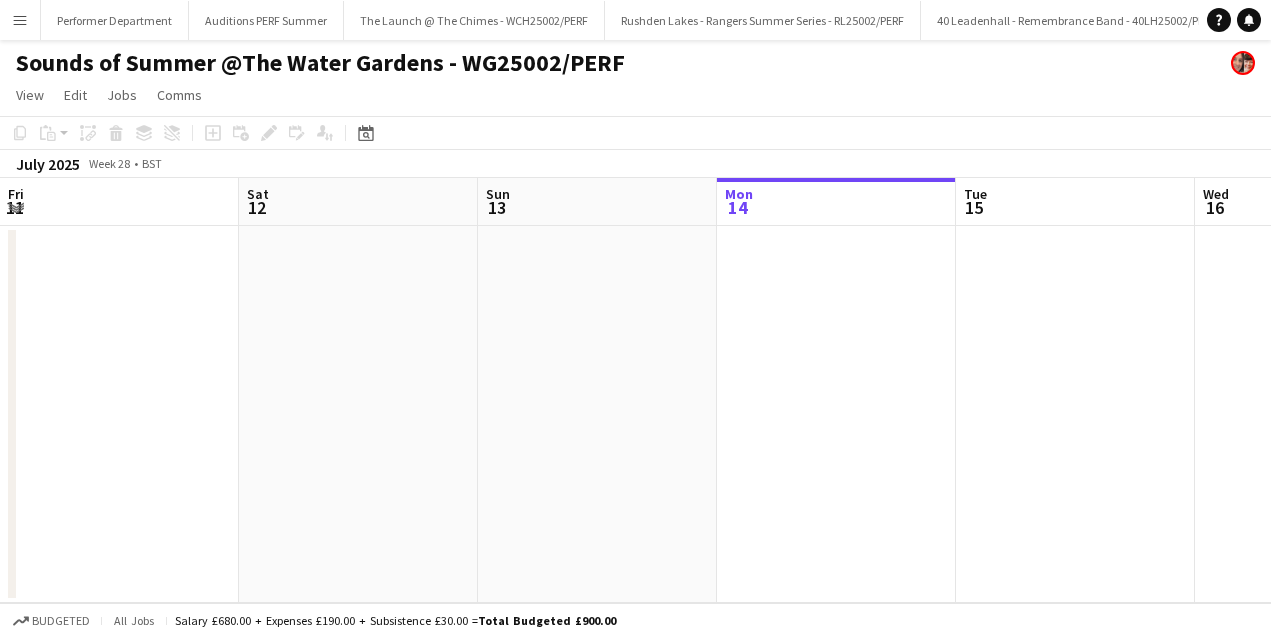 scroll, scrollTop: 0, scrollLeft: 0, axis: both 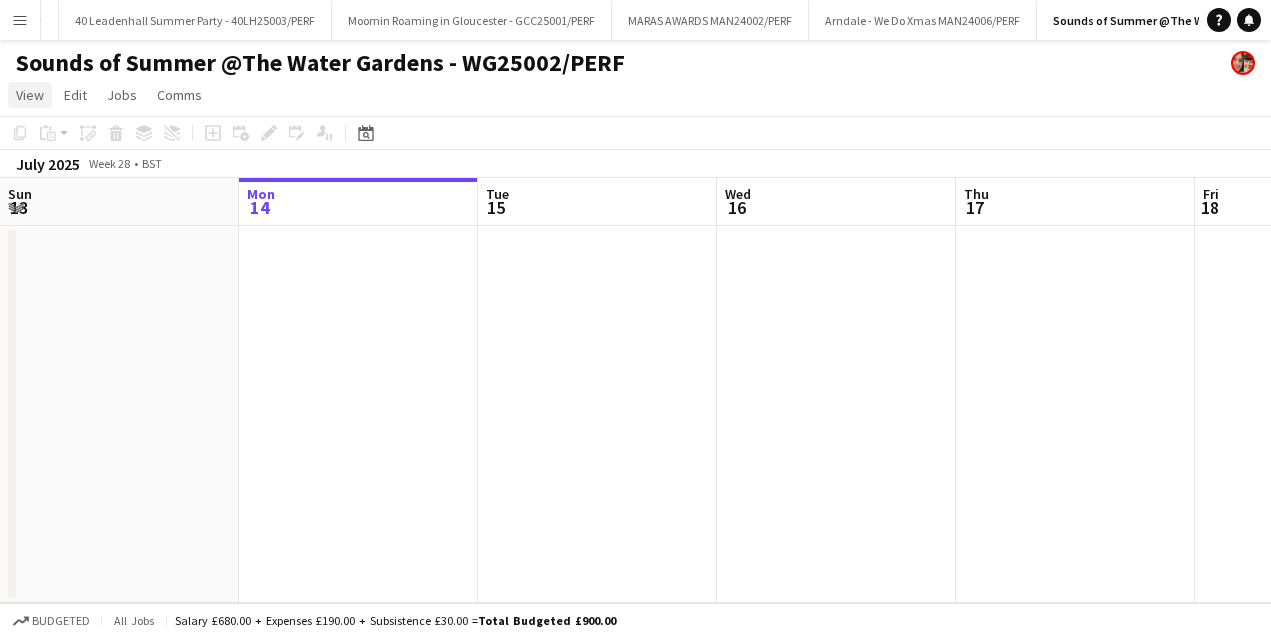click on "View" 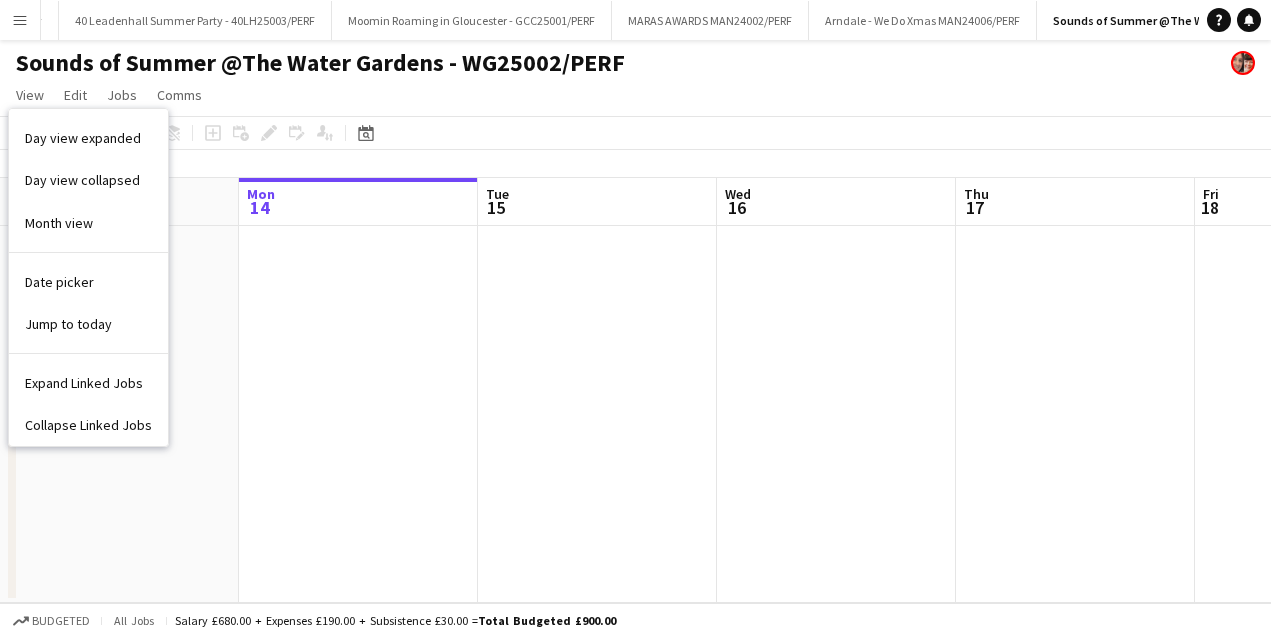 click on "Menu" at bounding box center [20, 20] 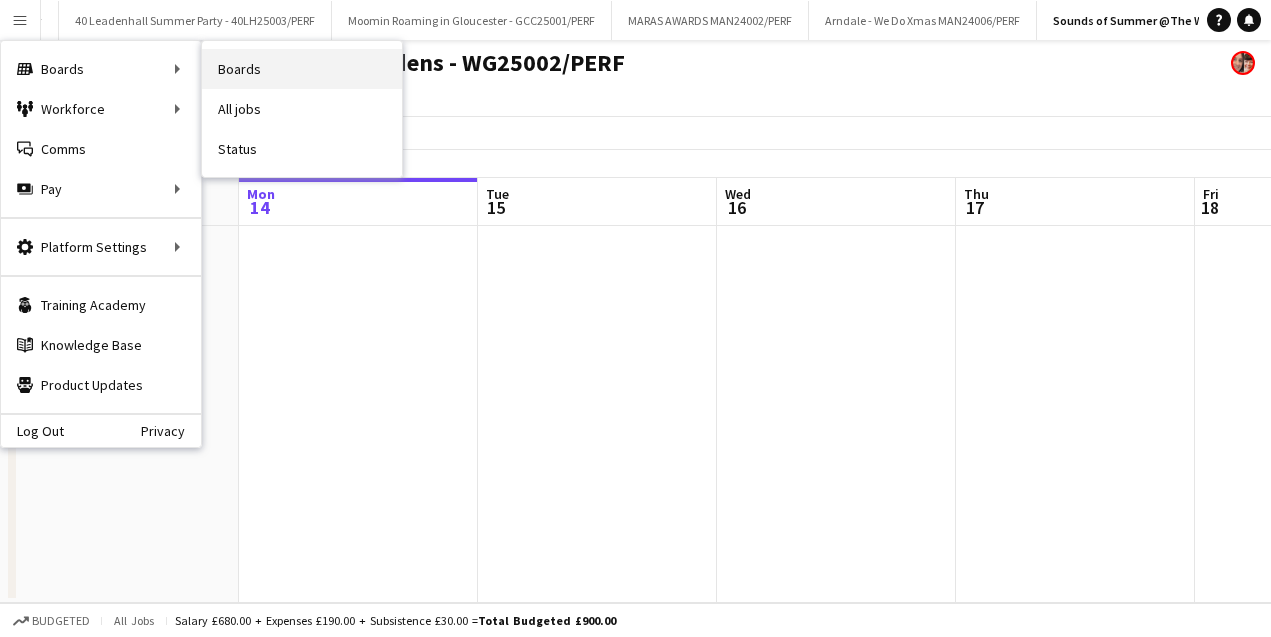 click on "Boards" at bounding box center (302, 69) 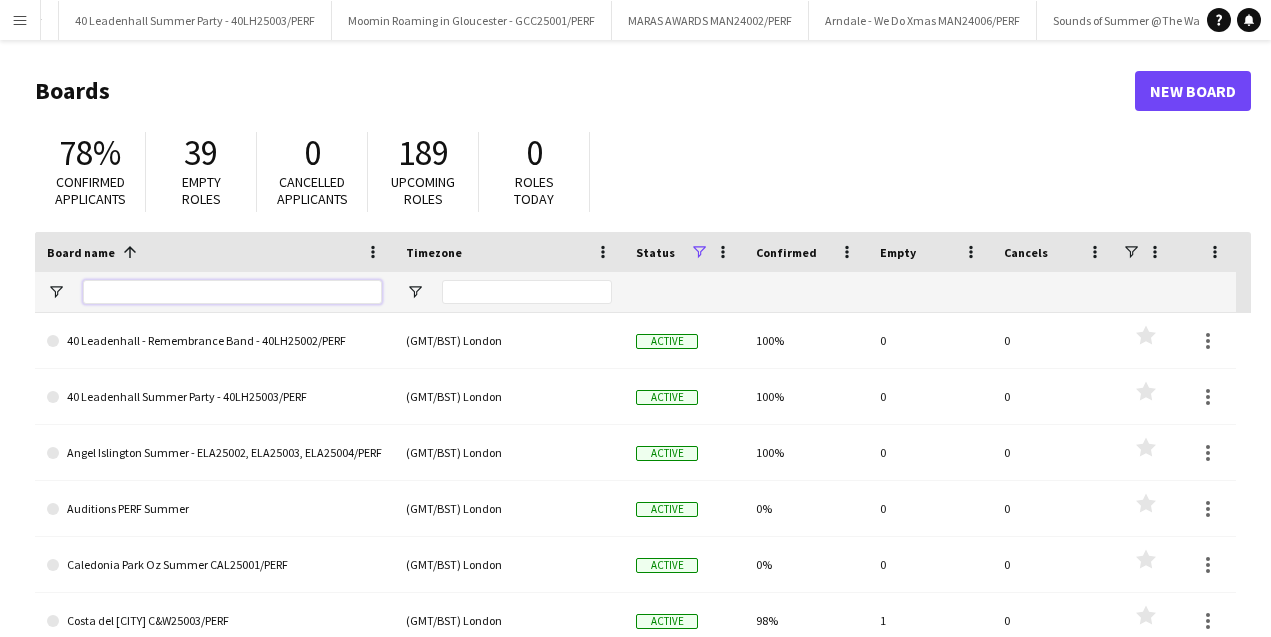 click at bounding box center [232, 292] 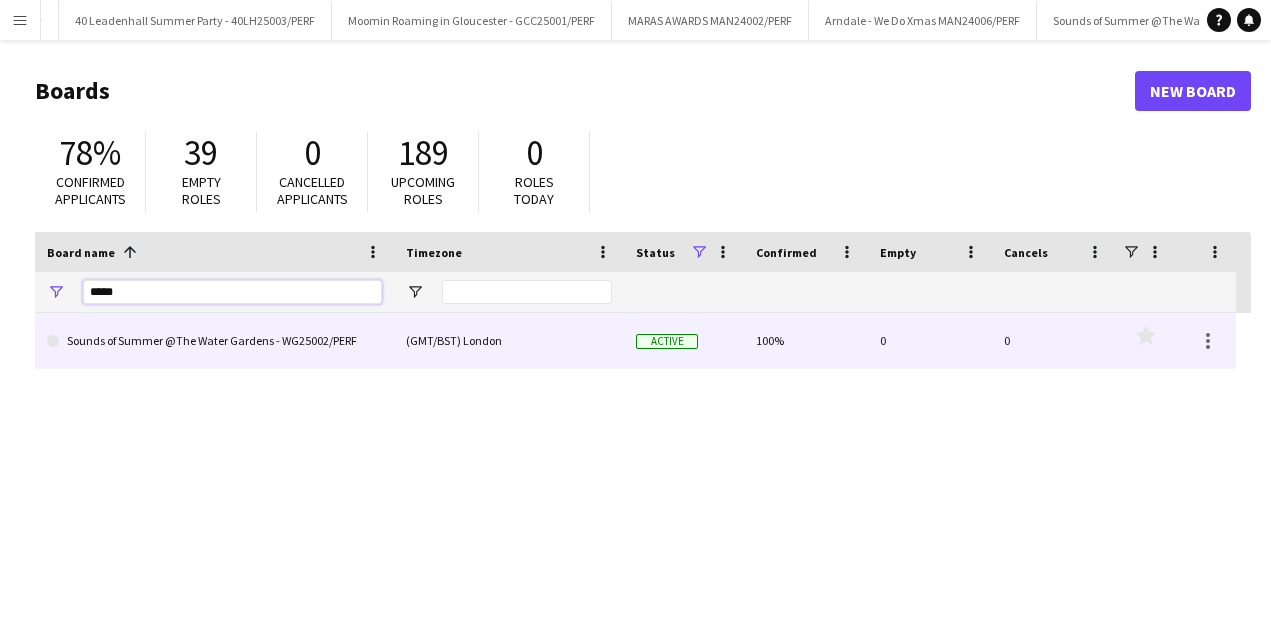 type on "*****" 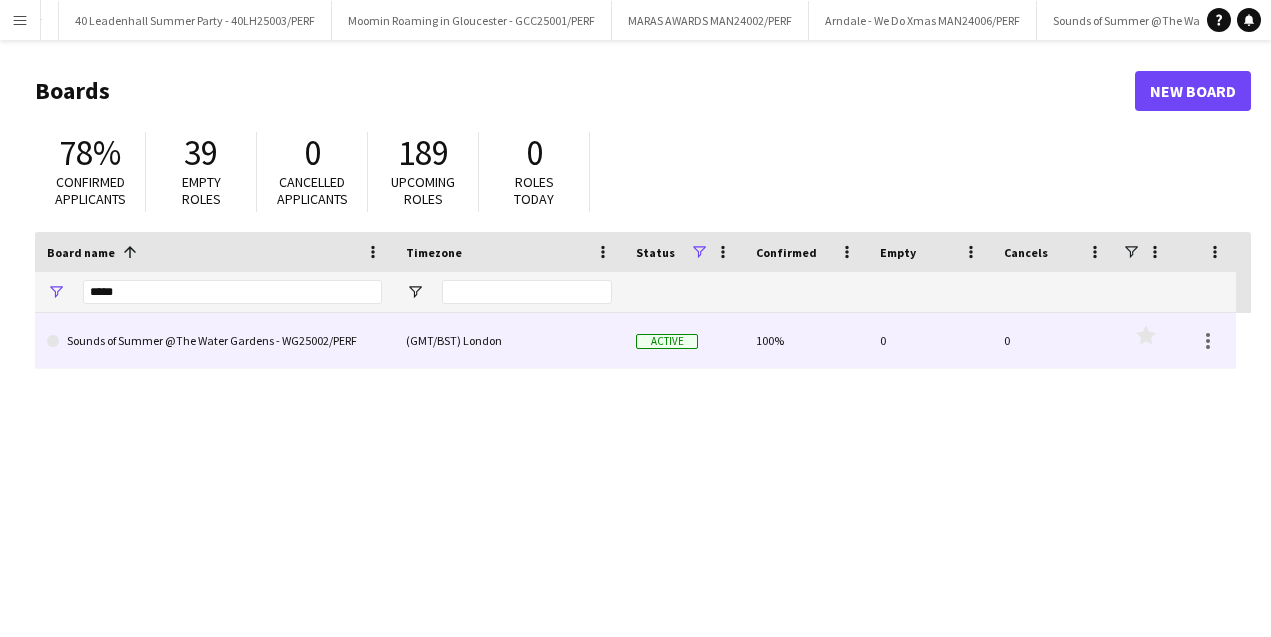 click on "Sounds of Summer @The Water Gardens - WG25002/PERF" 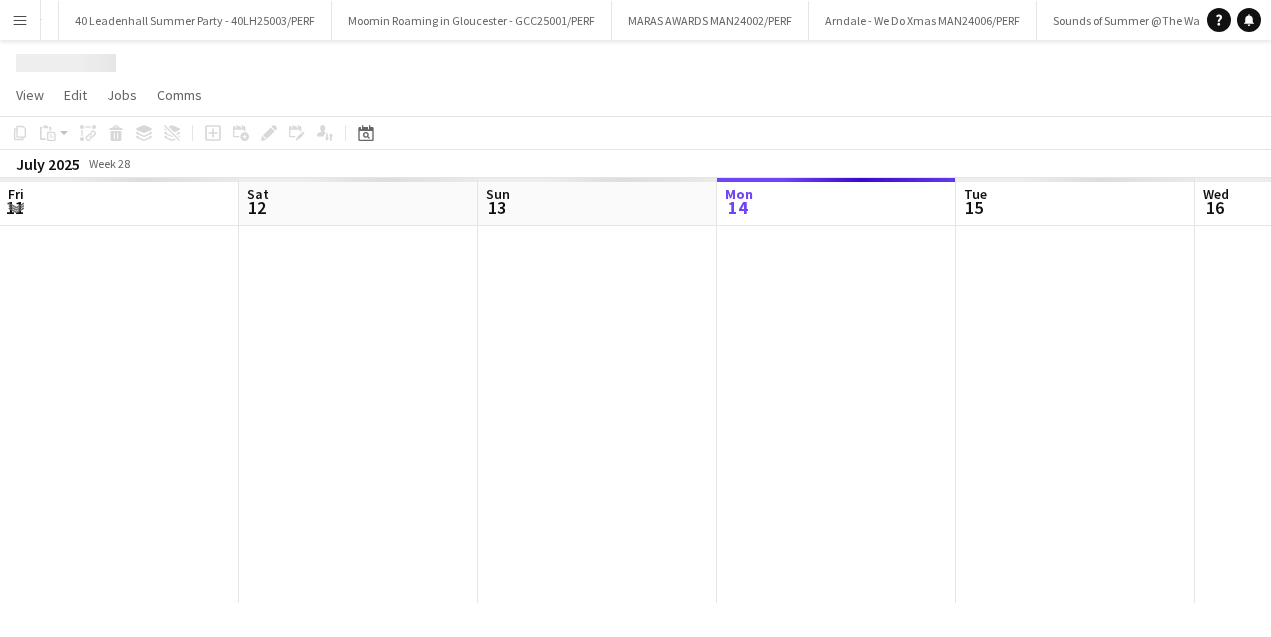 scroll, scrollTop: 0, scrollLeft: 478, axis: horizontal 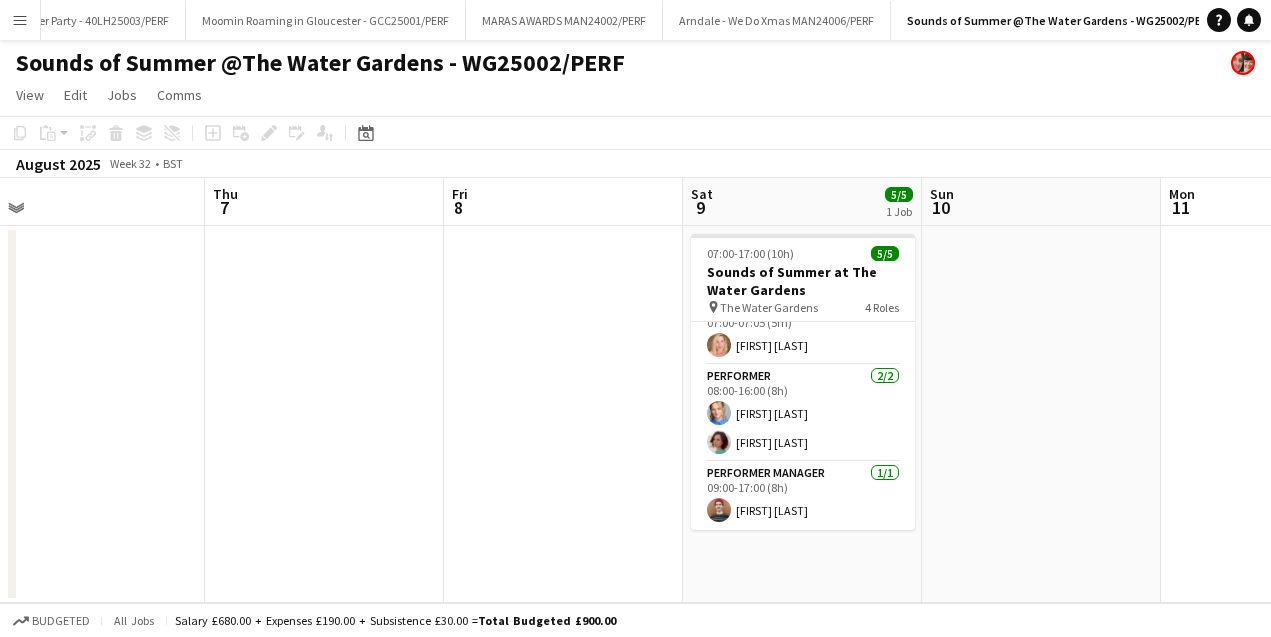 click on "Menu" at bounding box center [20, 20] 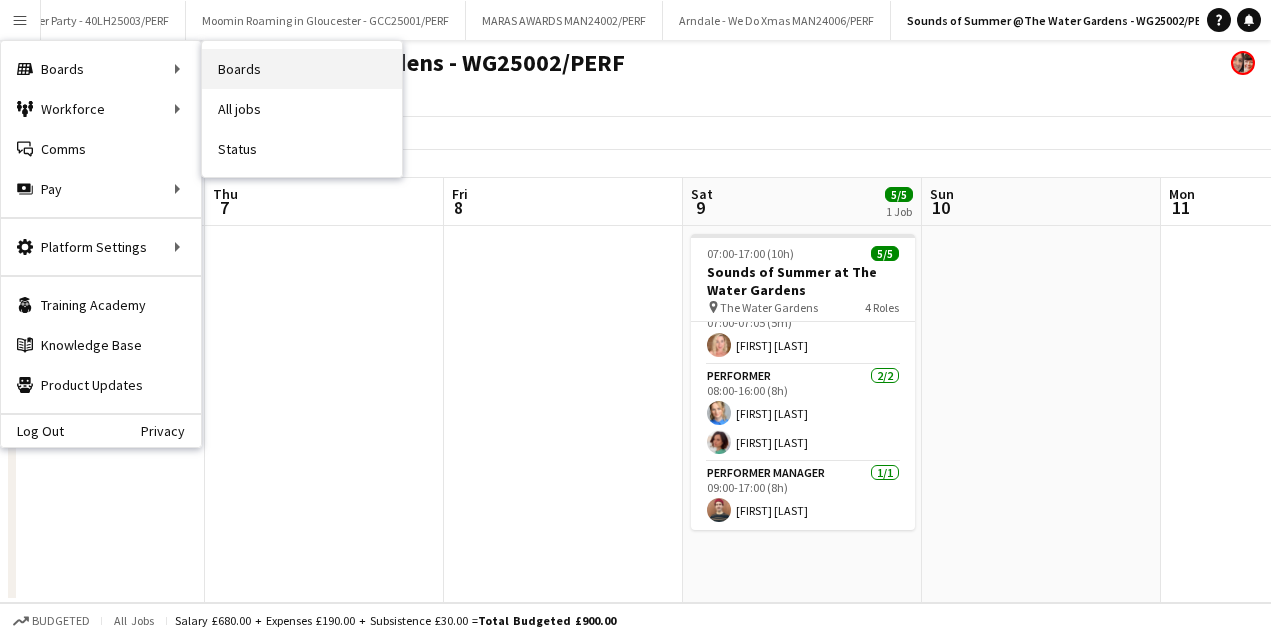 click on "Boards" at bounding box center [302, 69] 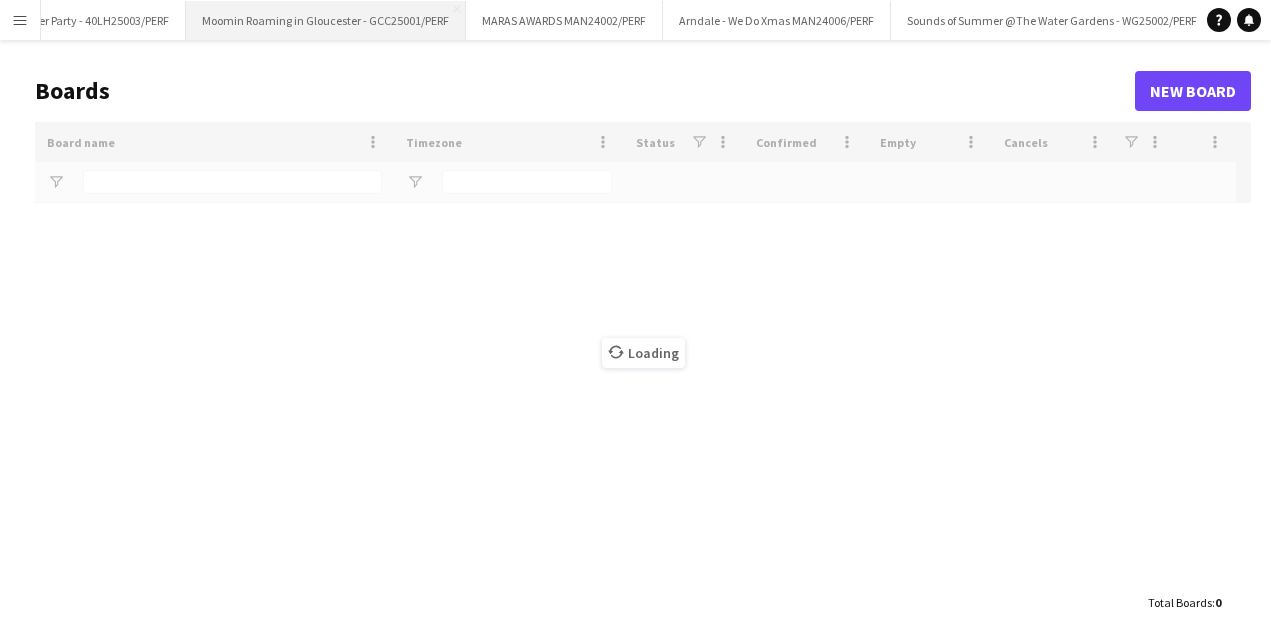 type on "*****" 